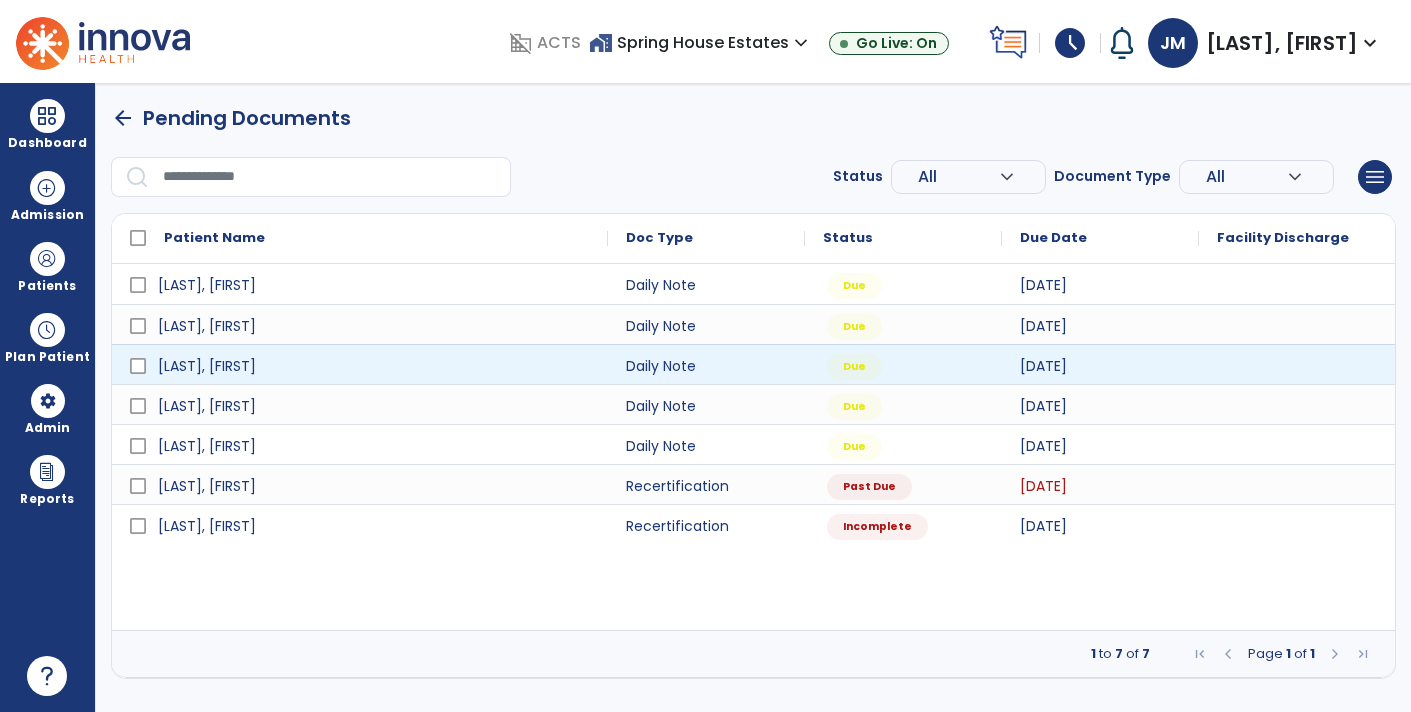 scroll, scrollTop: 0, scrollLeft: 0, axis: both 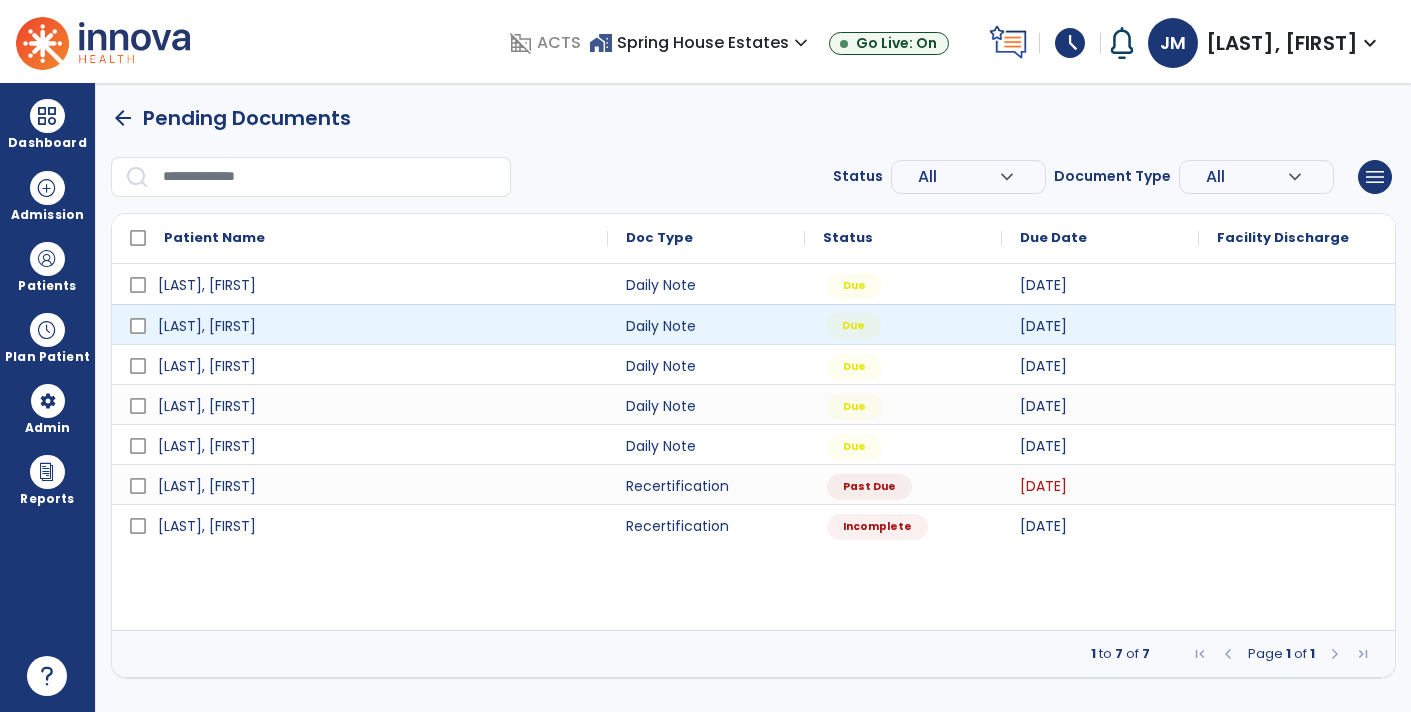 click on "Due" at bounding box center (853, 326) 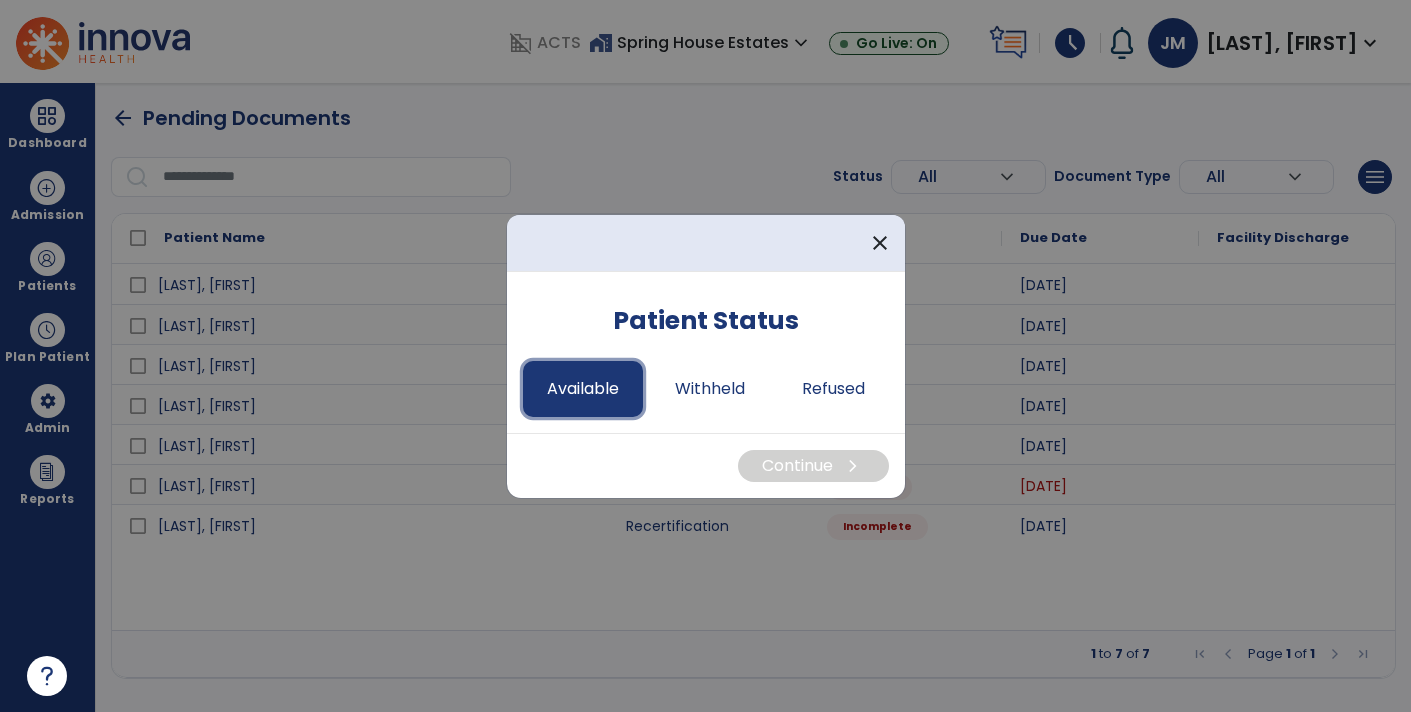 click on "Available" at bounding box center (583, 389) 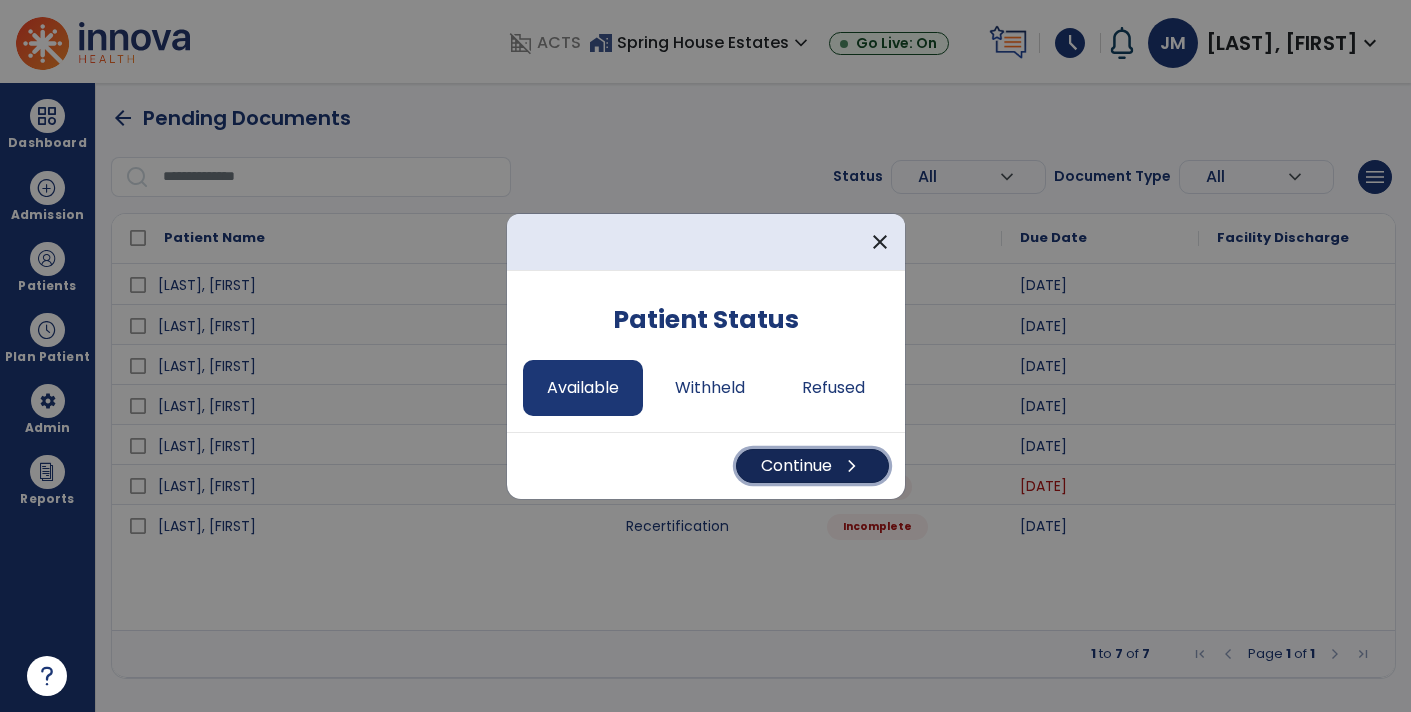 click on "Continue   chevron_right" at bounding box center [812, 466] 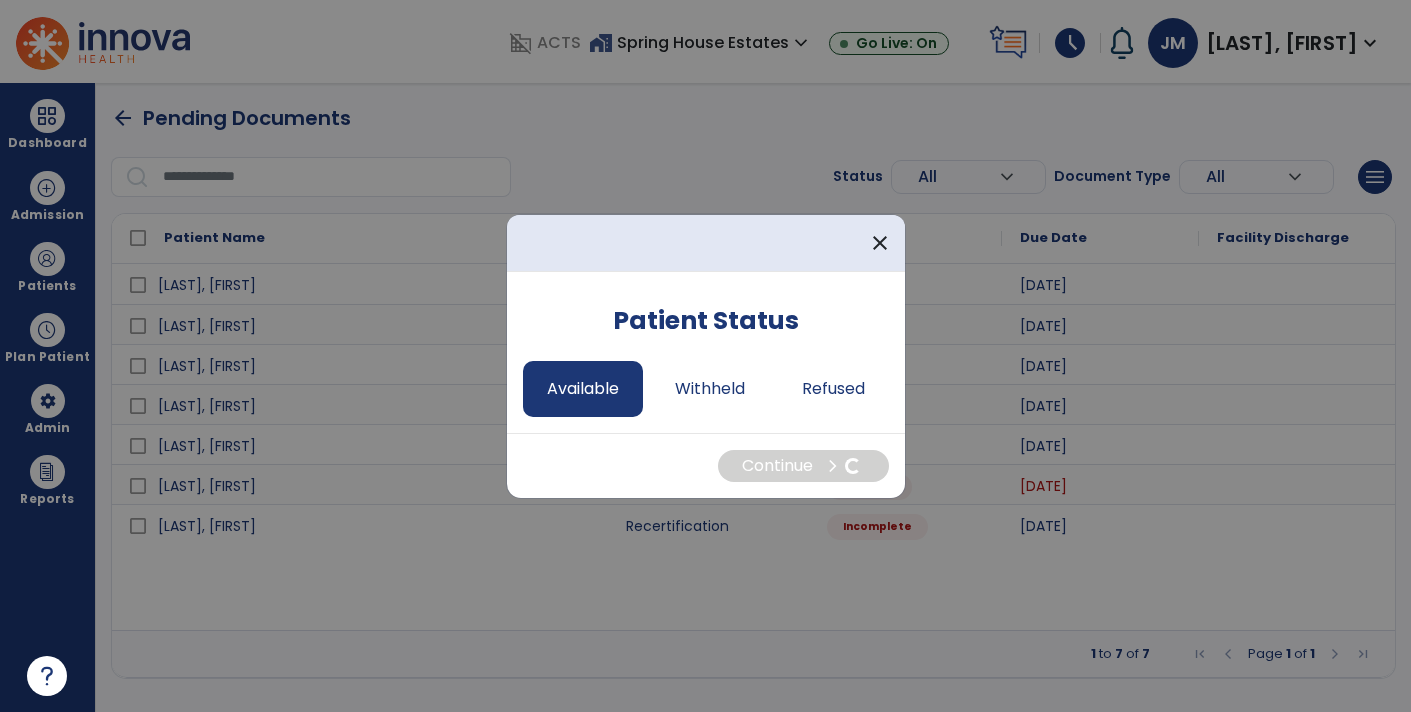 select on "*" 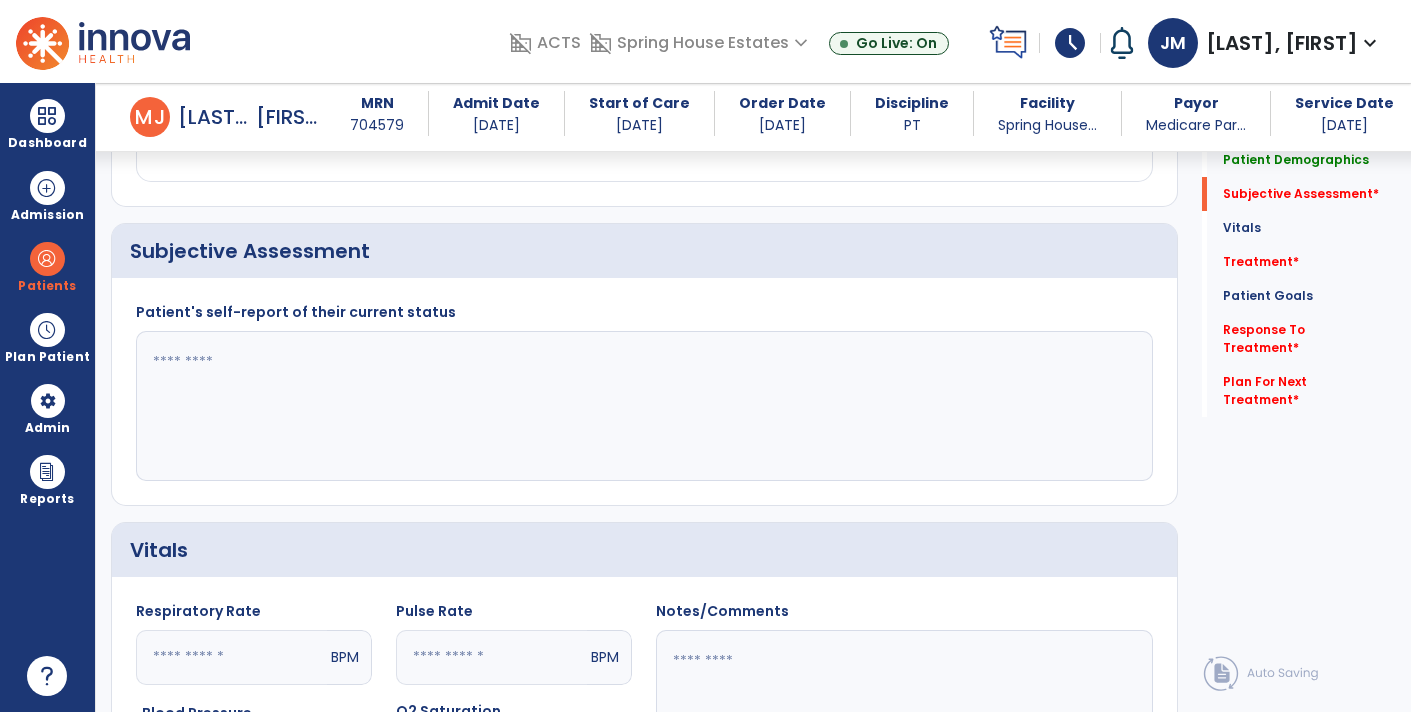 scroll, scrollTop: 425, scrollLeft: 0, axis: vertical 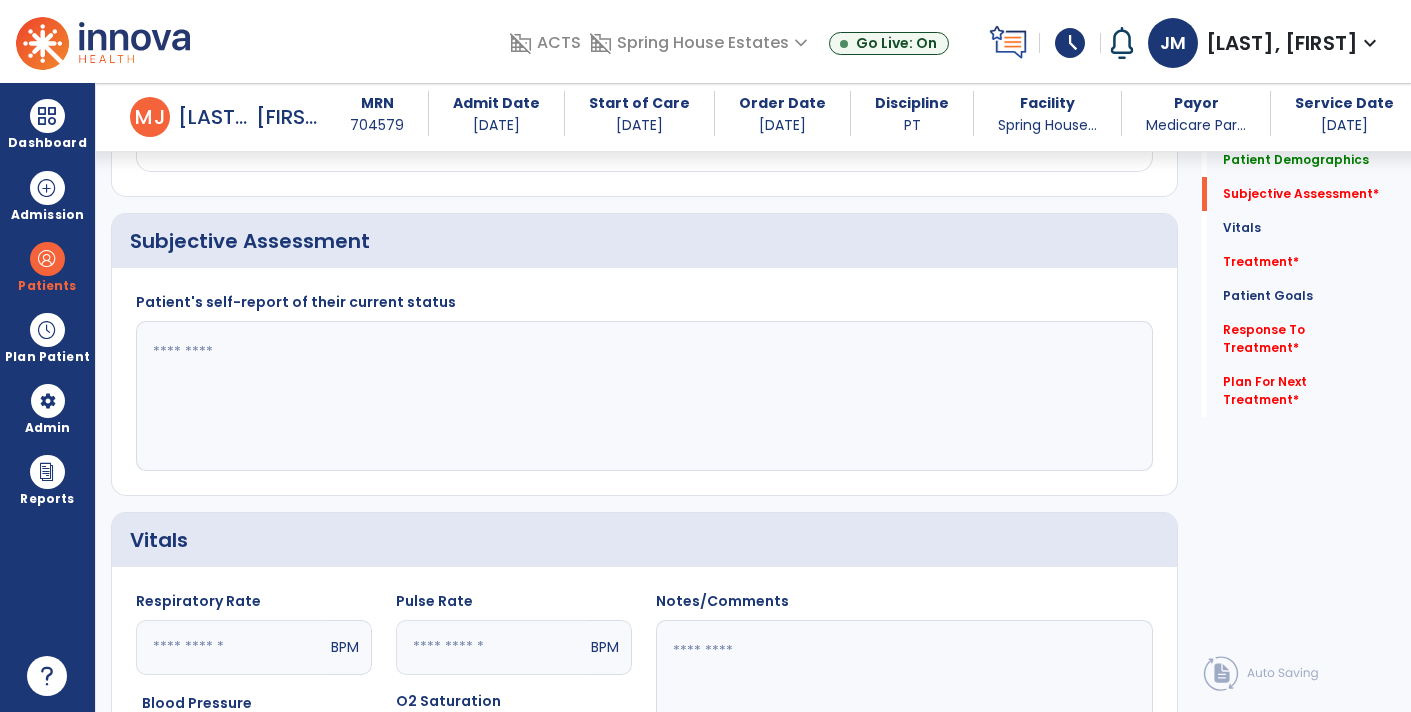 click 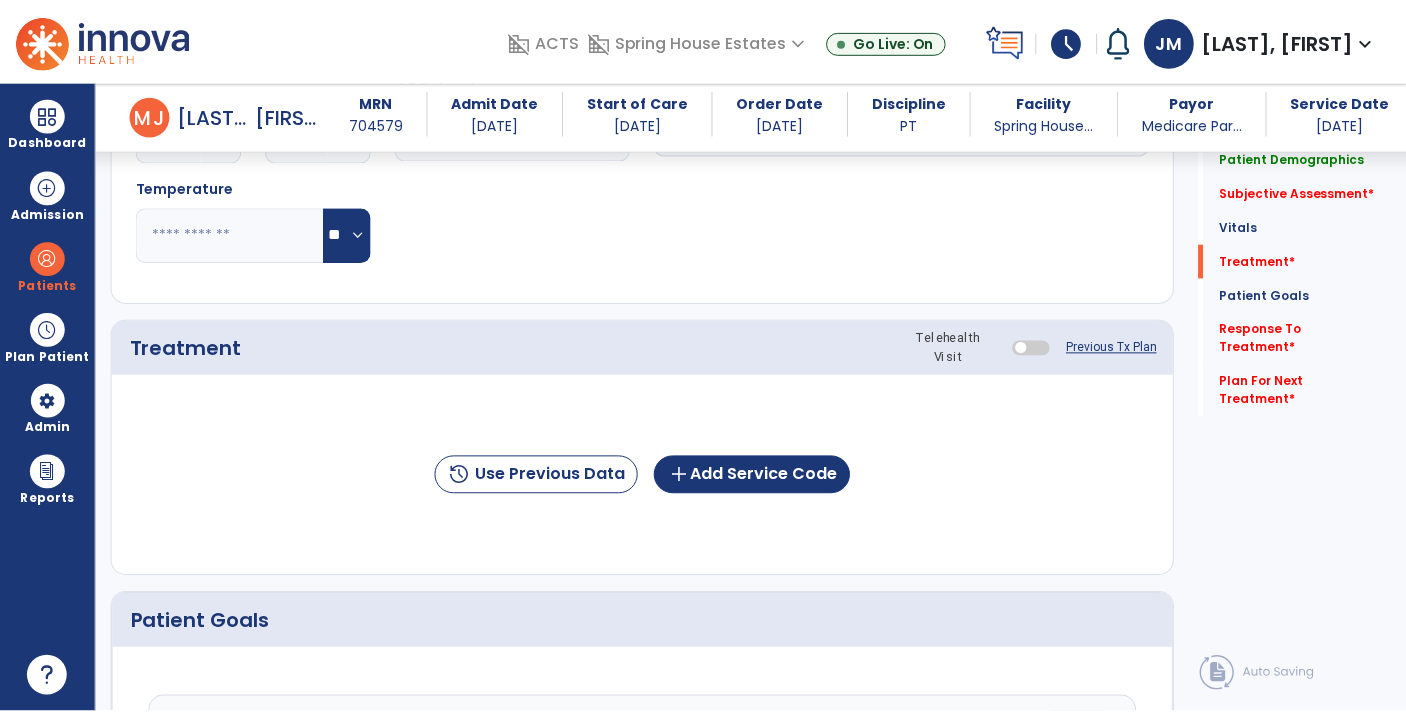 scroll, scrollTop: 1039, scrollLeft: 0, axis: vertical 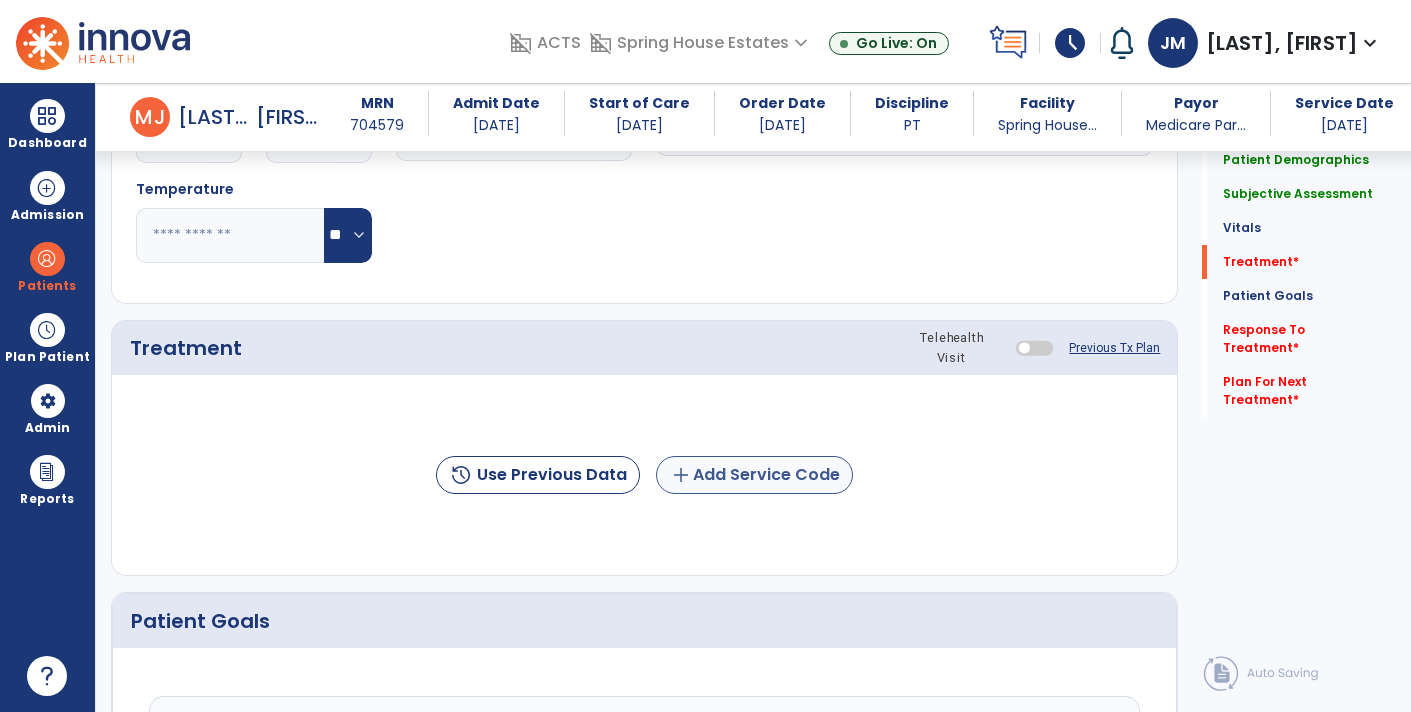 type on "**********" 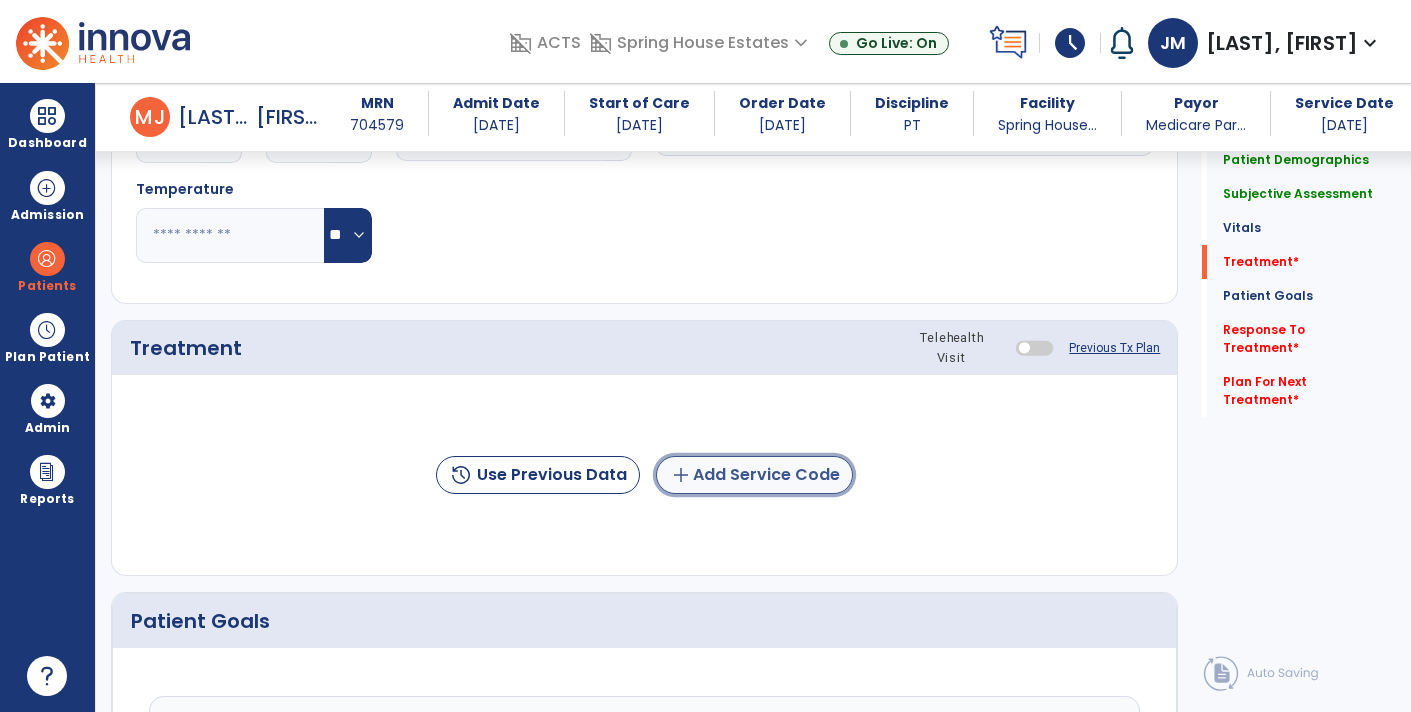 click on "add  Add Service Code" 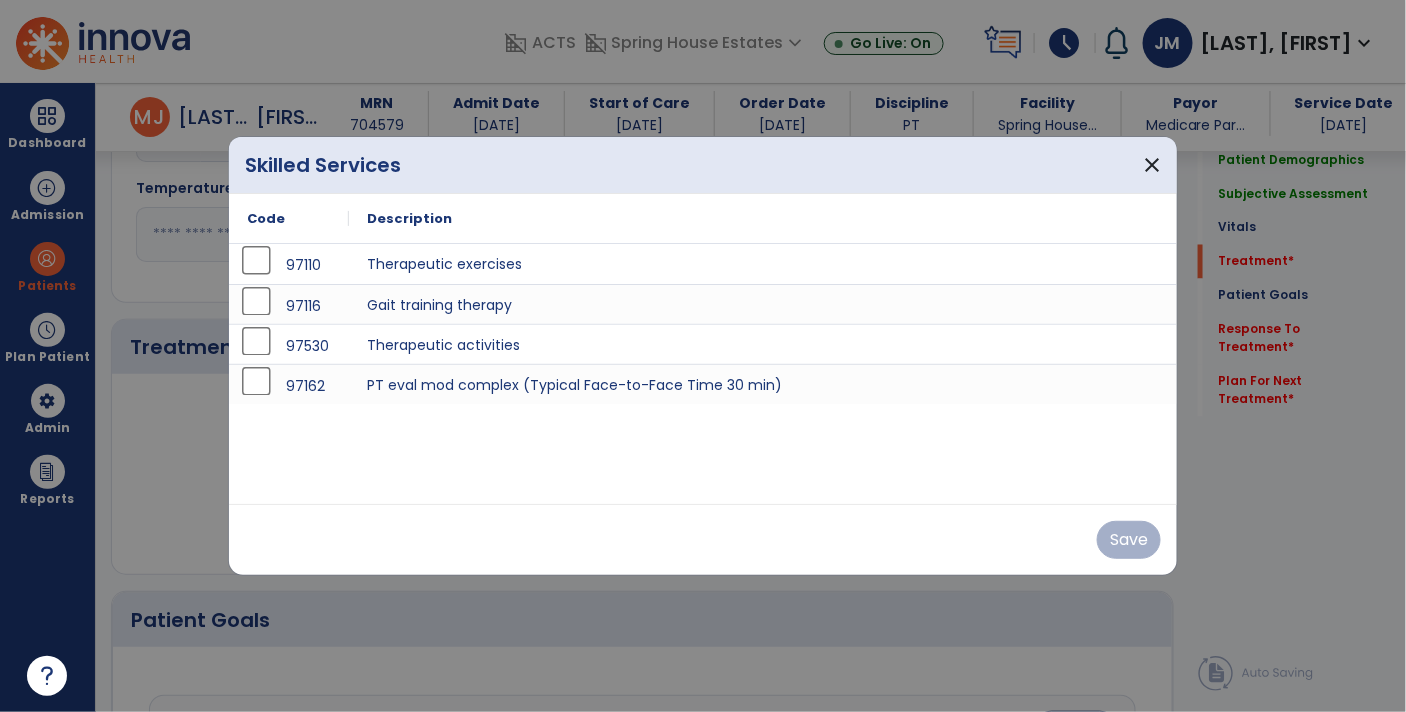 scroll, scrollTop: 1039, scrollLeft: 0, axis: vertical 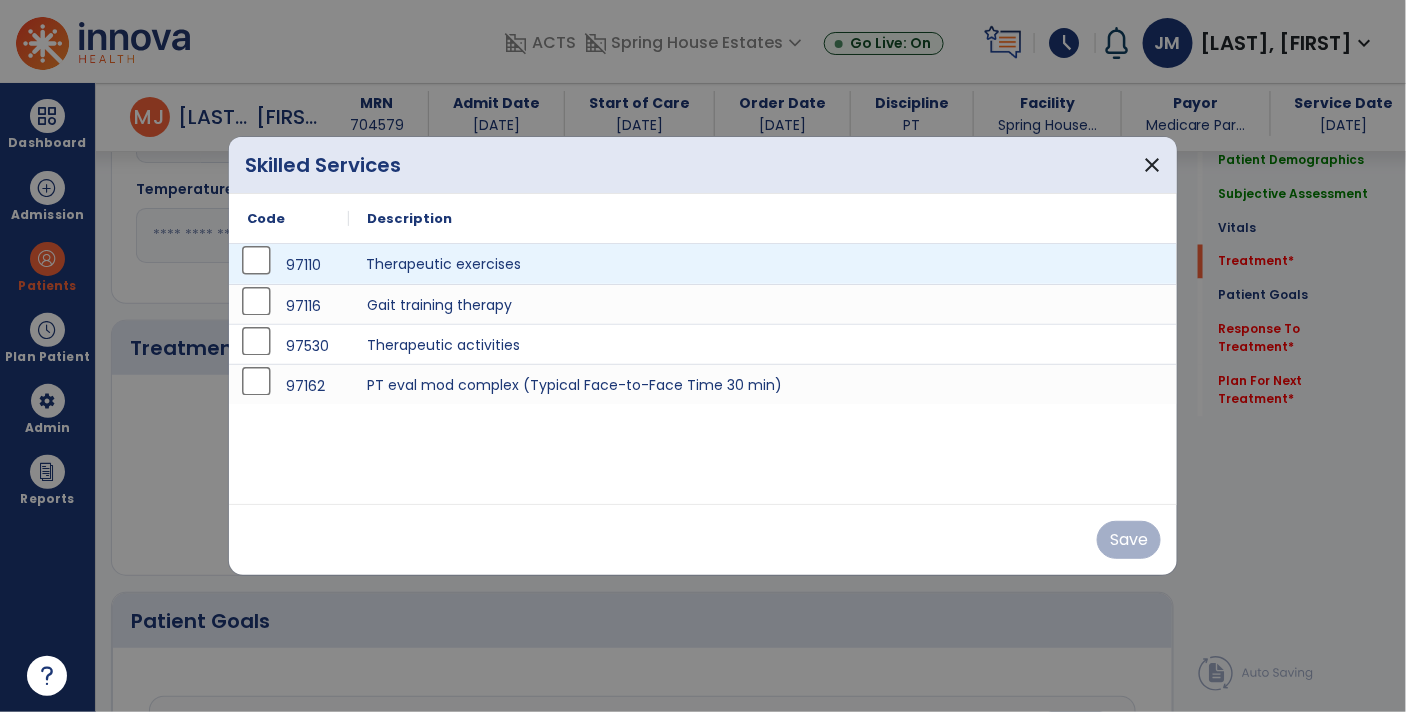 click on "Therapeutic exercises" at bounding box center [763, 264] 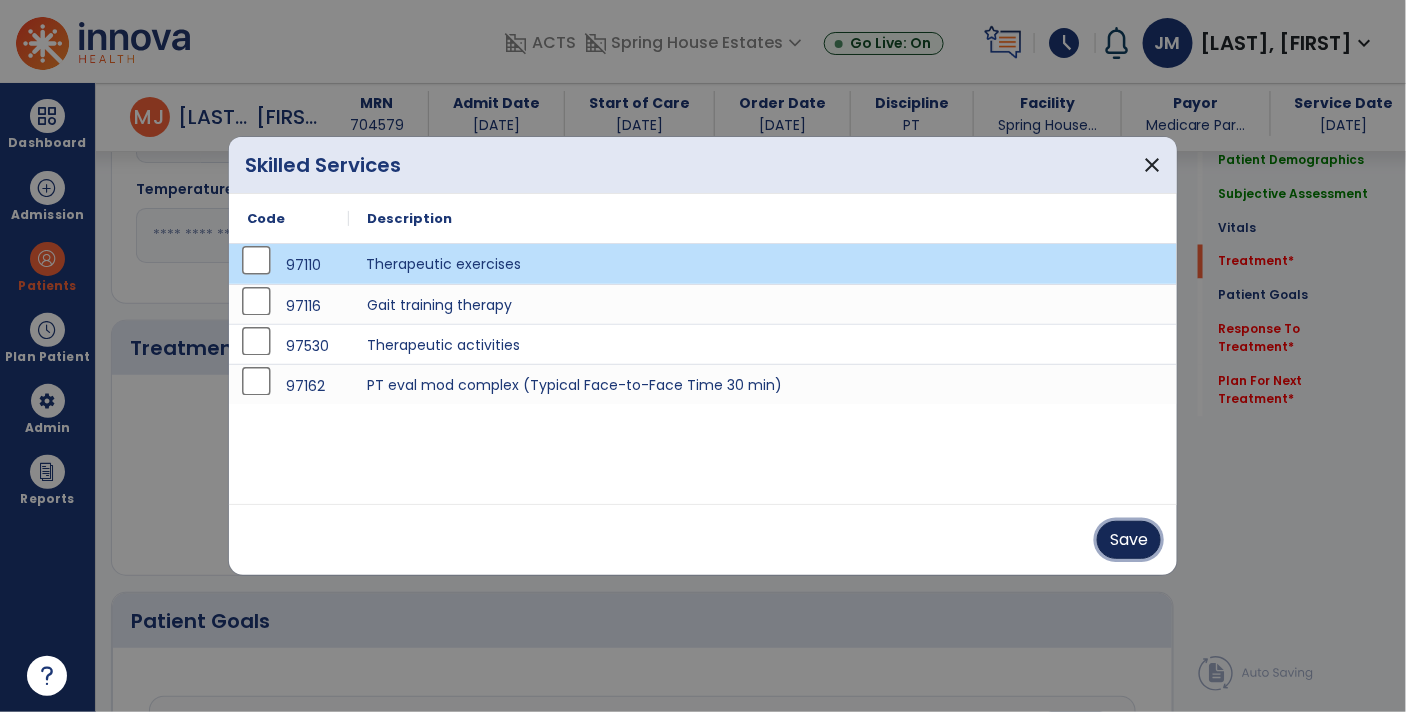 click on "Save" at bounding box center [1129, 540] 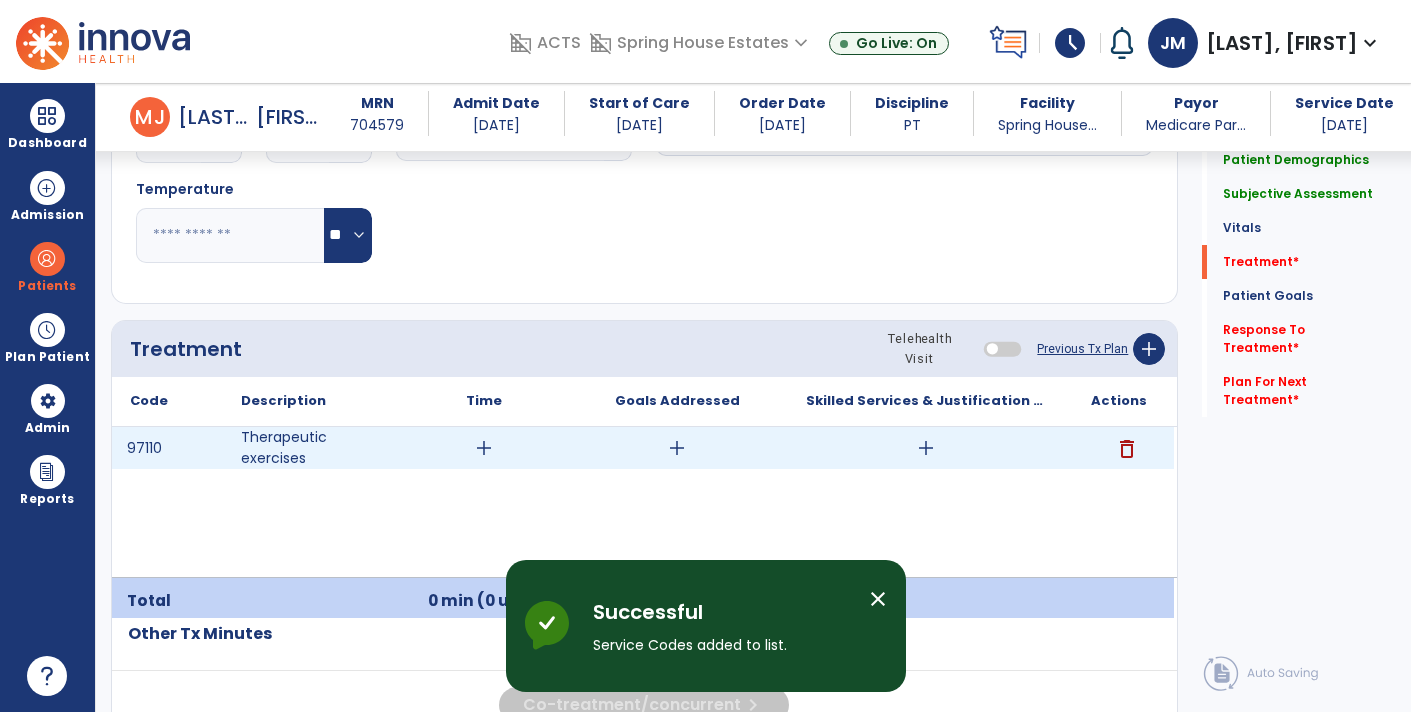 click on "add" at bounding box center [926, 448] 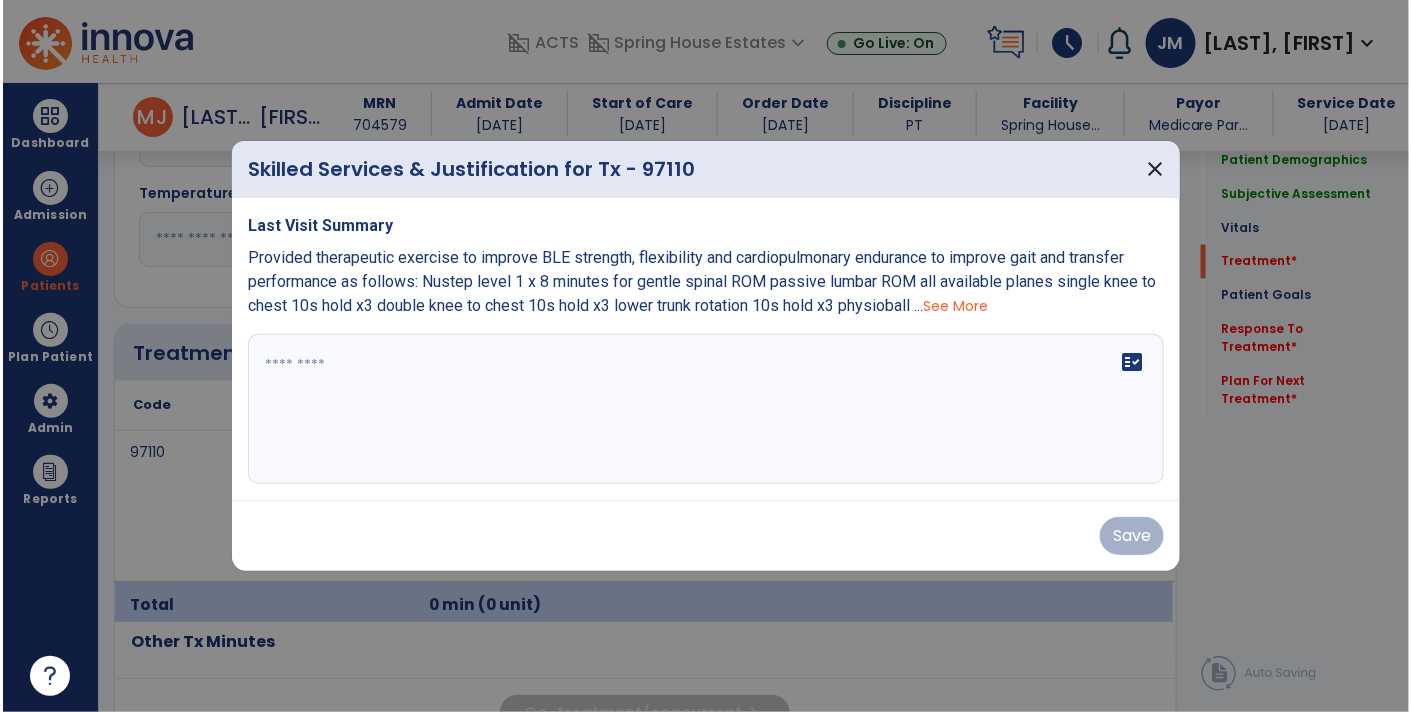 scroll, scrollTop: 1039, scrollLeft: 0, axis: vertical 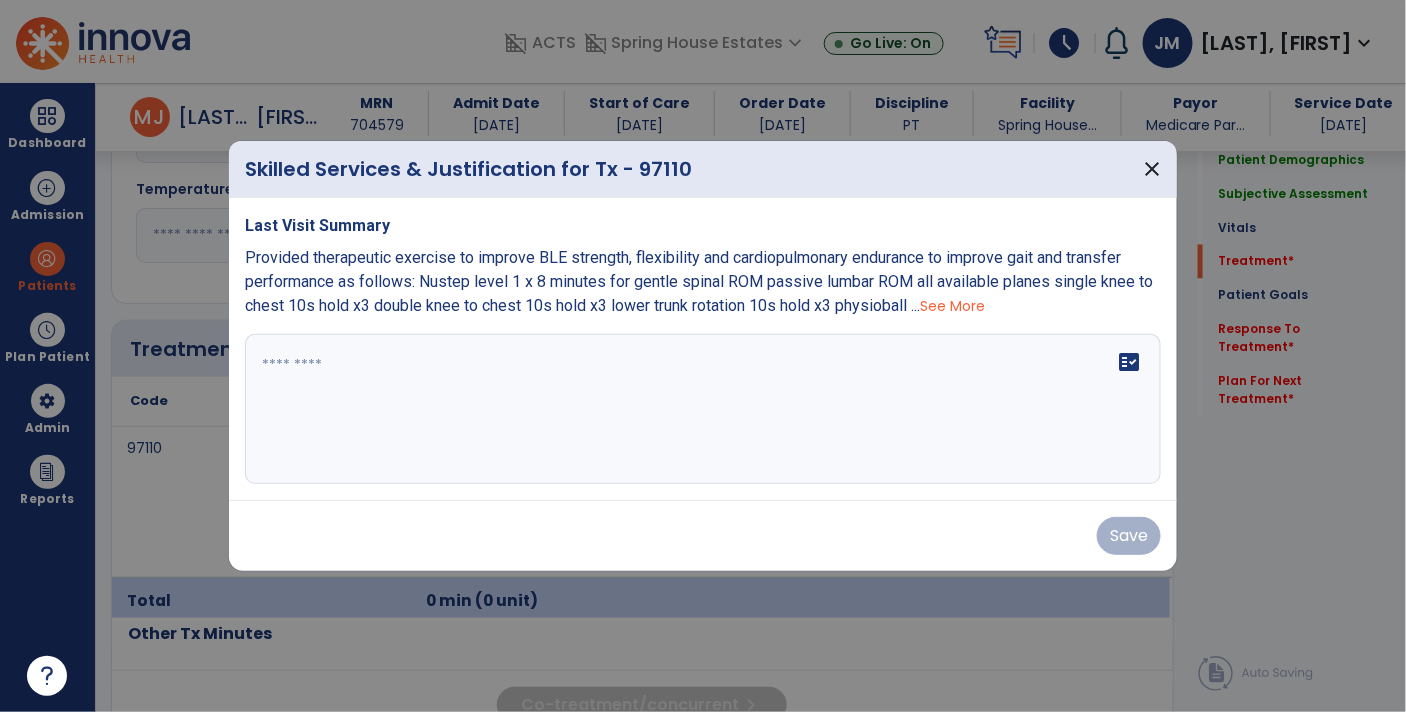 click on "fact_check" at bounding box center (703, 409) 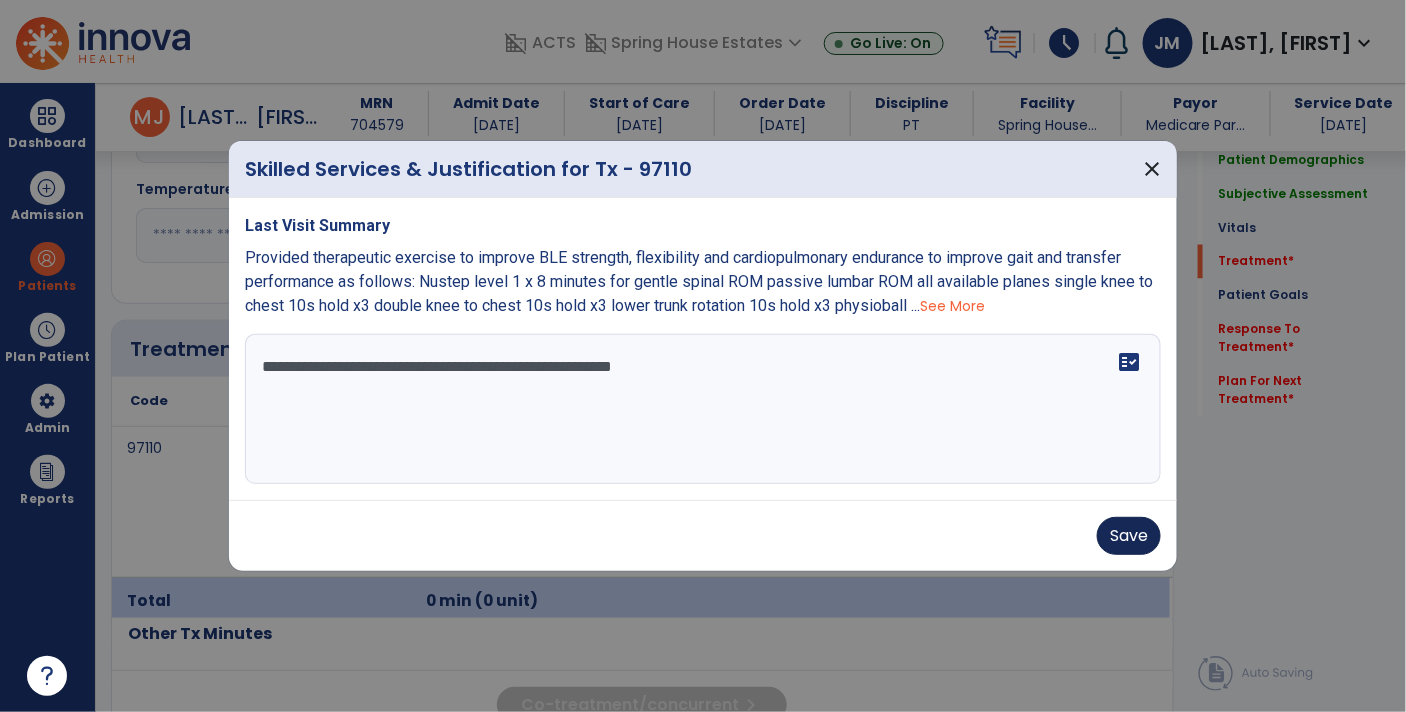 type on "**********" 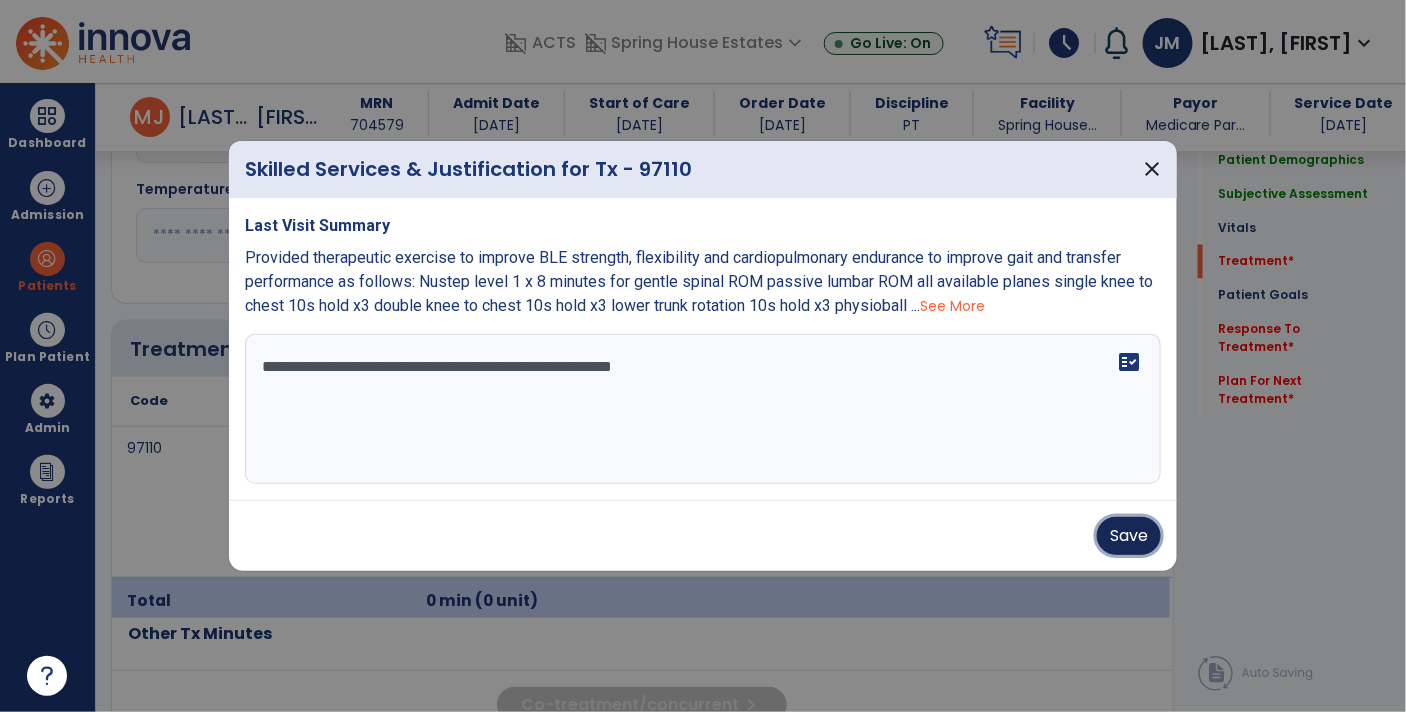 click on "Save" at bounding box center (1129, 536) 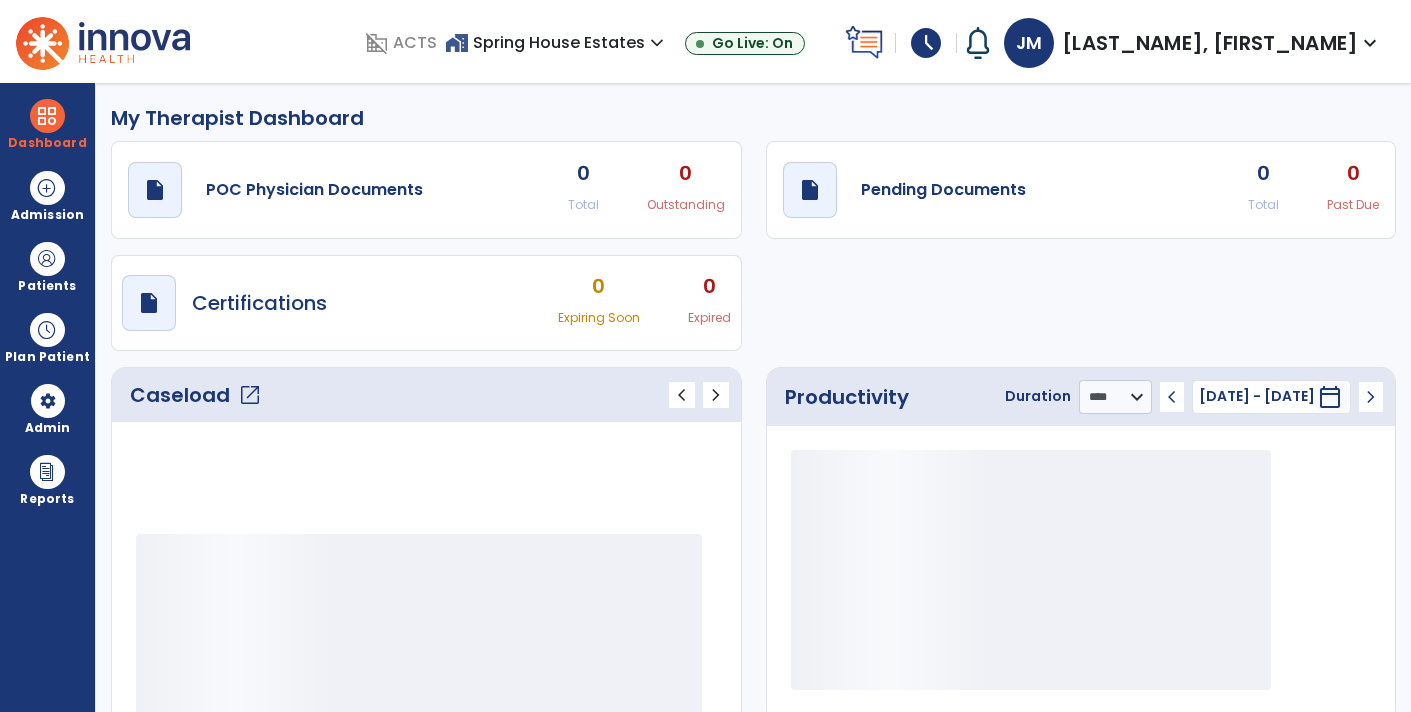 select on "****" 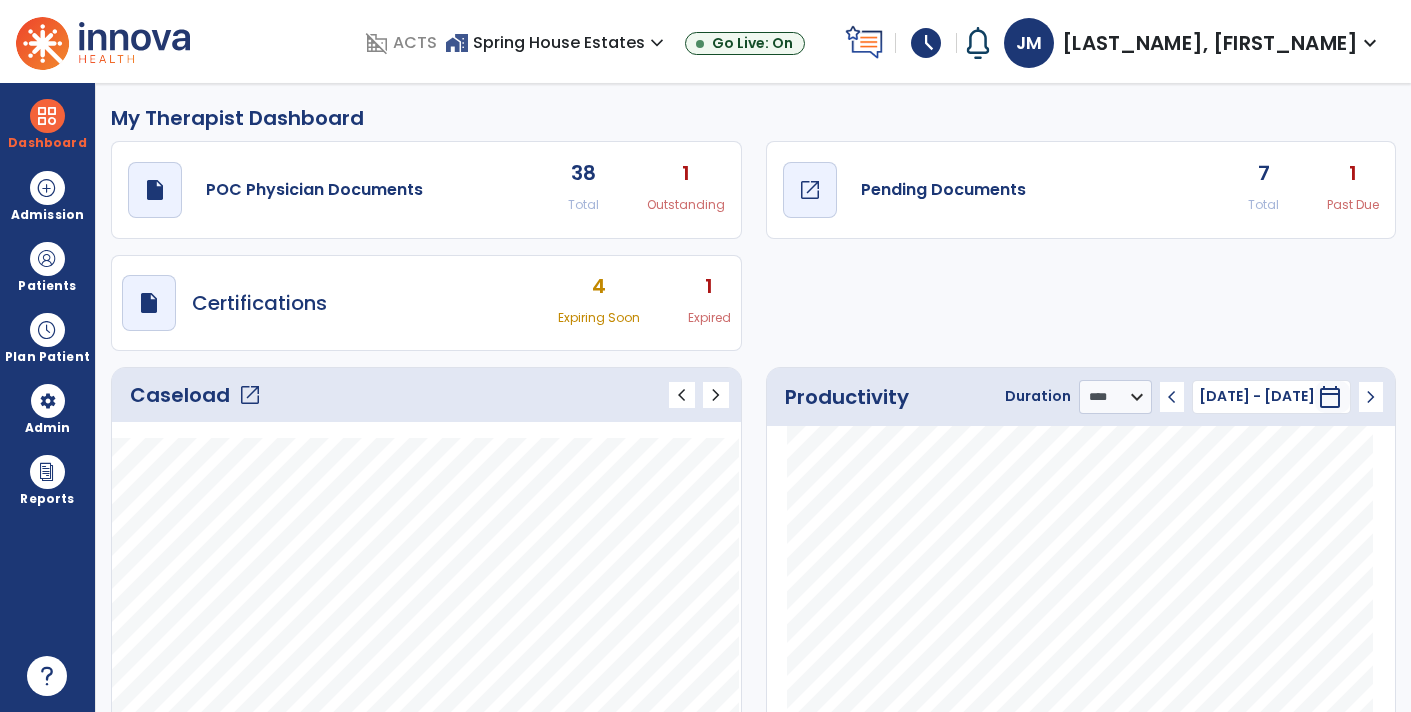 click on "draft   open_in_new  Pending Documents" 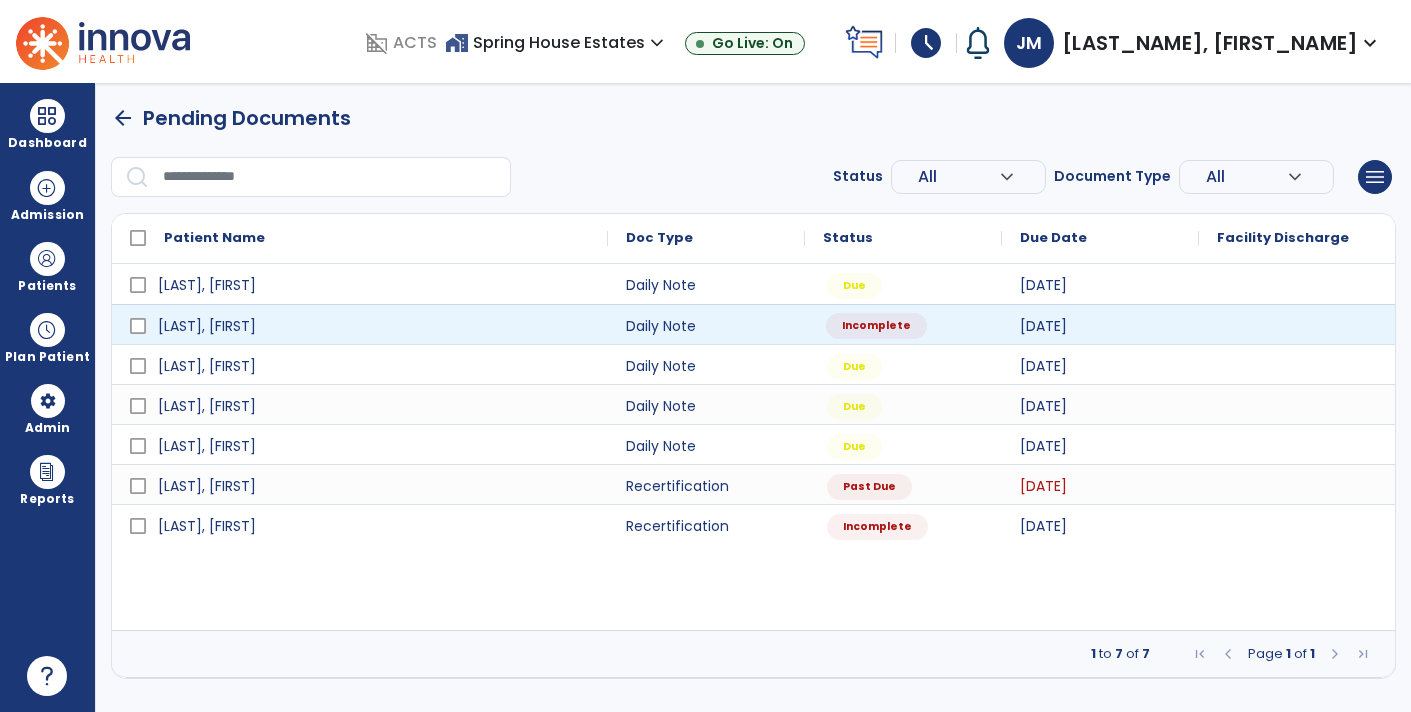 click on "Incomplete" at bounding box center (876, 326) 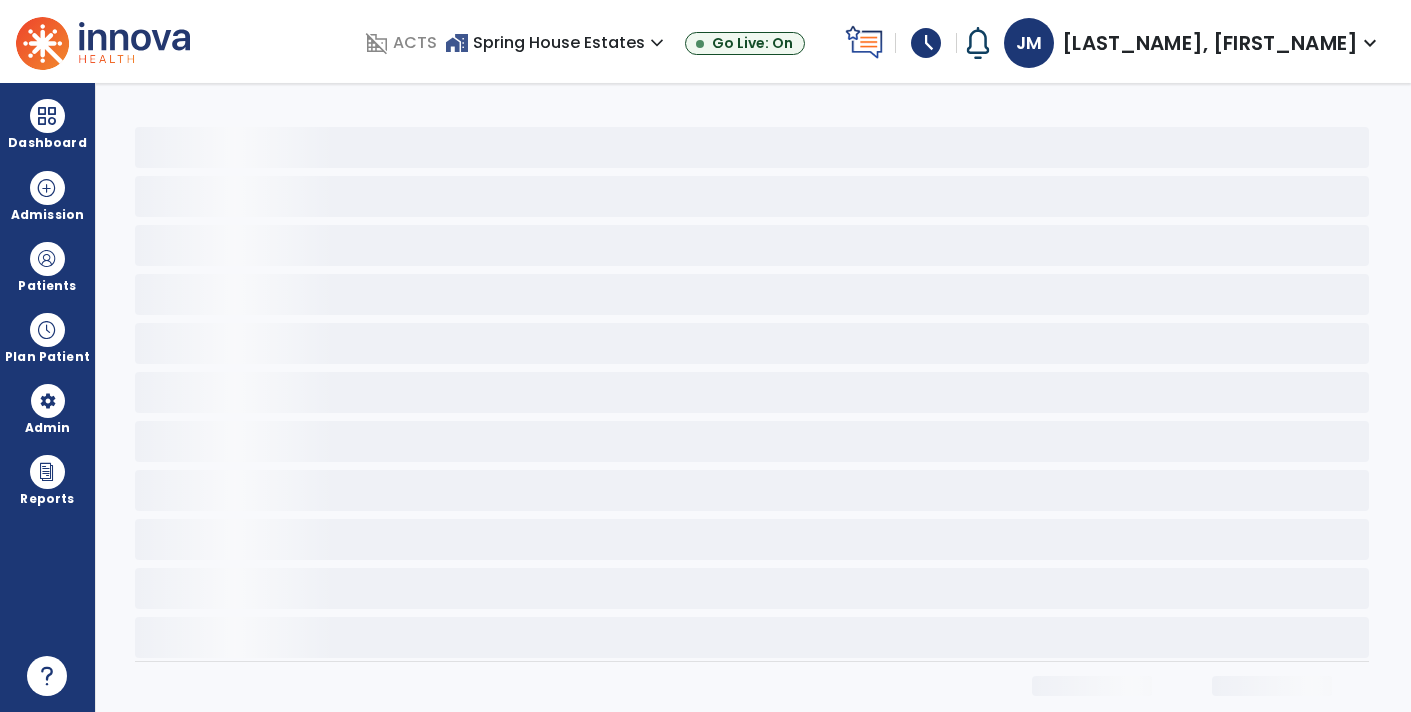 select on "*" 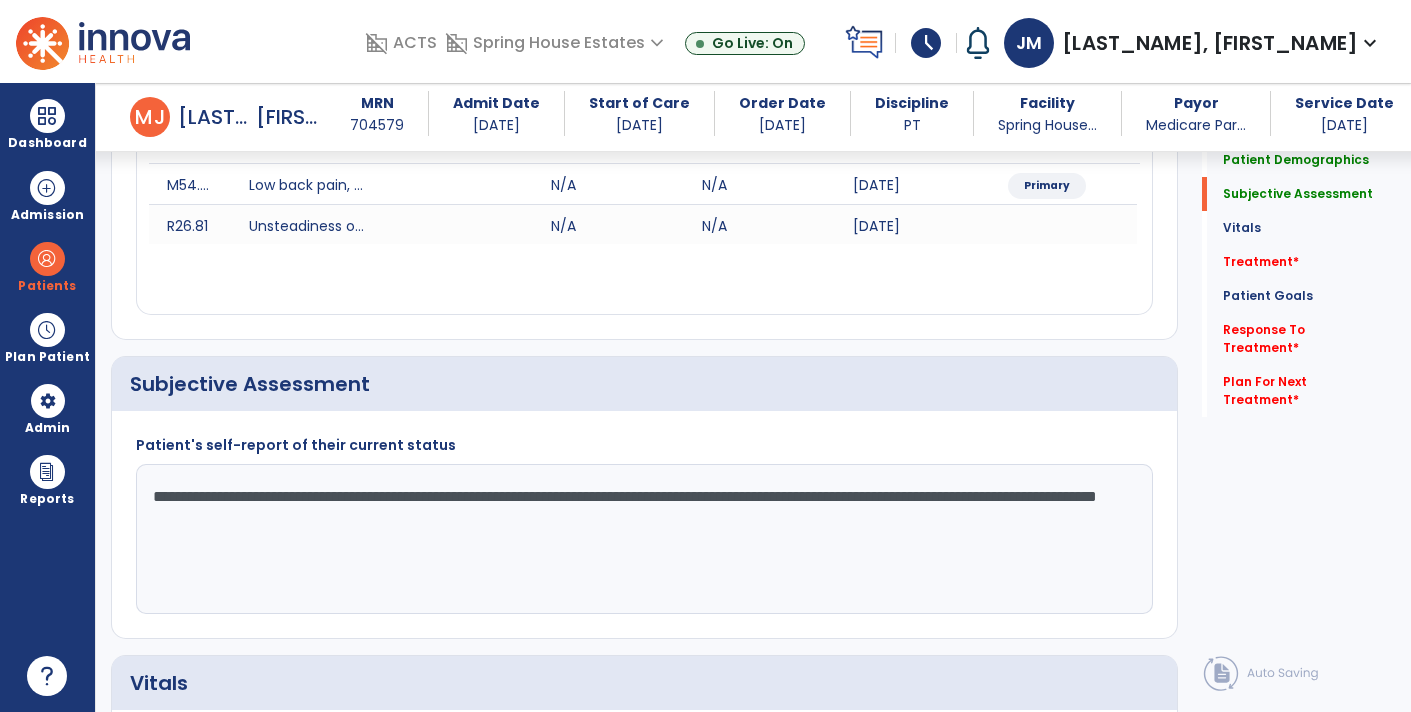 scroll, scrollTop: 266, scrollLeft: 0, axis: vertical 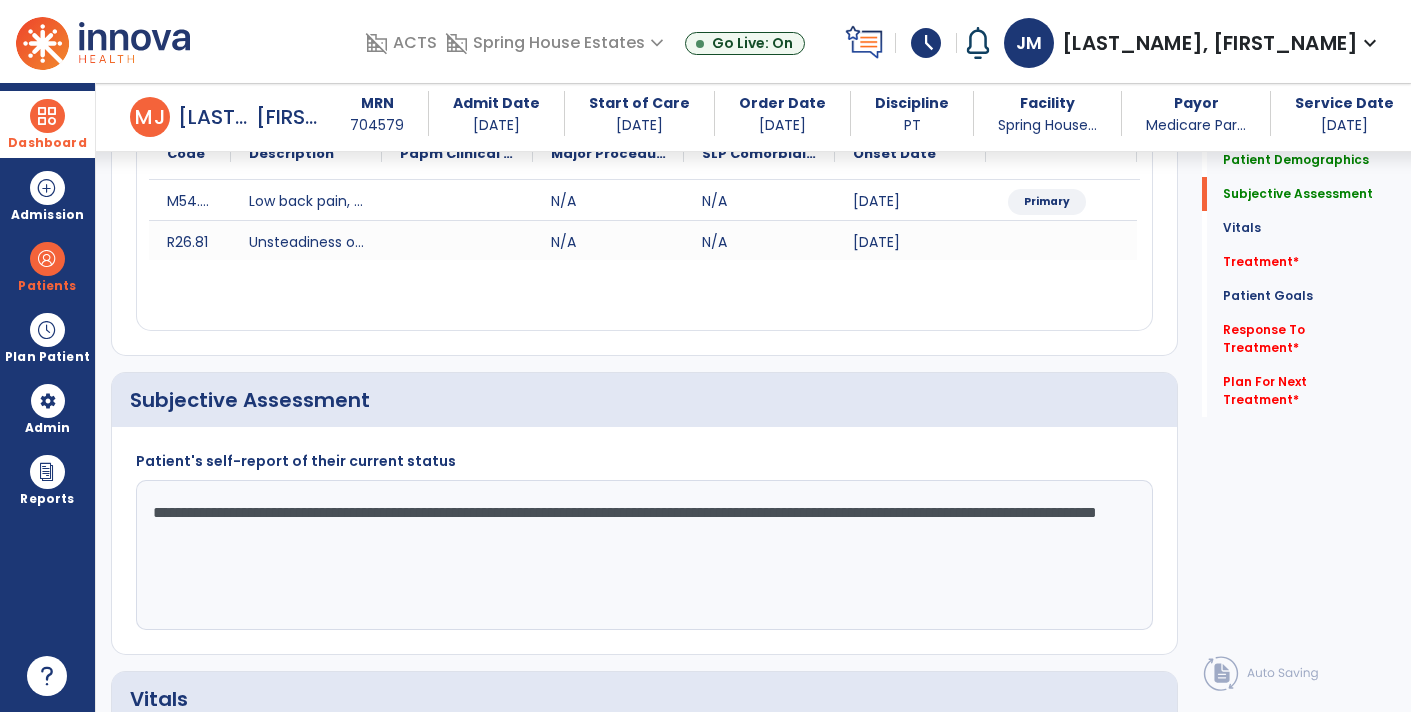 click on "Dashboard" at bounding box center [47, 124] 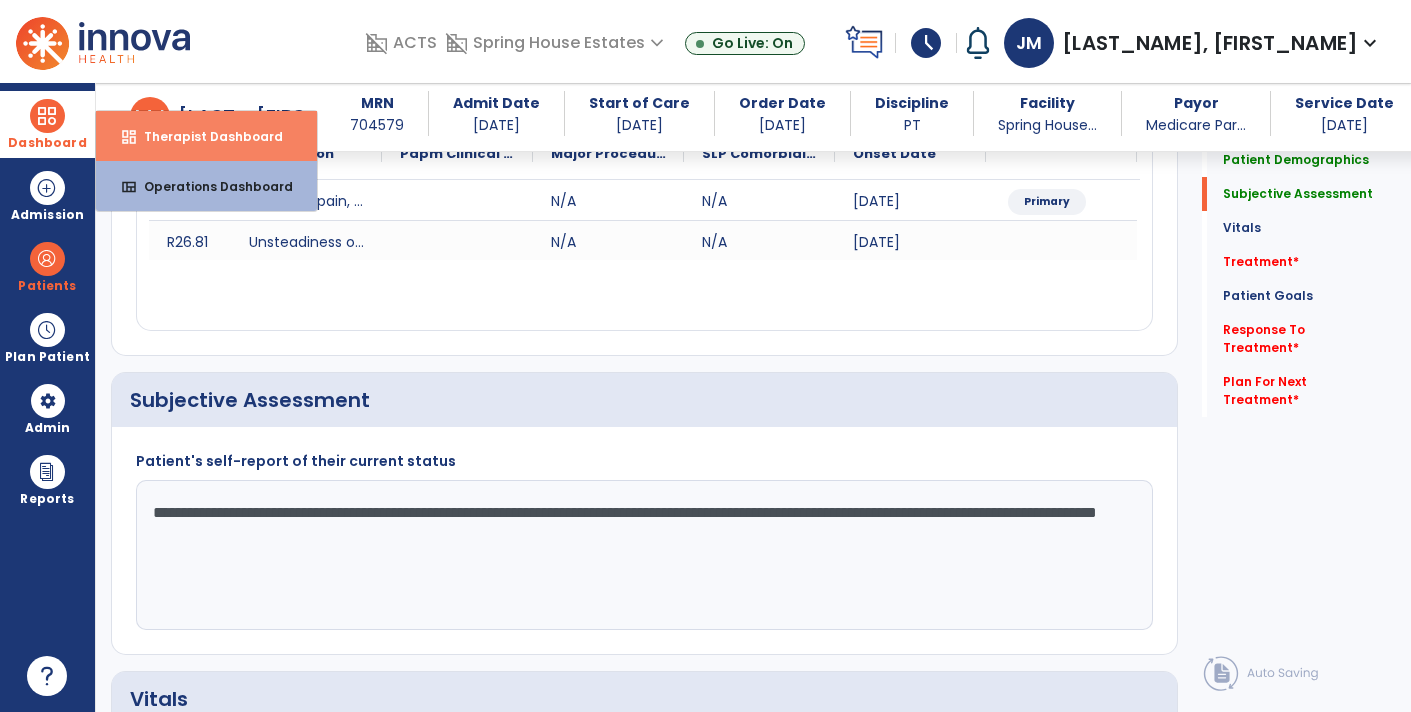 click on "dashboard" at bounding box center (129, 137) 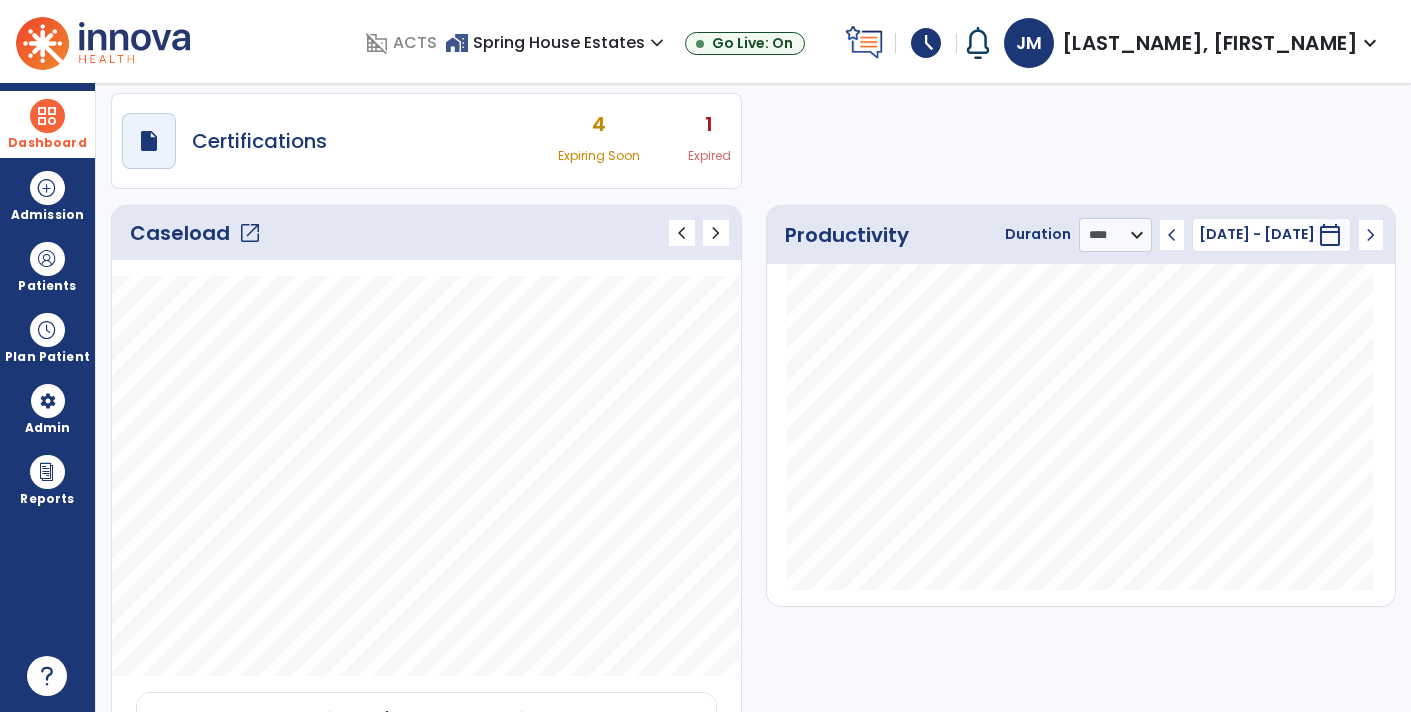 scroll, scrollTop: 0, scrollLeft: 0, axis: both 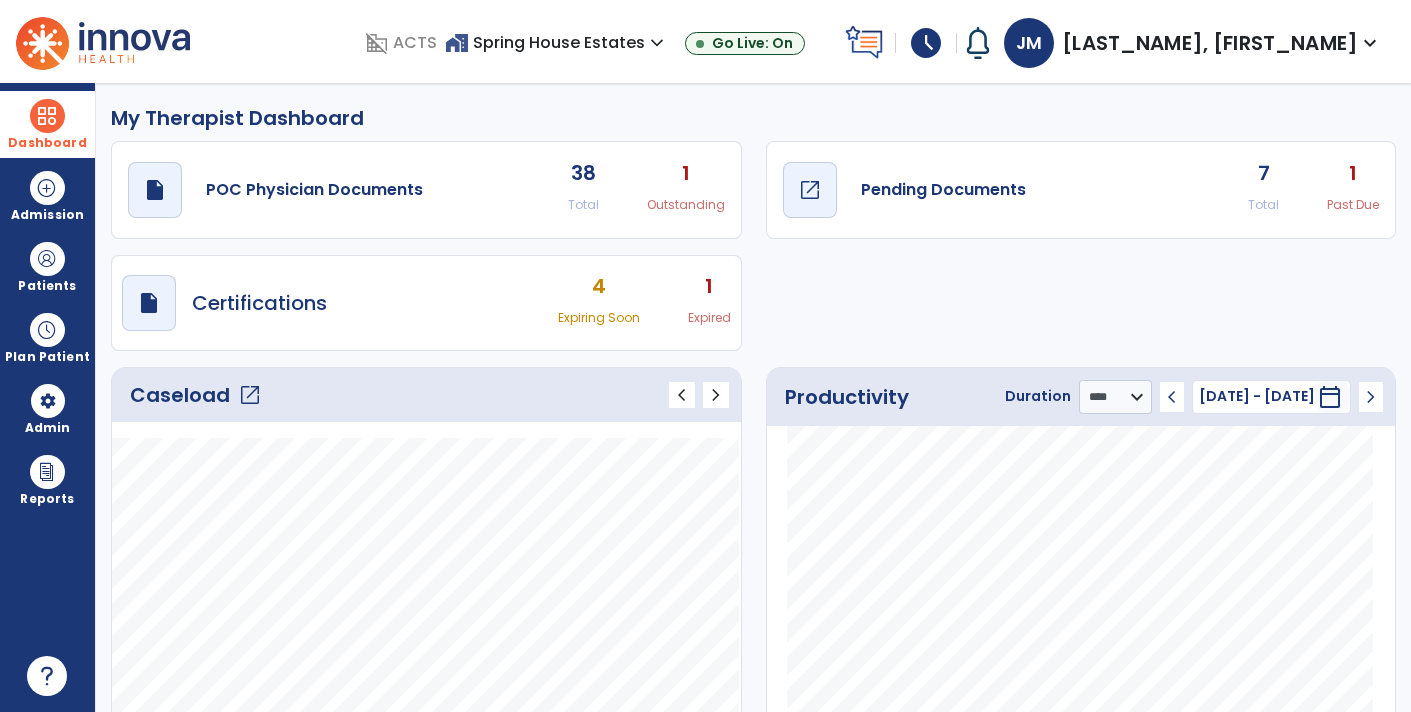click on "draft   open_in_new  Pending Documents" 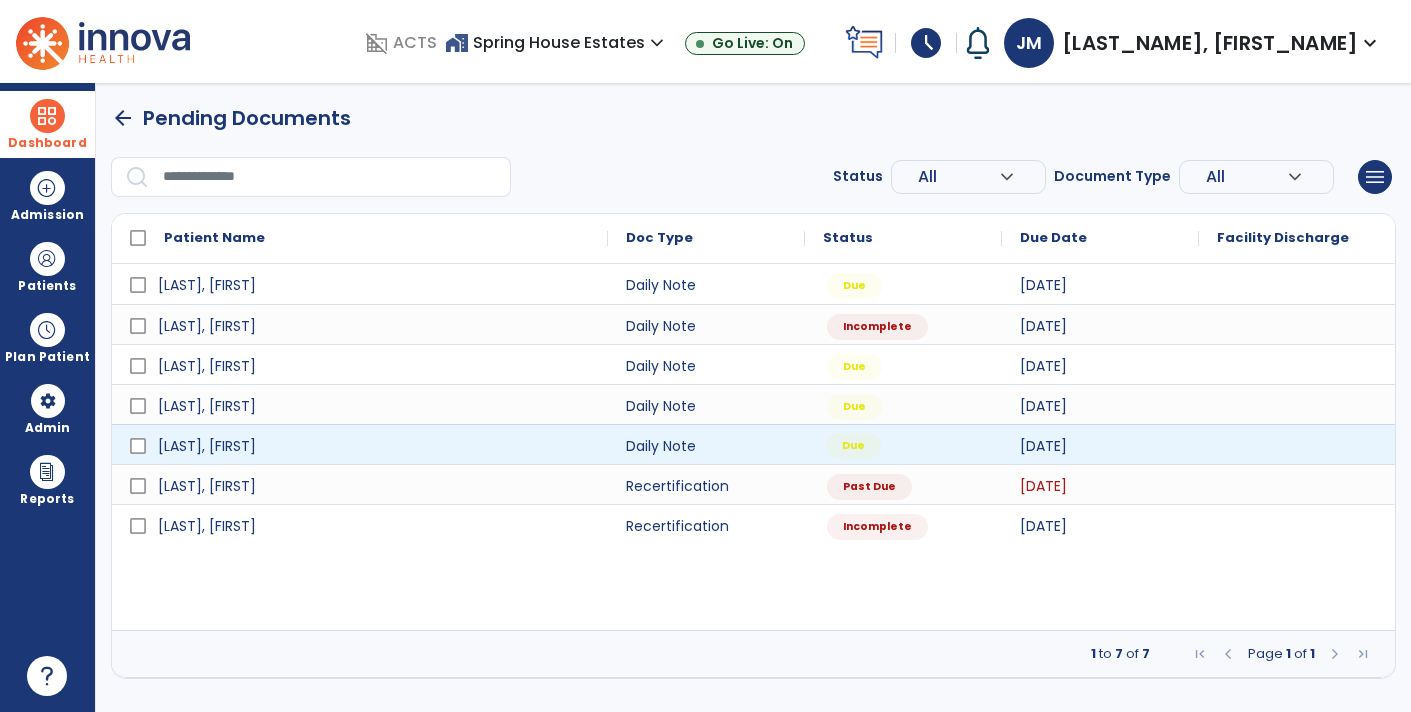 click on "Due" at bounding box center [853, 446] 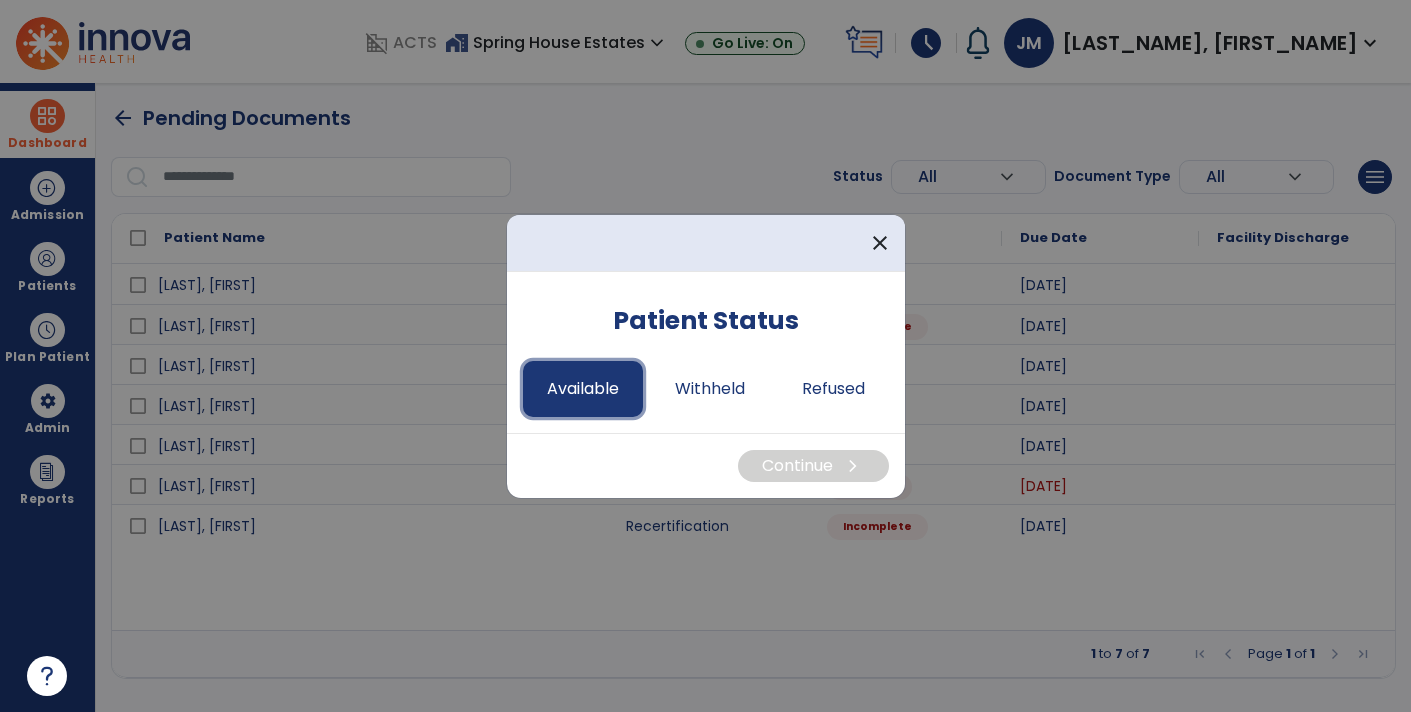 click on "Available" at bounding box center (583, 389) 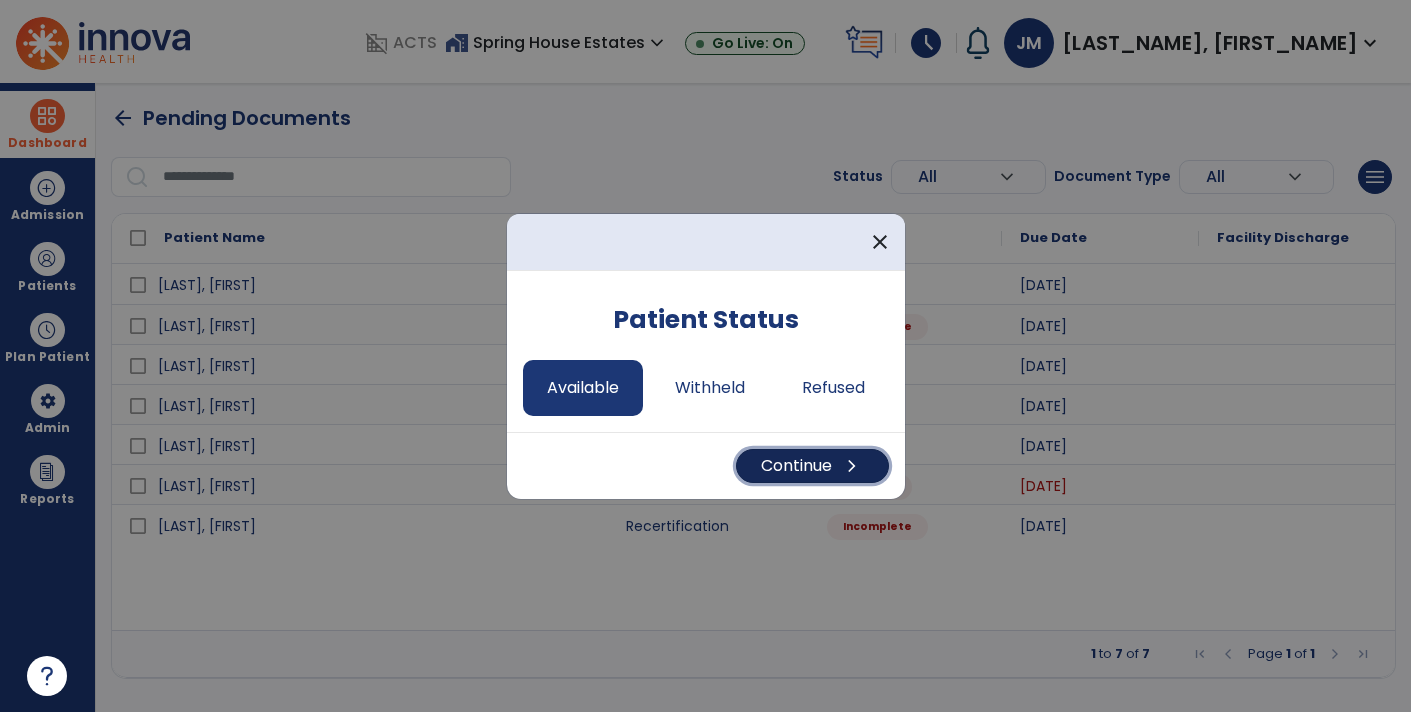click on "Continue   chevron_right" at bounding box center (812, 466) 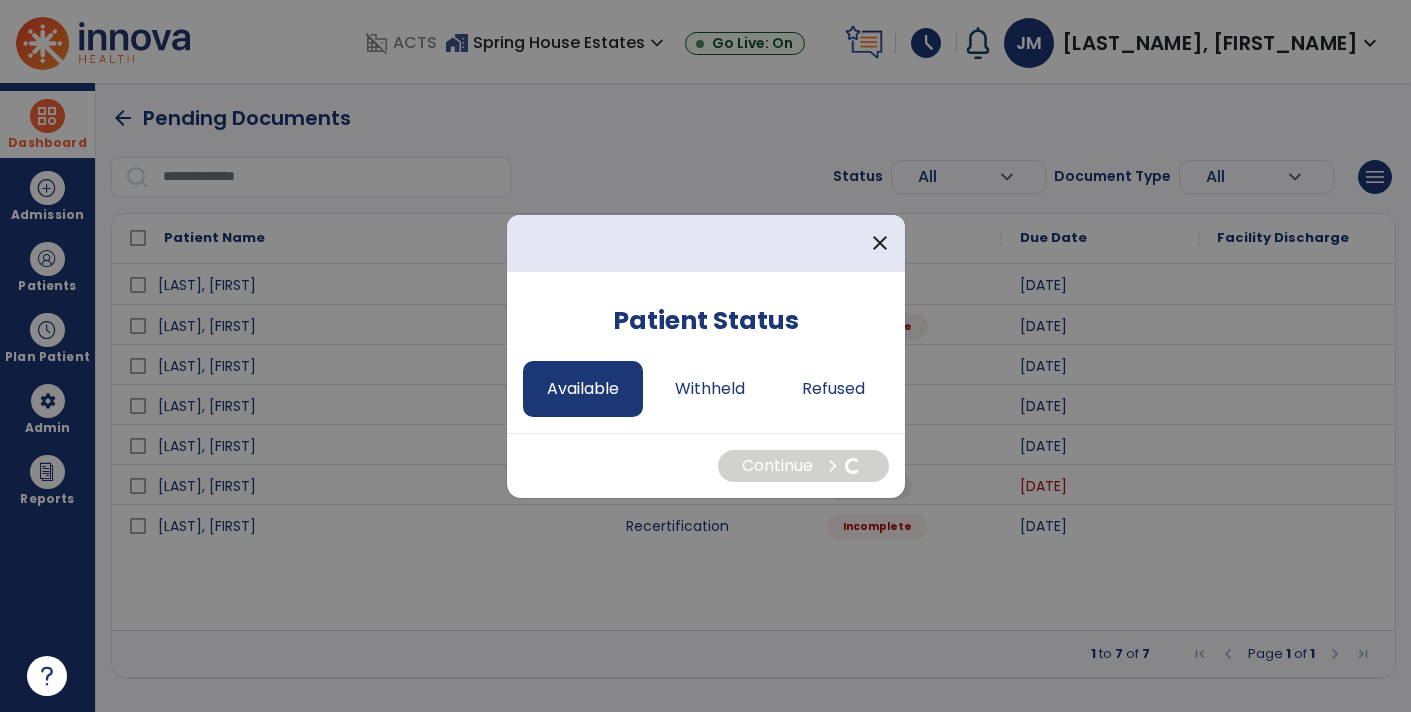 select on "*" 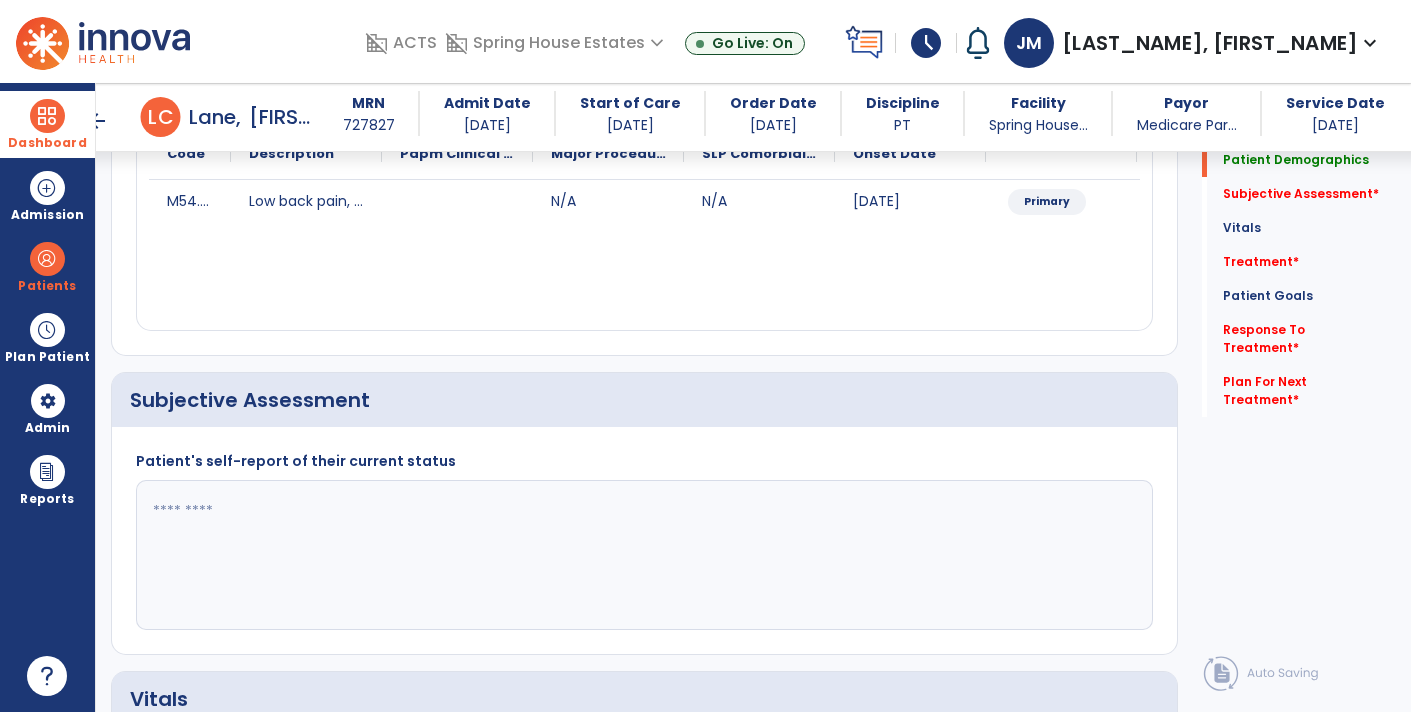 scroll, scrollTop: 266, scrollLeft: 0, axis: vertical 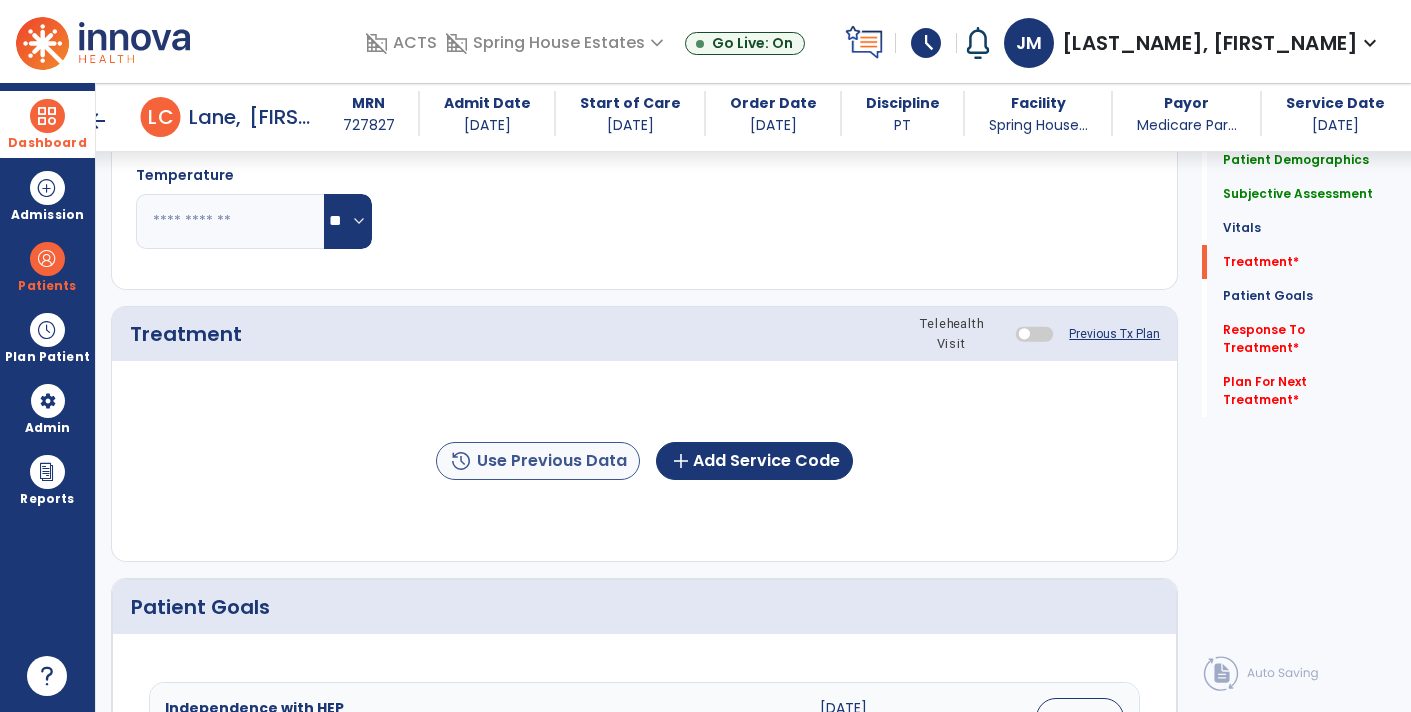 type on "**********" 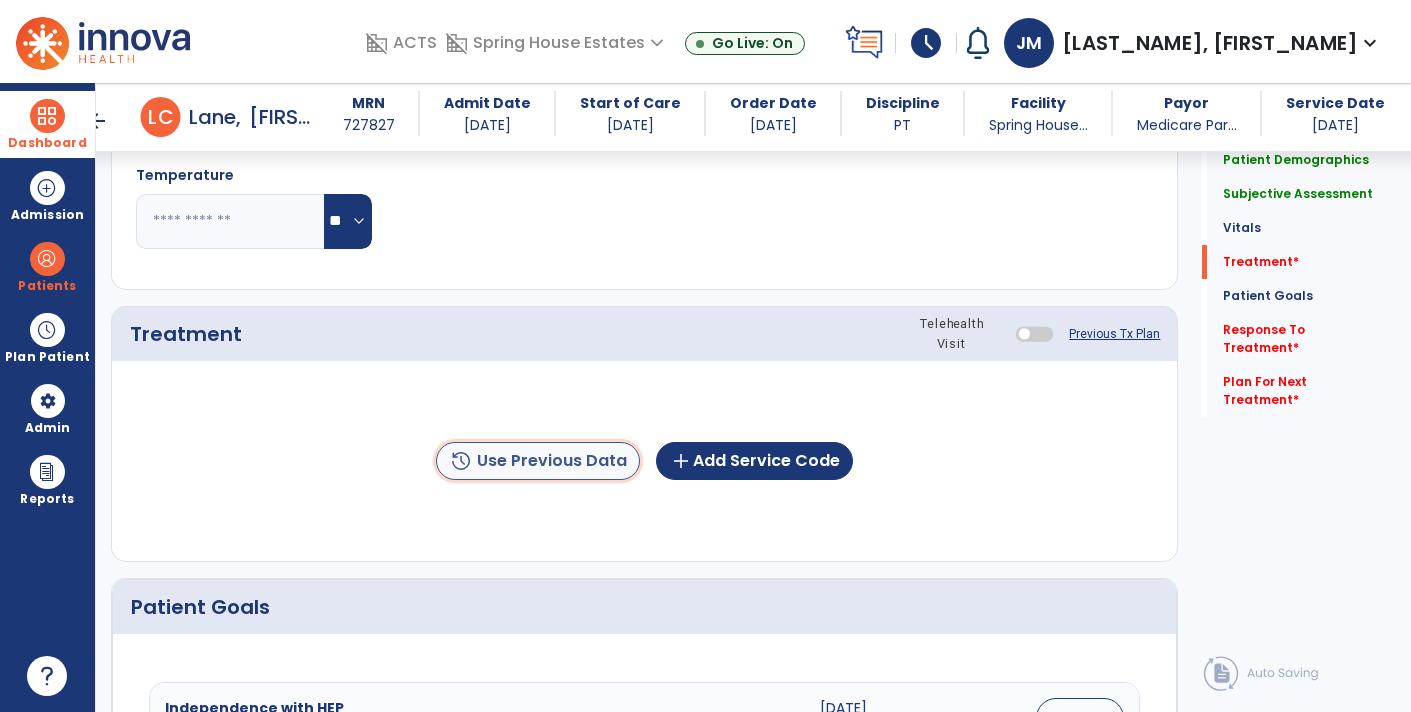 click on "history  Use Previous Data" 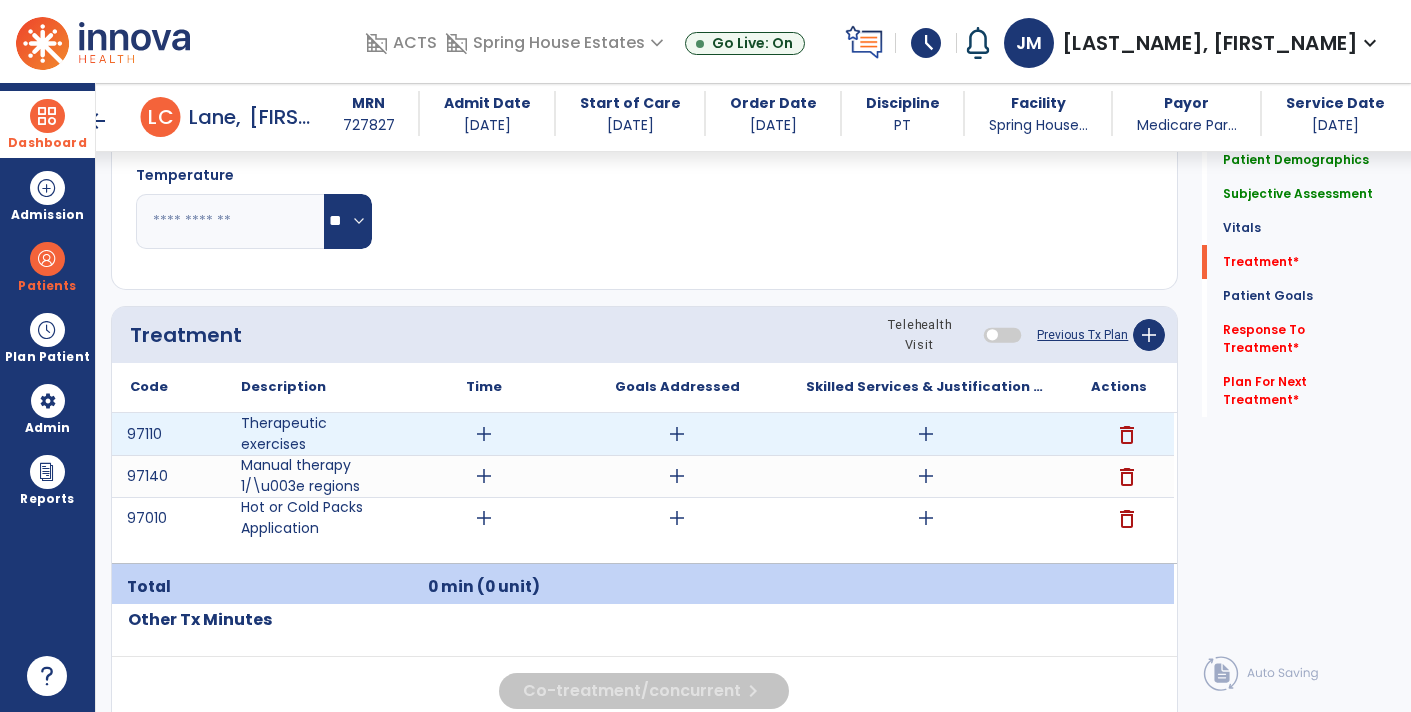 click on "add" at bounding box center (926, 434) 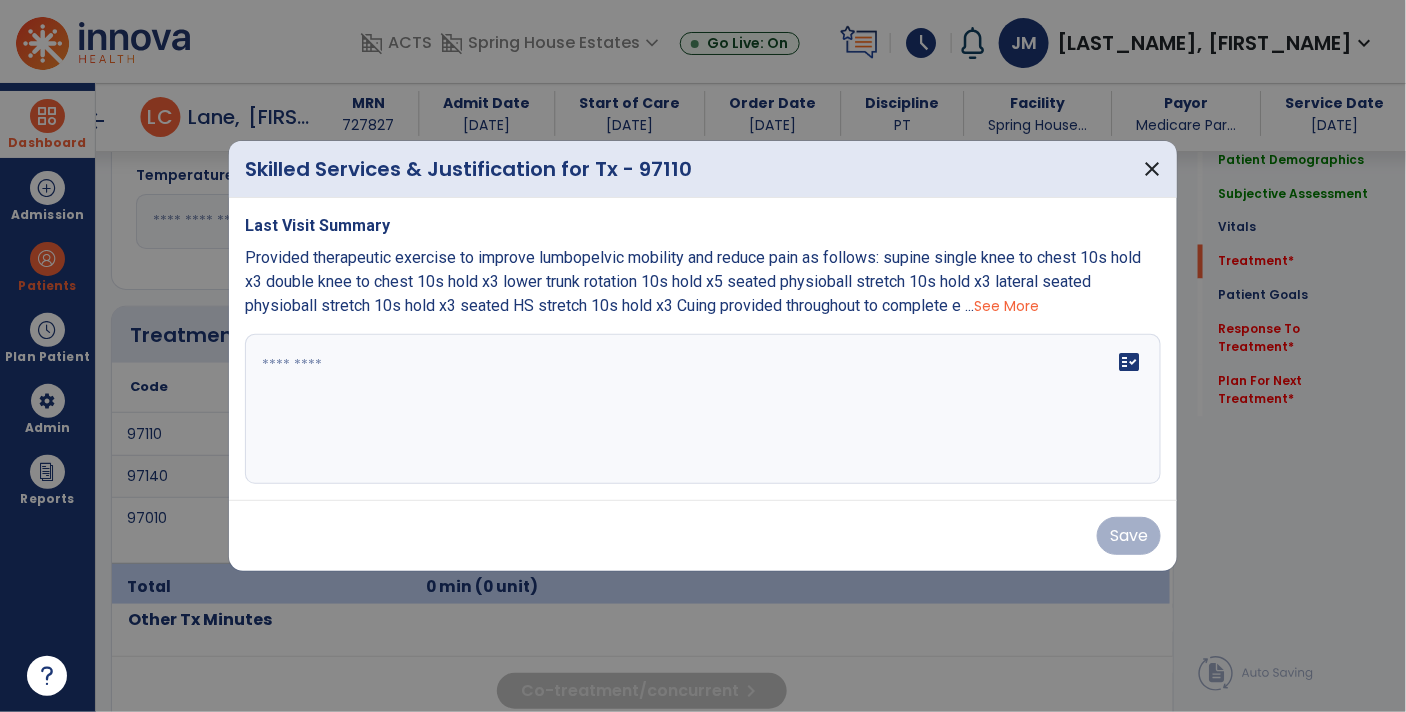scroll, scrollTop: 1053, scrollLeft: 0, axis: vertical 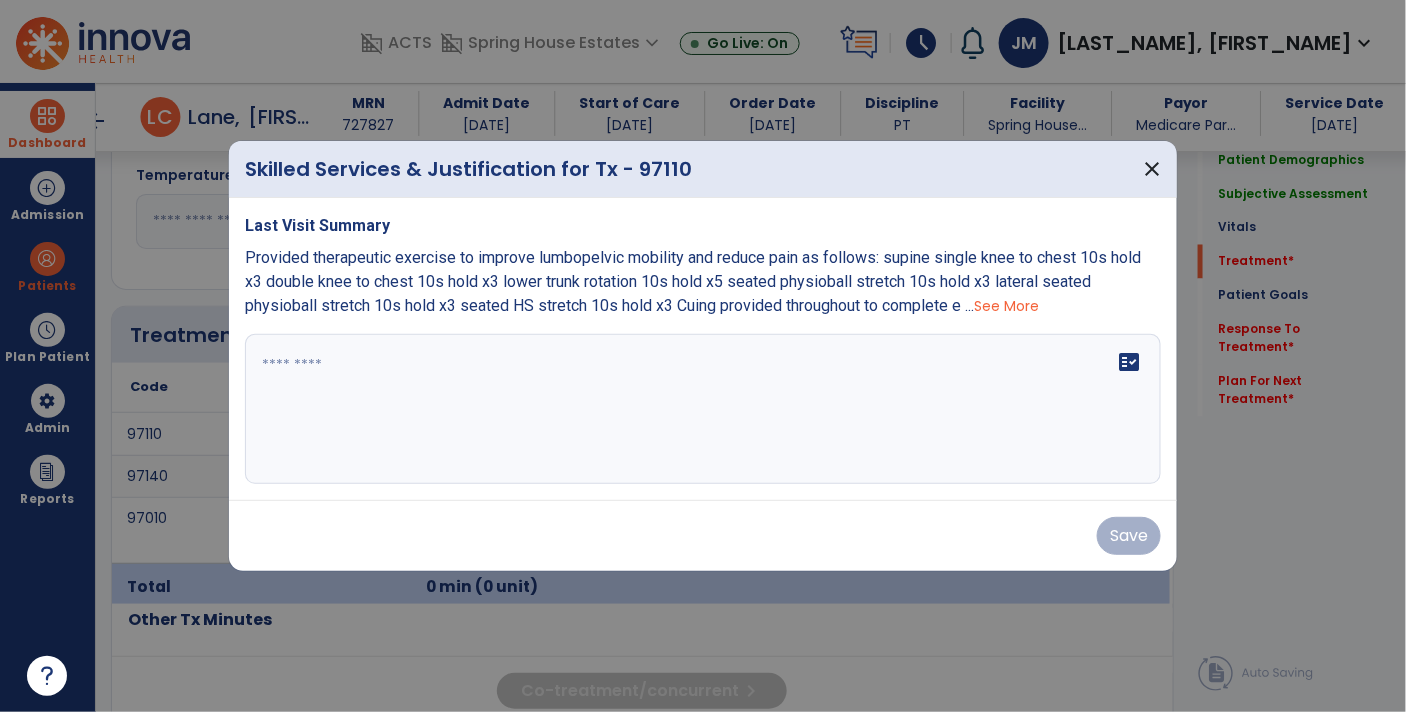 click on "See More" at bounding box center [1006, 306] 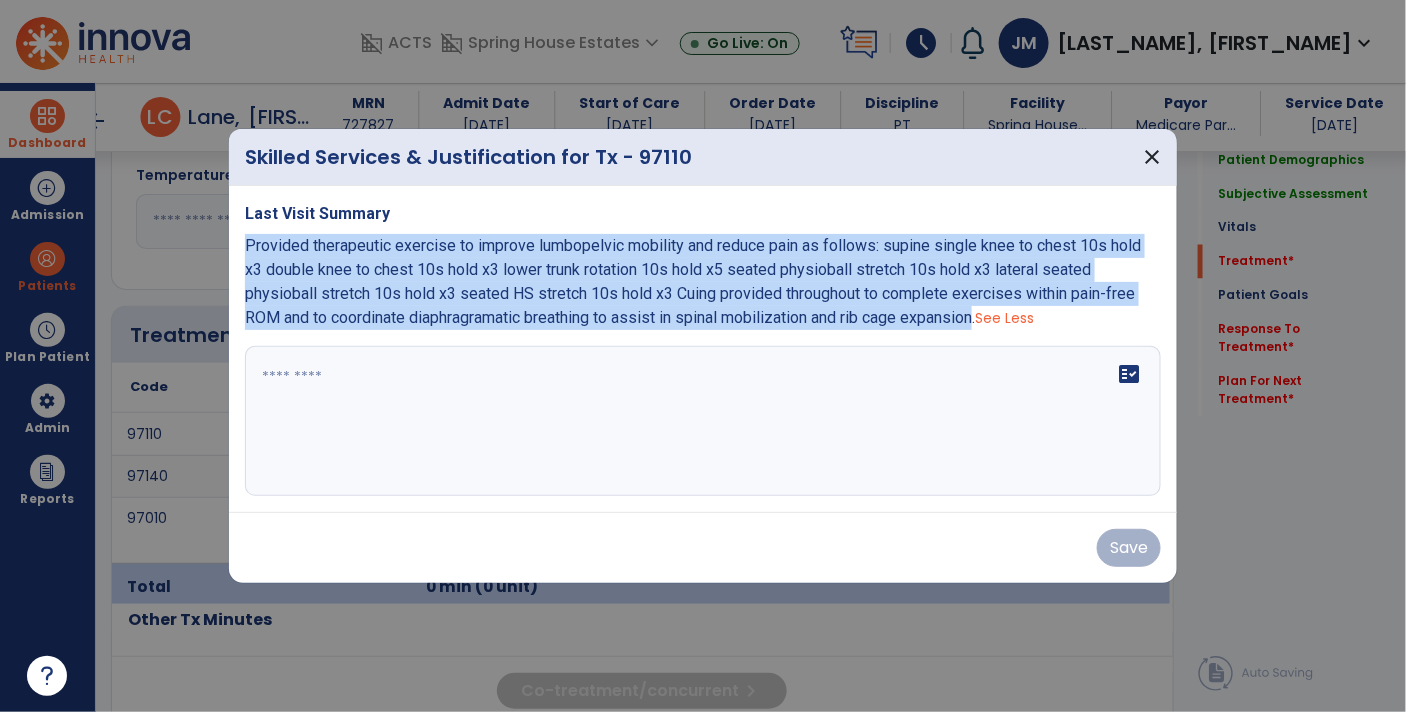 drag, startPoint x: 986, startPoint y: 323, endPoint x: 237, endPoint y: 245, distance: 753.0505 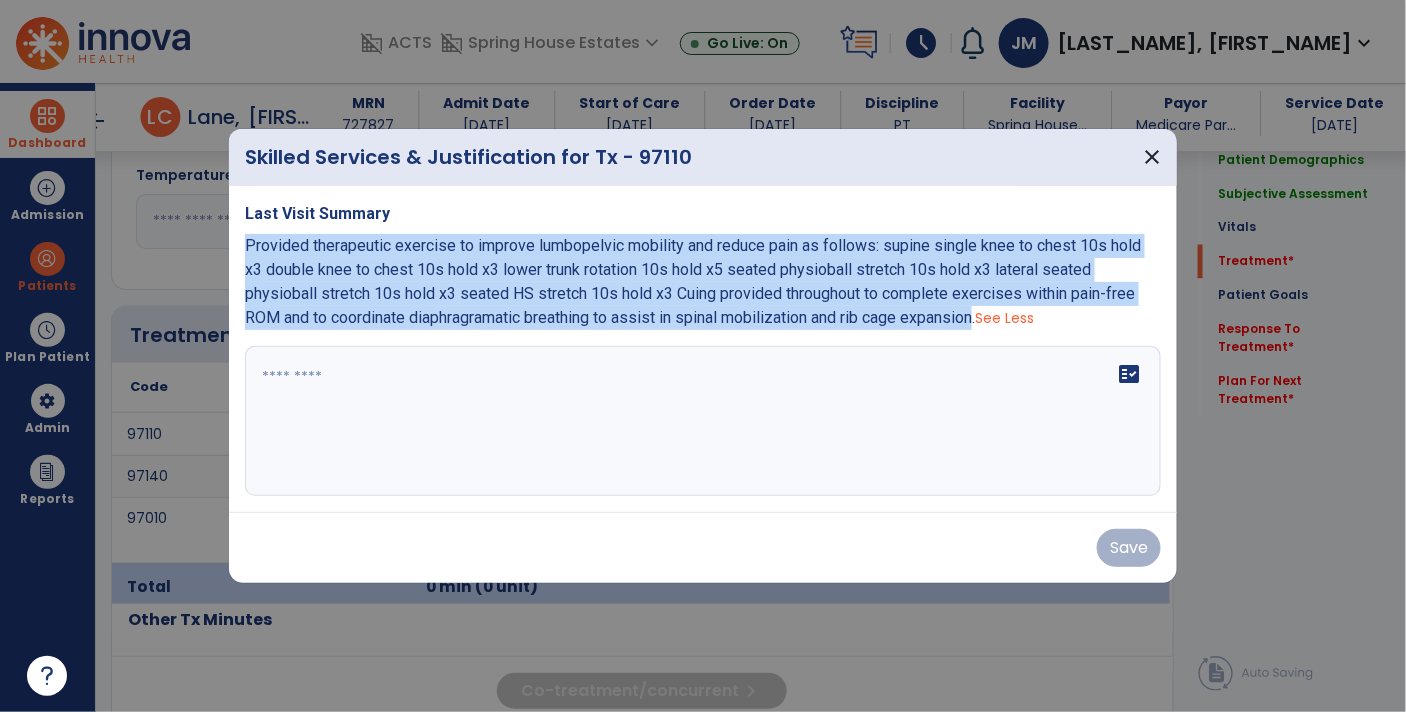 click on "Last Visit Summary Provided therapeutic exercise to improve lumbopelvic mobility and reduce pain as follows:
supine single knee to chest 10s hold x3
double knee to chest 10s hold x3
lower trunk rotation 10s hold x5
seated physioball stretch 10s hold x3
lateral seated physioball stretch 10s hold x3
seated HS stretch 10s hold x3
Cuing provided throughout to complete exercises within pain-free ROM and to coordinate diaphragramatic breathing to assist in spinal mobilization and rib cage expansion.   See Less   fact_check" at bounding box center [703, 349] 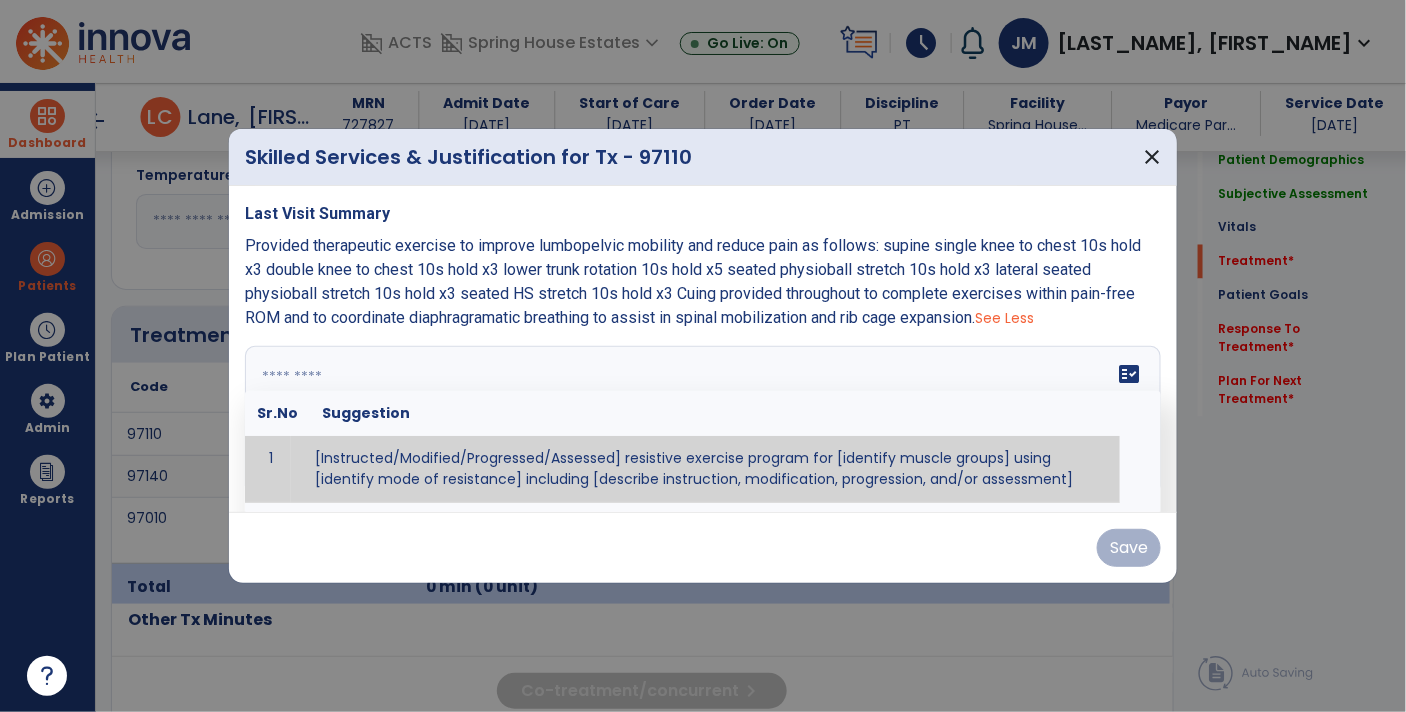 paste on "**********" 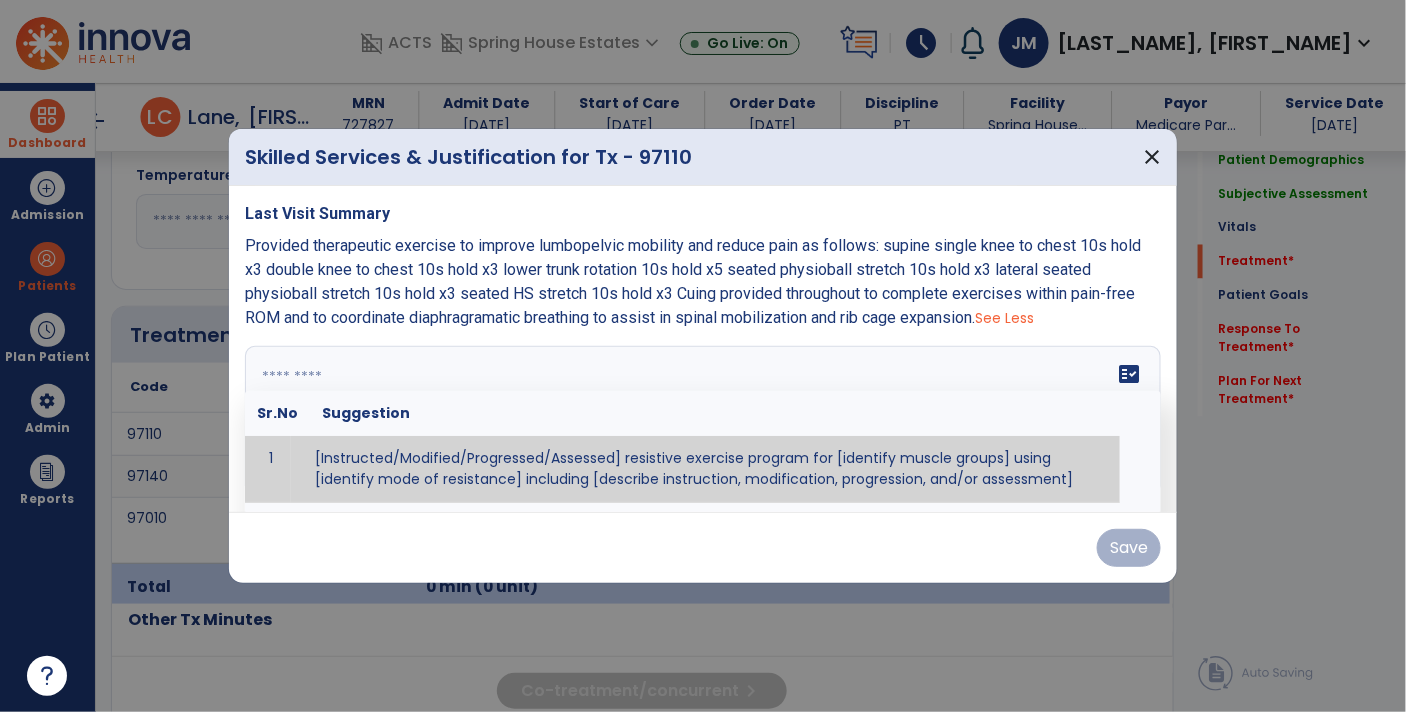 type on "**********" 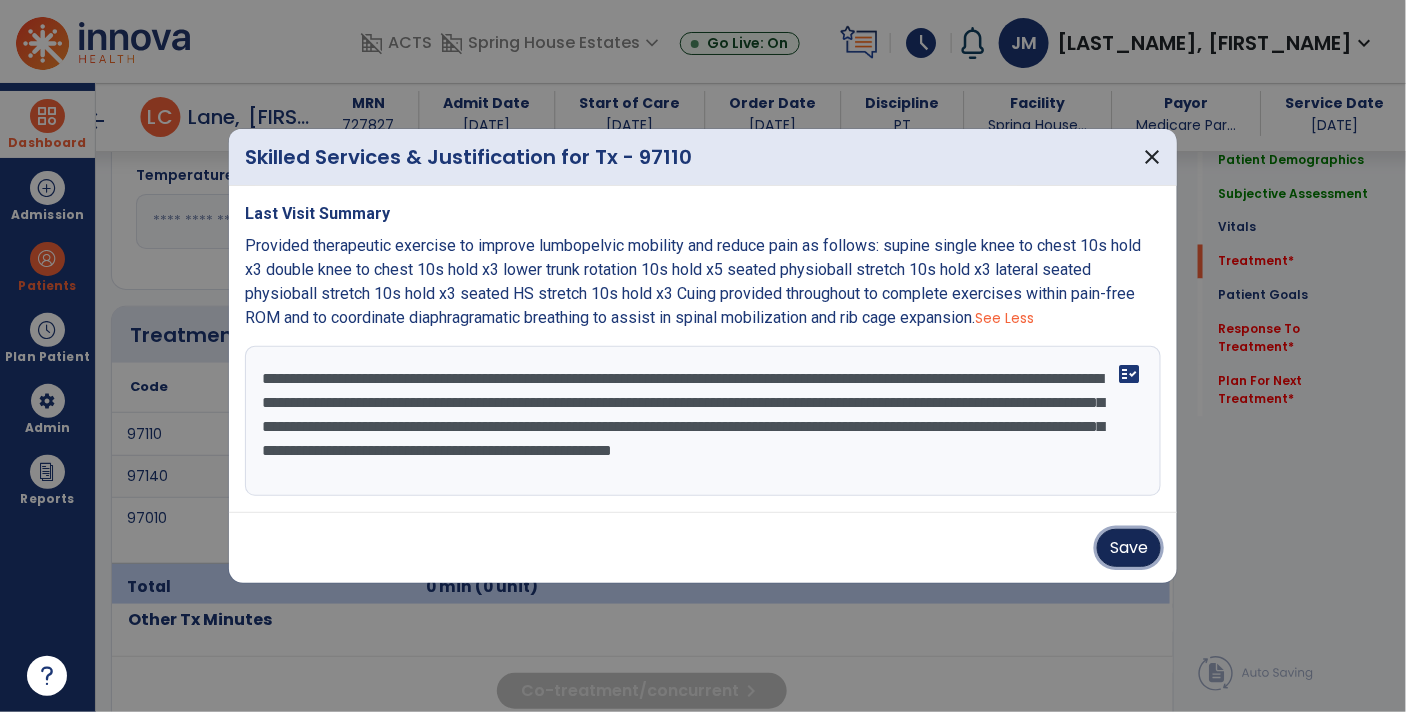 click on "Save" at bounding box center [1129, 548] 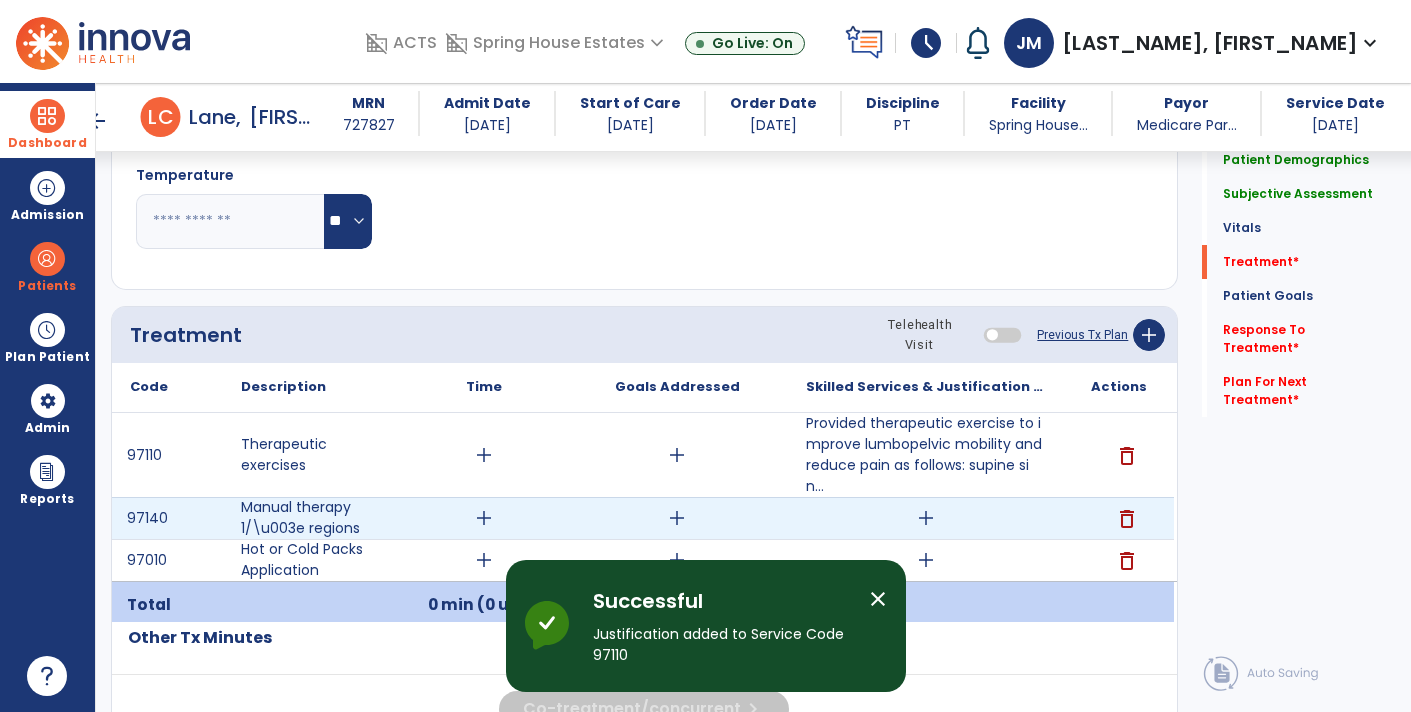 click on "add" at bounding box center (926, 518) 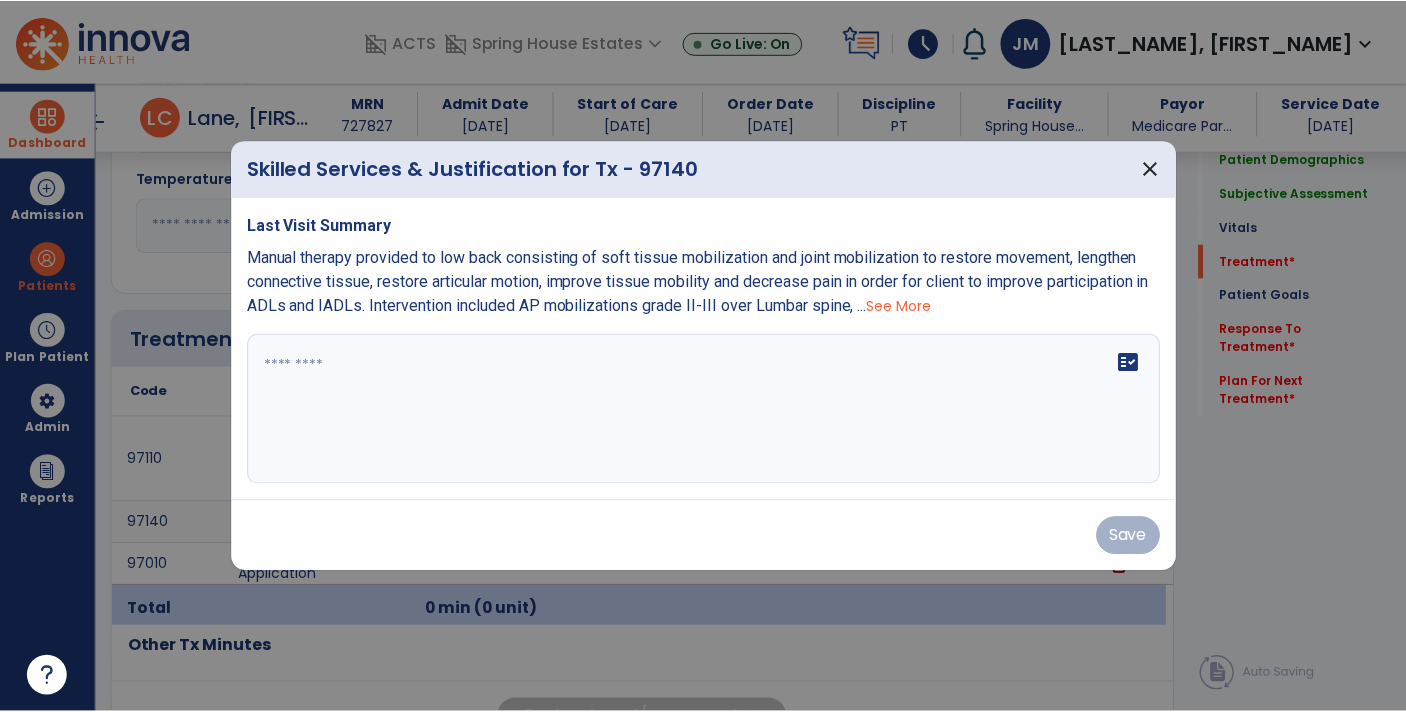 scroll, scrollTop: 1053, scrollLeft: 0, axis: vertical 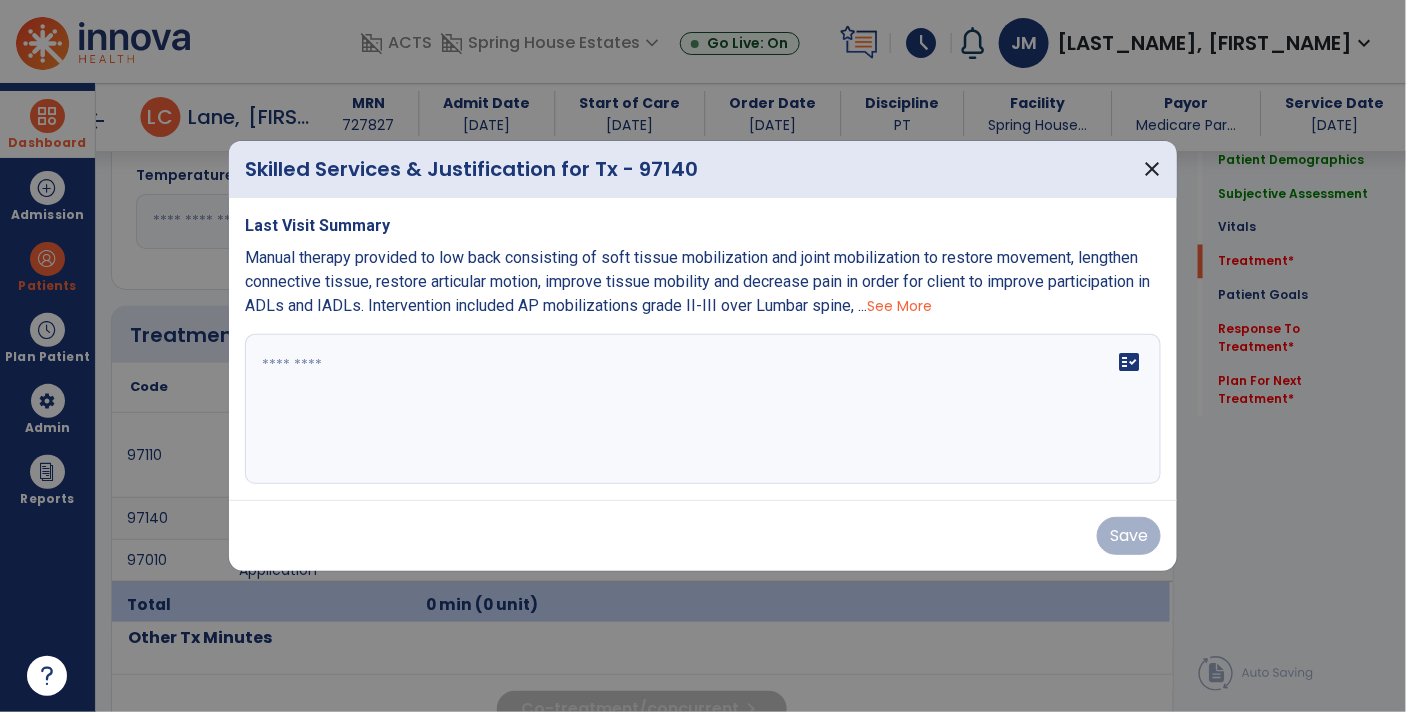 click on "See More" at bounding box center [899, 306] 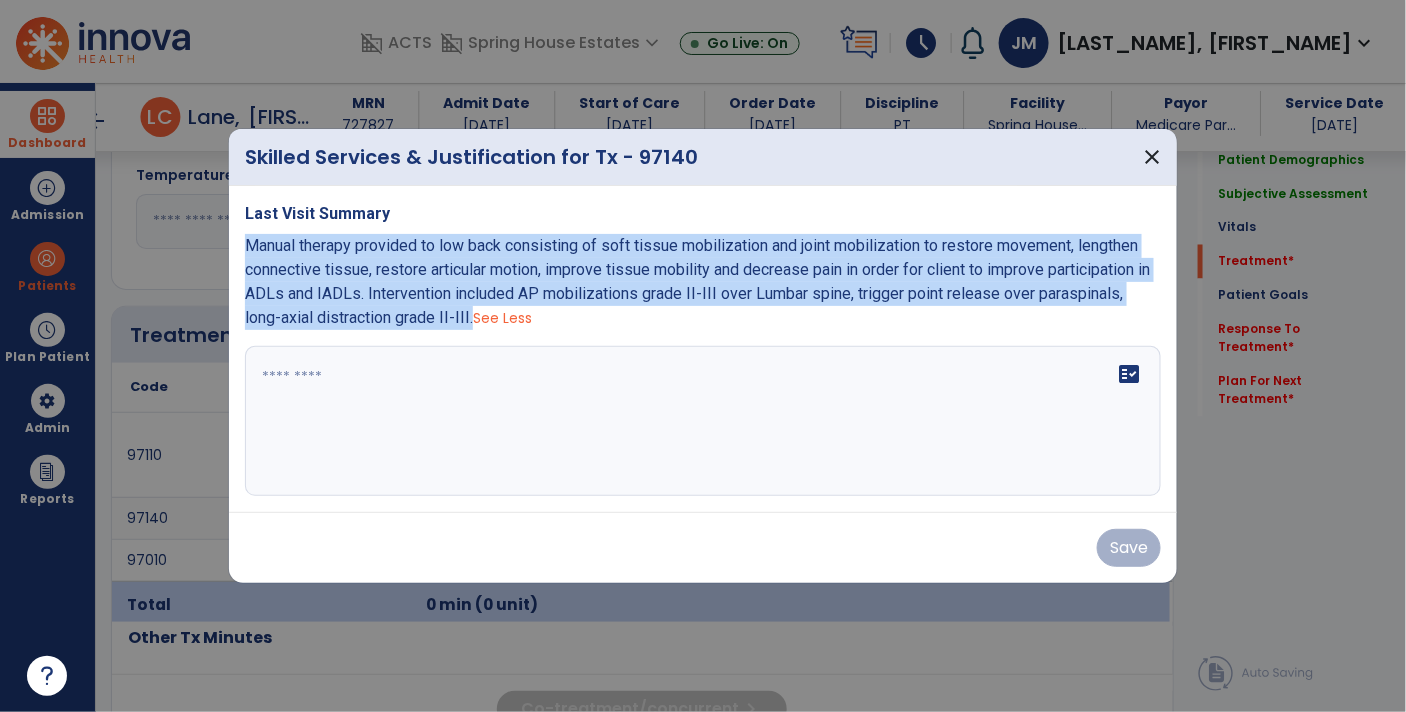 drag, startPoint x: 472, startPoint y: 319, endPoint x: 245, endPoint y: 245, distance: 238.7572 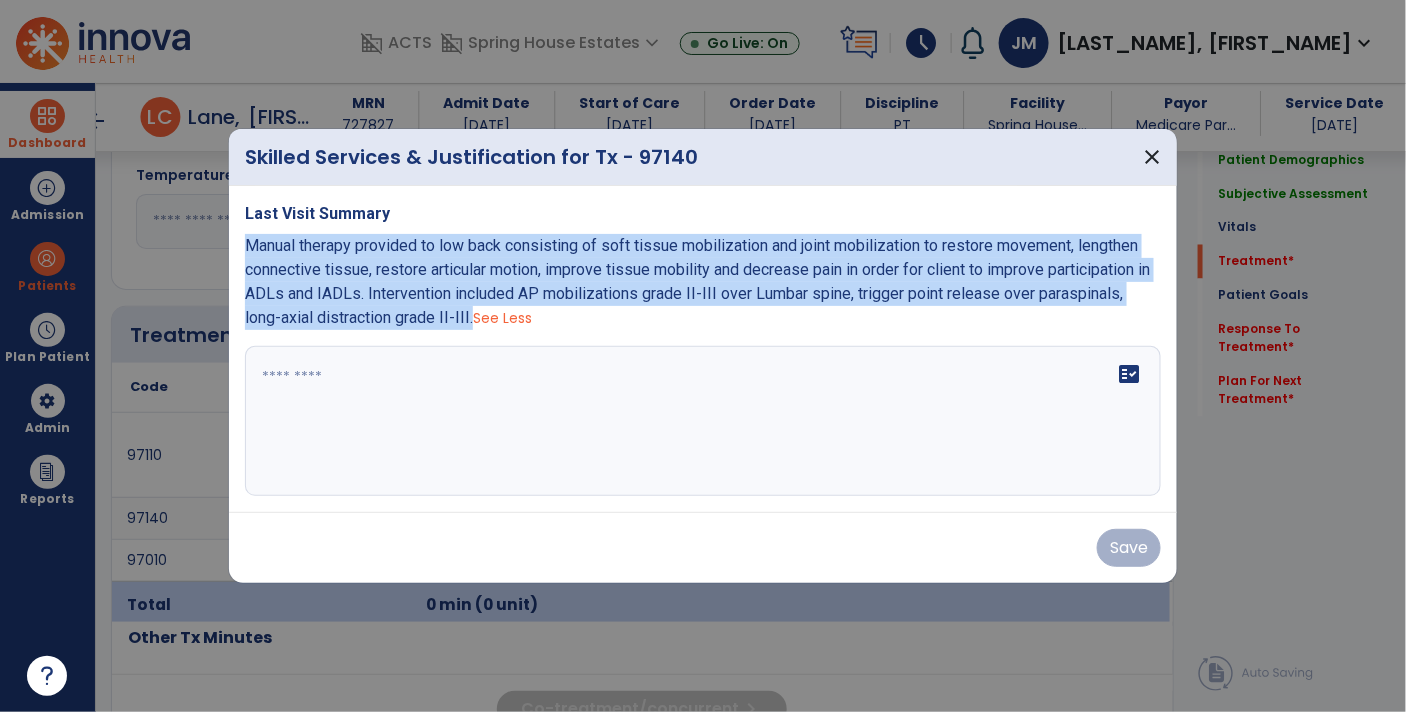 click on "Manual therapy provided to low back consisting of soft tissue mobilization and joint mobilization to restore movement, lengthen connective tissue, restore articular motion, improve tissue mobility and decrease pain  in order for client to improve participation in ADLs and IADLs. Intervention included AP mobilizations grade II-III over Lumbar spine, trigger point release over paraspinals, long-axial distraction grade II-III." at bounding box center (697, 281) 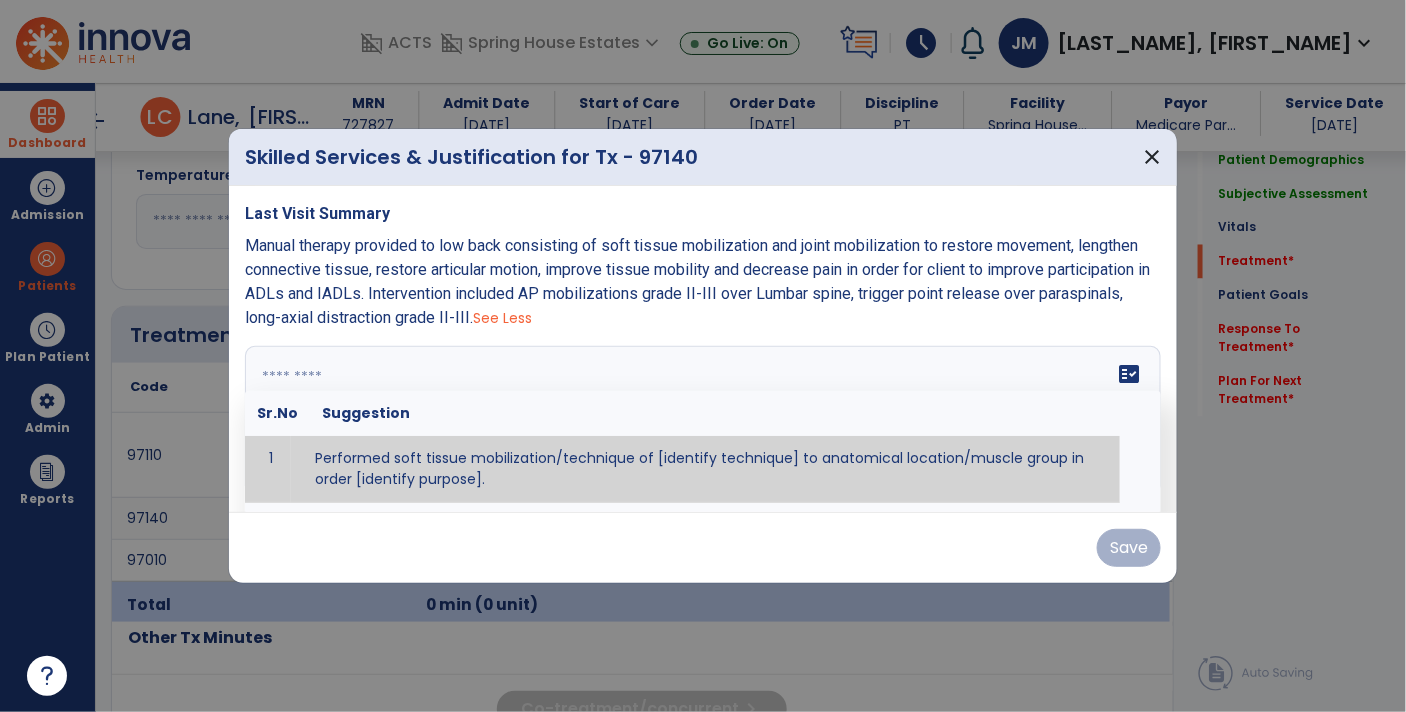 paste on "**********" 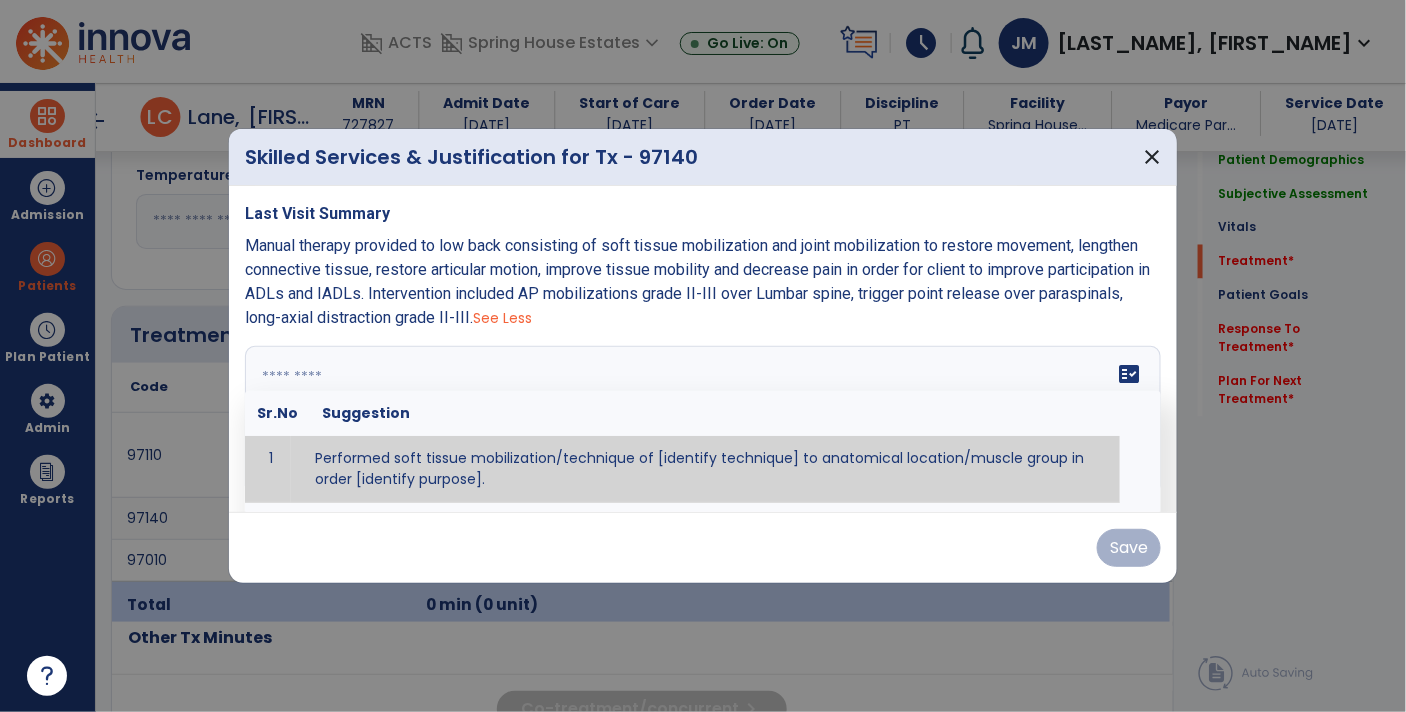type on "**********" 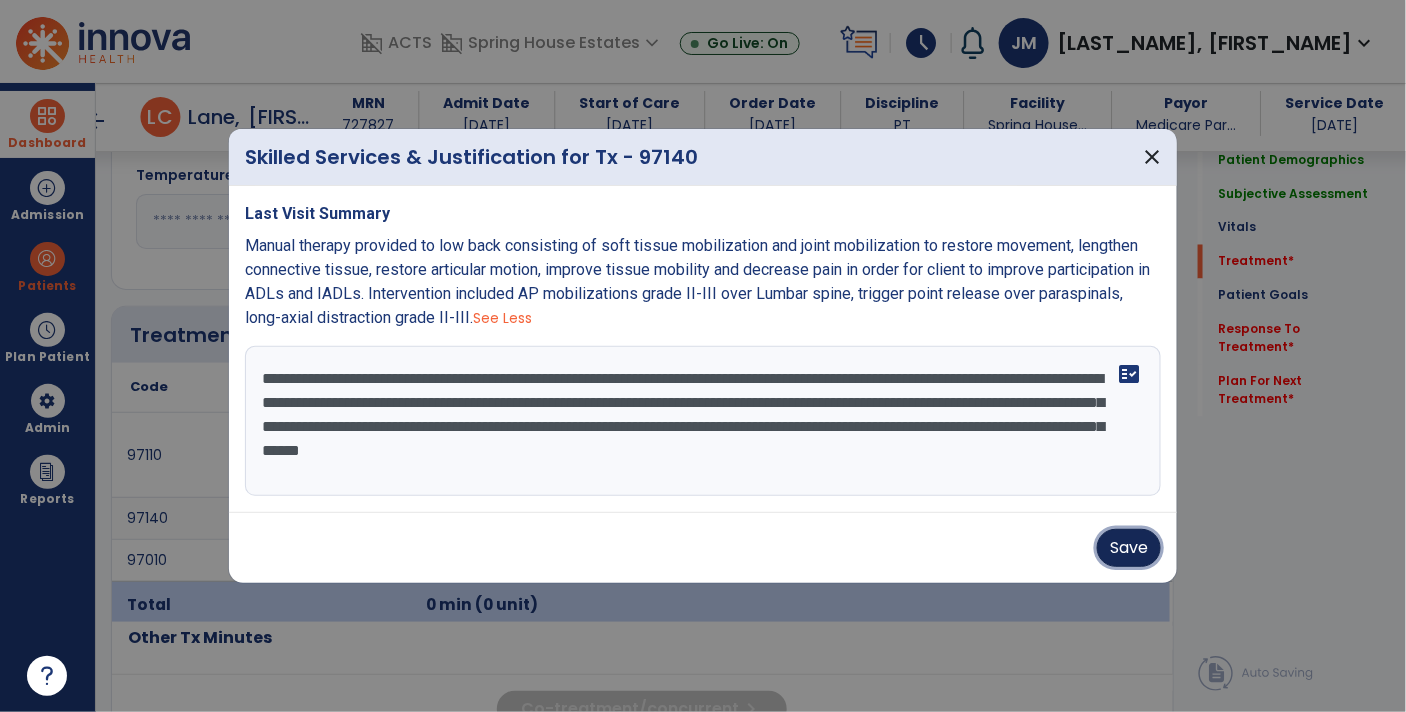 click on "Save" at bounding box center (1129, 548) 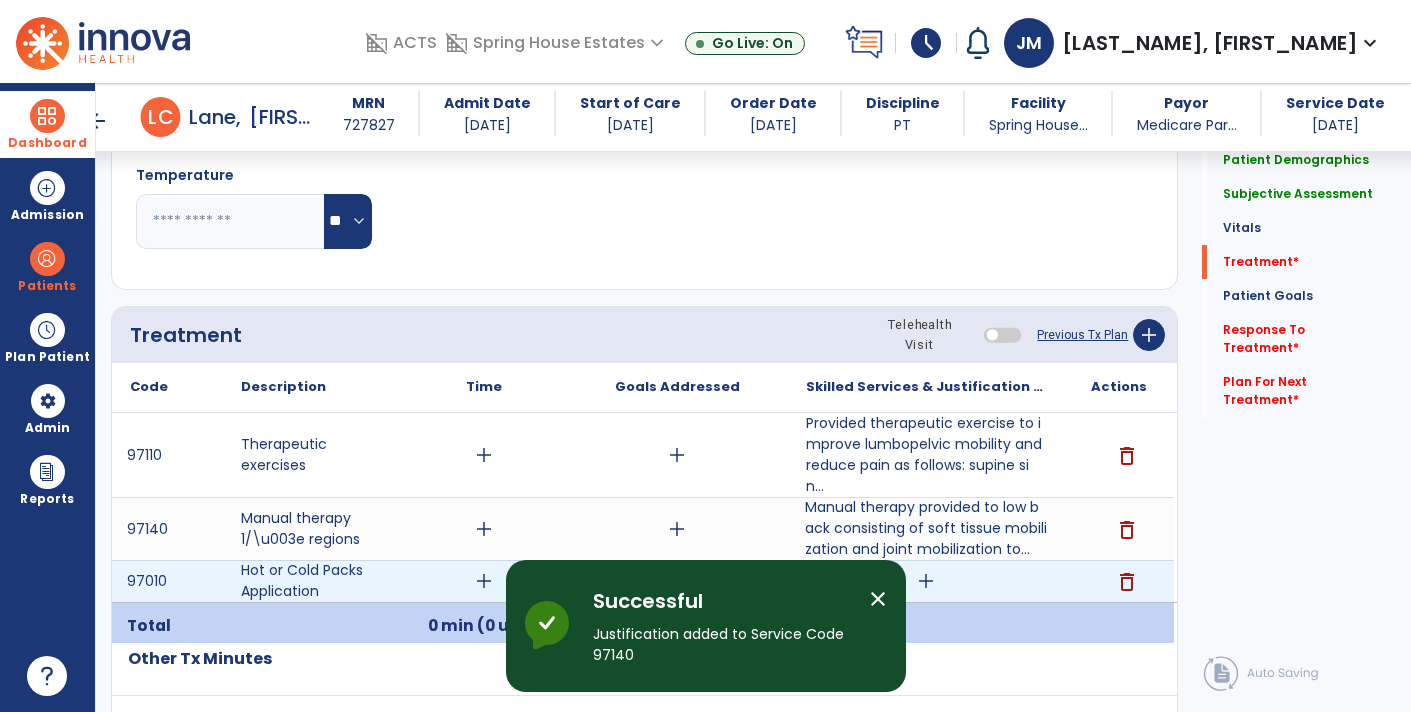 click on "add" at bounding box center [926, 581] 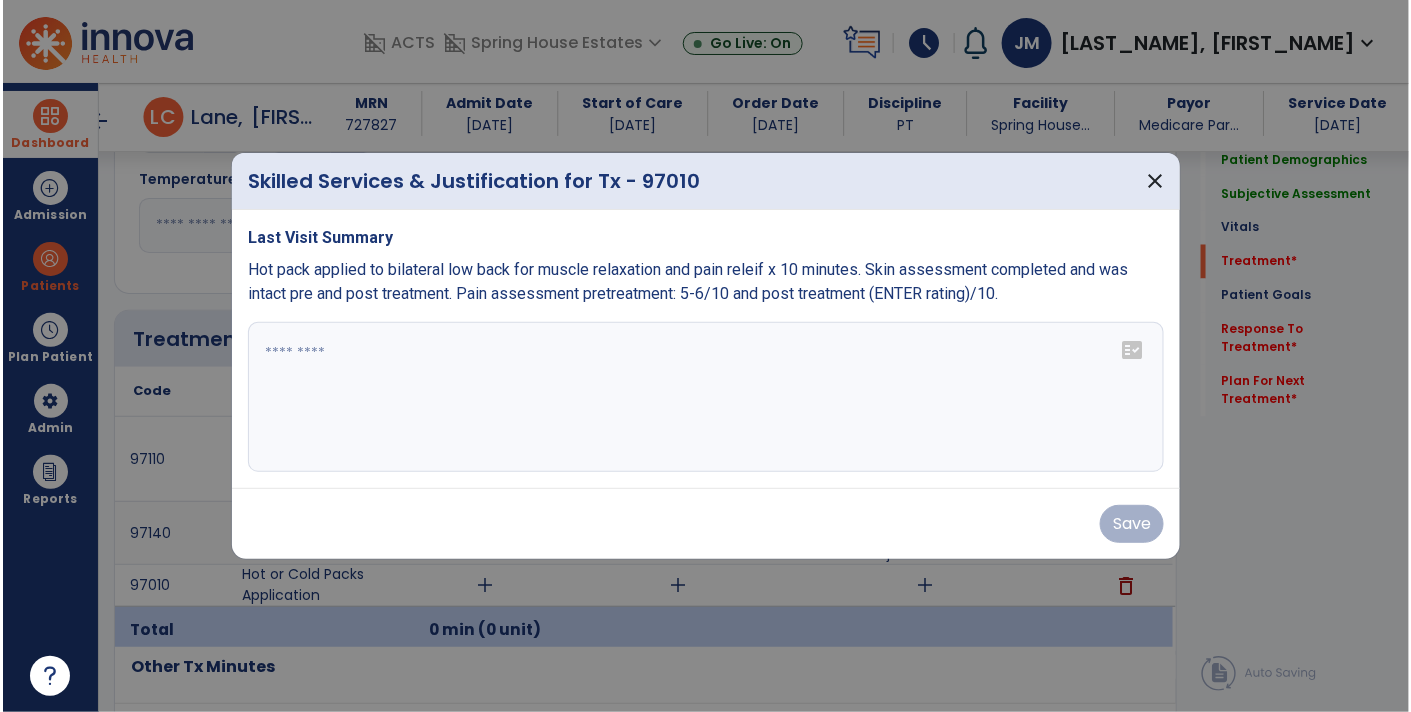 scroll, scrollTop: 1053, scrollLeft: 0, axis: vertical 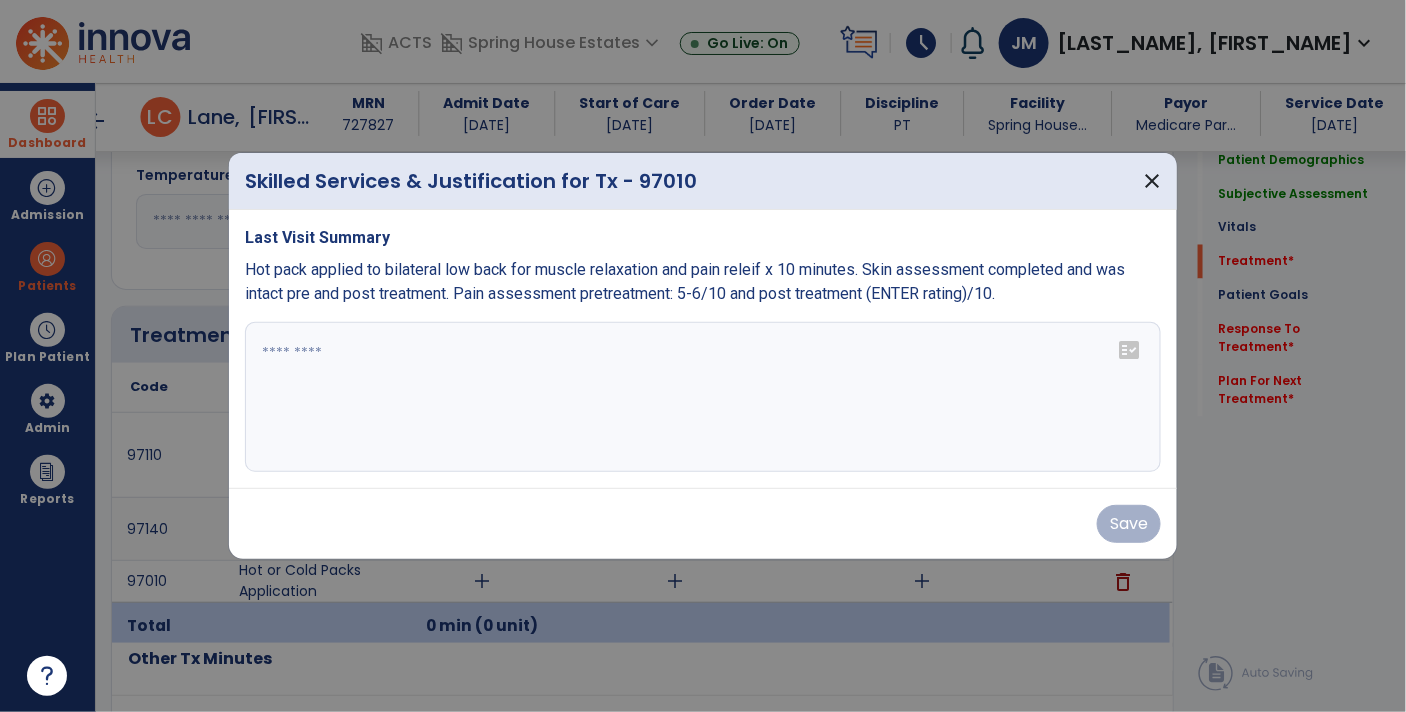 click on "Last Visit Summary Hot pack applied to bilateral low back for muscle relaxation and pain releif x 10 minutes. Skin assessment completed and was intact pre and post treatment. Pain assessment pretreatment: 5-6/10 and post treatment ([RATING])/10.    fact_check" at bounding box center [703, 349] 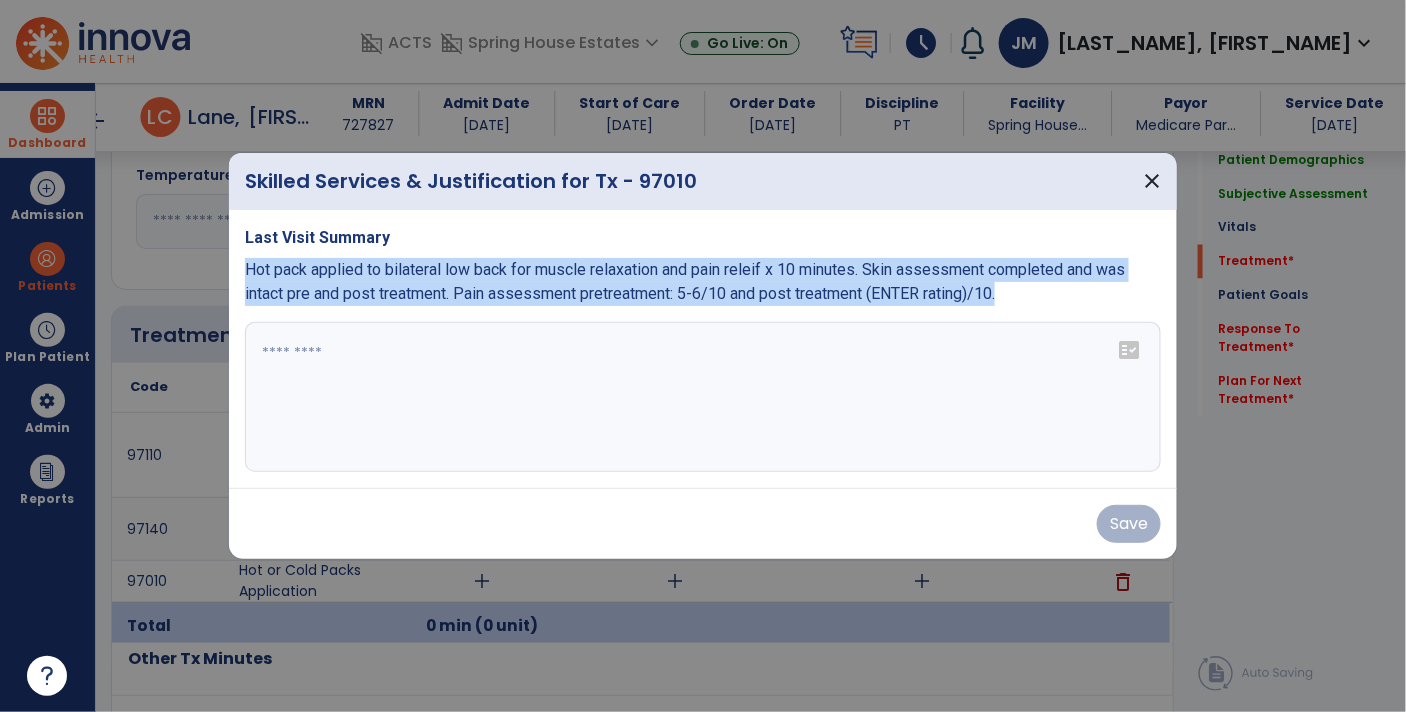 drag, startPoint x: 1008, startPoint y: 295, endPoint x: 246, endPoint y: 266, distance: 762.55164 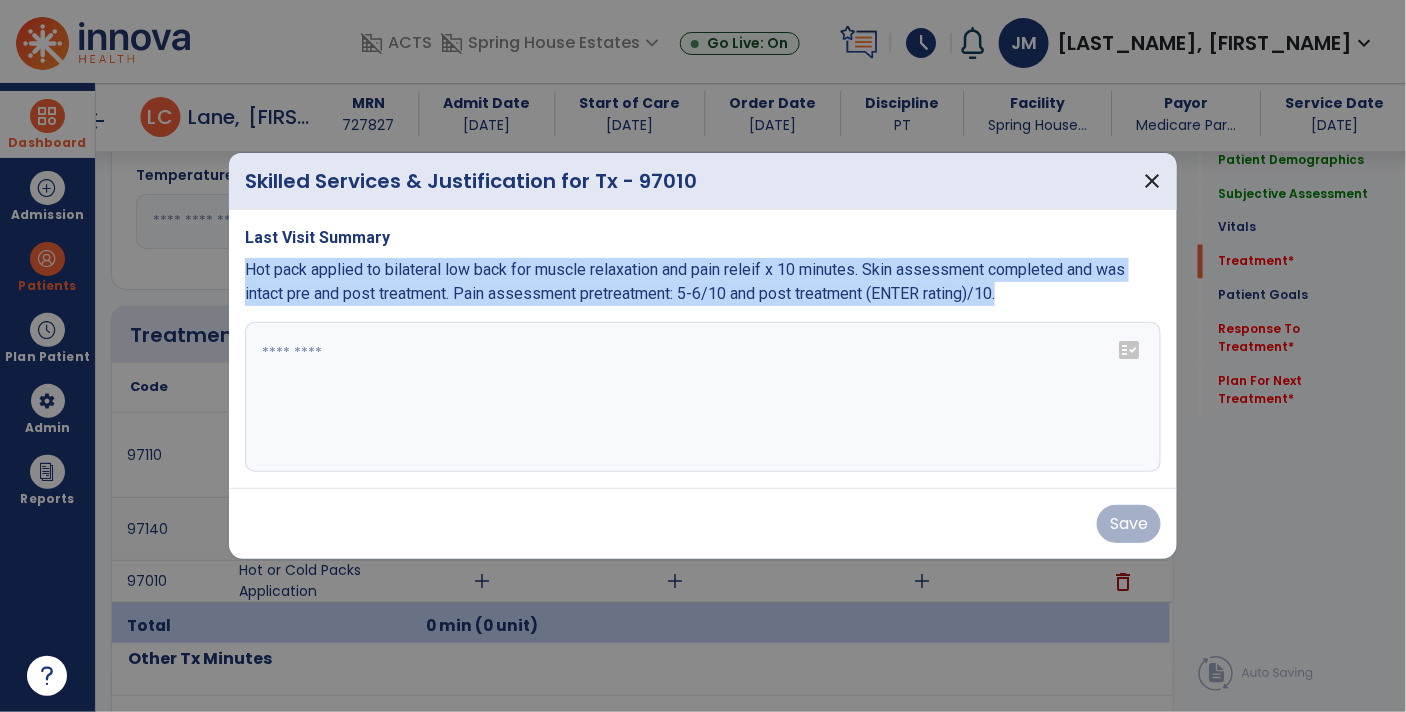 click on "Hot pack applied to bilateral low back for muscle relaxation and pain releif x 10 minutes. Skin assessment completed and was intact pre and post treatment. Pain assessment pretreatment: 5-6/10 and post treatment (ENTER rating)/10." at bounding box center (685, 281) 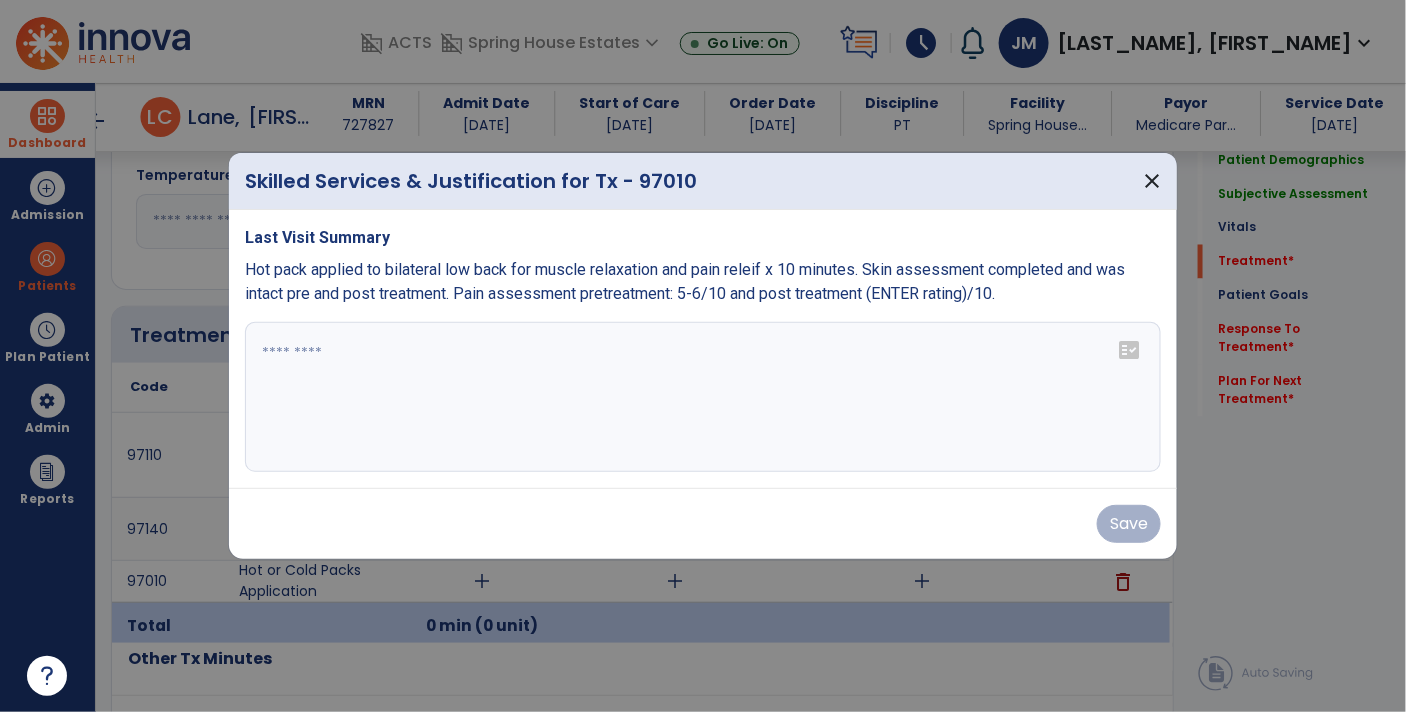 paste on "**********" 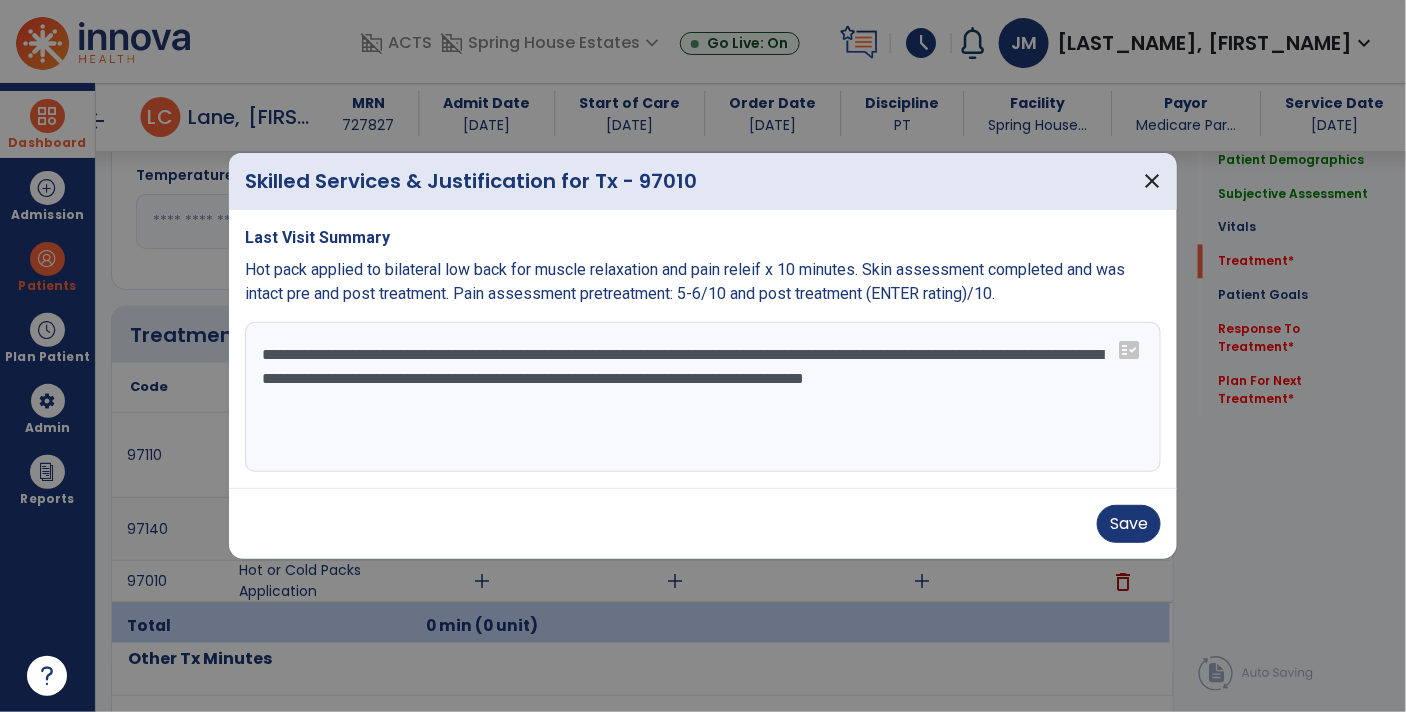 click on "**********" at bounding box center [703, 397] 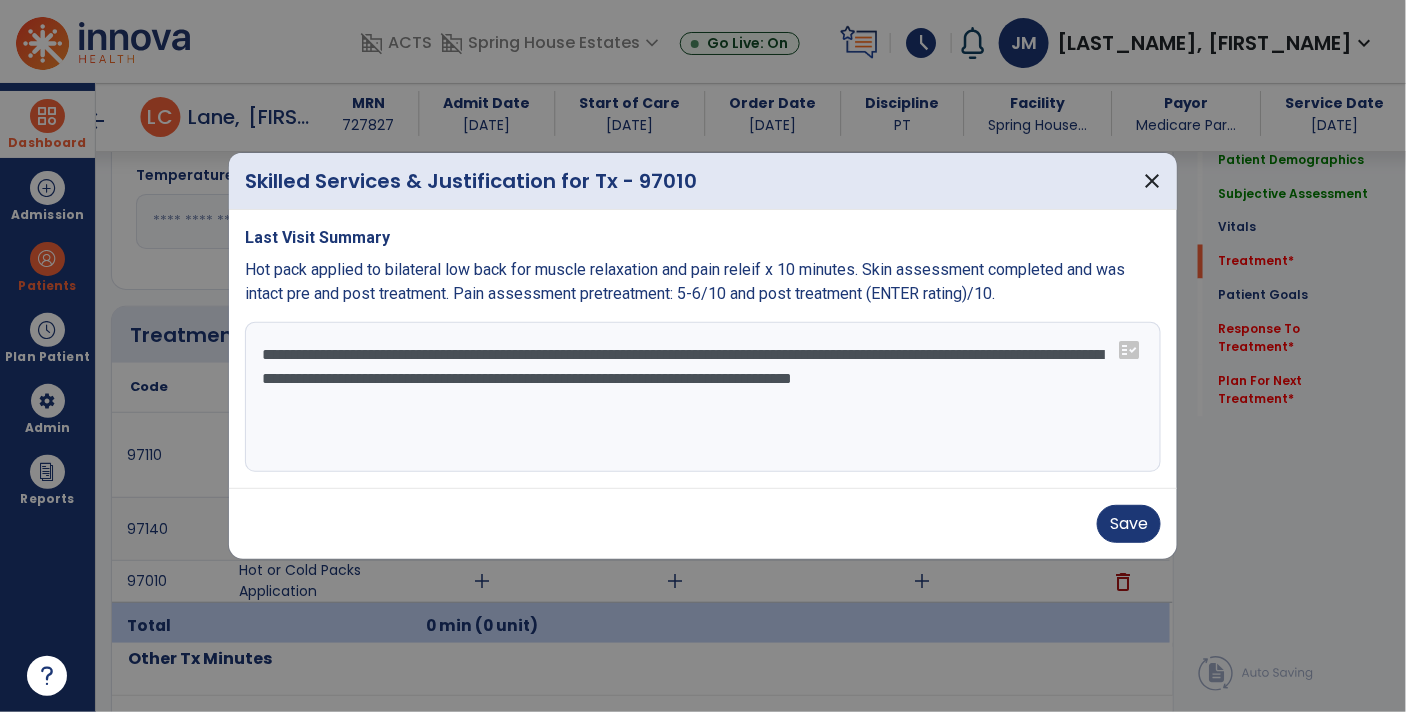 click on "**********" at bounding box center (703, 397) 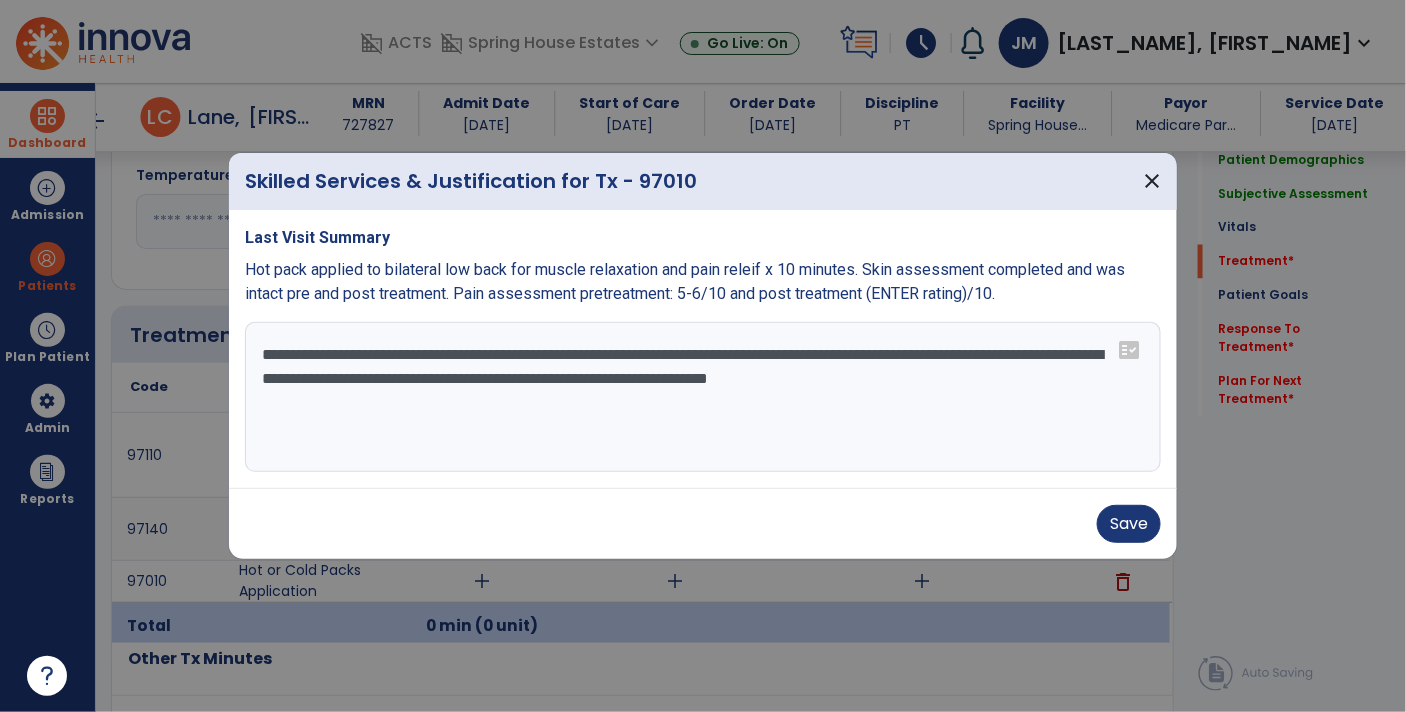 type on "**********" 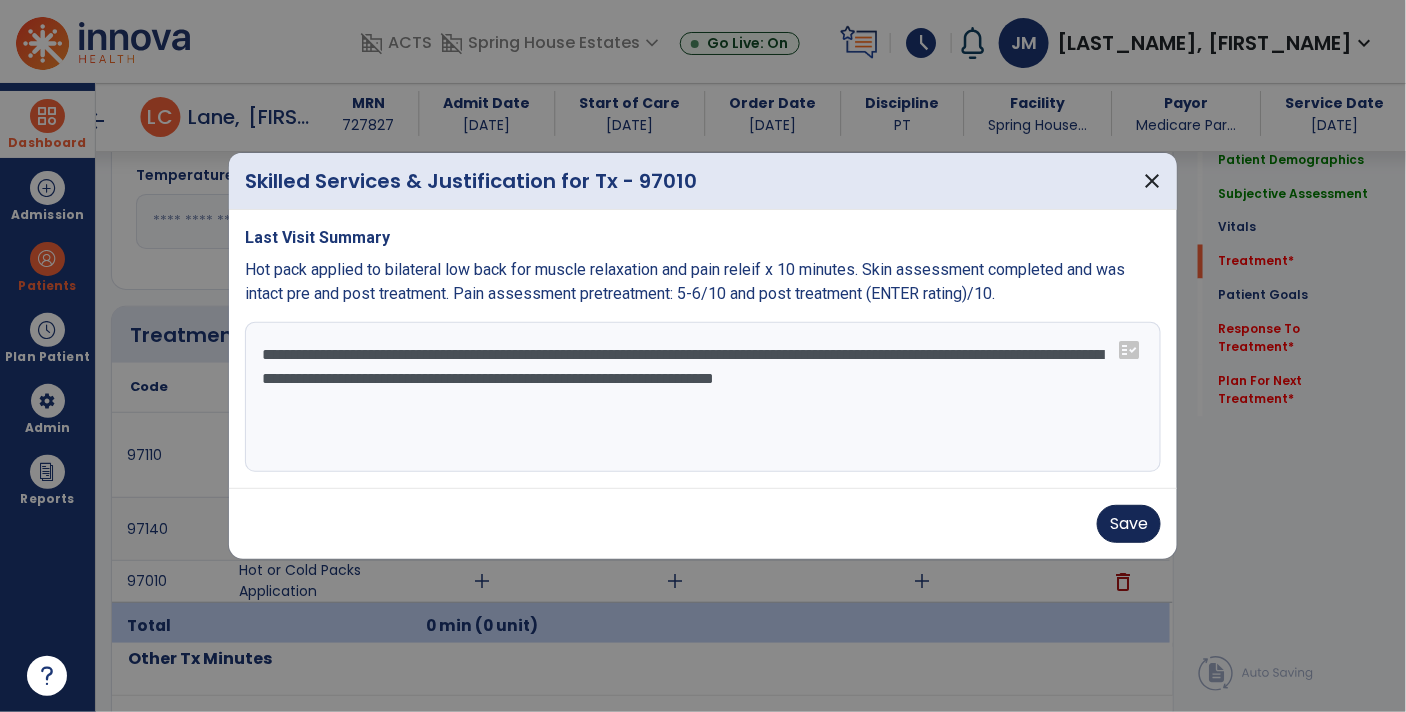 click on "Save" at bounding box center (1129, 524) 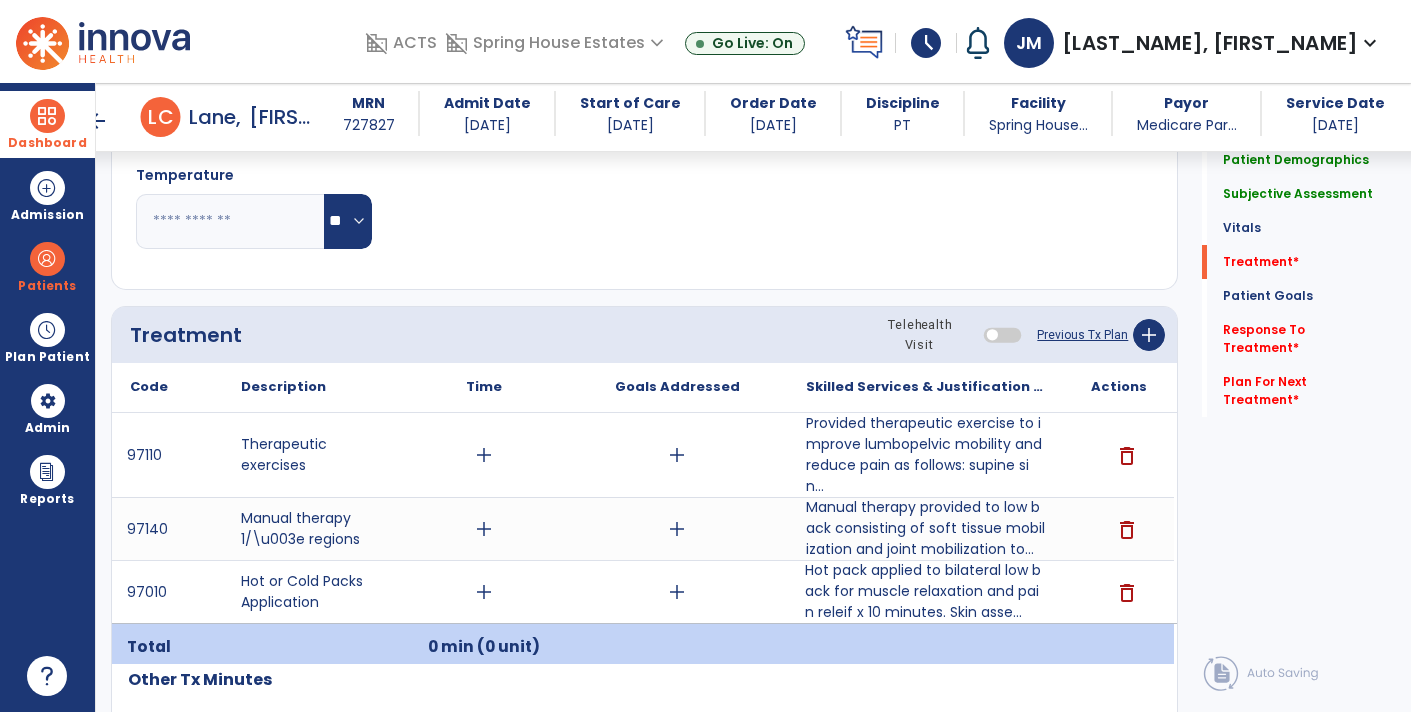click at bounding box center [47, 116] 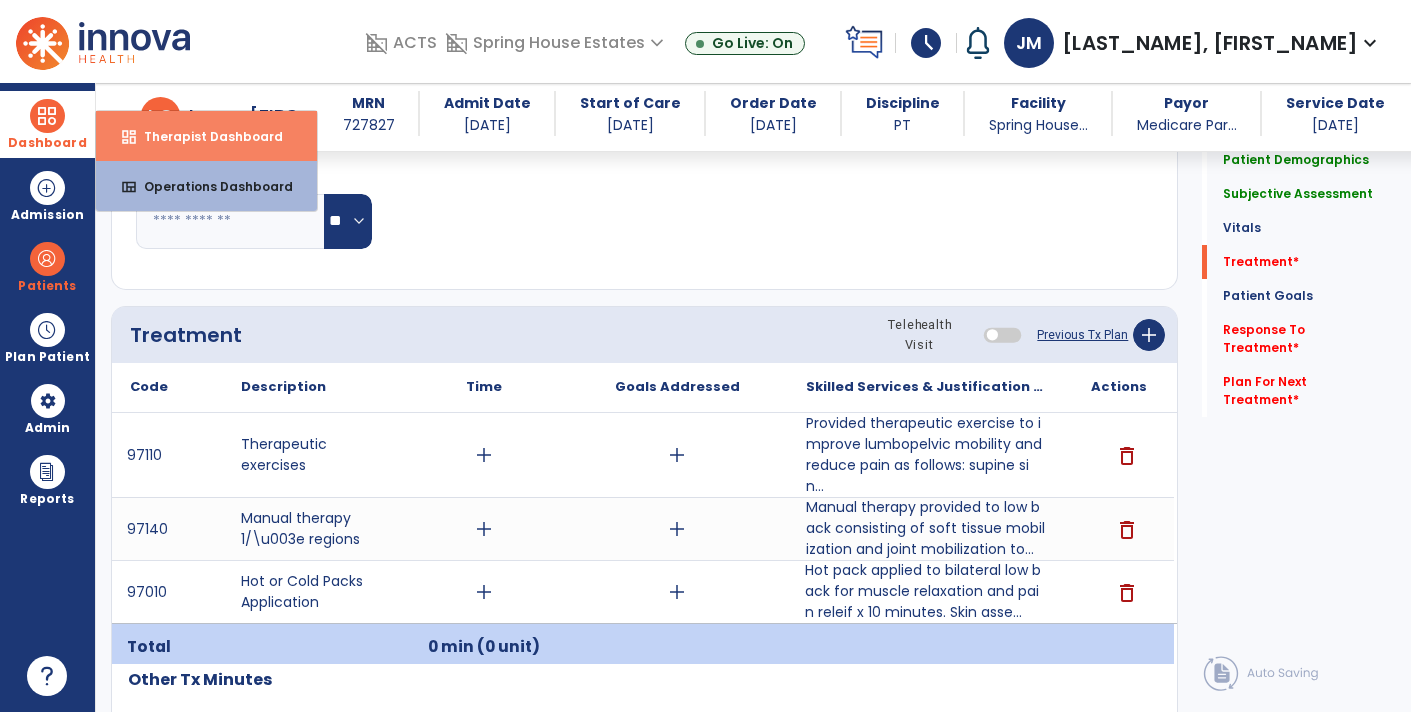 click on "dashboard  Therapist Dashboard" at bounding box center (206, 136) 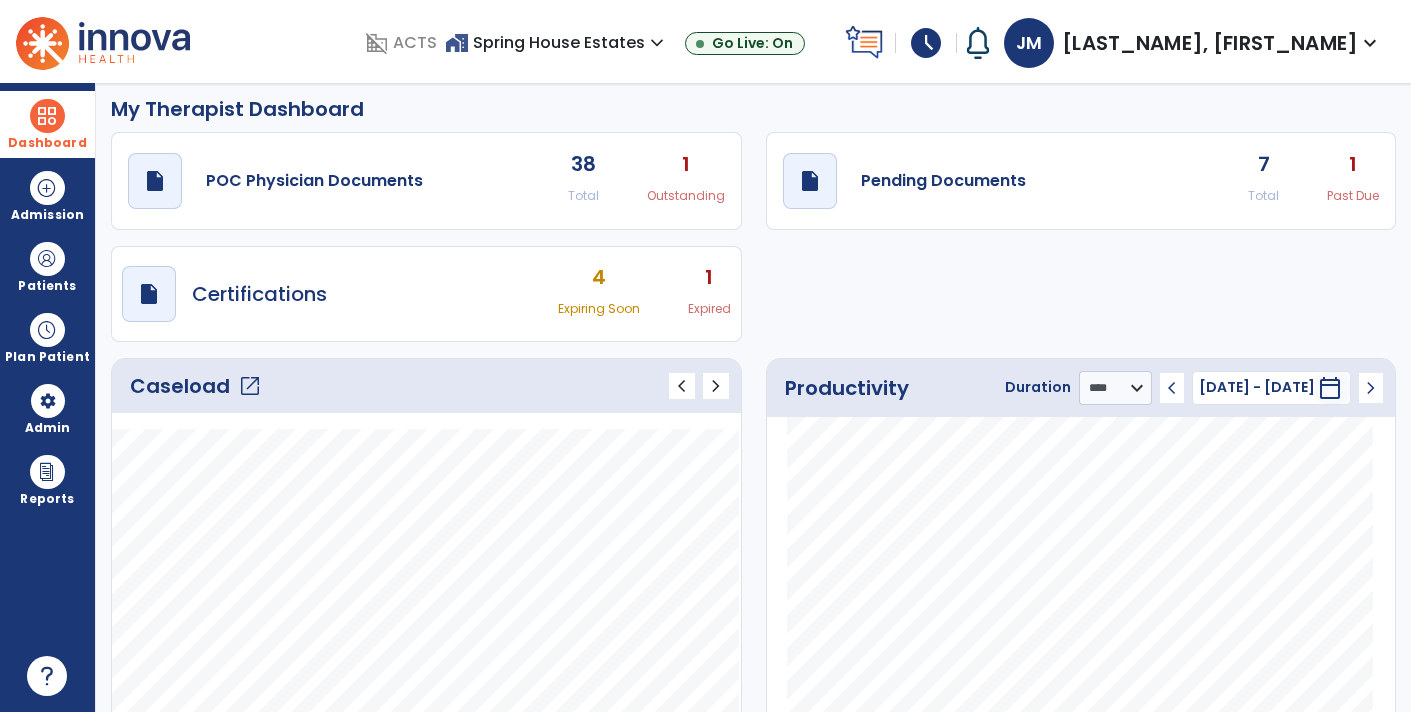 scroll, scrollTop: 0, scrollLeft: 0, axis: both 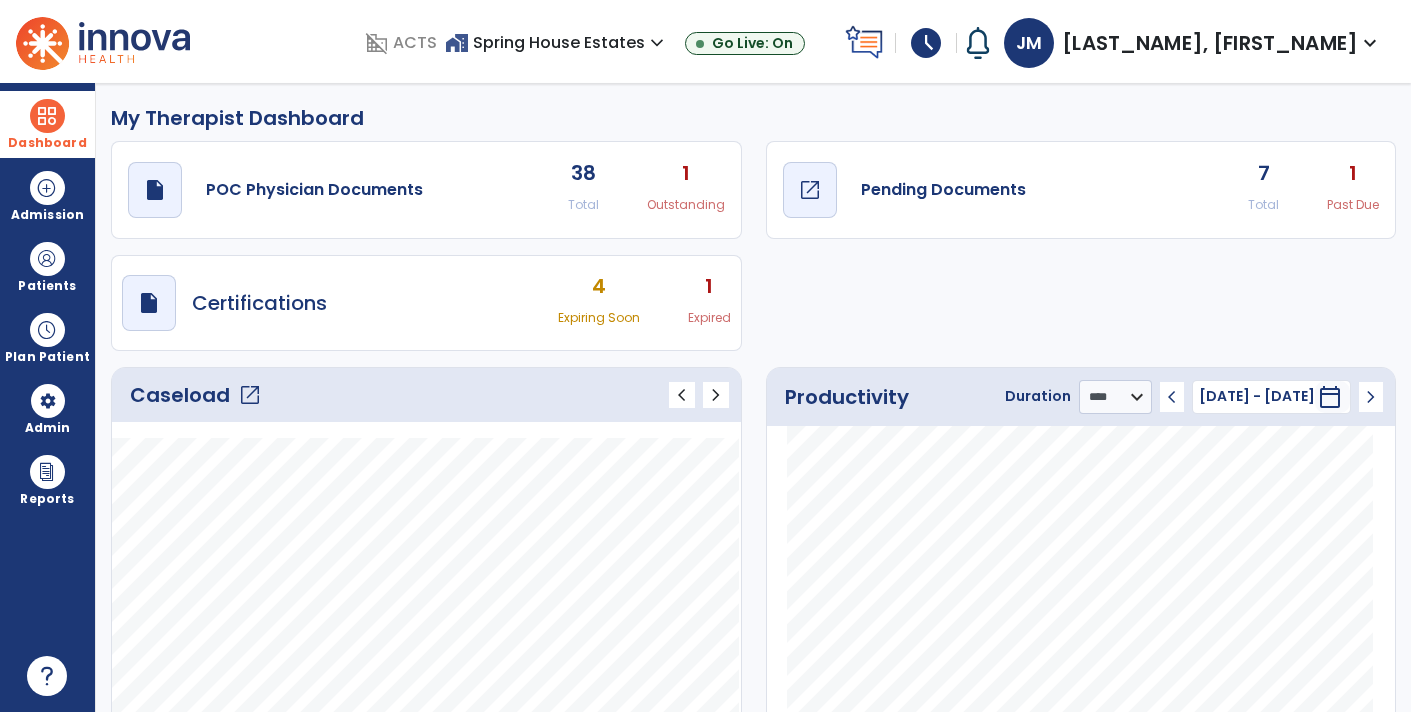 click on "Pending Documents" 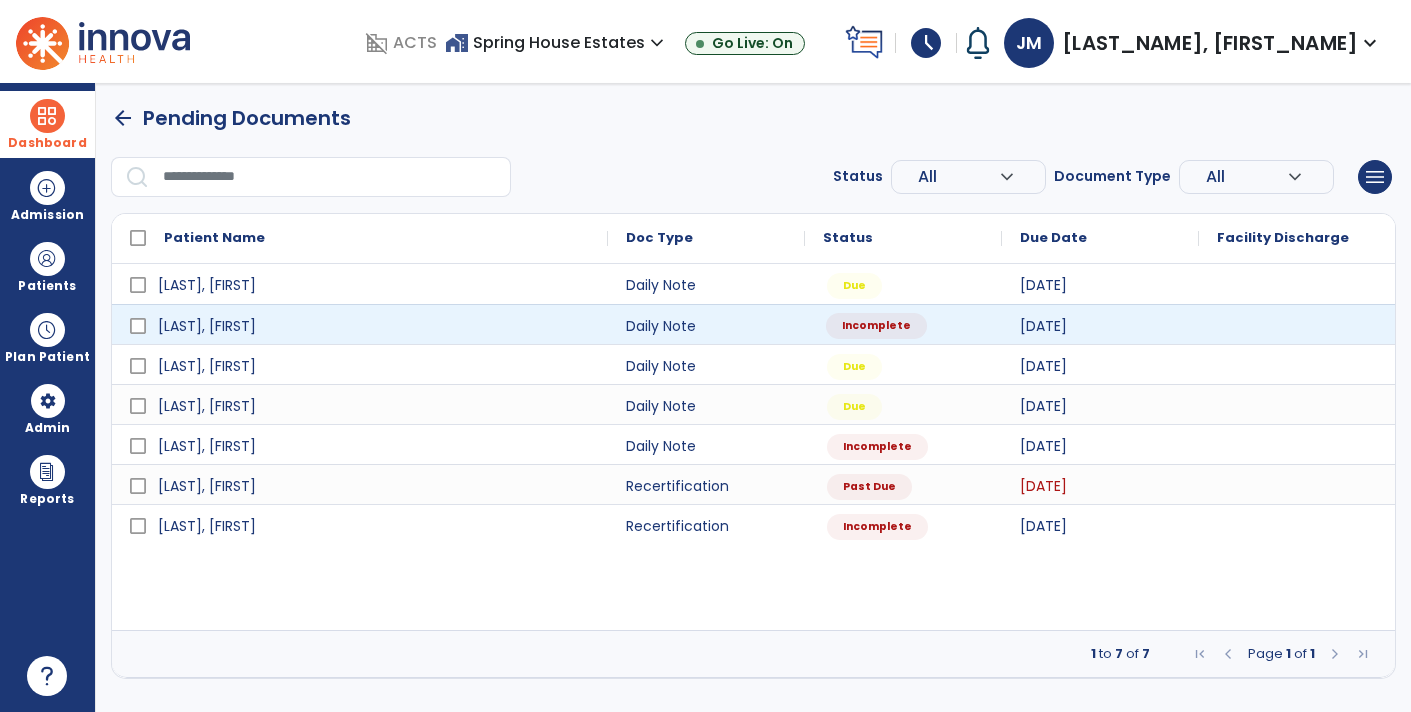 click on "Incomplete" at bounding box center (876, 326) 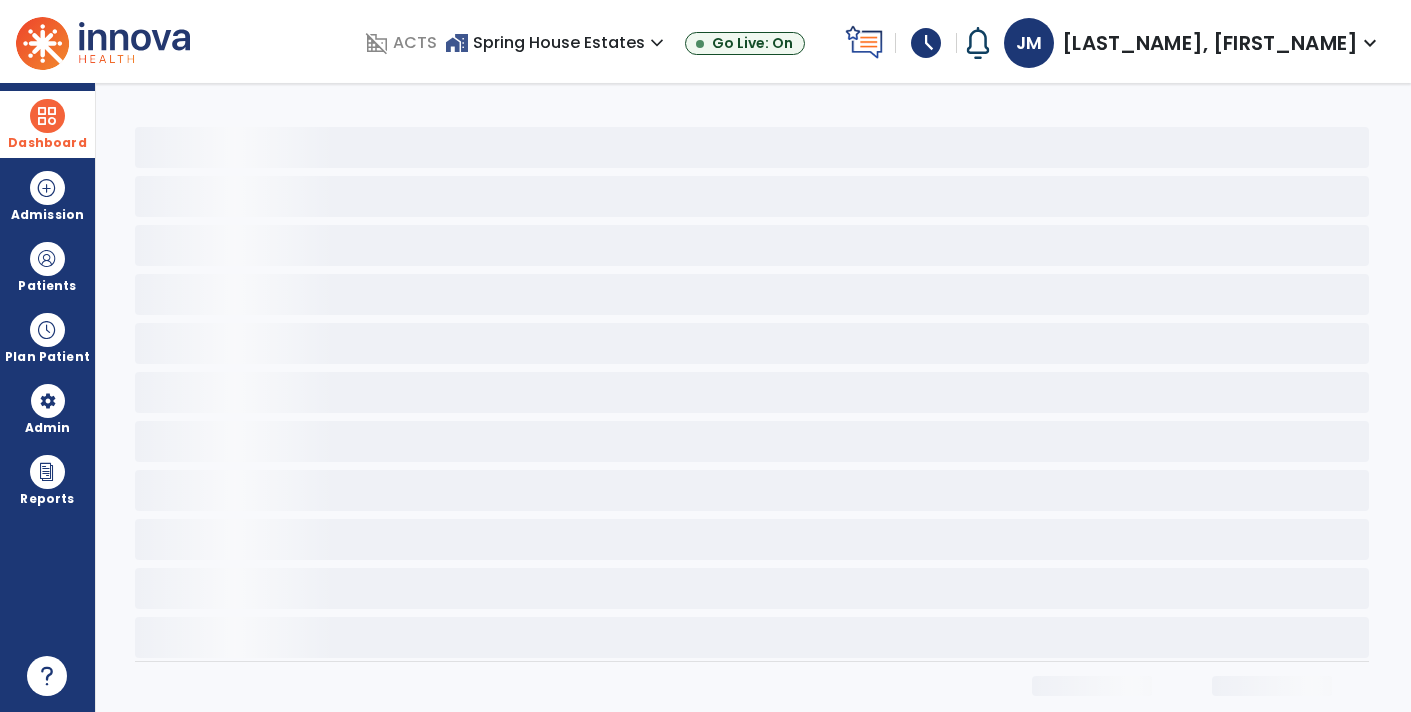 select on "*" 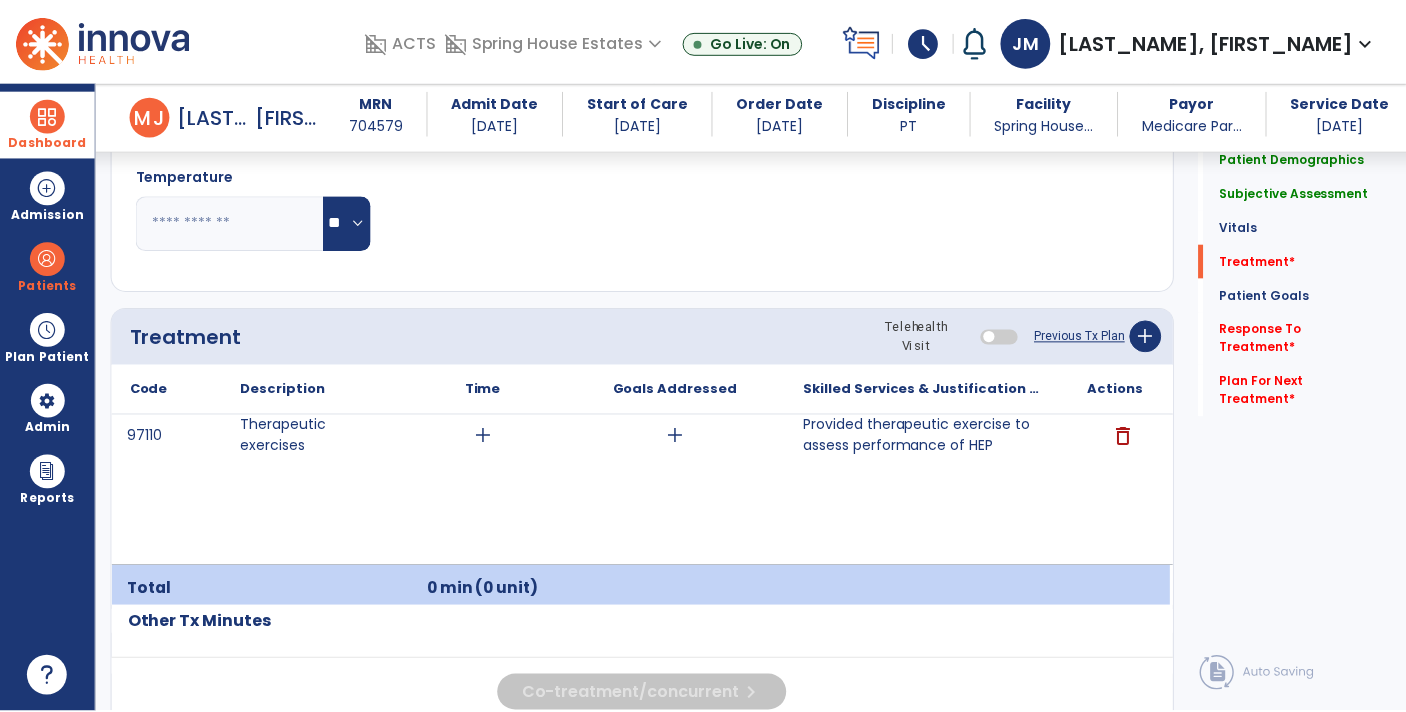 scroll, scrollTop: 1086, scrollLeft: 0, axis: vertical 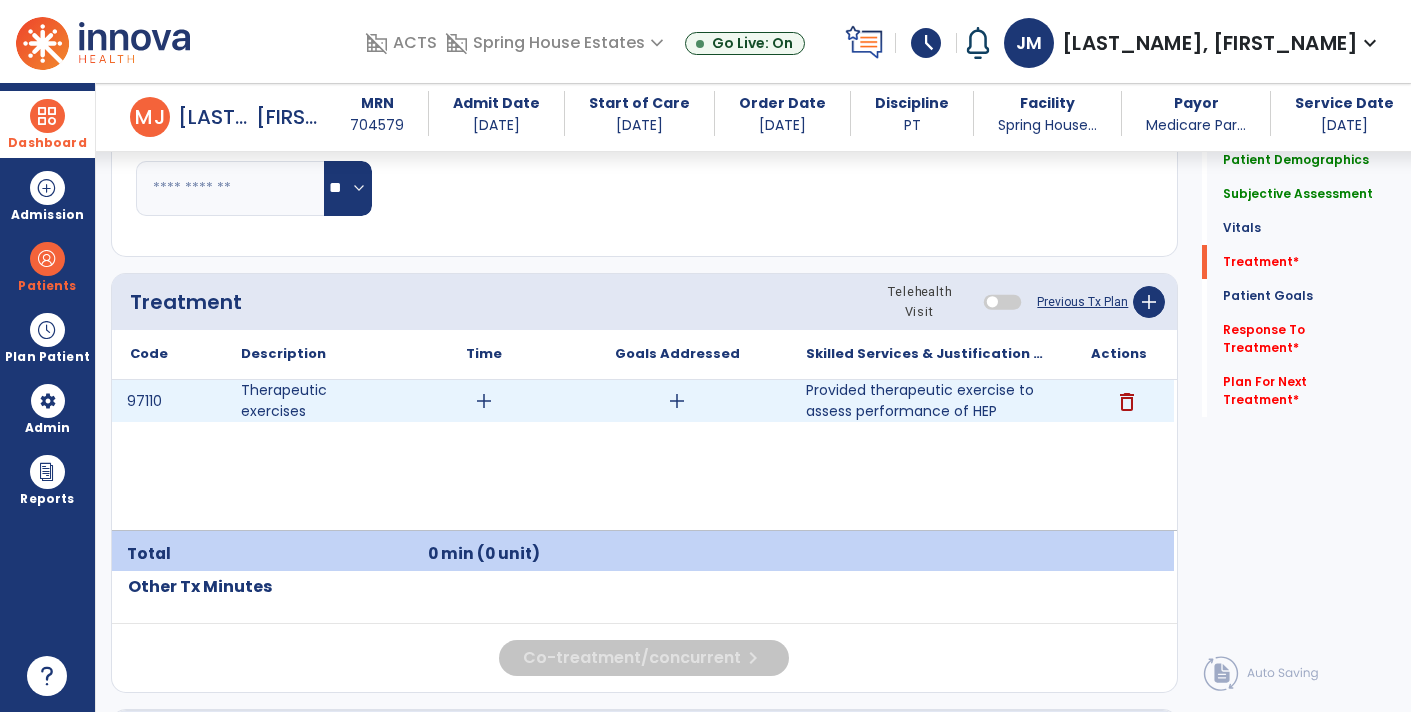 click on "add" at bounding box center (484, 401) 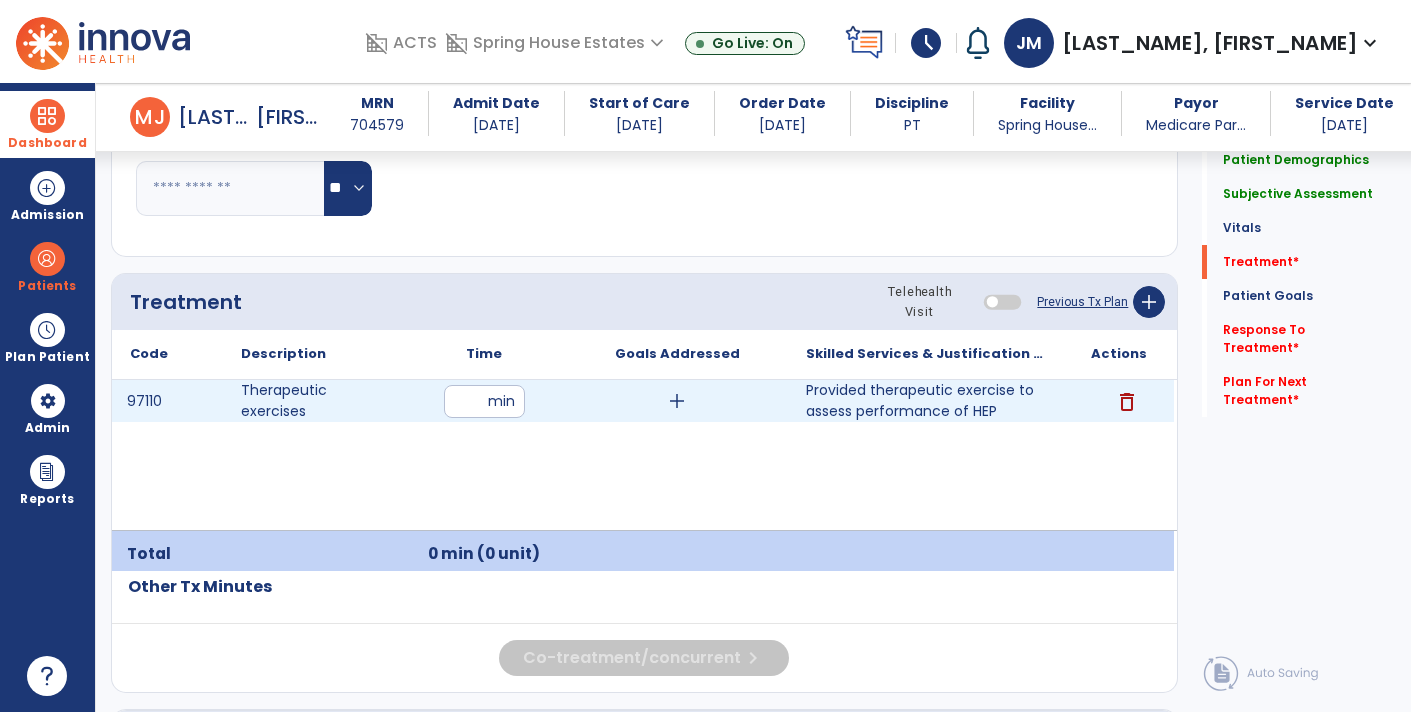 type on "**" 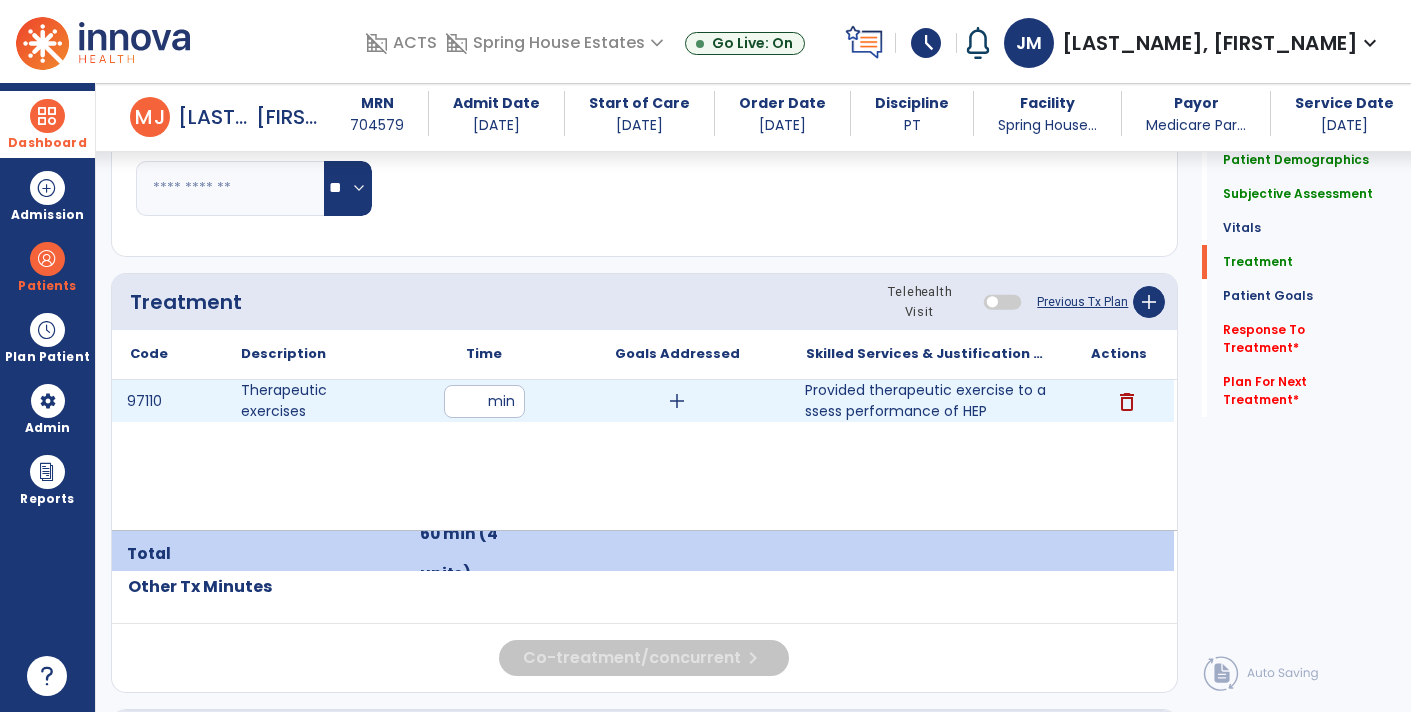 click on "Provided therapeutic exercise to assess performance of HEP" at bounding box center (926, 401) 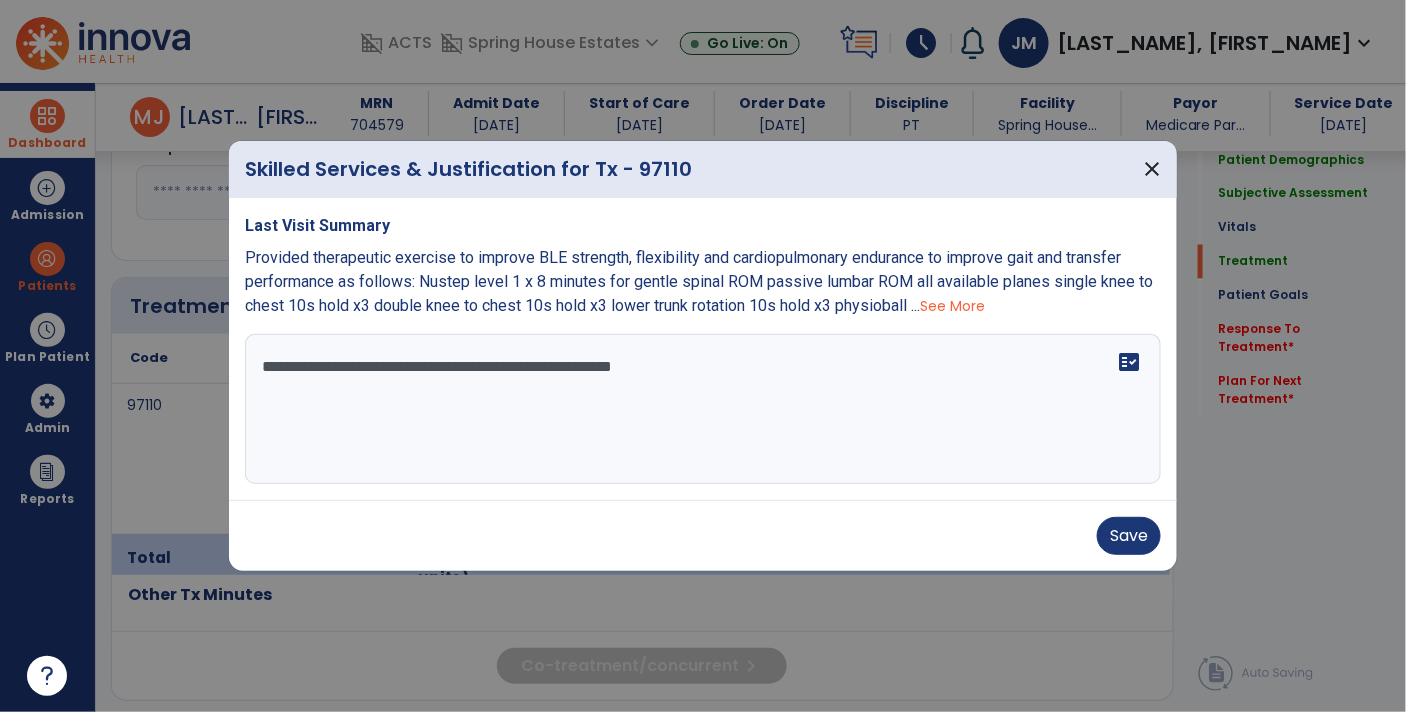 scroll, scrollTop: 1086, scrollLeft: 0, axis: vertical 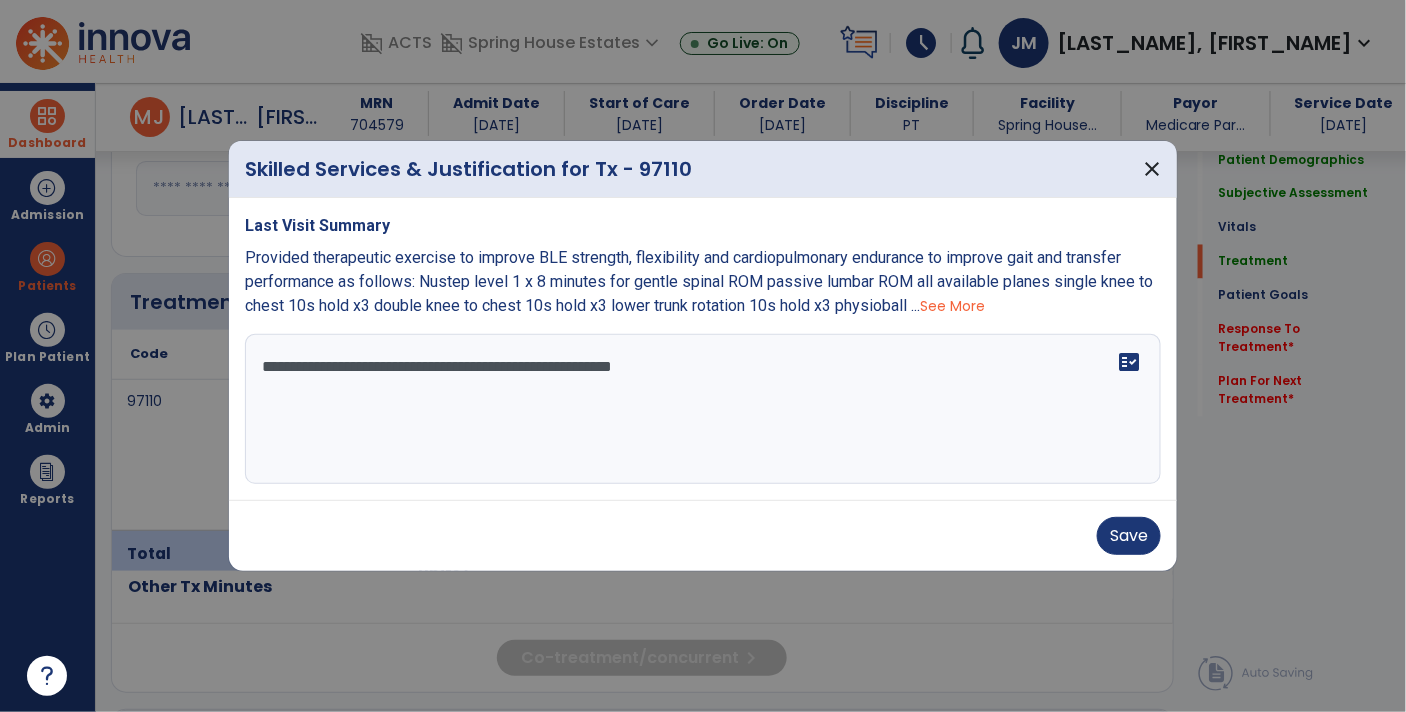 click on "See More" at bounding box center (952, 306) 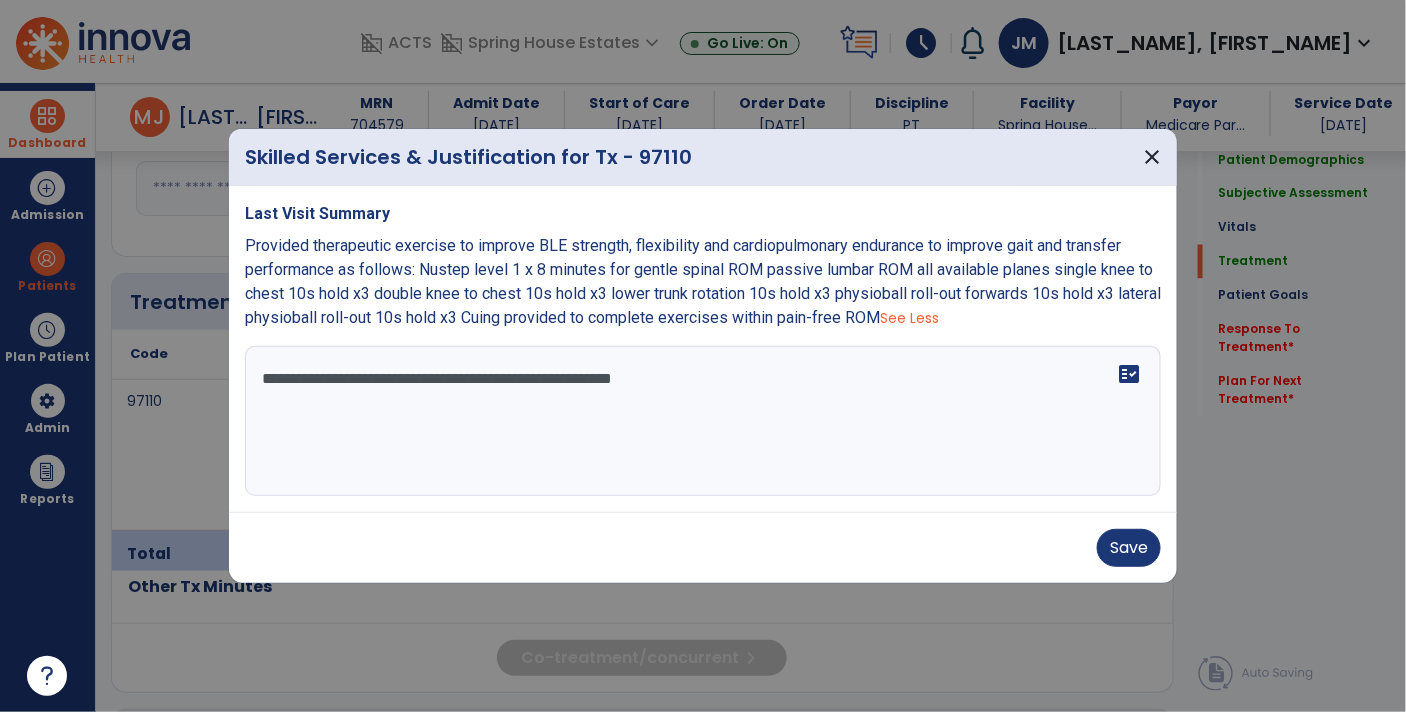 click on "**********" at bounding box center (703, 421) 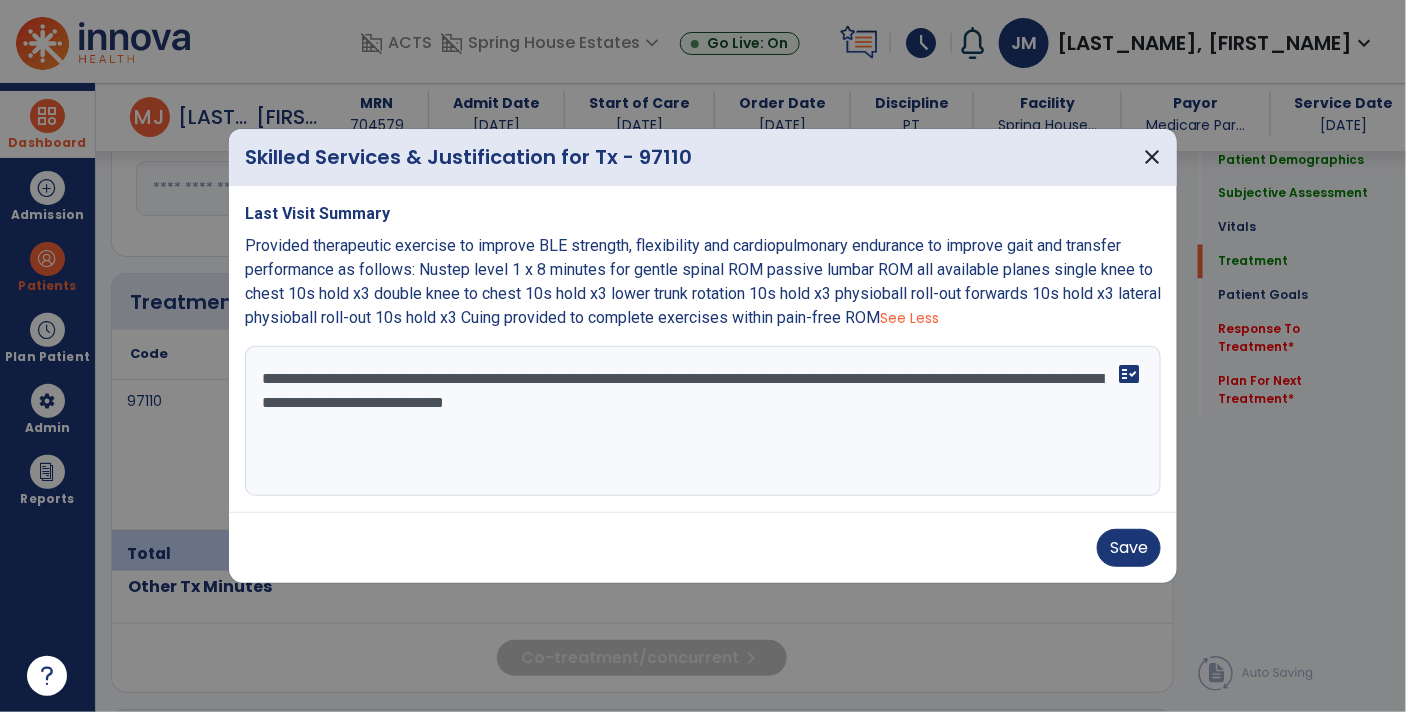 click on "**********" at bounding box center (703, 421) 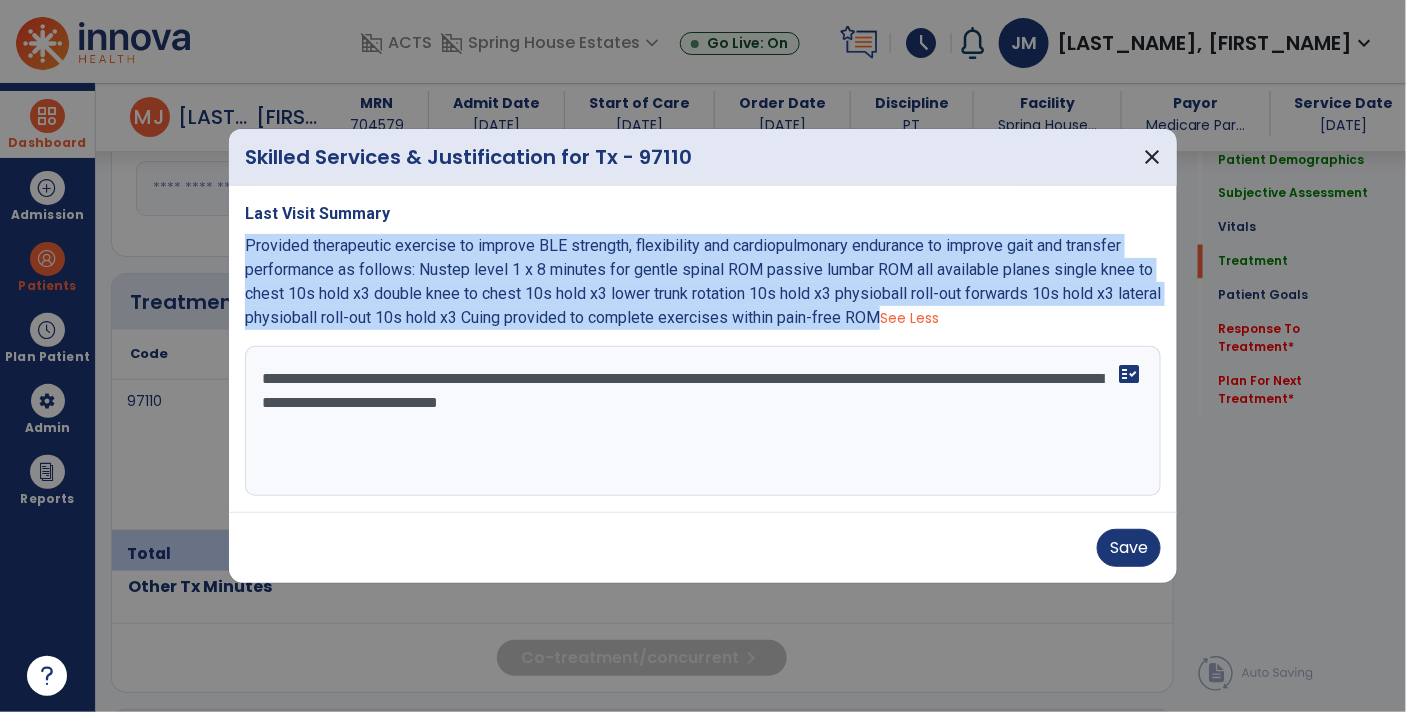 copy on "Provided therapeutic exercise to improve BLE strength, flexibility and cardiopulmonary endurance to improve gait and transfer performance as follows:
Nustep level 1 x 8 minutes for gentle spinal ROM
passive lumbar ROM all available planes
single knee to chest 10s hold x3
double knee to chest 10s hold x3
lower trunk rotation 10s hold x3
physioball roll-out forwards 10s hold x3
lateral physioball roll-out 10s hold x3
Cuing provided to complete exercises within pain-free ROM" 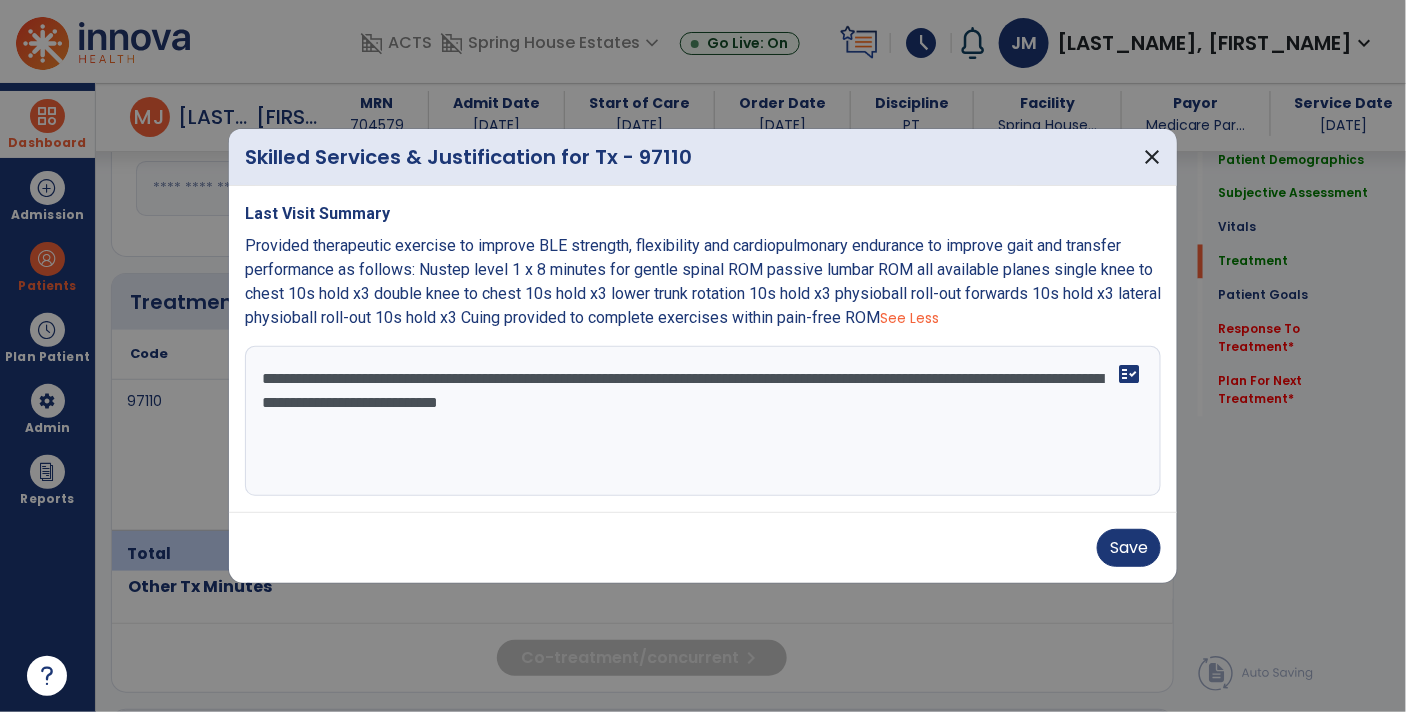 click on "**********" at bounding box center [703, 421] 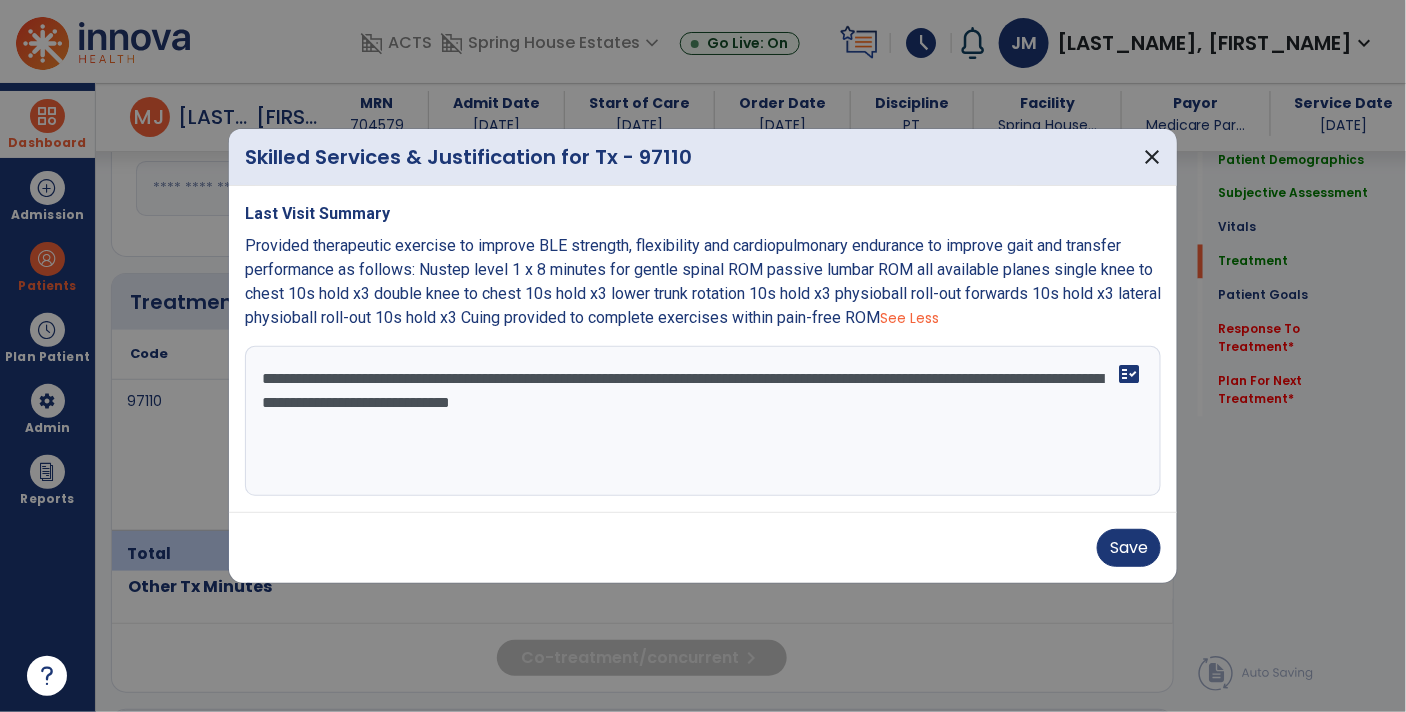 paste on "**********" 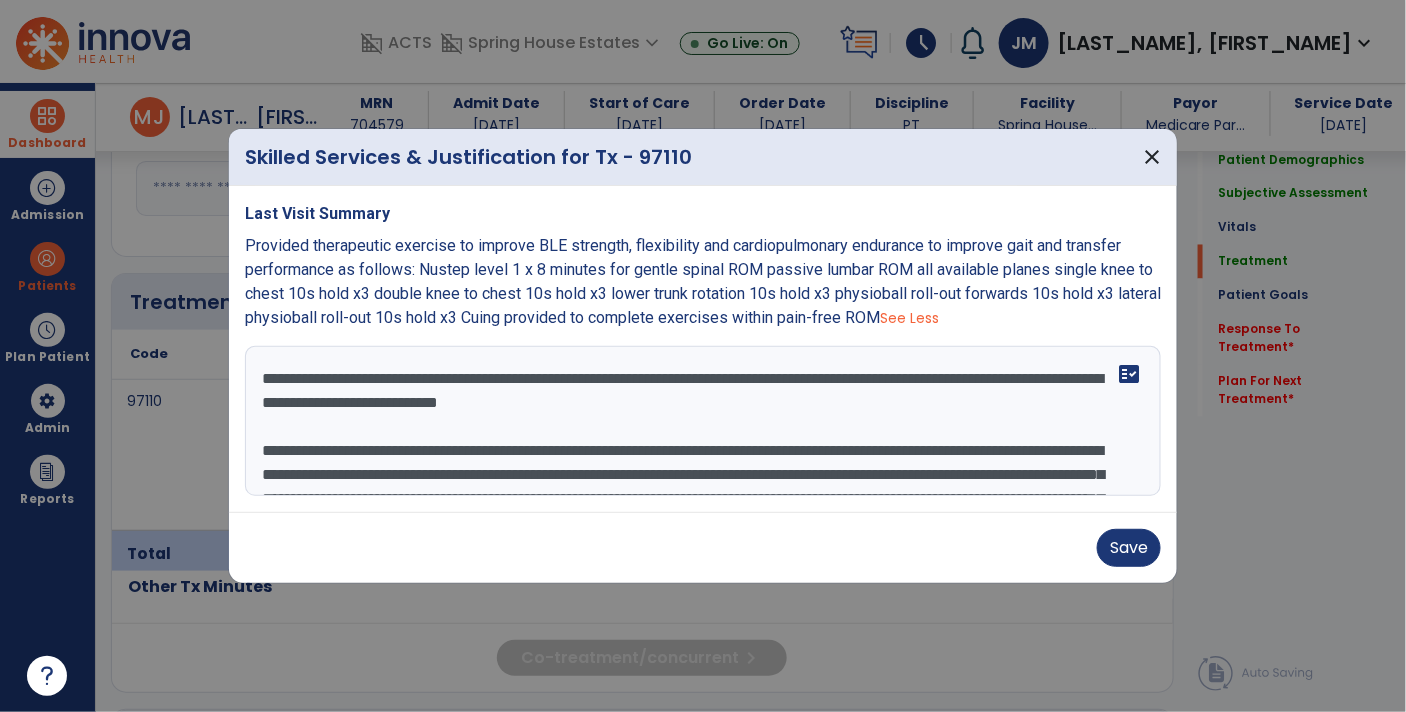scroll, scrollTop: 63, scrollLeft: 0, axis: vertical 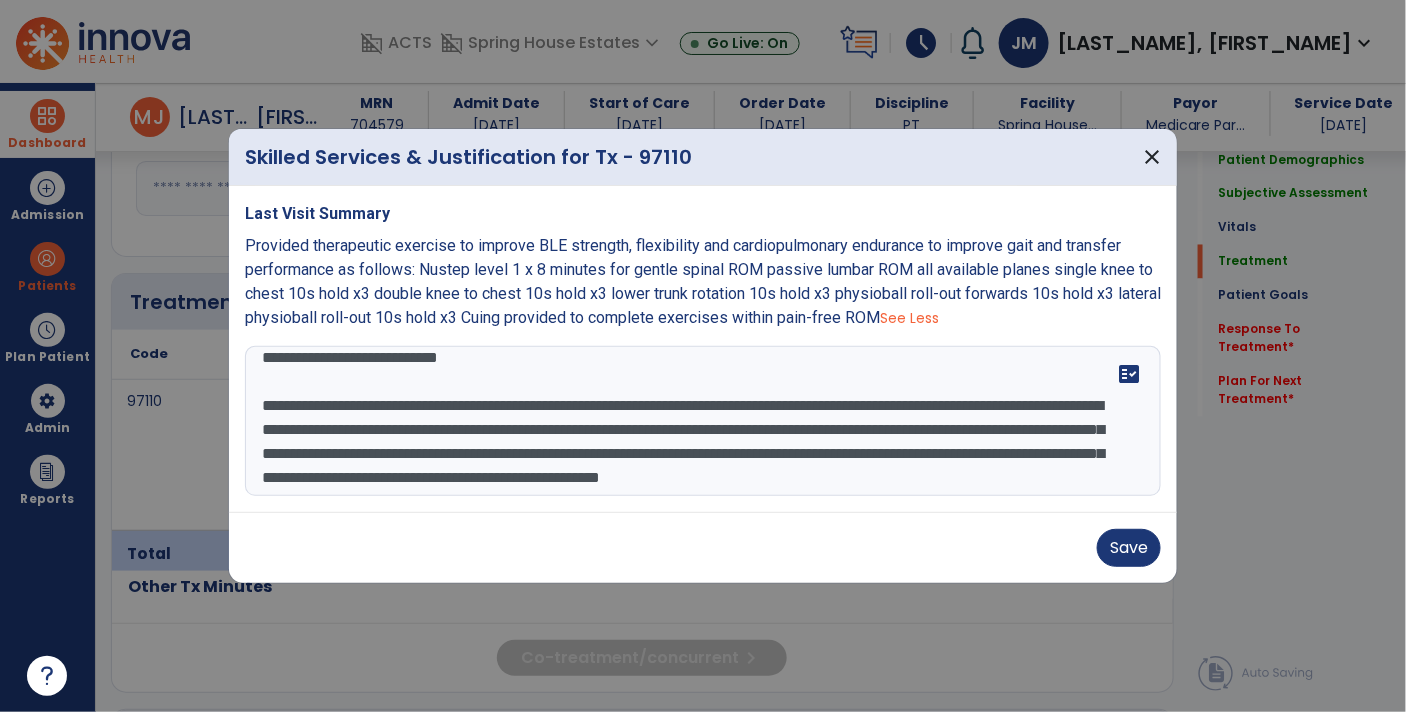 click on "**********" at bounding box center (703, 421) 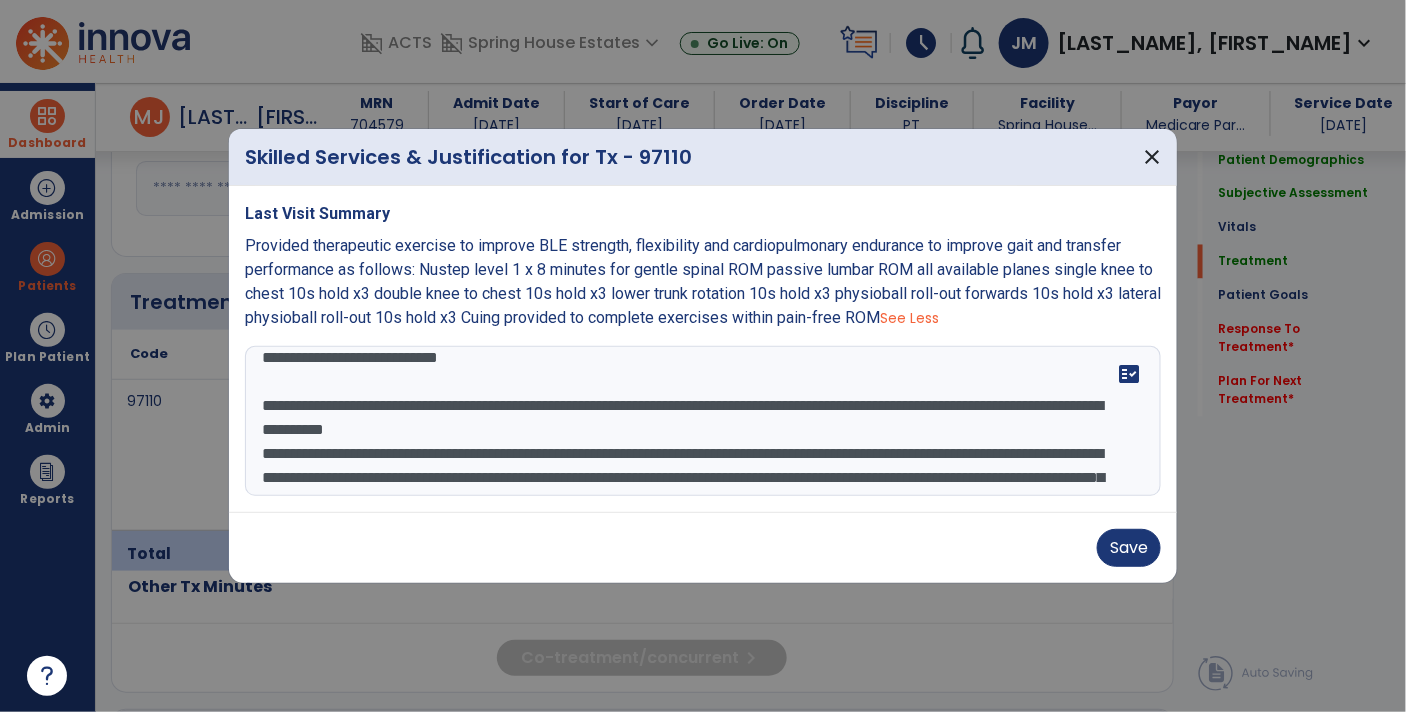 click on "**********" at bounding box center [703, 421] 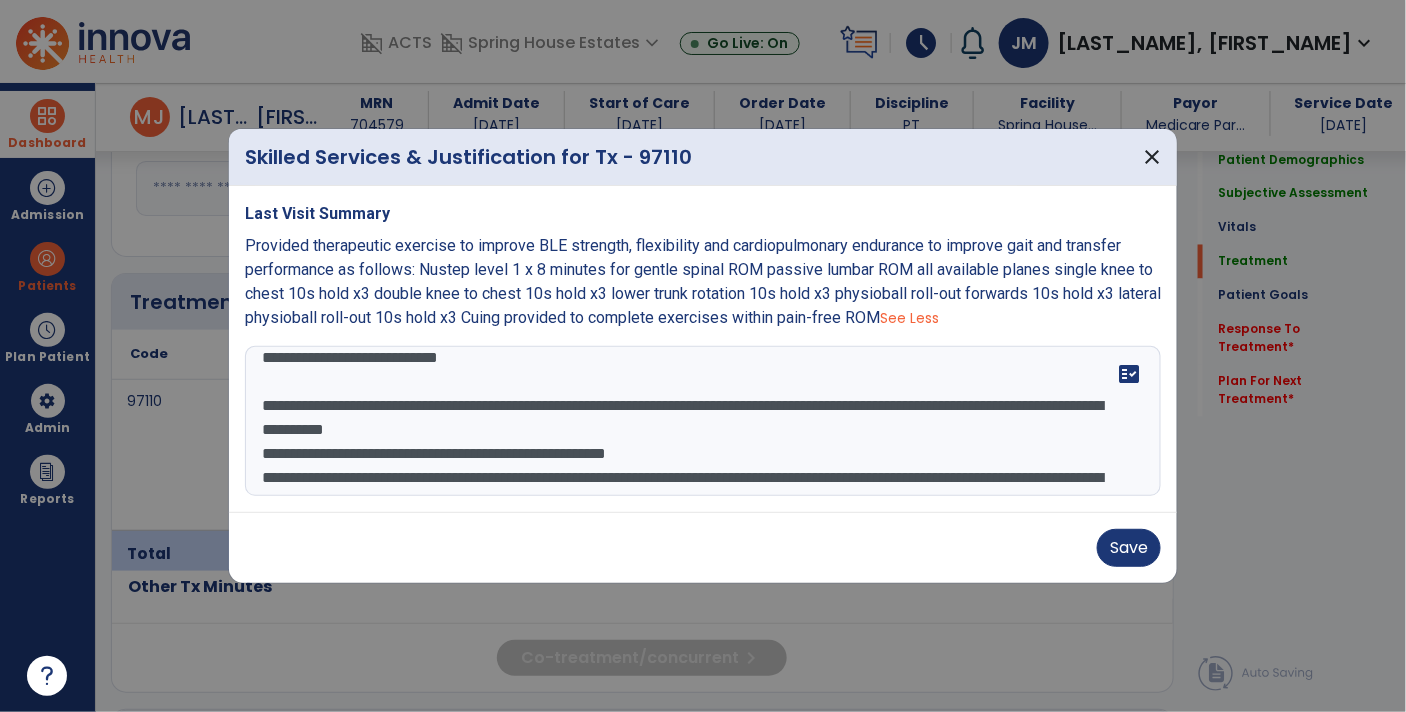 click on "**********" at bounding box center (703, 421) 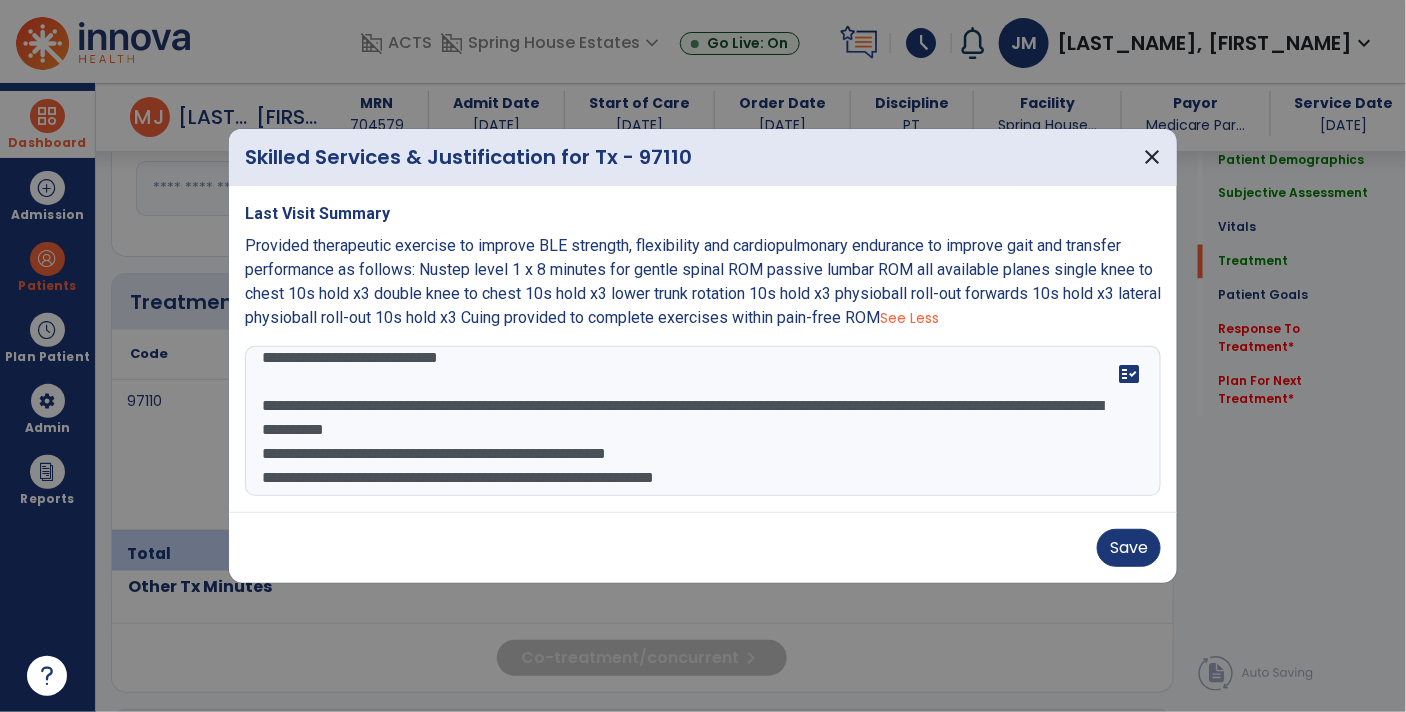 scroll, scrollTop: 63, scrollLeft: 0, axis: vertical 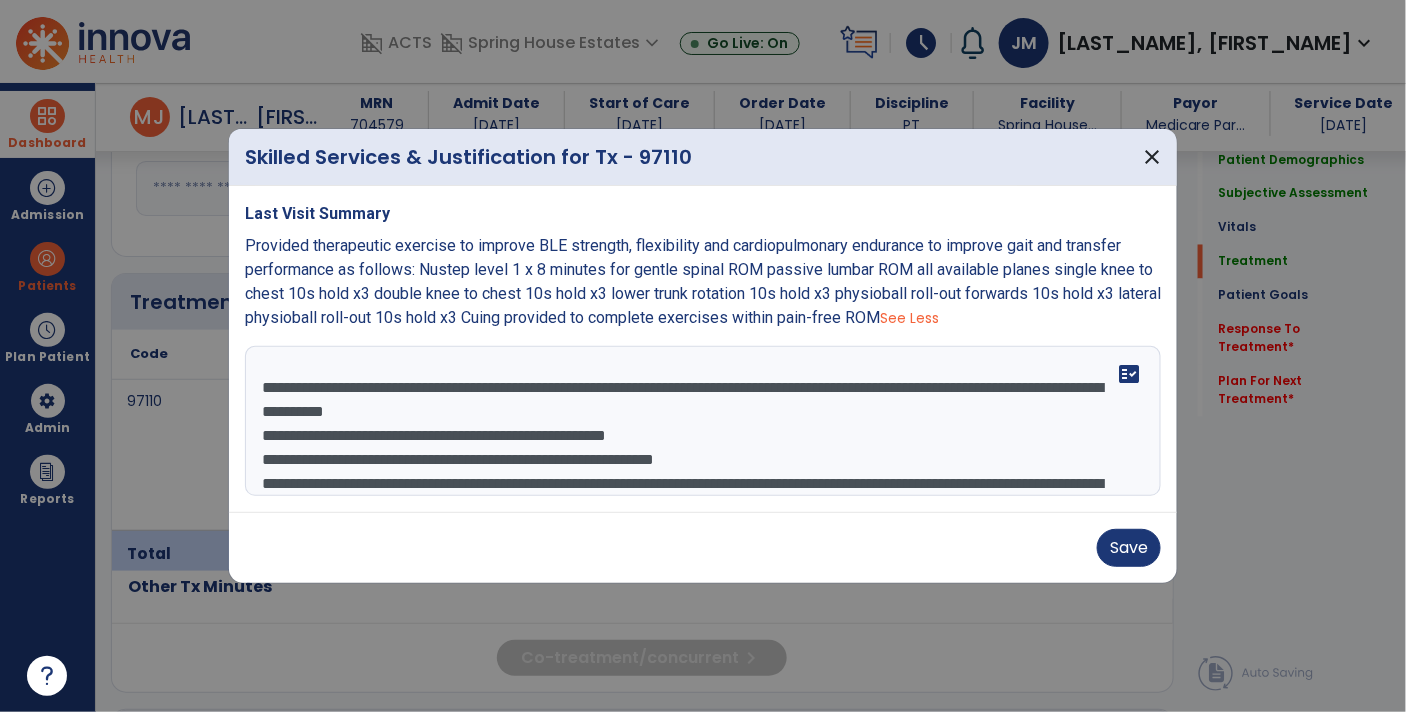 click on "**********" at bounding box center [703, 421] 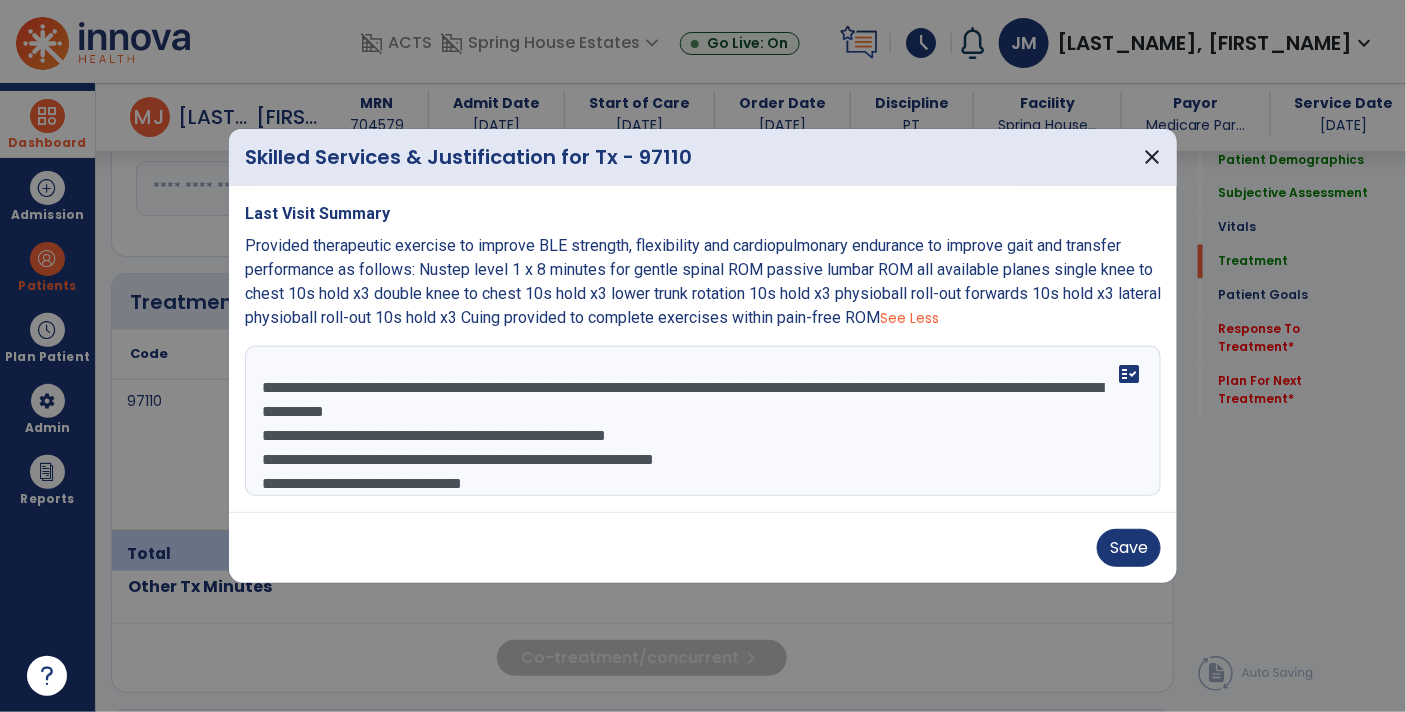 scroll, scrollTop: 87, scrollLeft: 0, axis: vertical 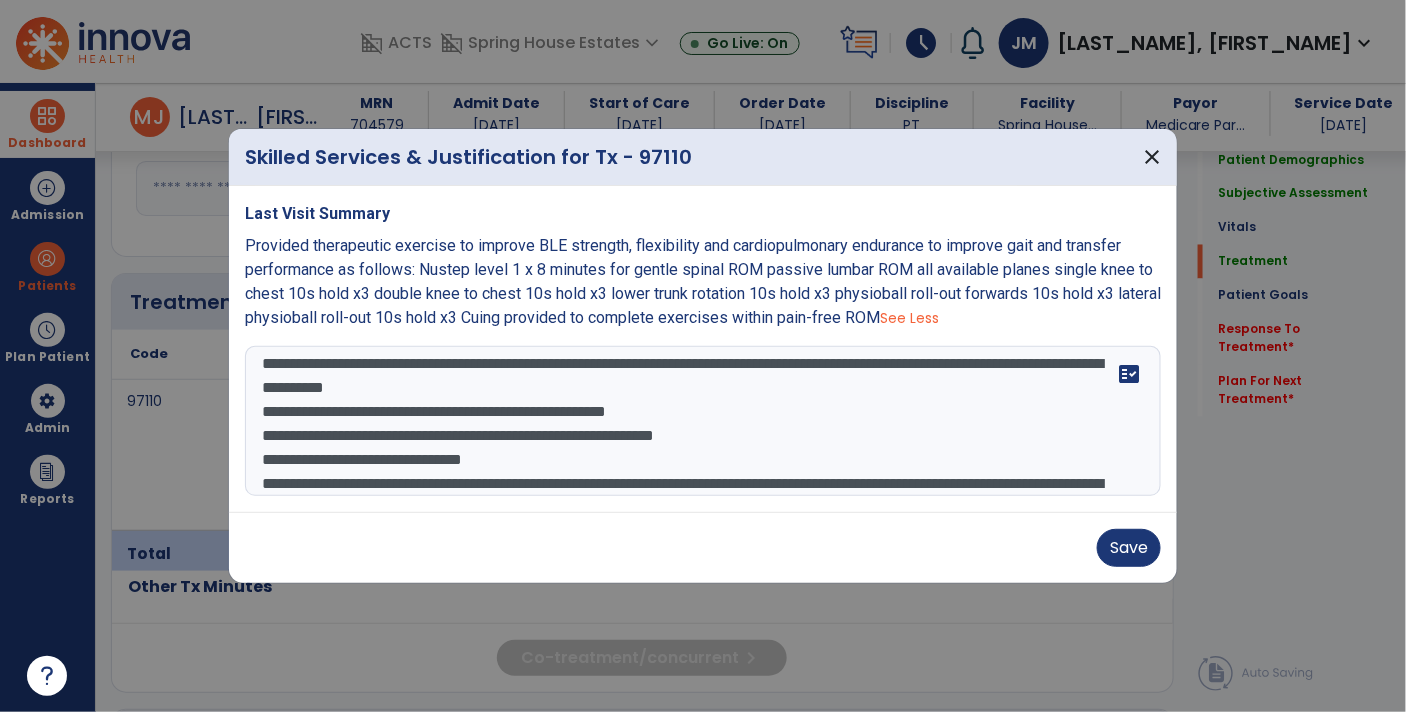 click on "**********" at bounding box center [703, 421] 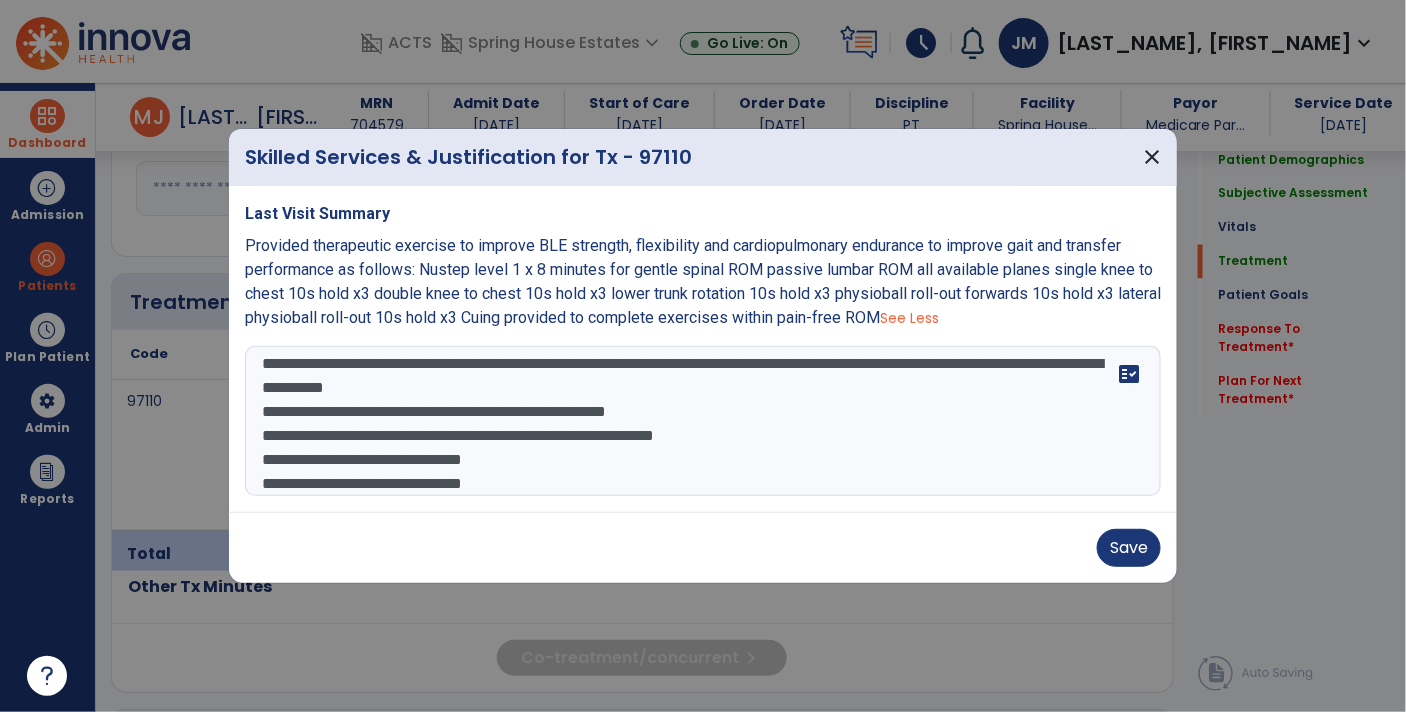 scroll, scrollTop: 110, scrollLeft: 0, axis: vertical 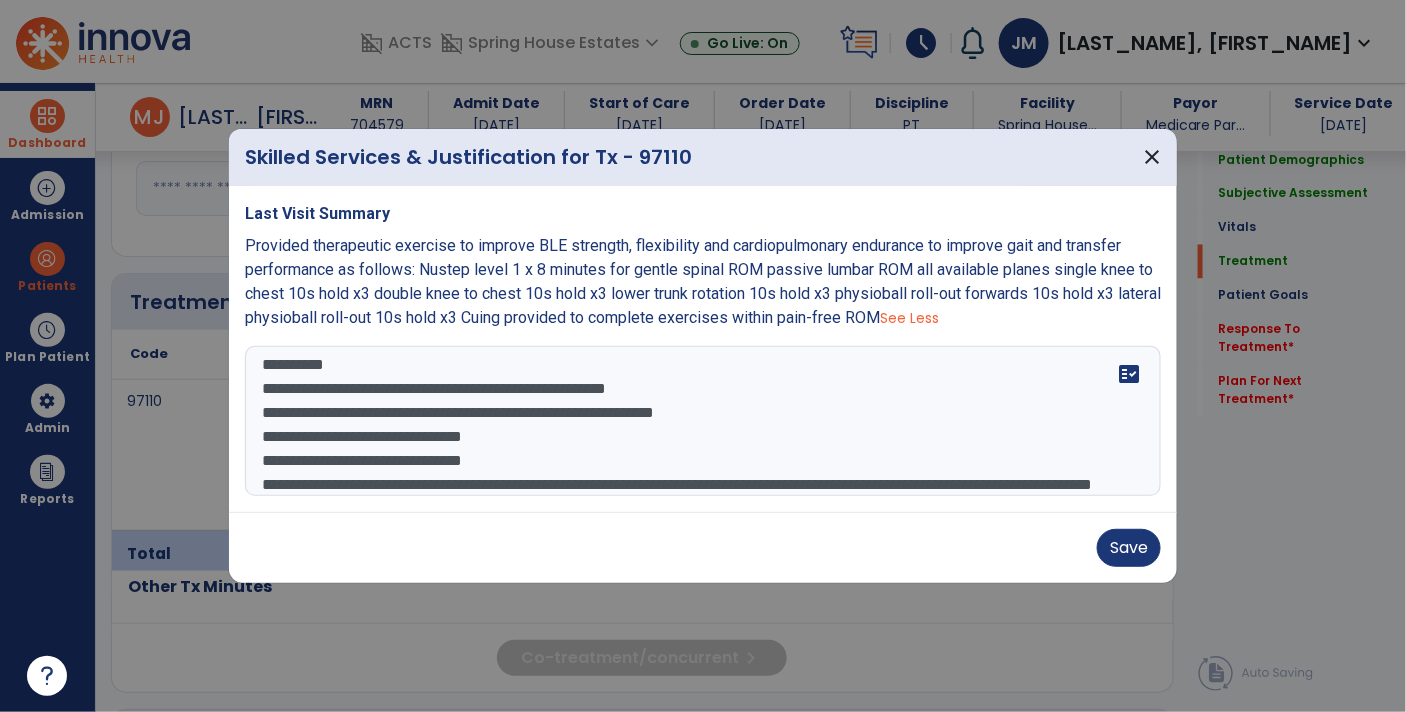 click on "**********" at bounding box center [703, 421] 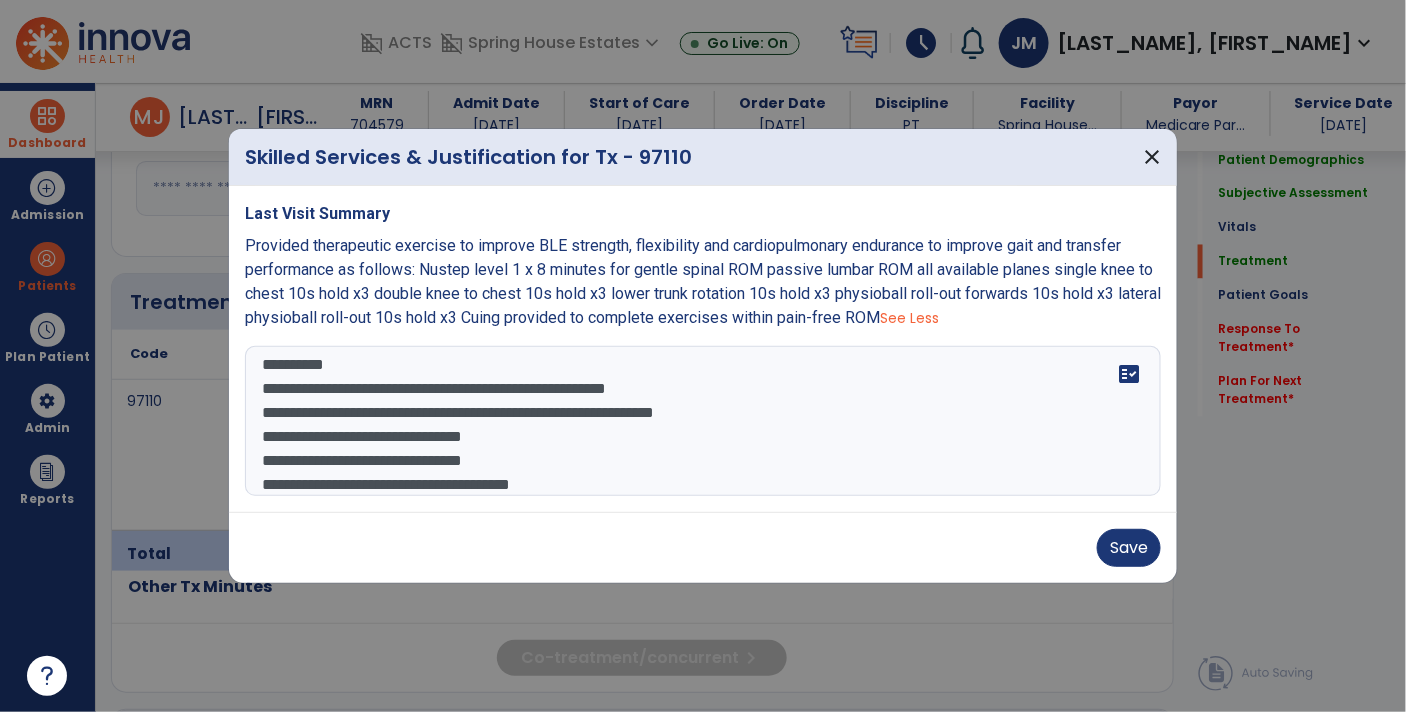 scroll, scrollTop: 135, scrollLeft: 0, axis: vertical 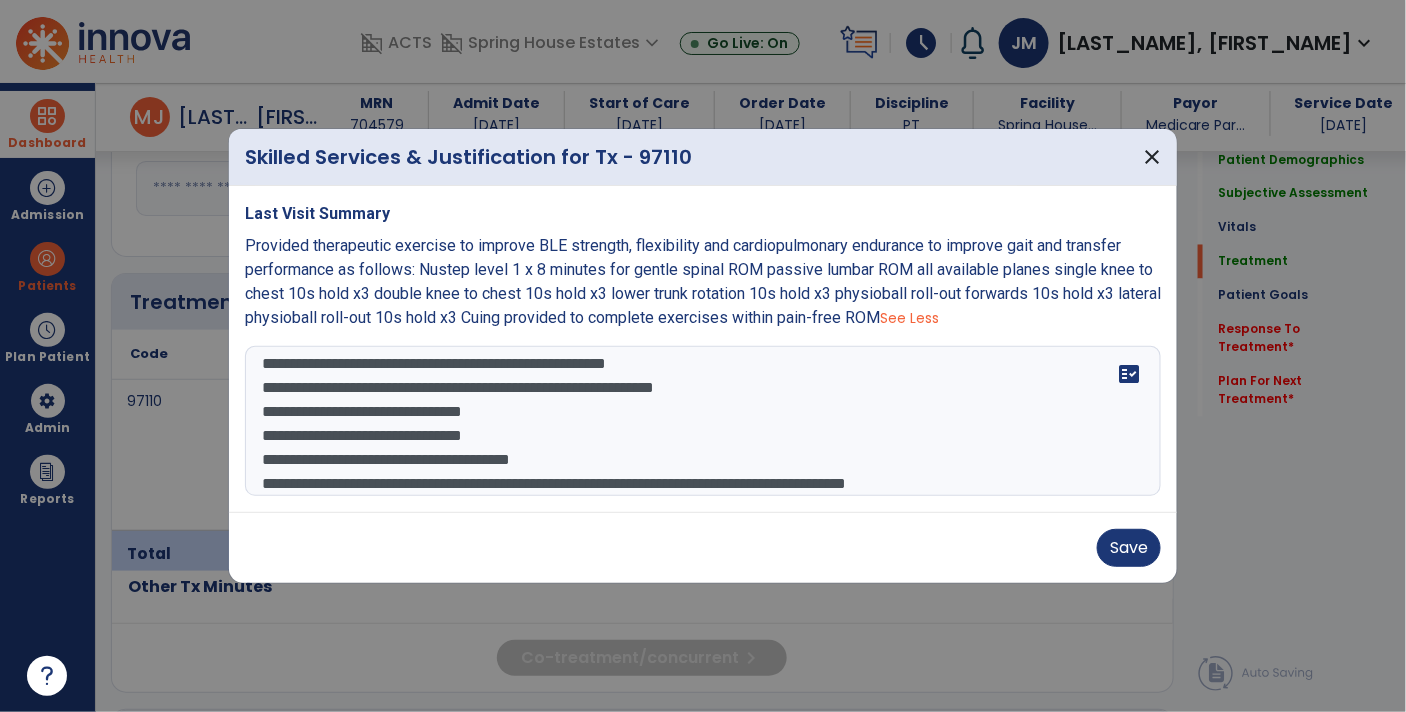 click on "**********" at bounding box center (703, 421) 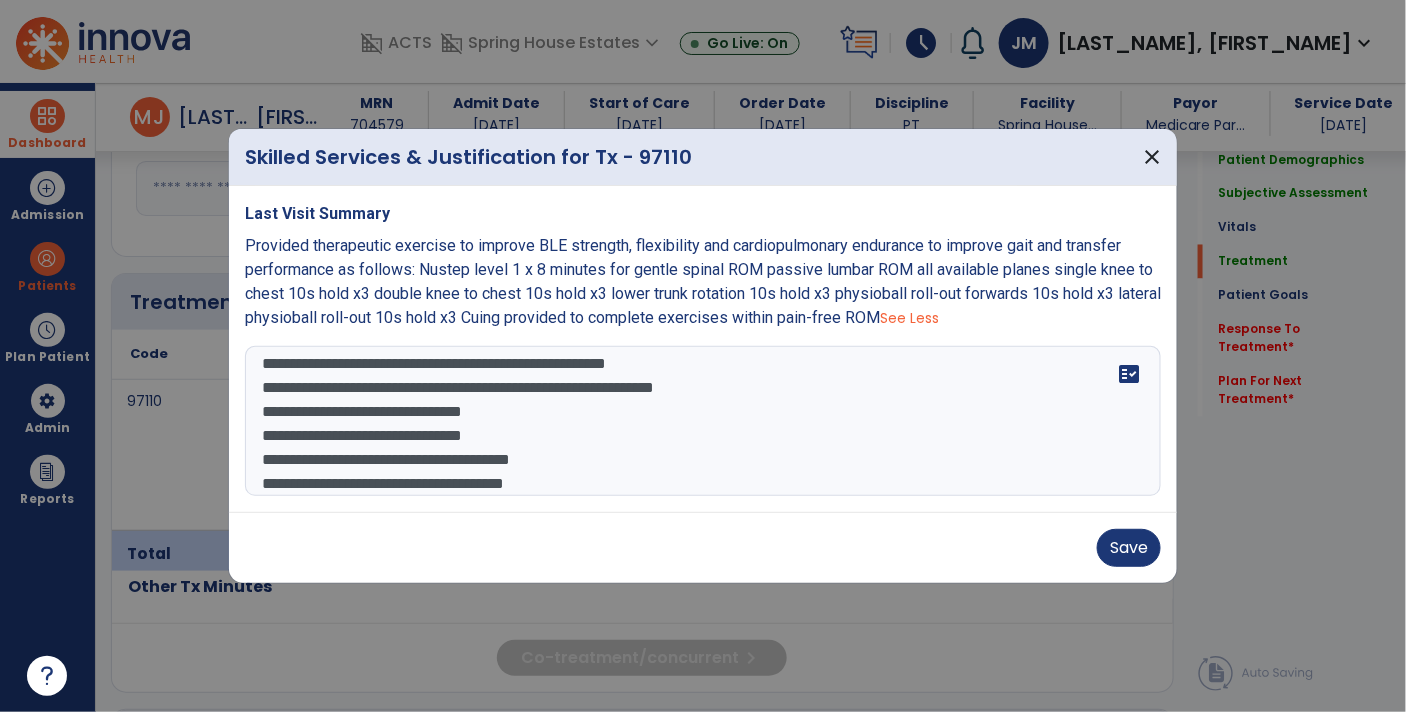 scroll, scrollTop: 159, scrollLeft: 0, axis: vertical 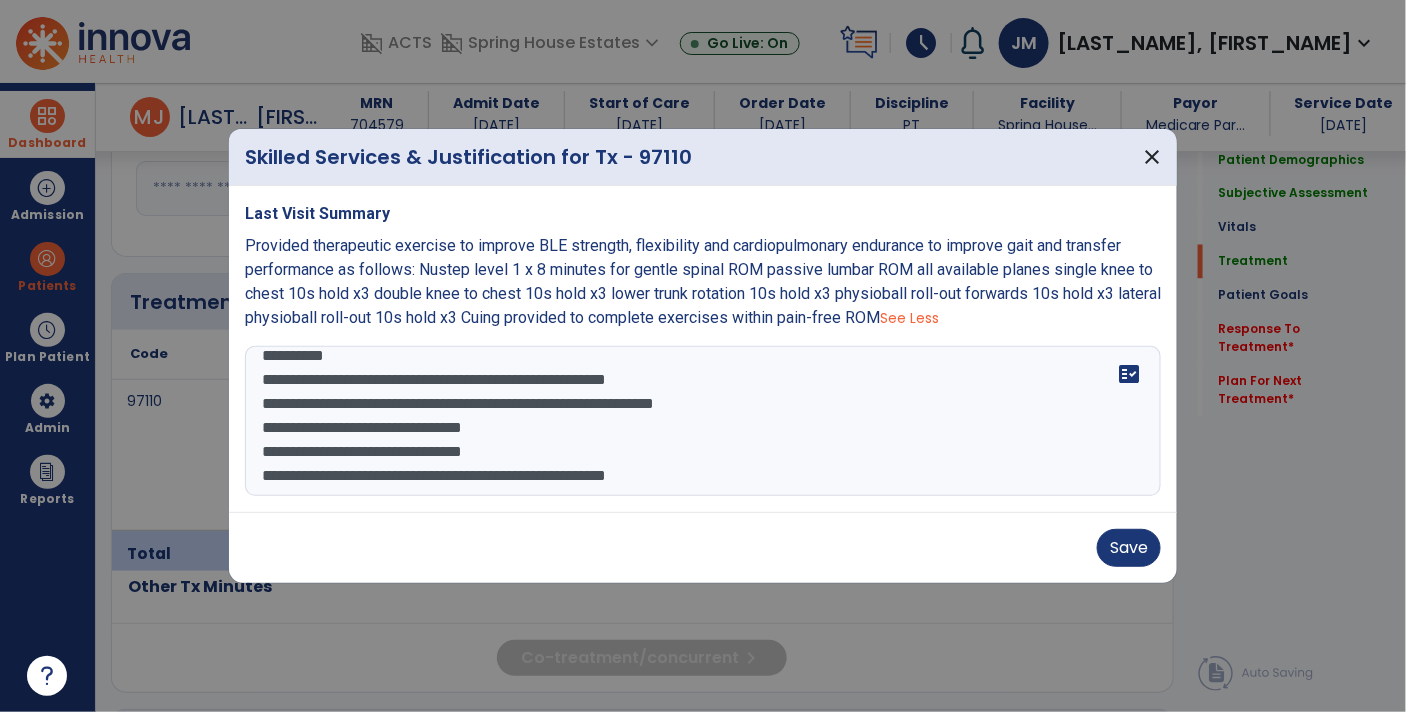 click on "**********" at bounding box center [703, 421] 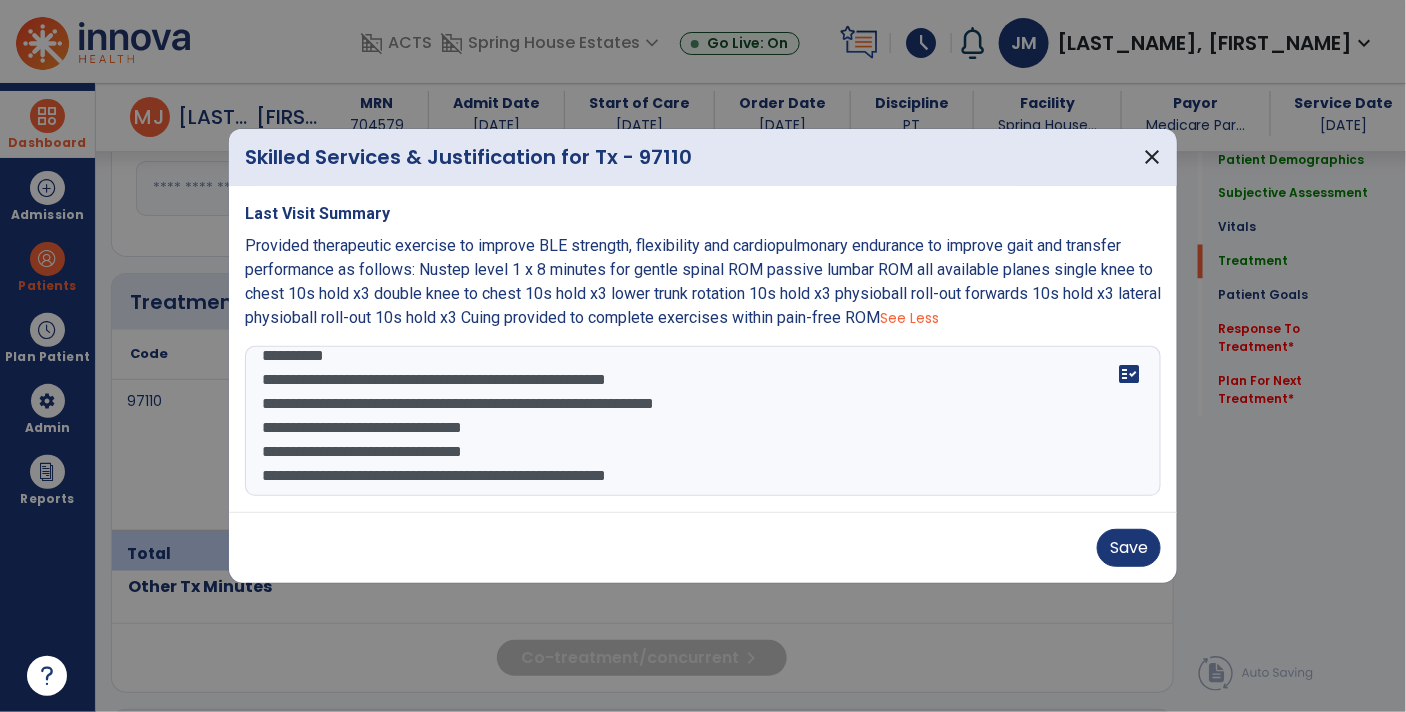 click on "**********" at bounding box center (703, 421) 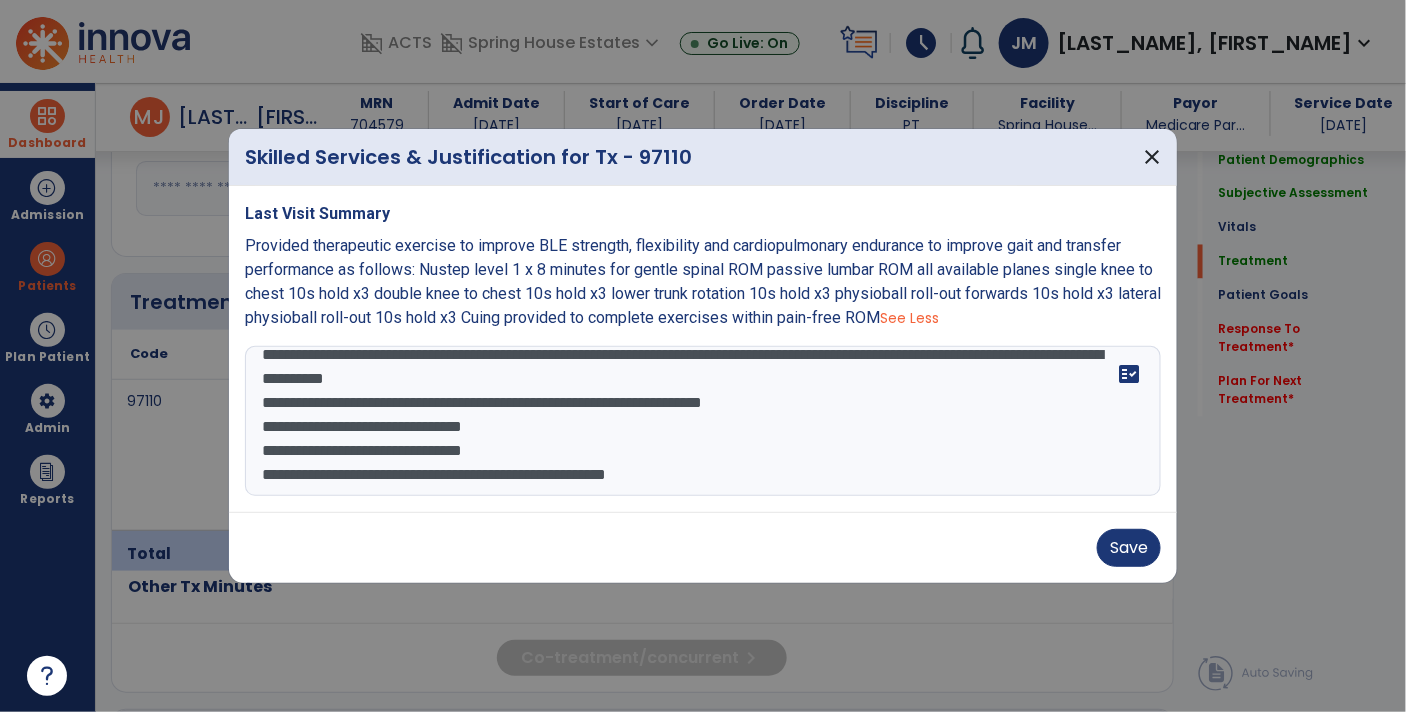 scroll, scrollTop: 96, scrollLeft: 0, axis: vertical 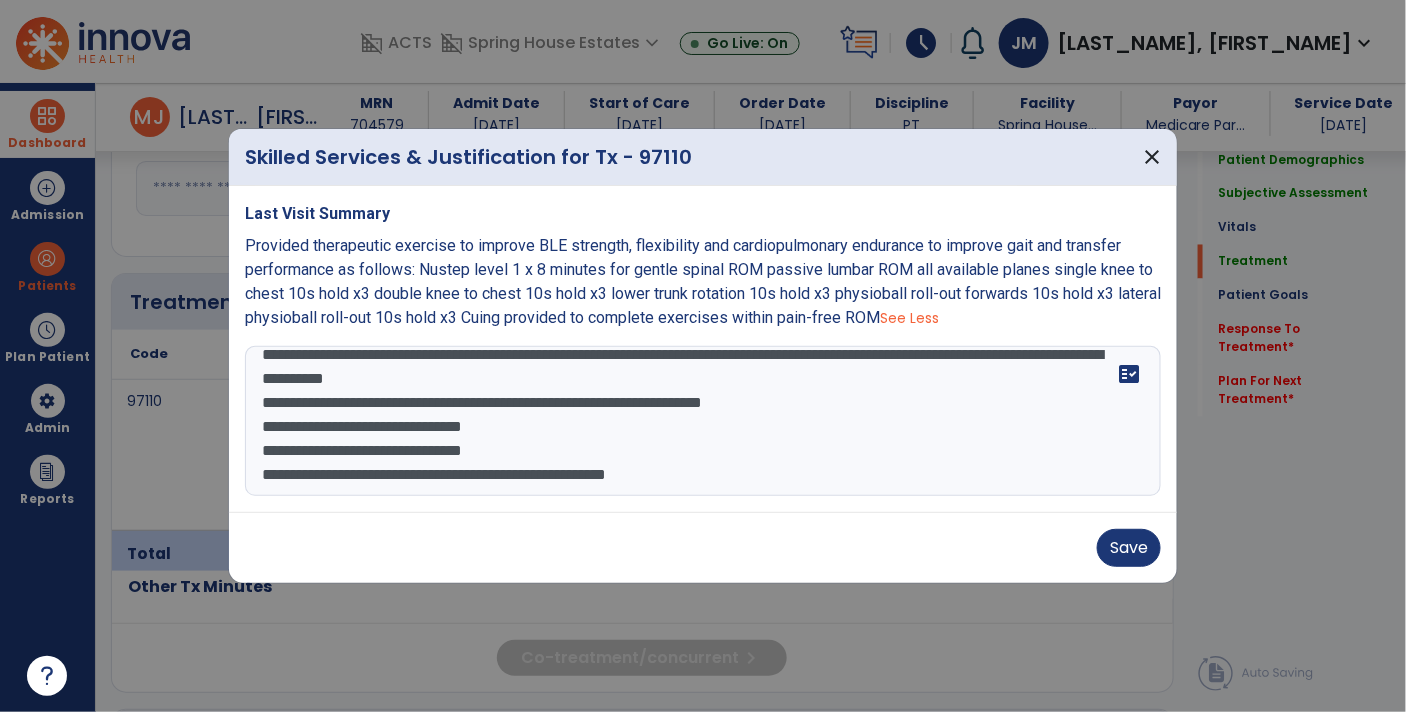 click on "**********" at bounding box center [703, 421] 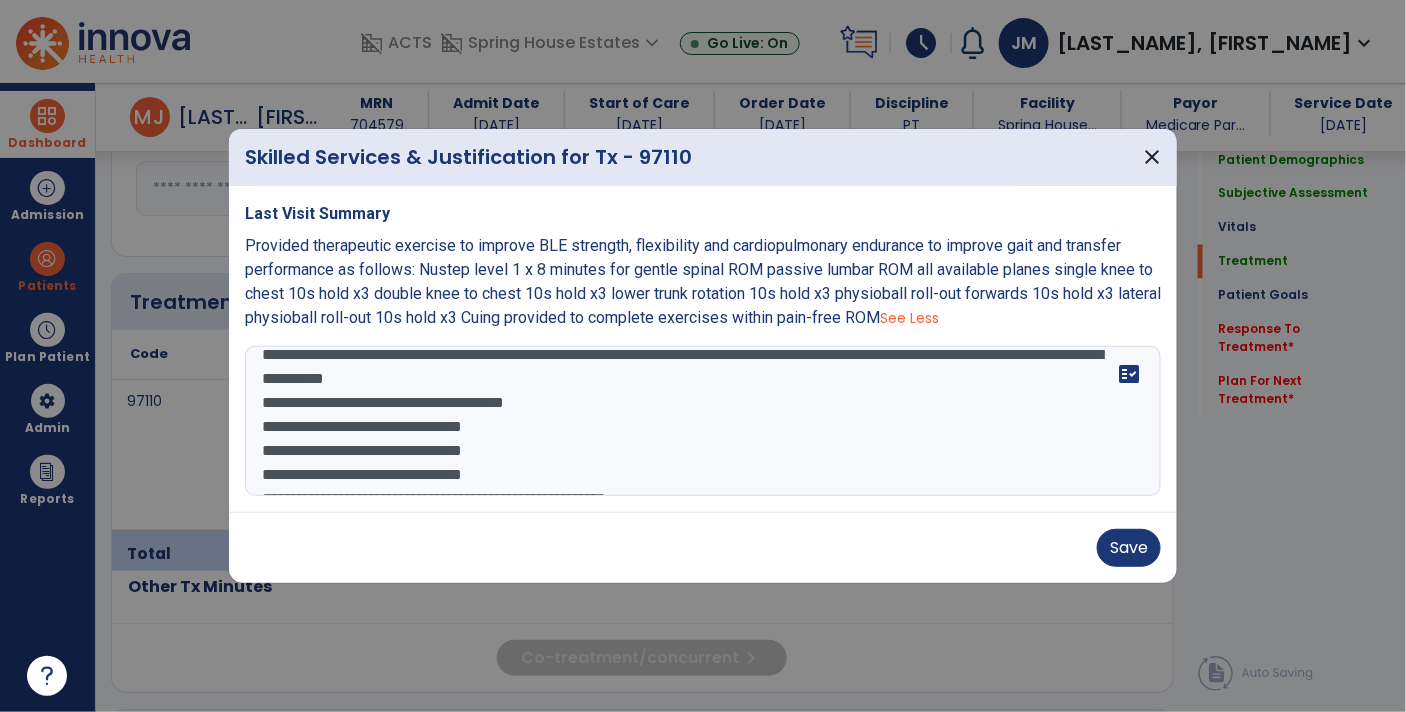 scroll, scrollTop: 119, scrollLeft: 0, axis: vertical 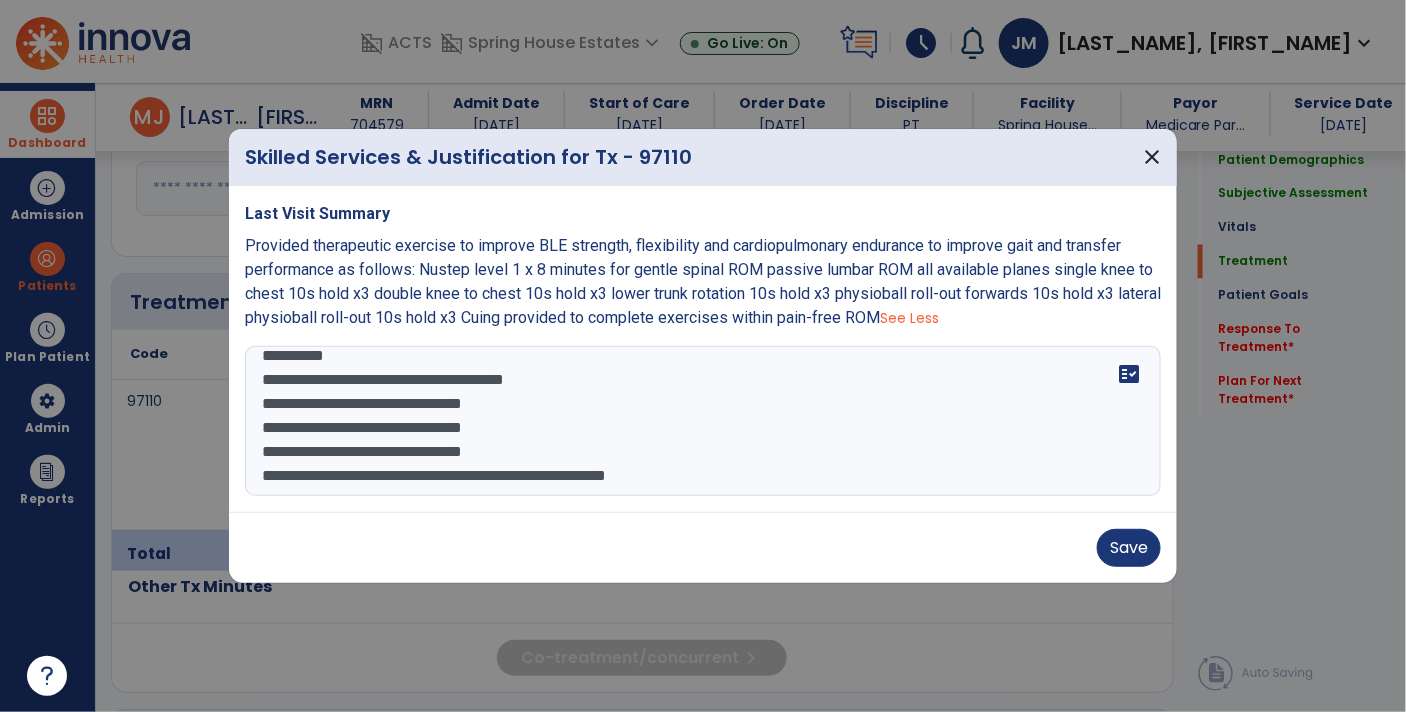 click on "**********" at bounding box center [703, 421] 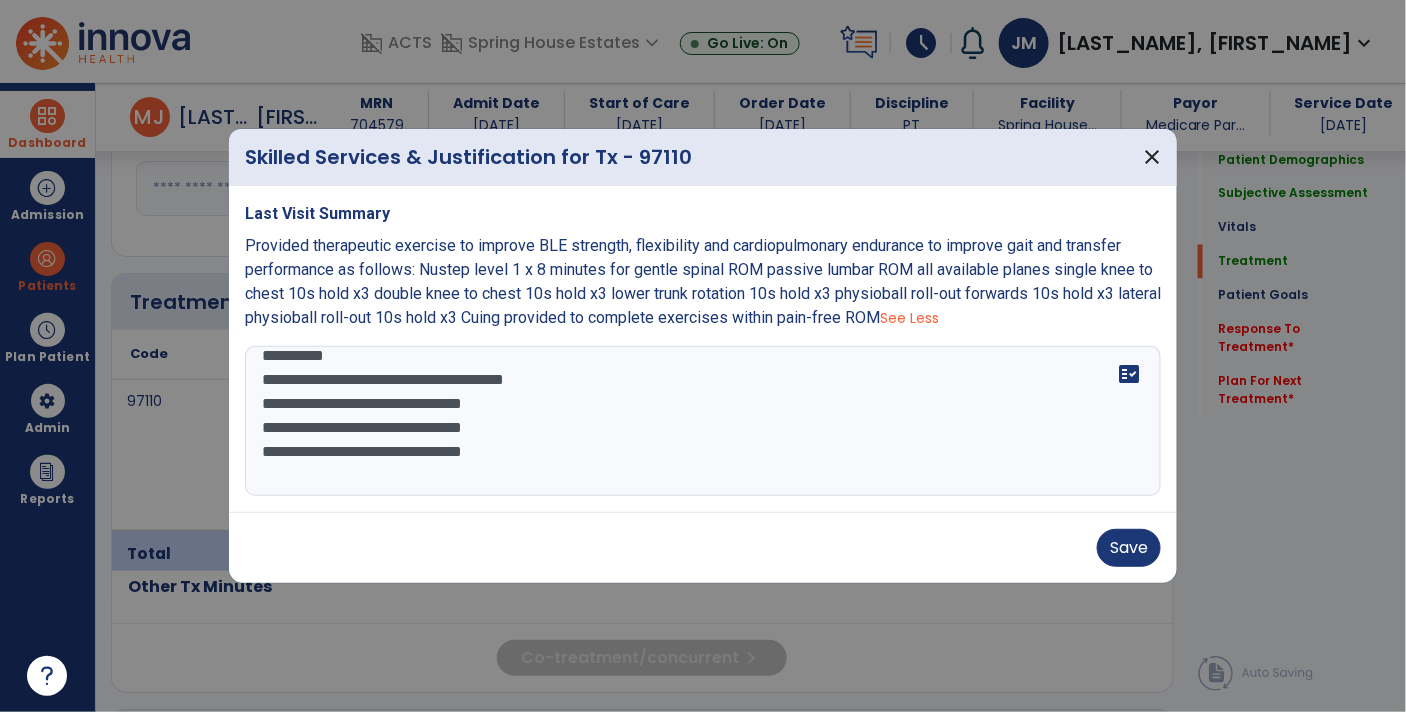 scroll, scrollTop: 144, scrollLeft: 0, axis: vertical 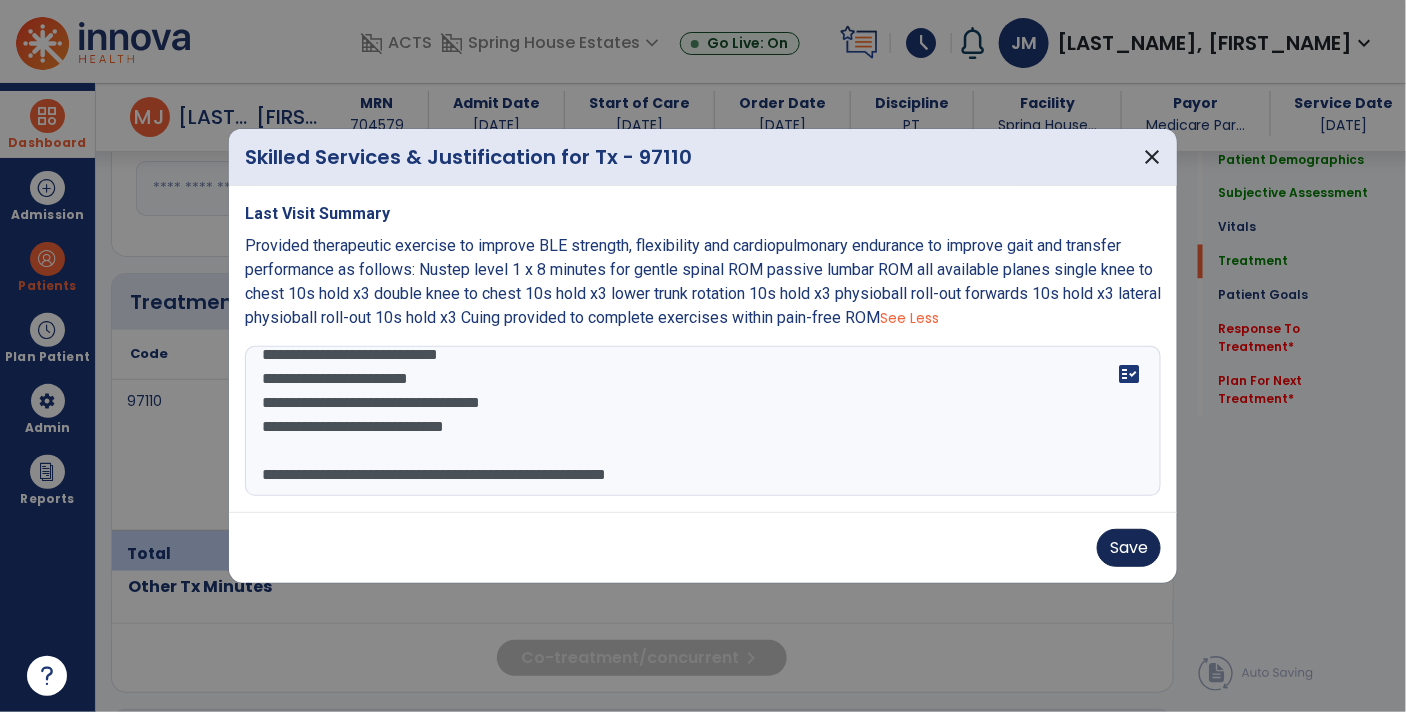 type on "**********" 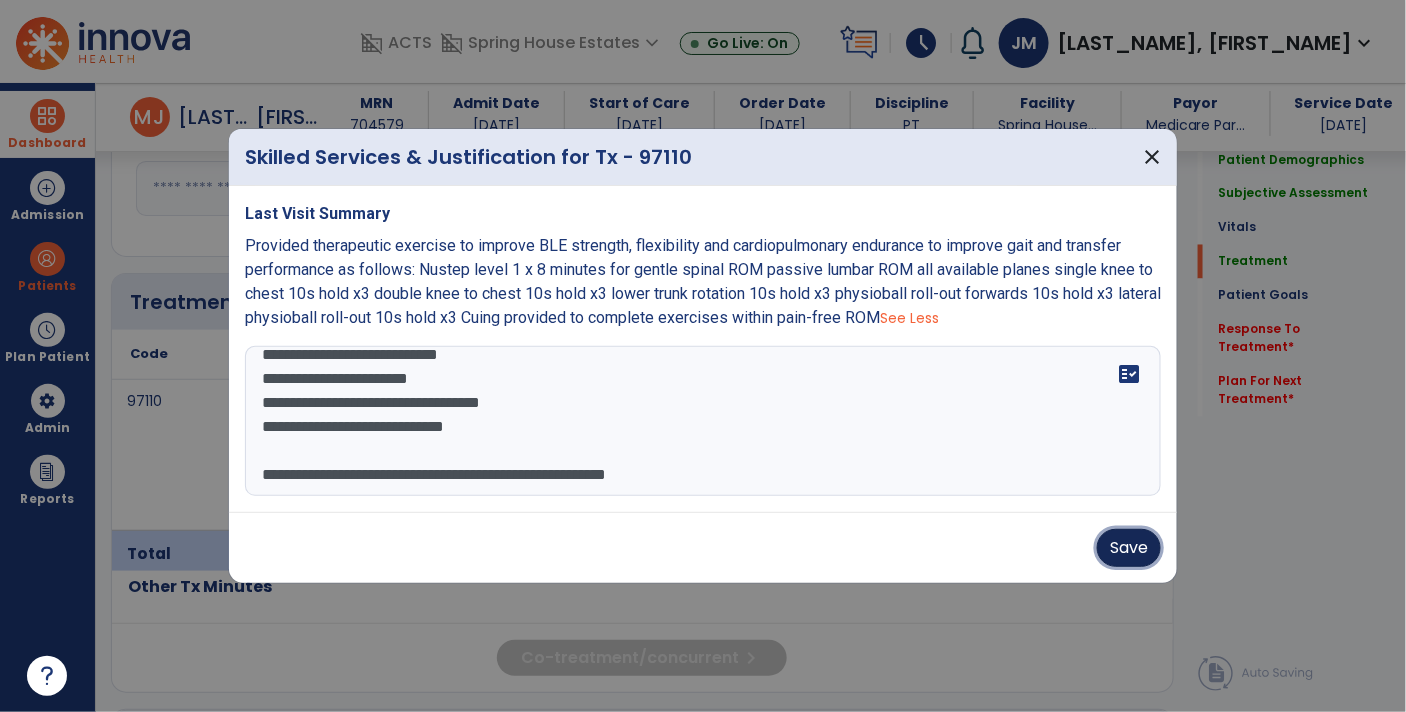 click on "Save" at bounding box center (1129, 548) 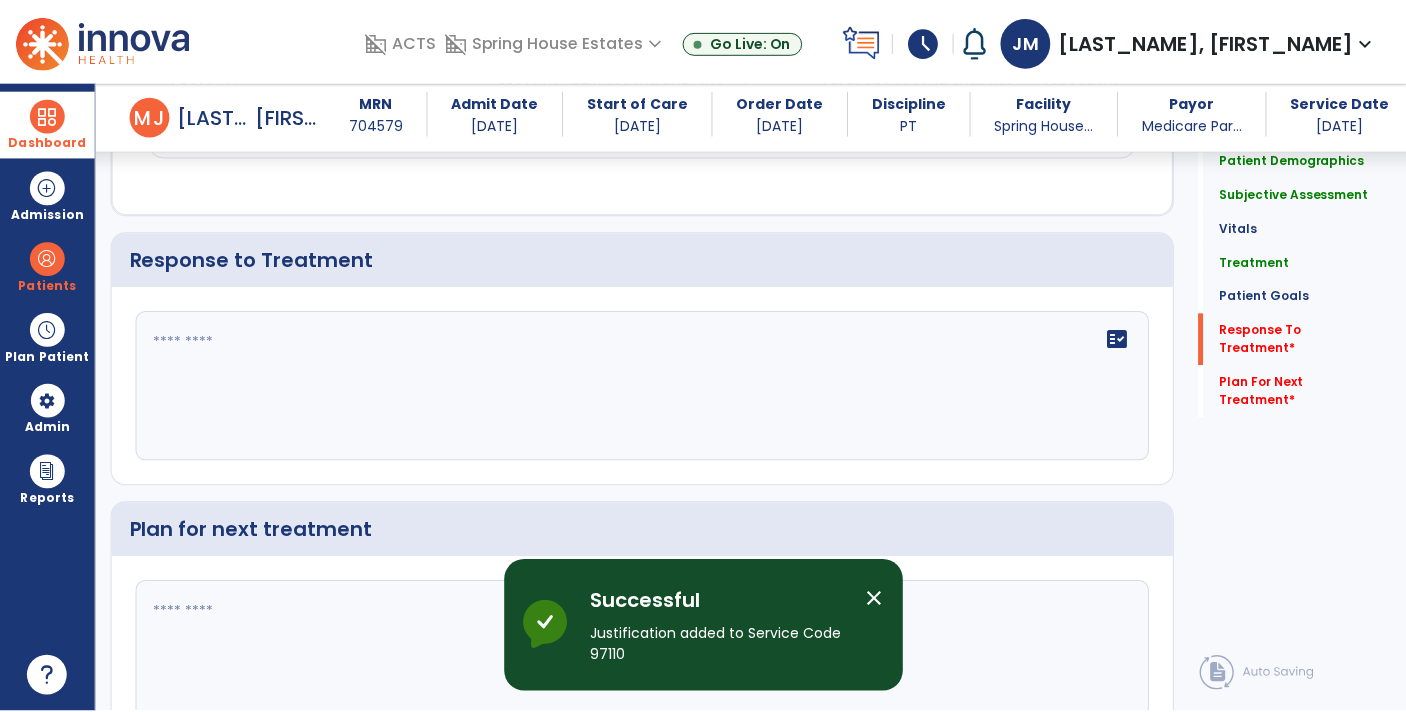 scroll, scrollTop: 3068, scrollLeft: 0, axis: vertical 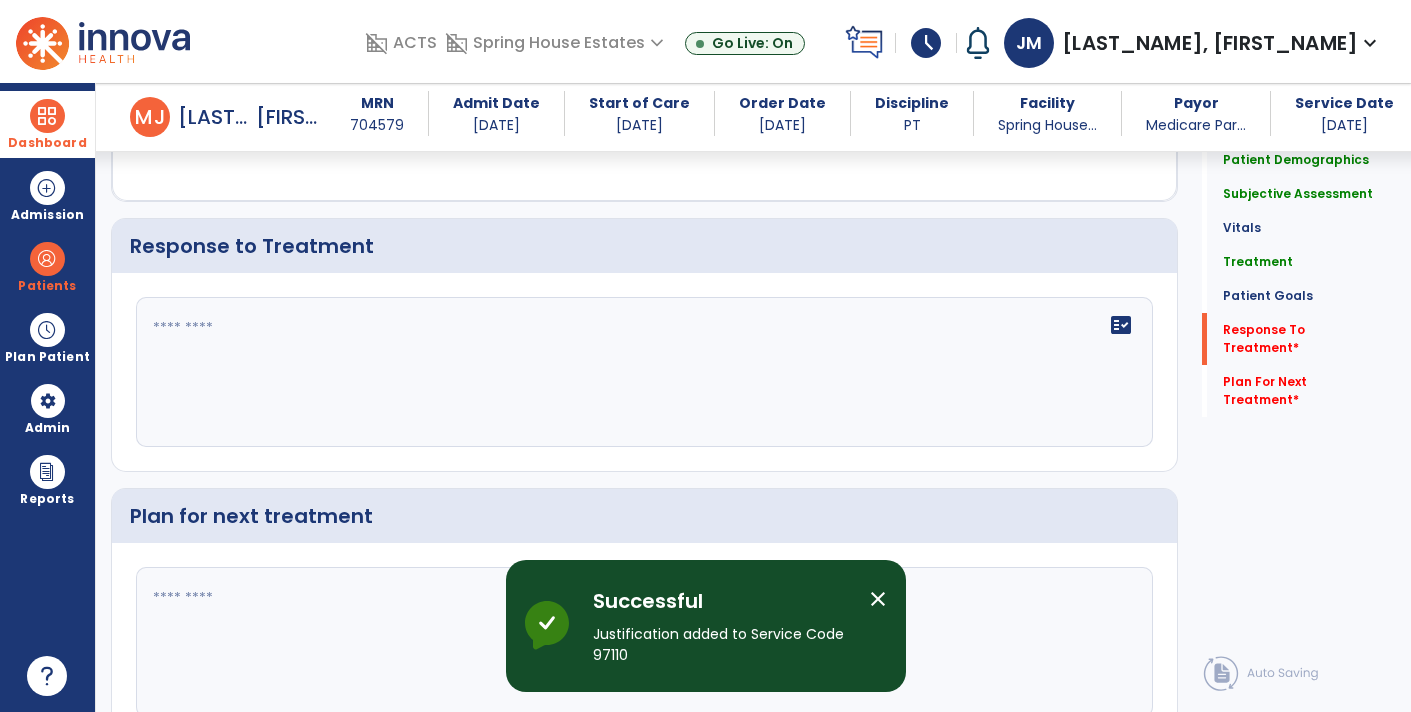 click on "fact_check" 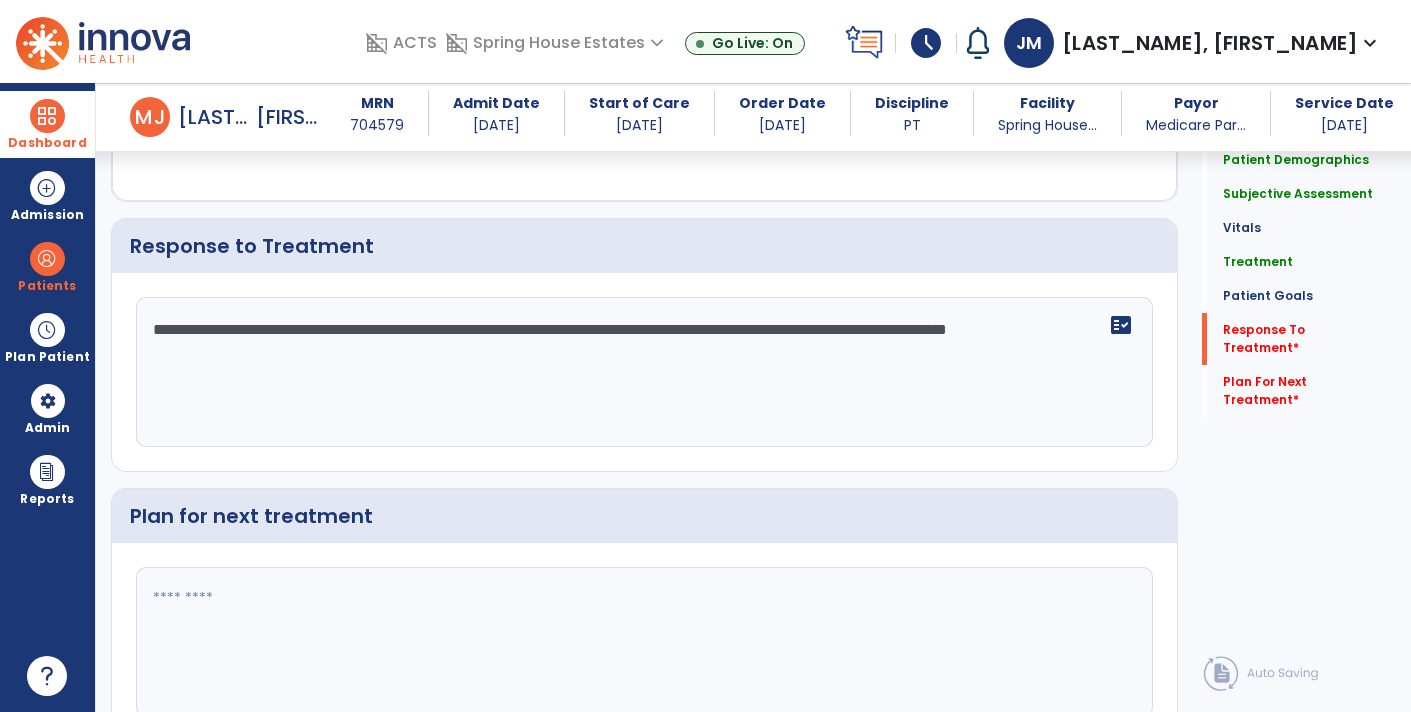 type on "**********" 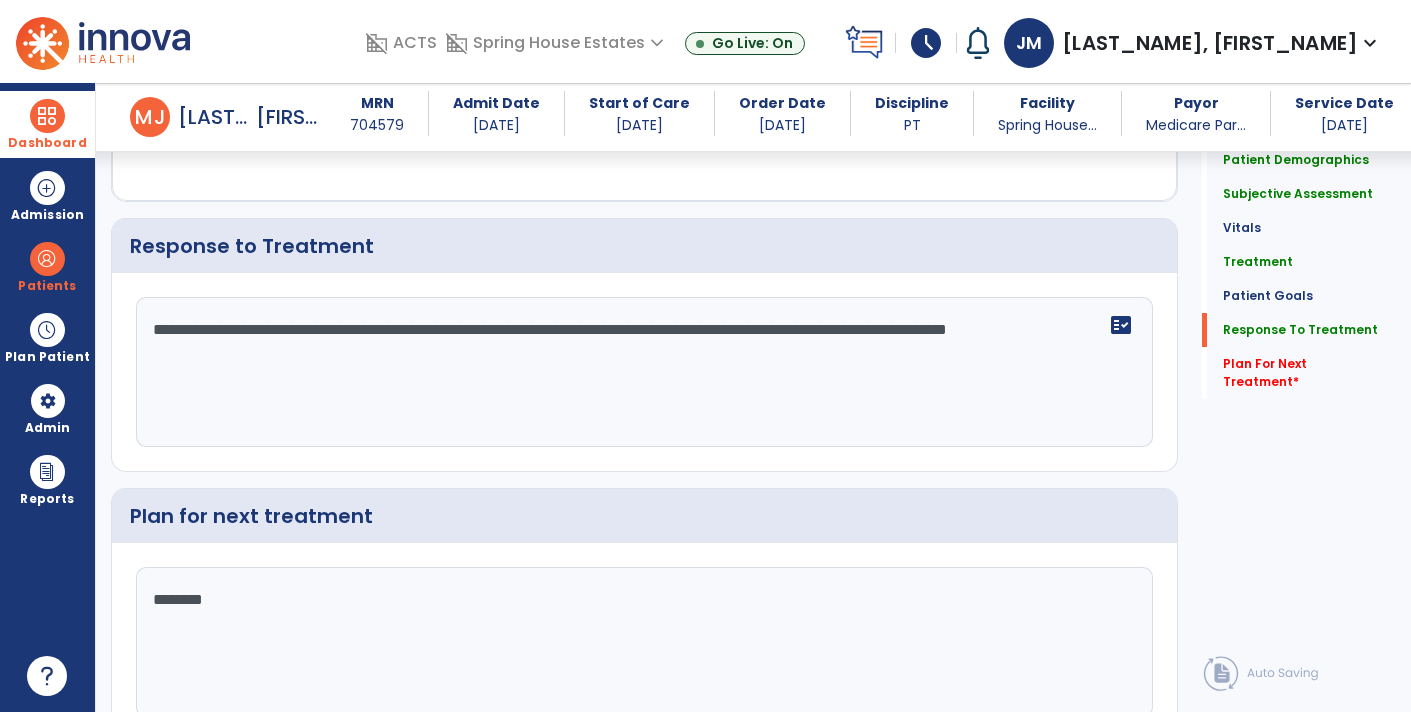 type on "*********" 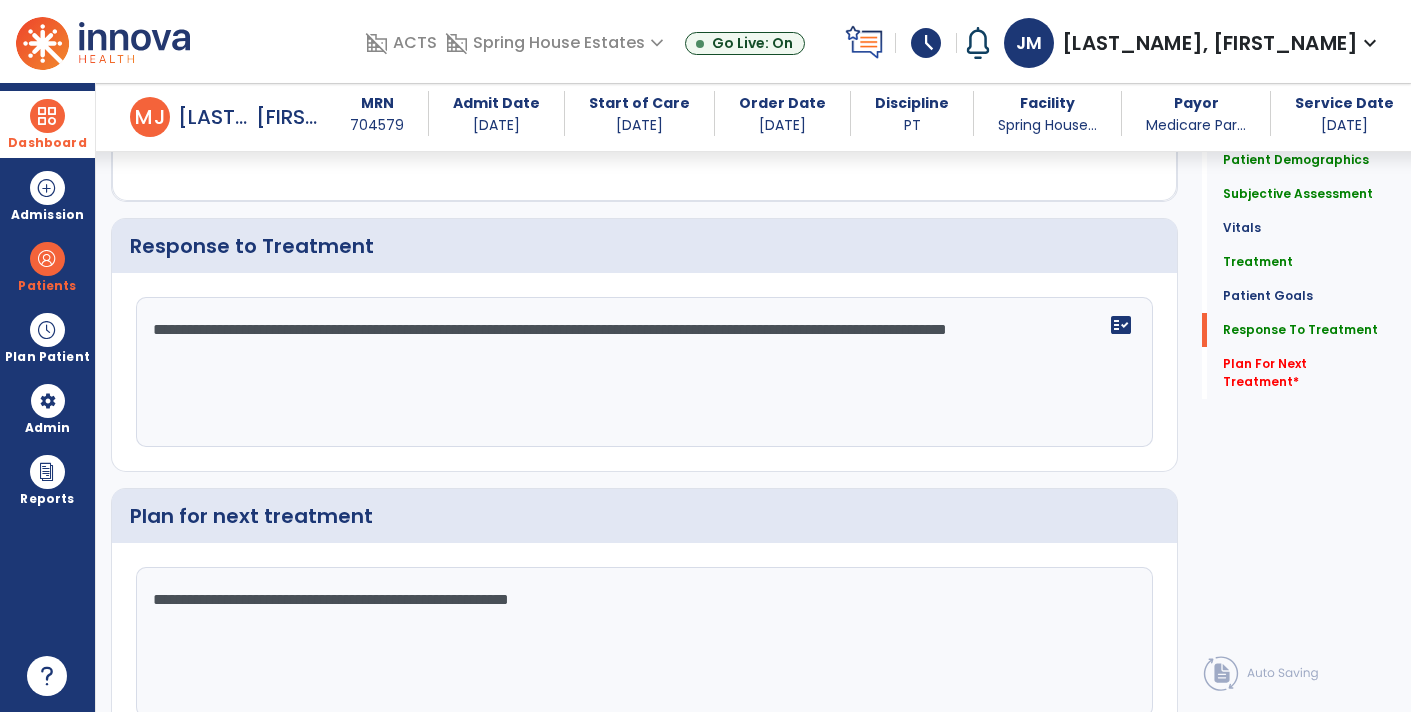 type on "**********" 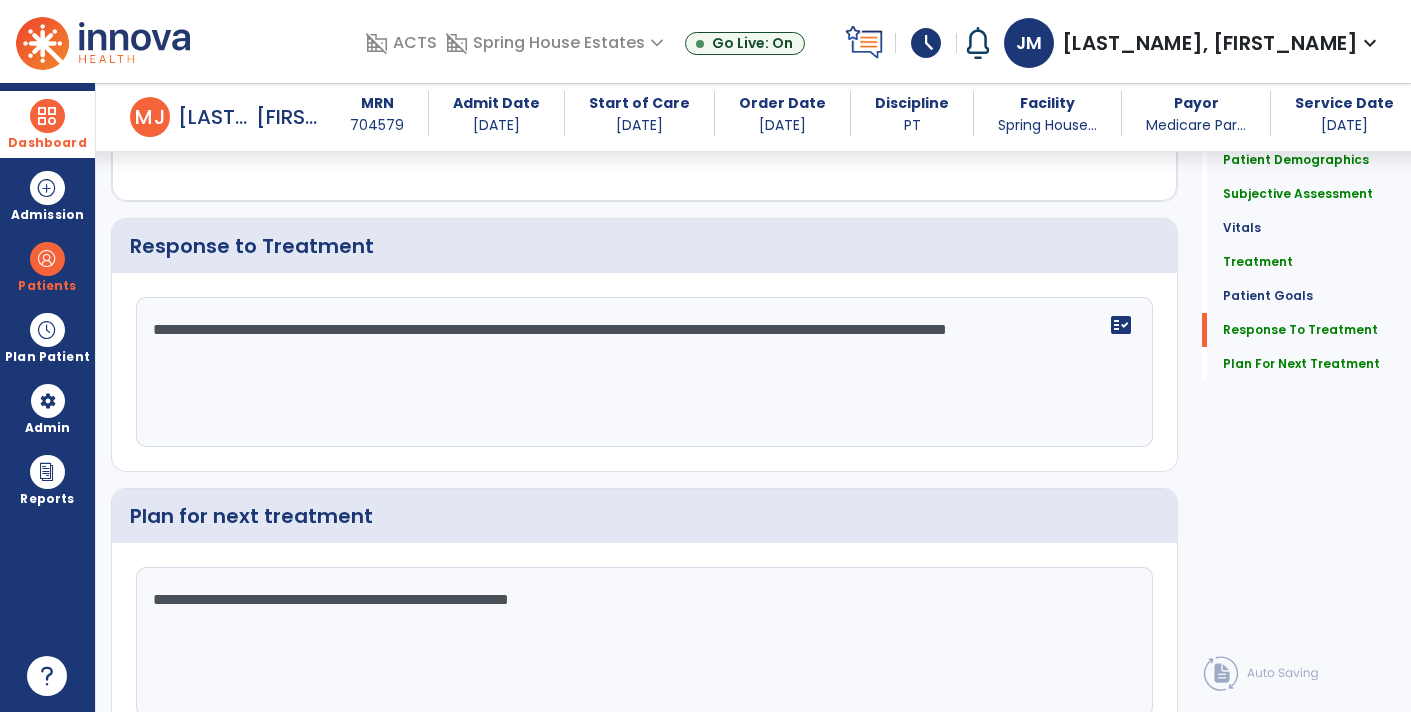 click on "Sign Doc  chevron_right" 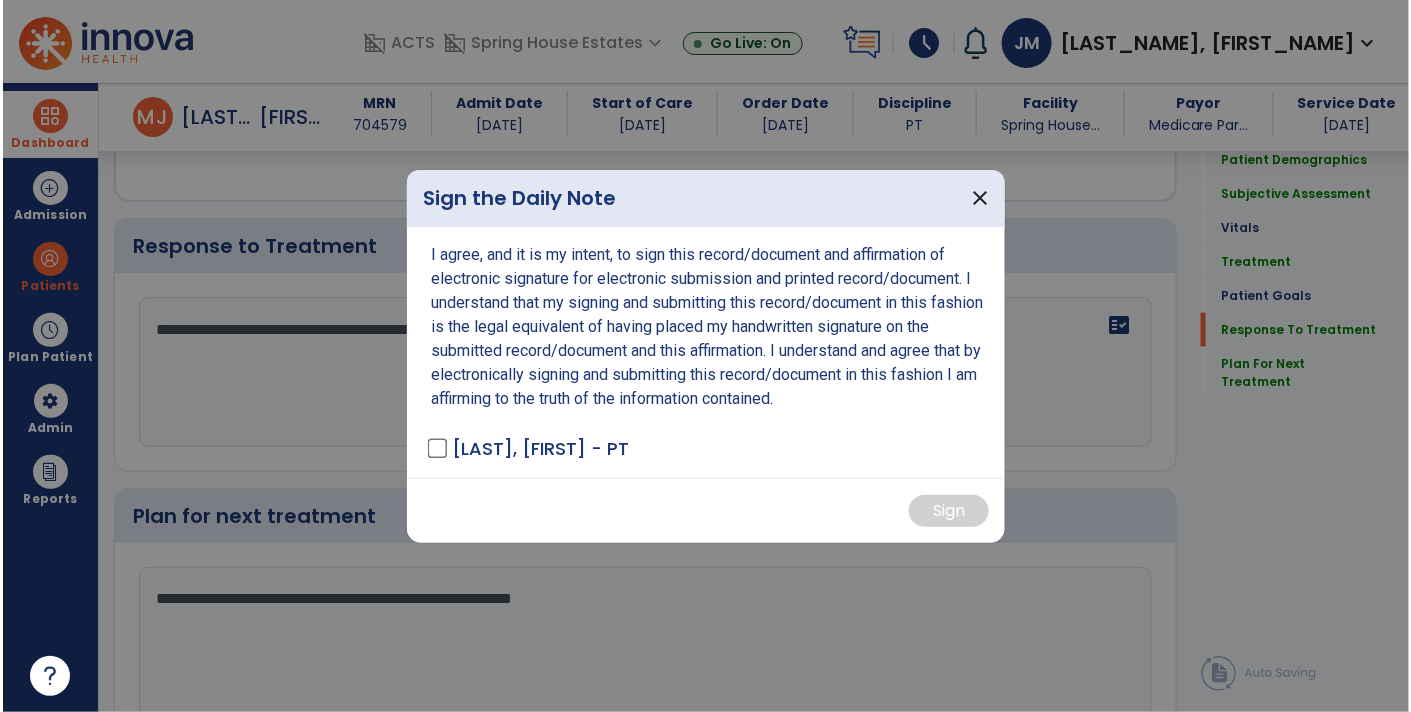 scroll, scrollTop: 3068, scrollLeft: 0, axis: vertical 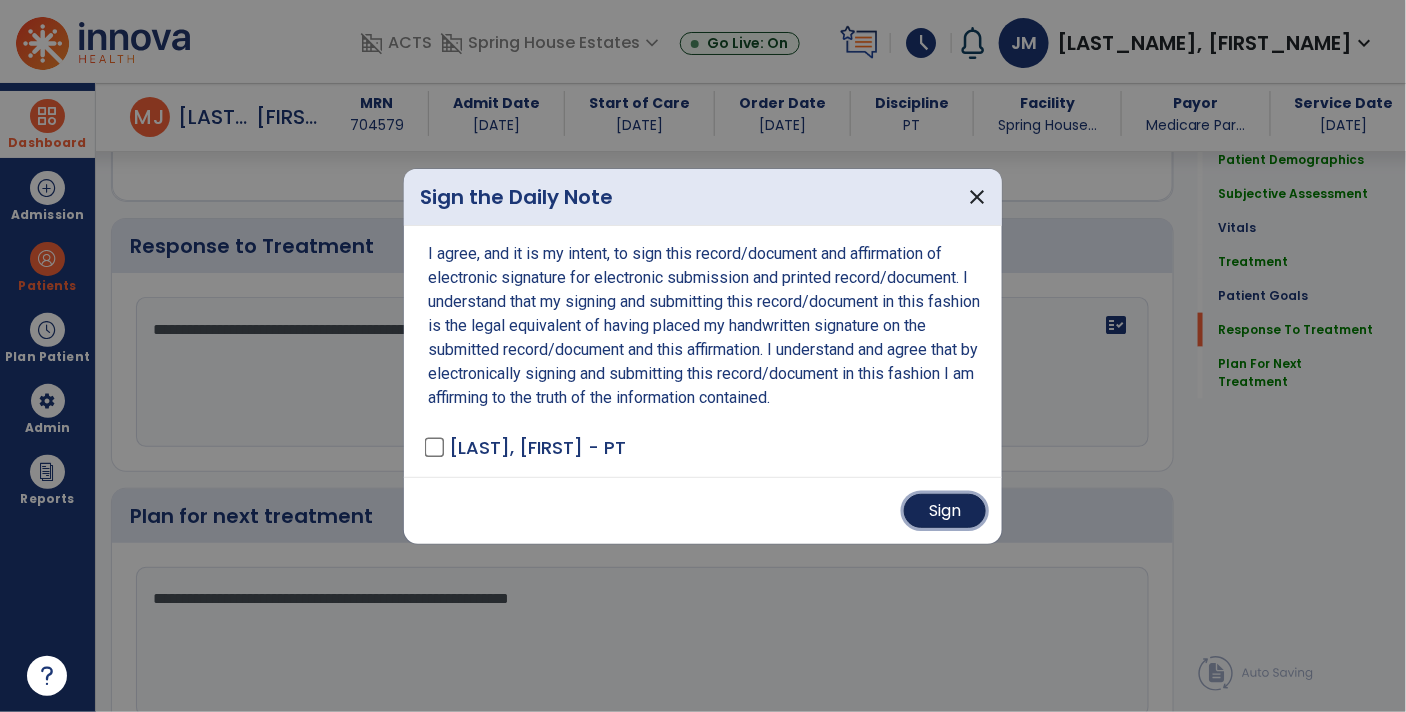 click on "Sign" at bounding box center (945, 511) 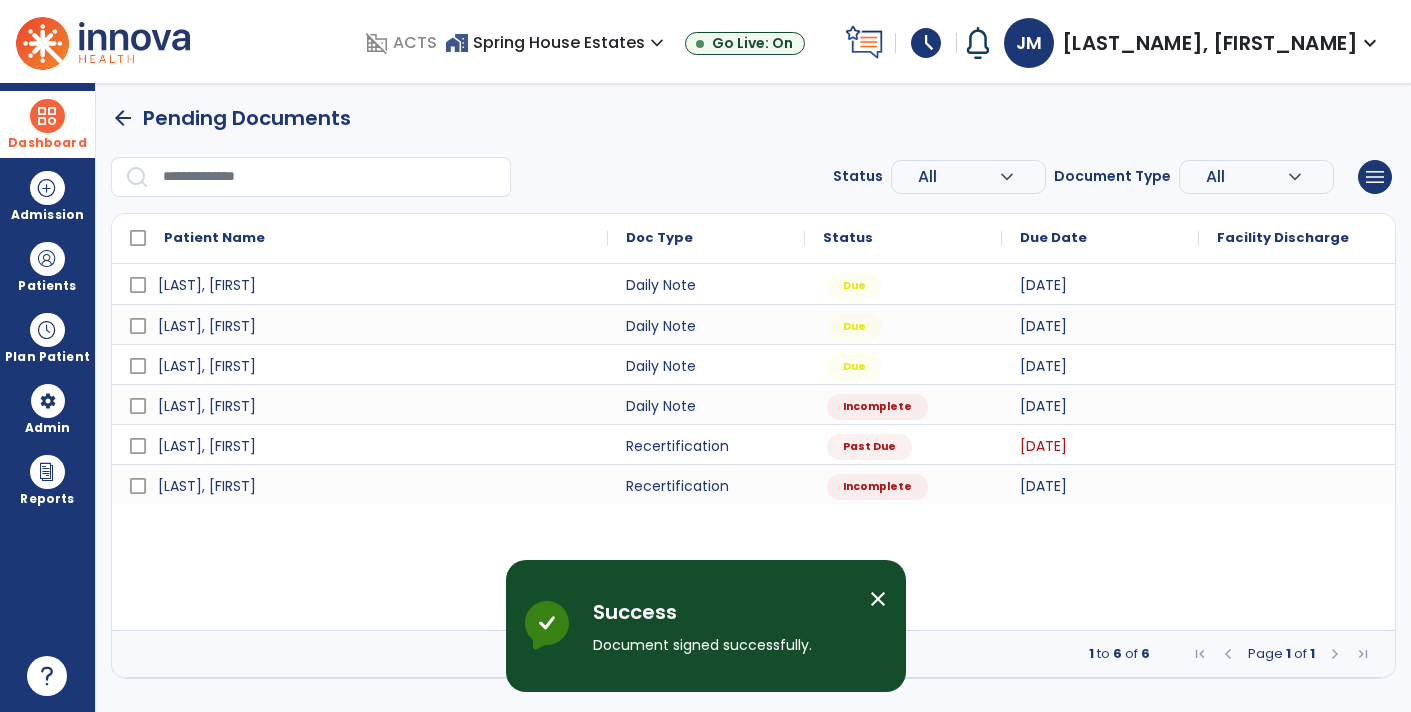 scroll, scrollTop: 0, scrollLeft: 0, axis: both 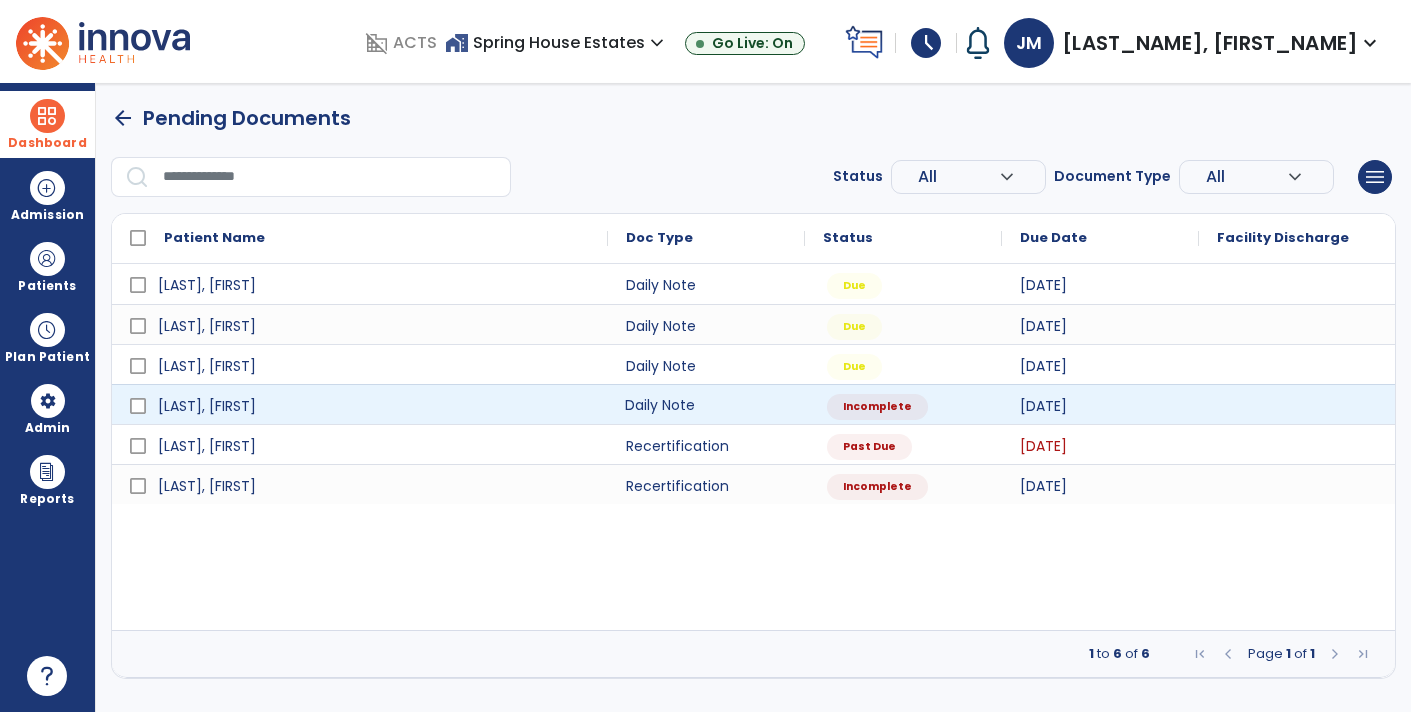 click on "Daily Note" at bounding box center [706, 404] 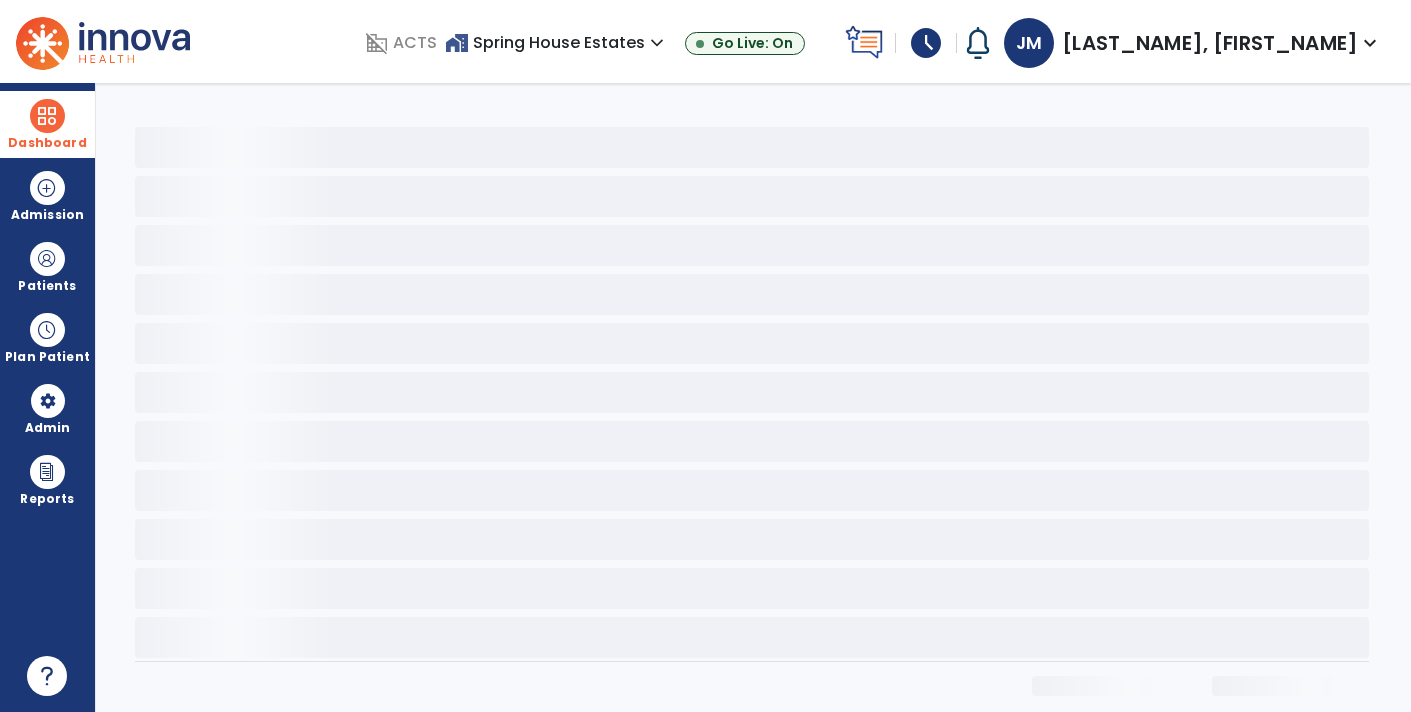 select on "*" 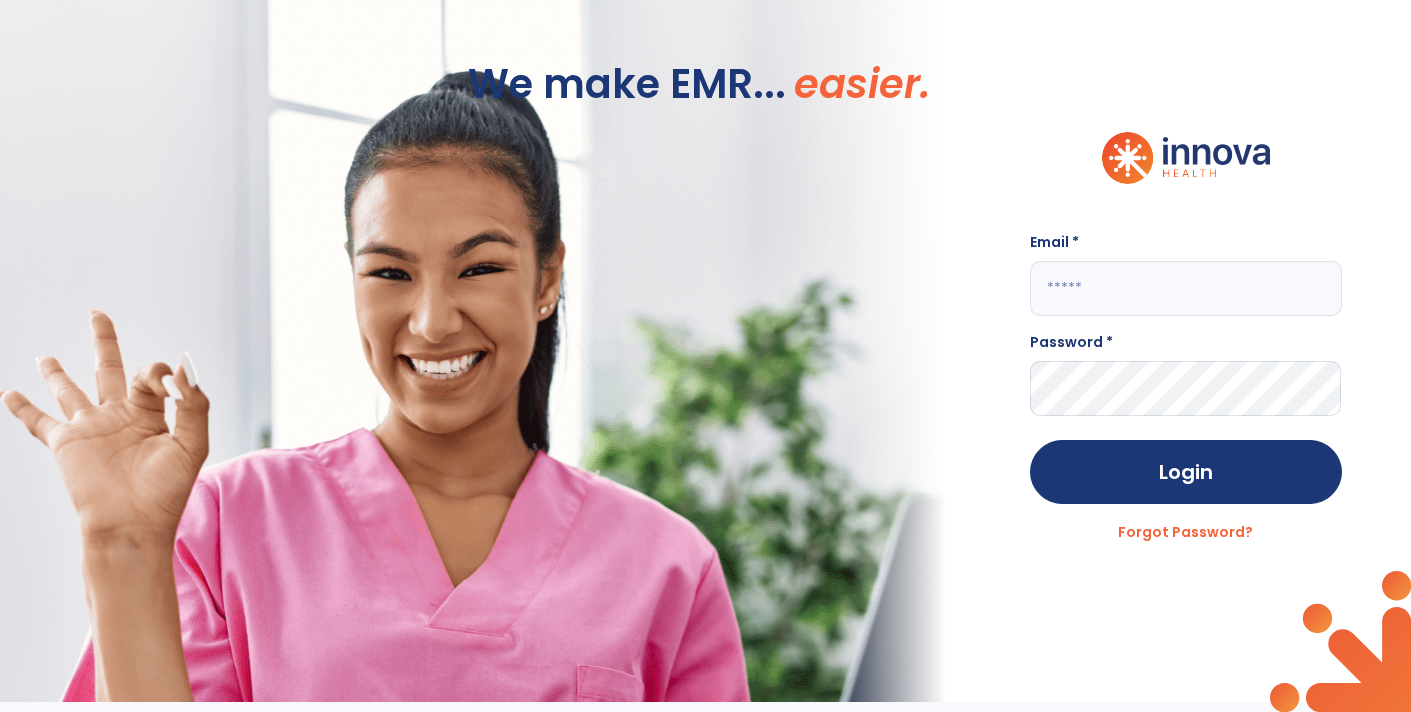type on "**********" 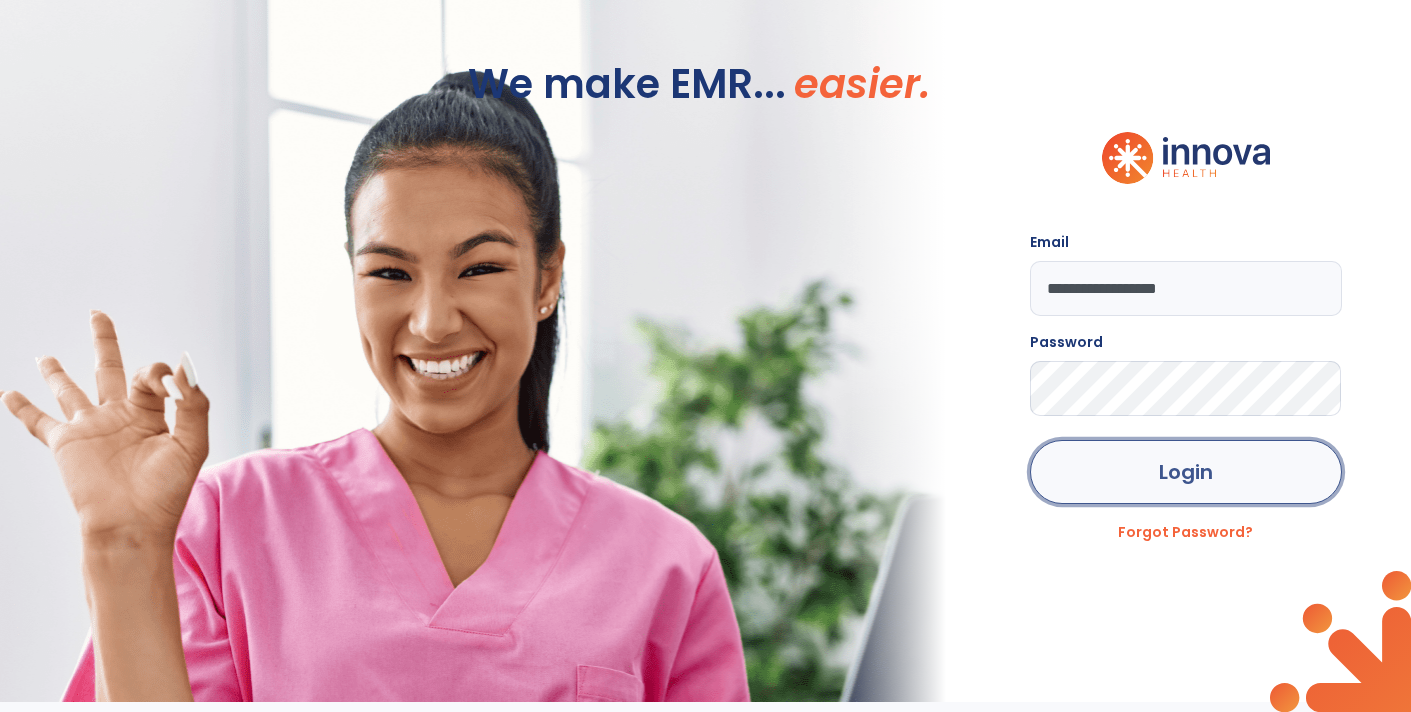 click on "Login" 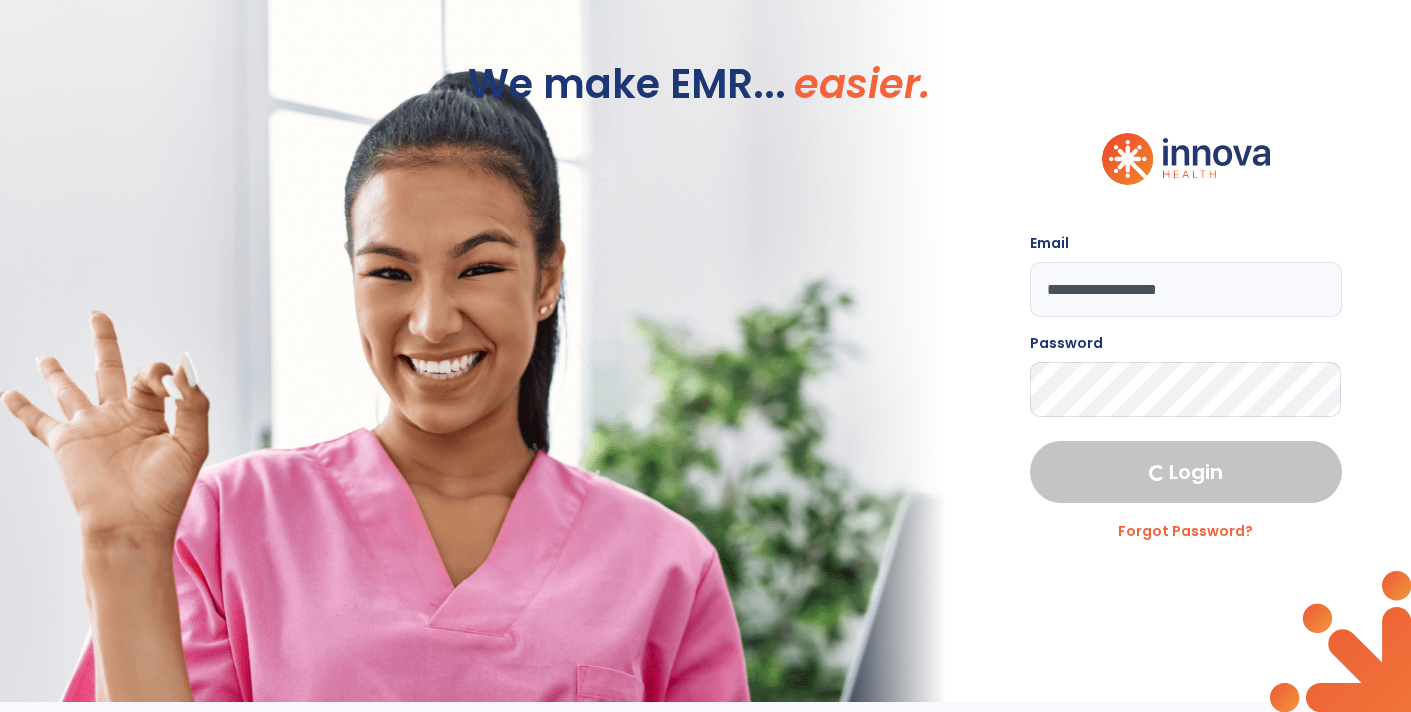 select on "****" 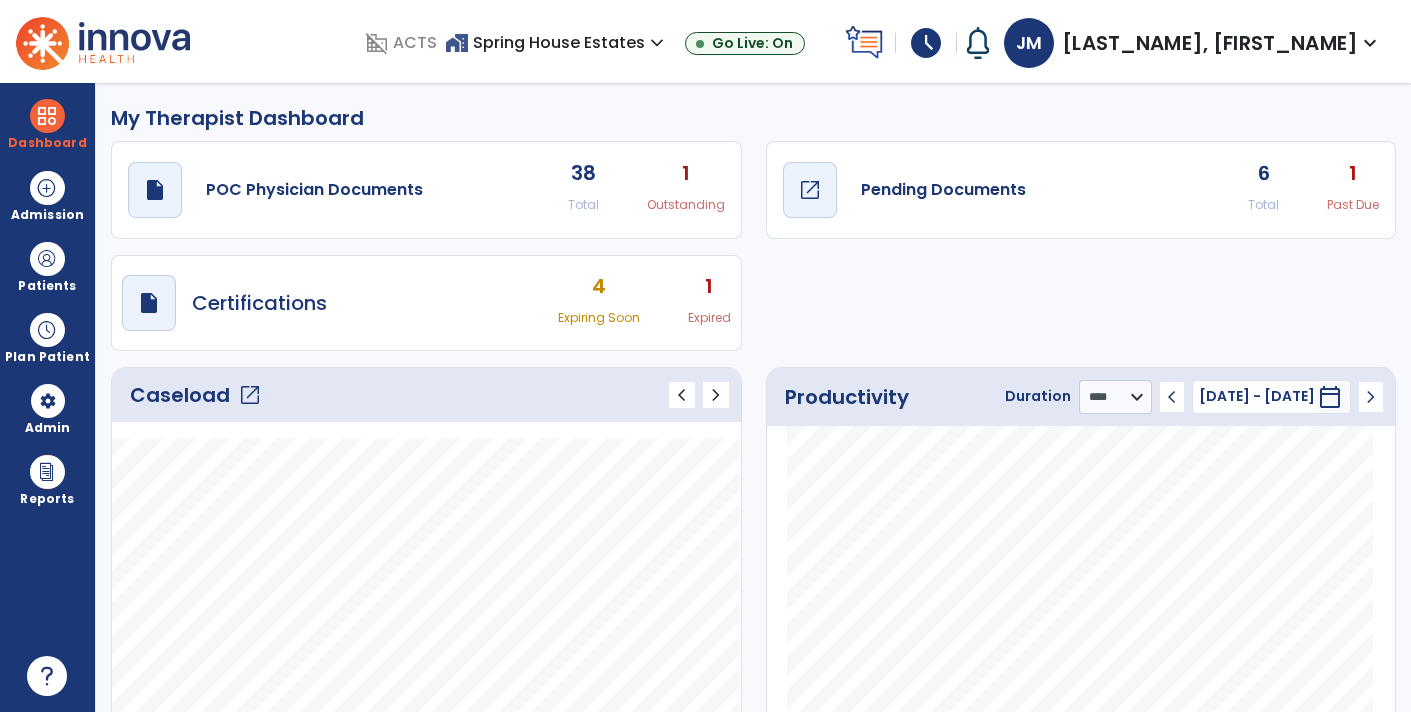 click on "Pending Documents" 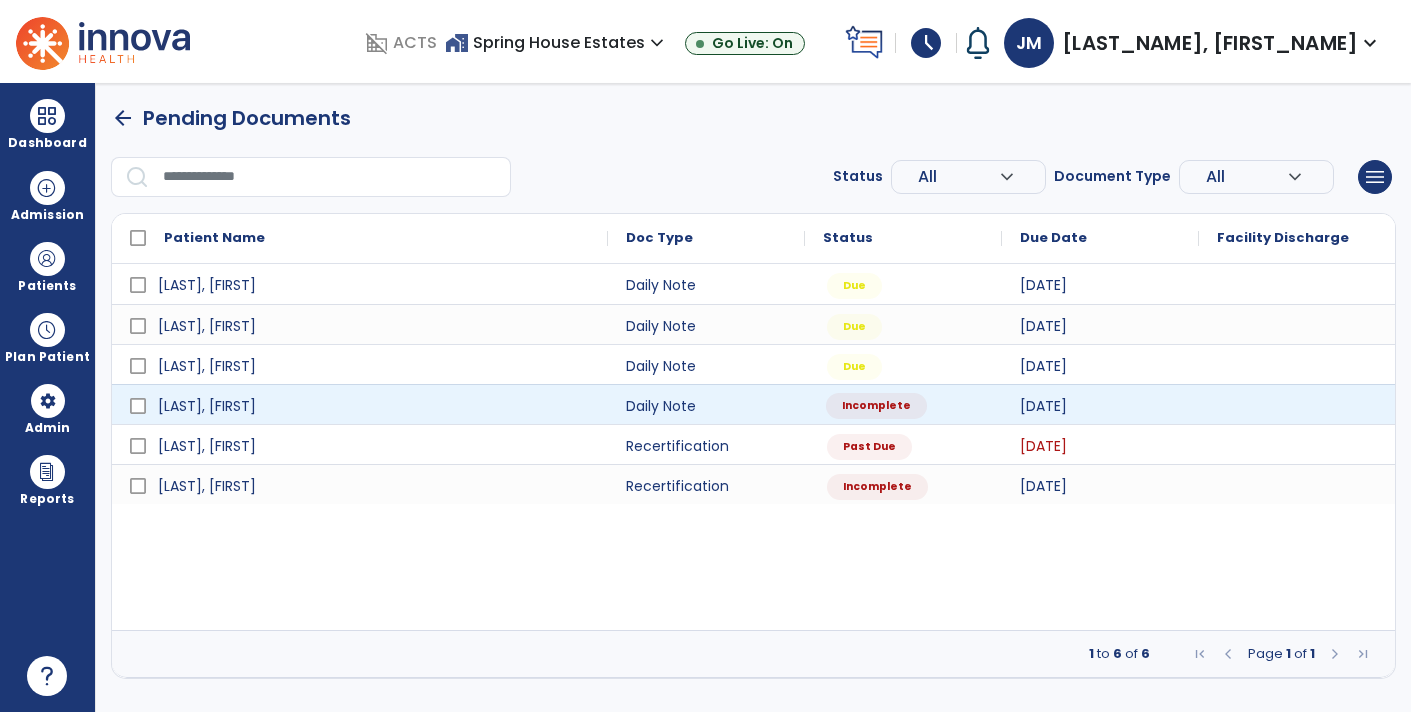 click on "Incomplete" at bounding box center (876, 406) 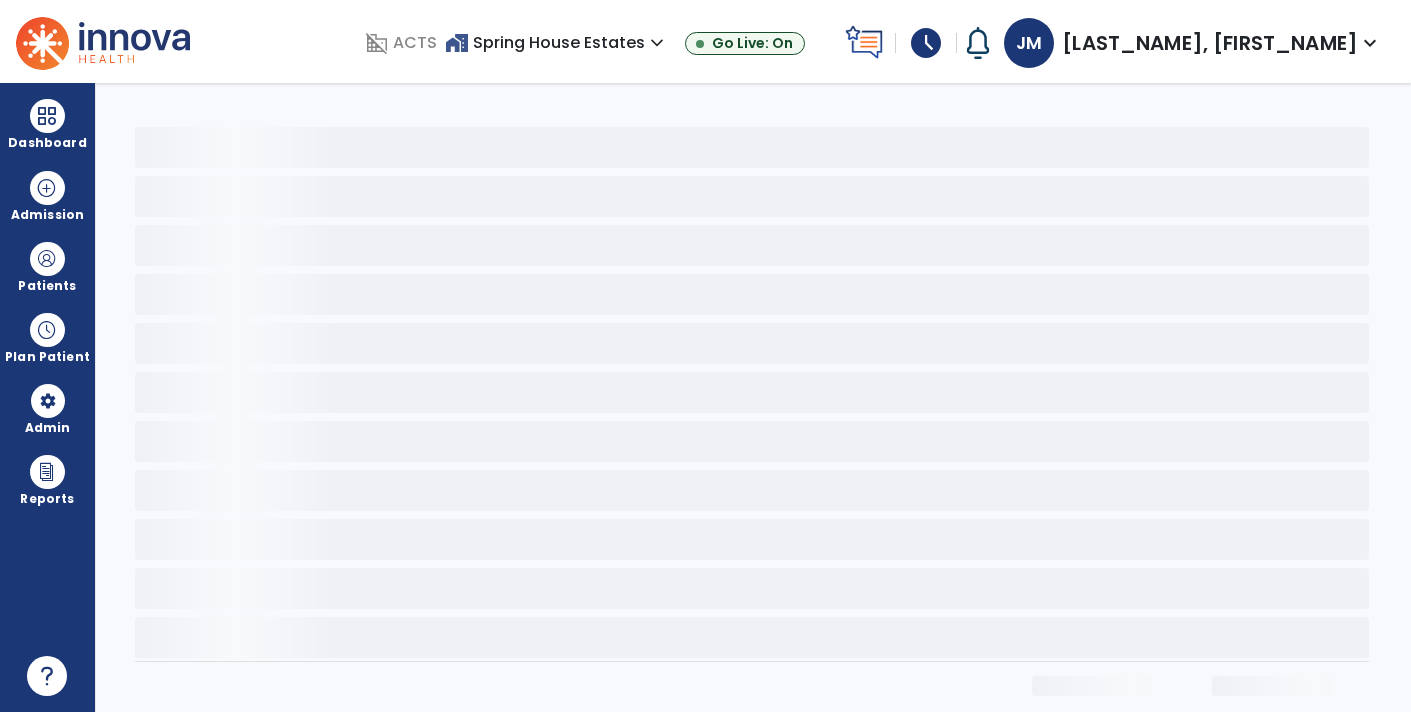 select on "*" 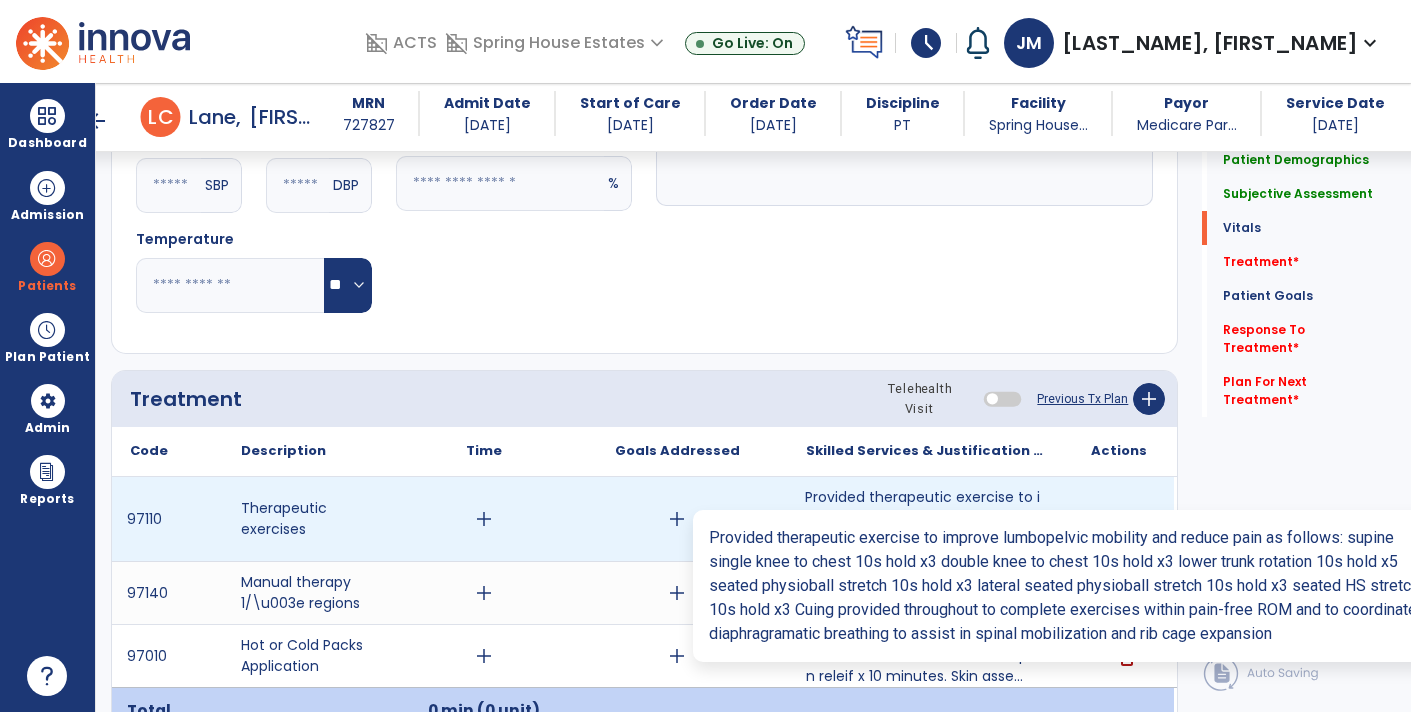 click on "Provided therapeutic exercise to improve lumbopelvic mobility and reduce pain as follows: supine sin..." at bounding box center [926, 518] 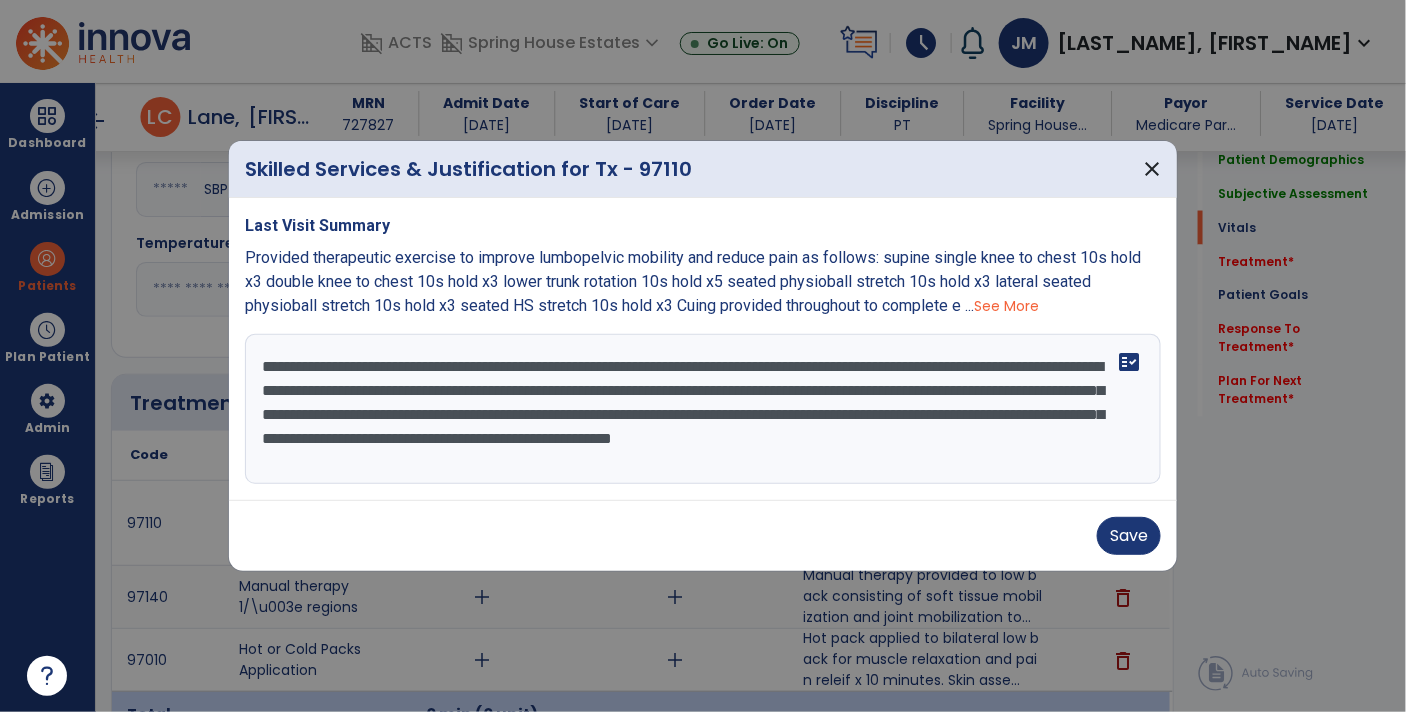 scroll, scrollTop: 989, scrollLeft: 0, axis: vertical 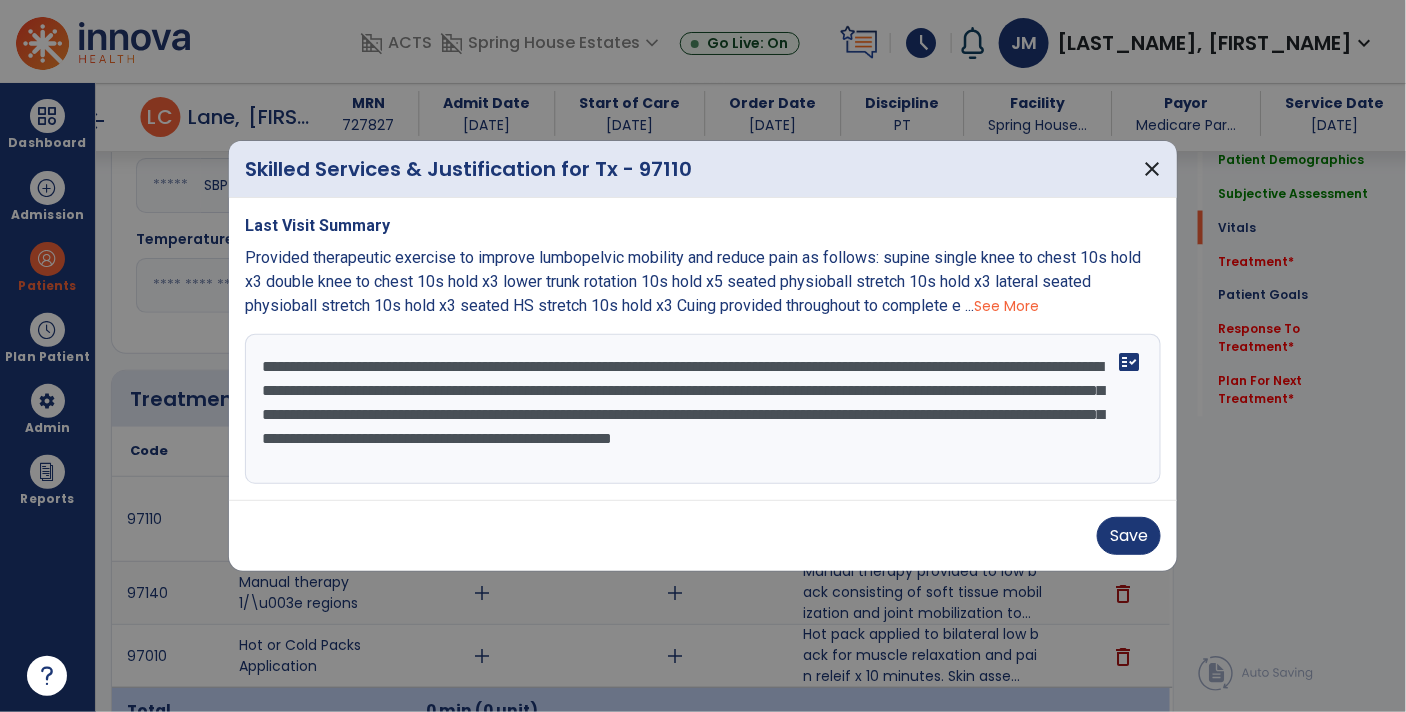 click on "**********" at bounding box center (703, 409) 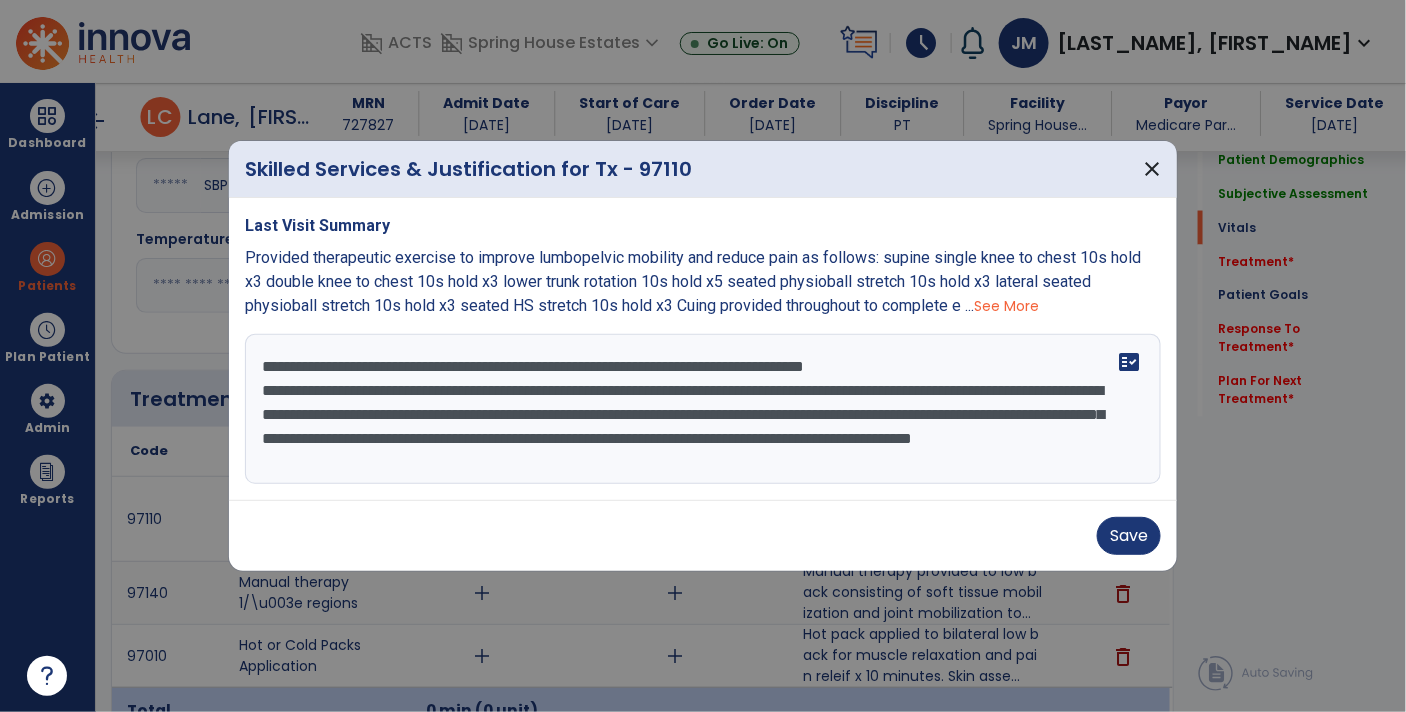 click on "**********" at bounding box center (703, 409) 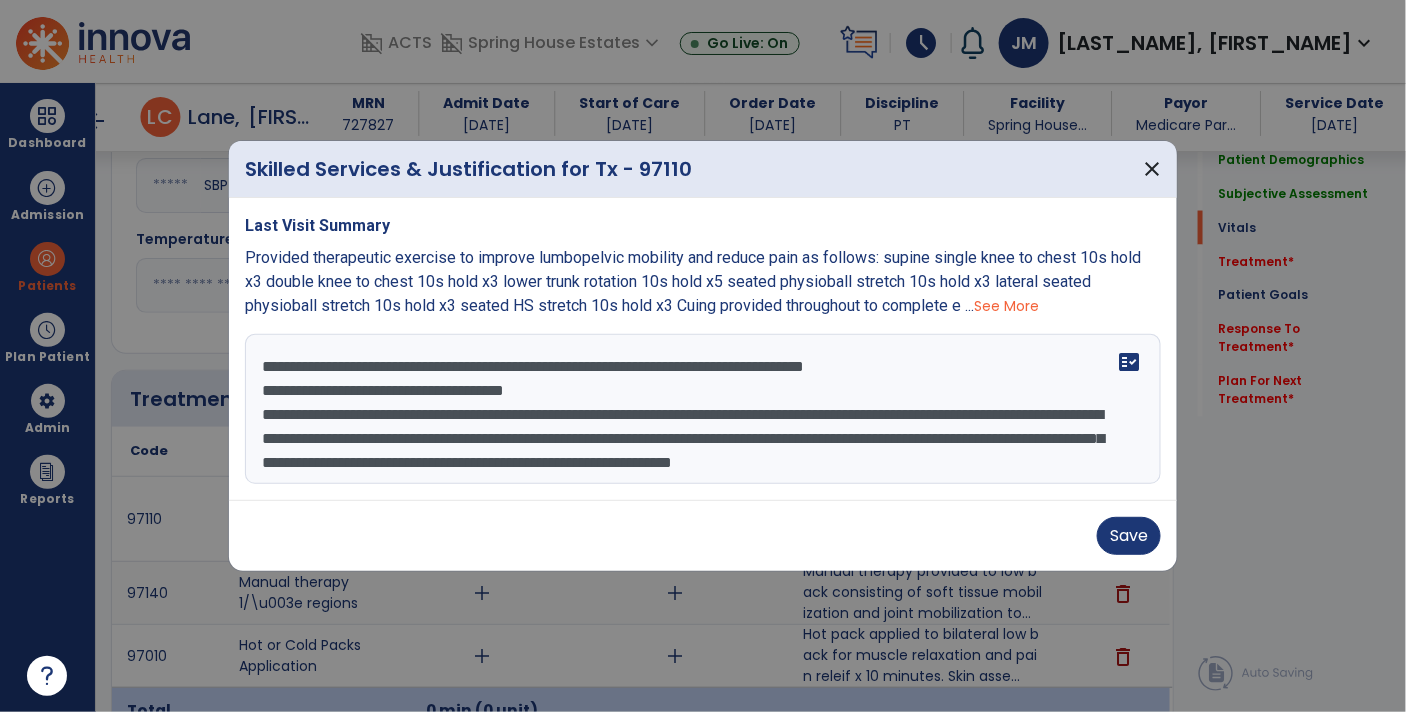 click on "**********" at bounding box center [703, 409] 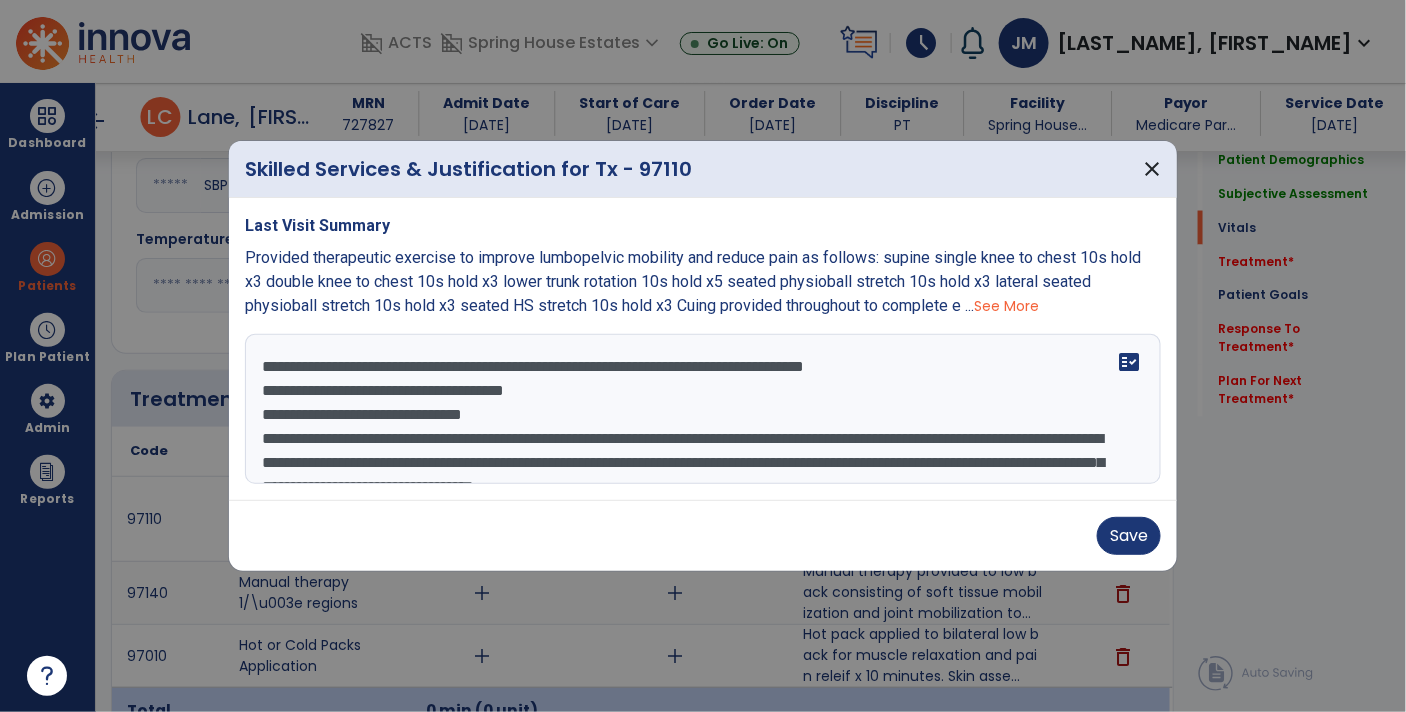 click on "**********" at bounding box center (703, 409) 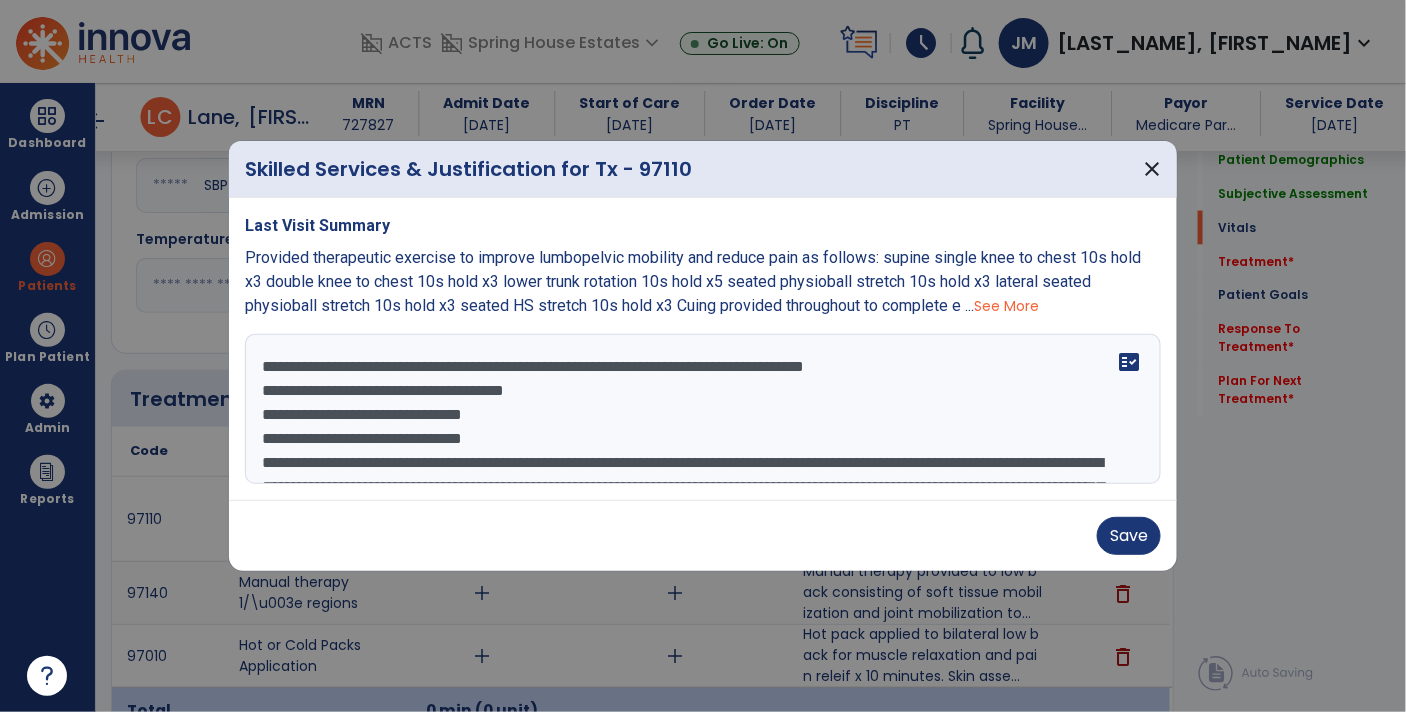 click on "**********" at bounding box center (703, 409) 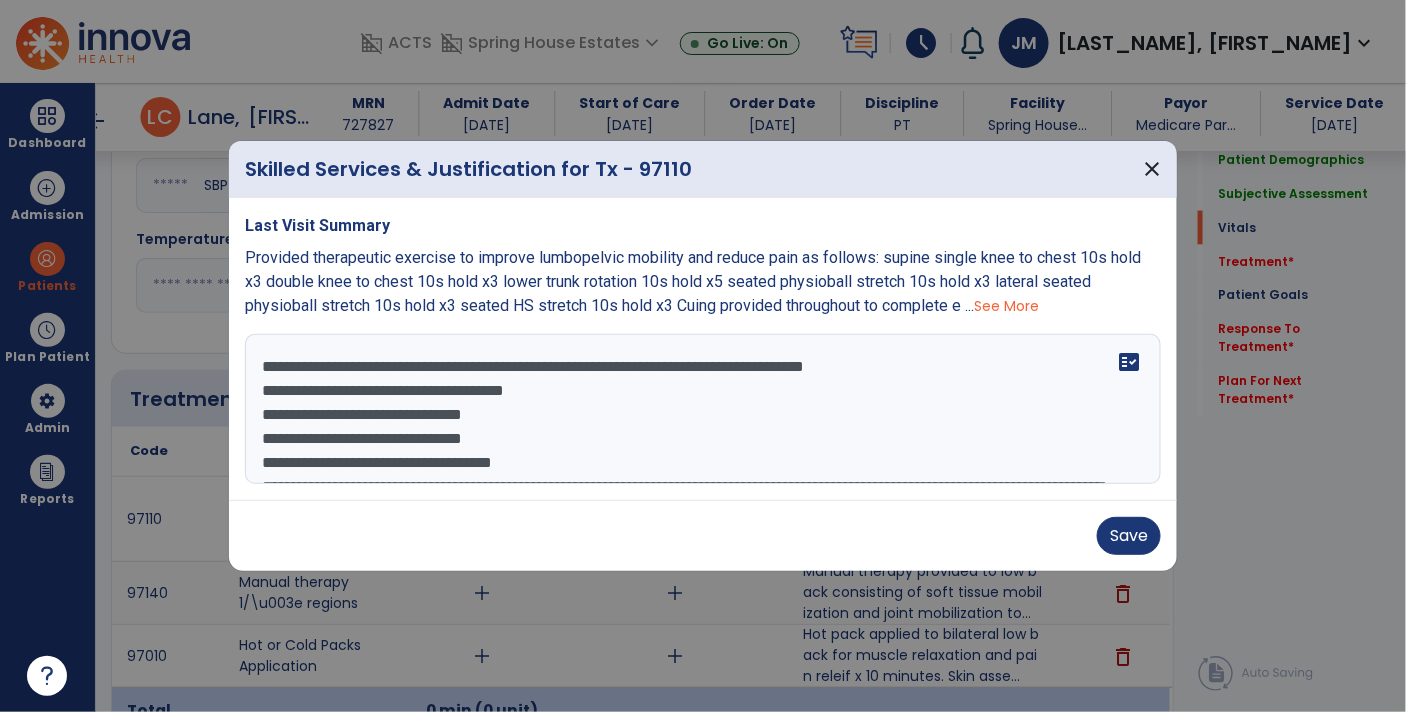 scroll, scrollTop: 14, scrollLeft: 0, axis: vertical 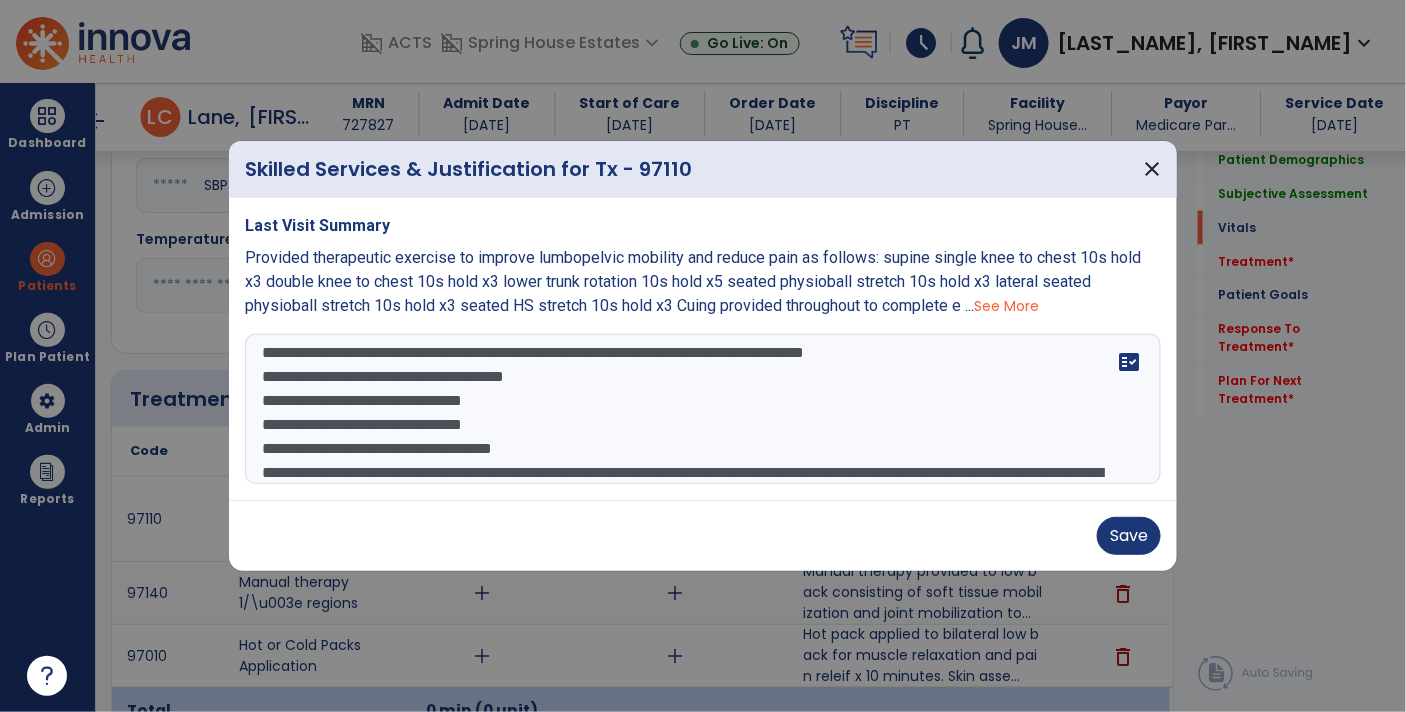 click on "**********" at bounding box center [703, 409] 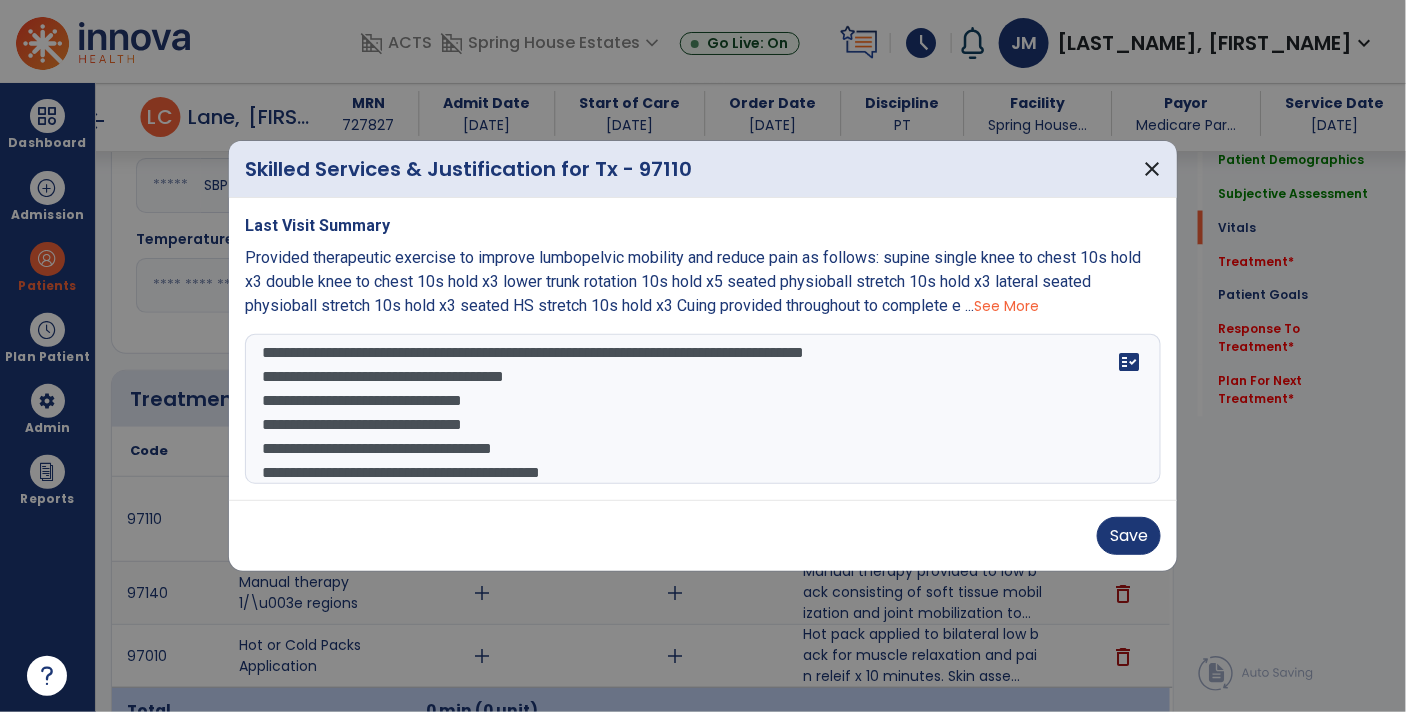 scroll, scrollTop: 38, scrollLeft: 0, axis: vertical 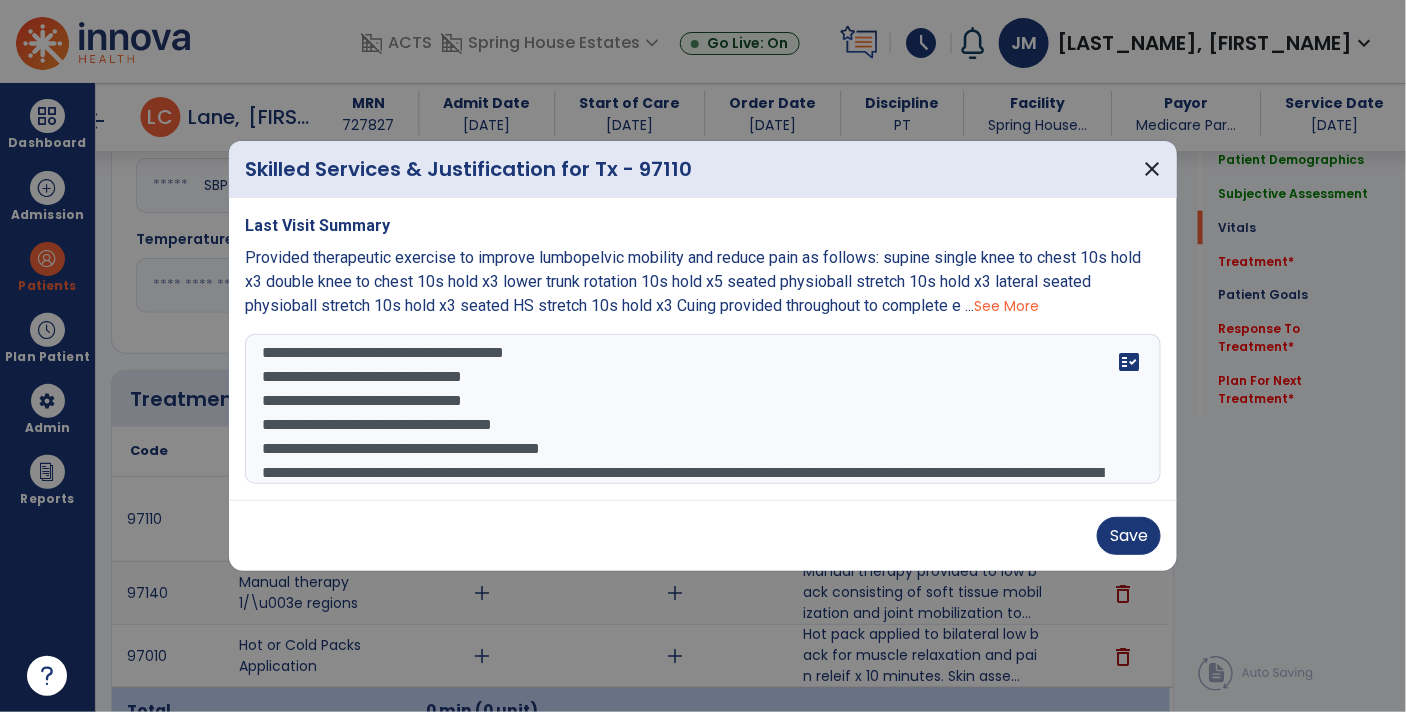 click on "**********" at bounding box center (703, 409) 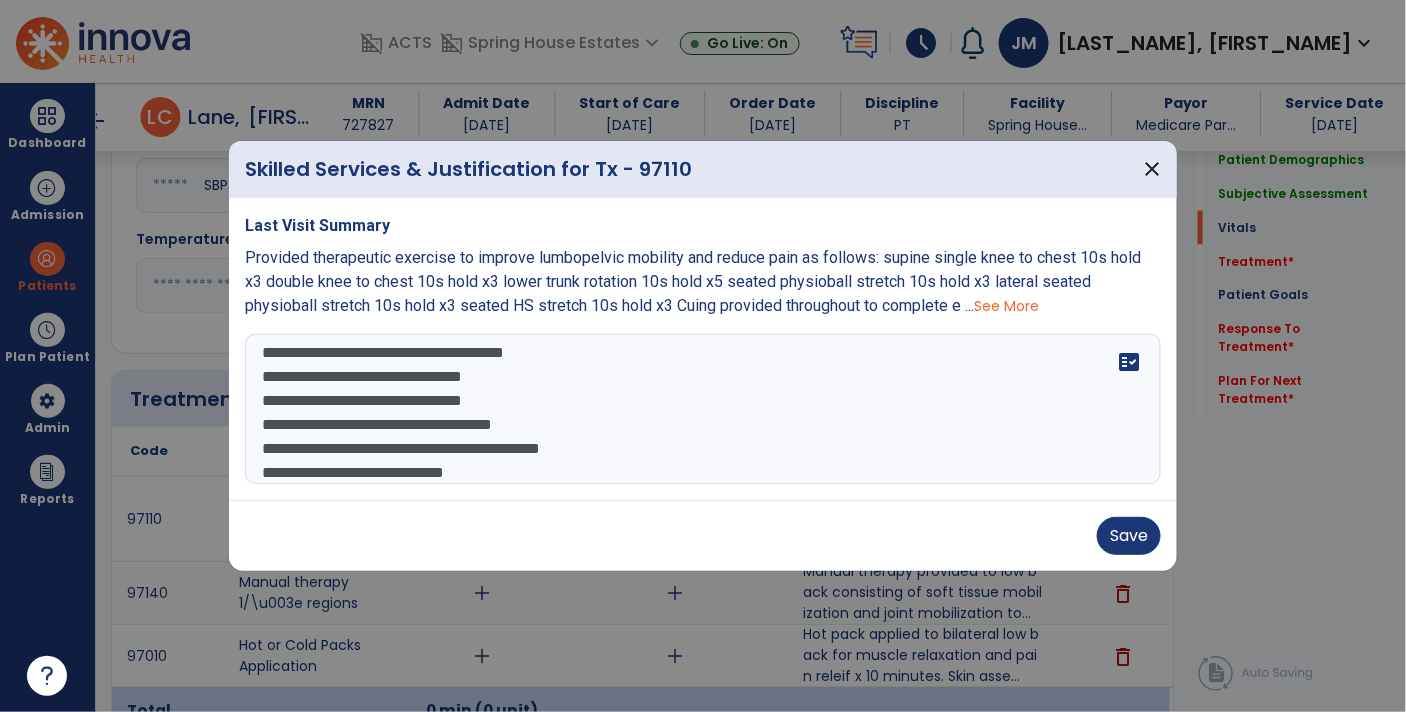 scroll, scrollTop: 63, scrollLeft: 0, axis: vertical 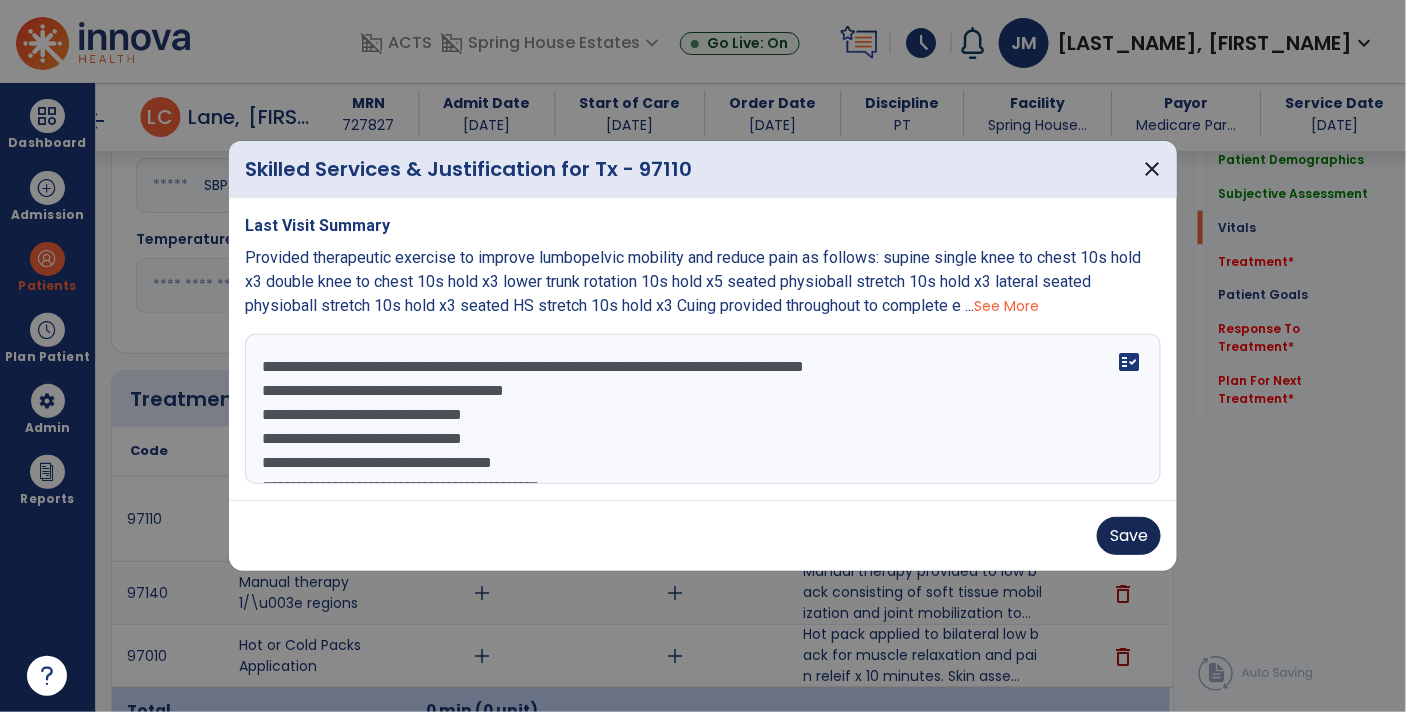 type on "**********" 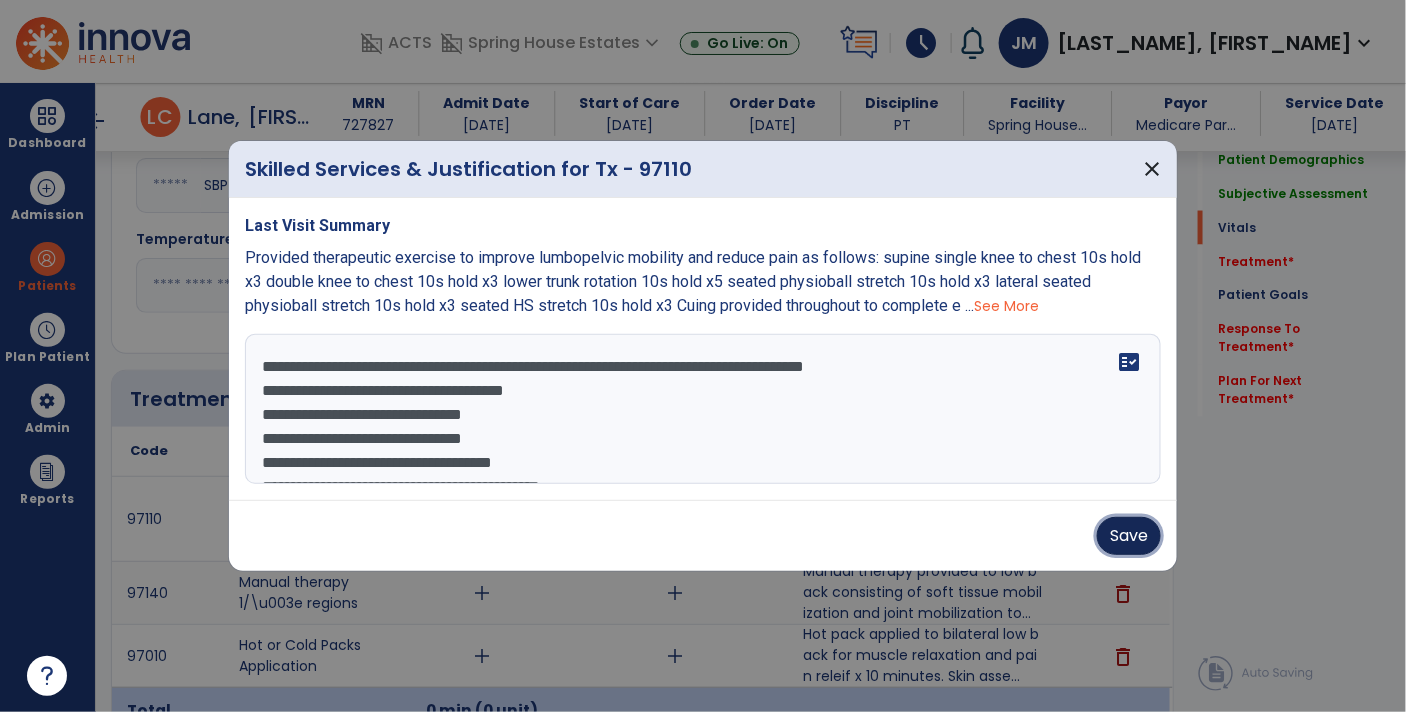 click on "Save" at bounding box center (1129, 536) 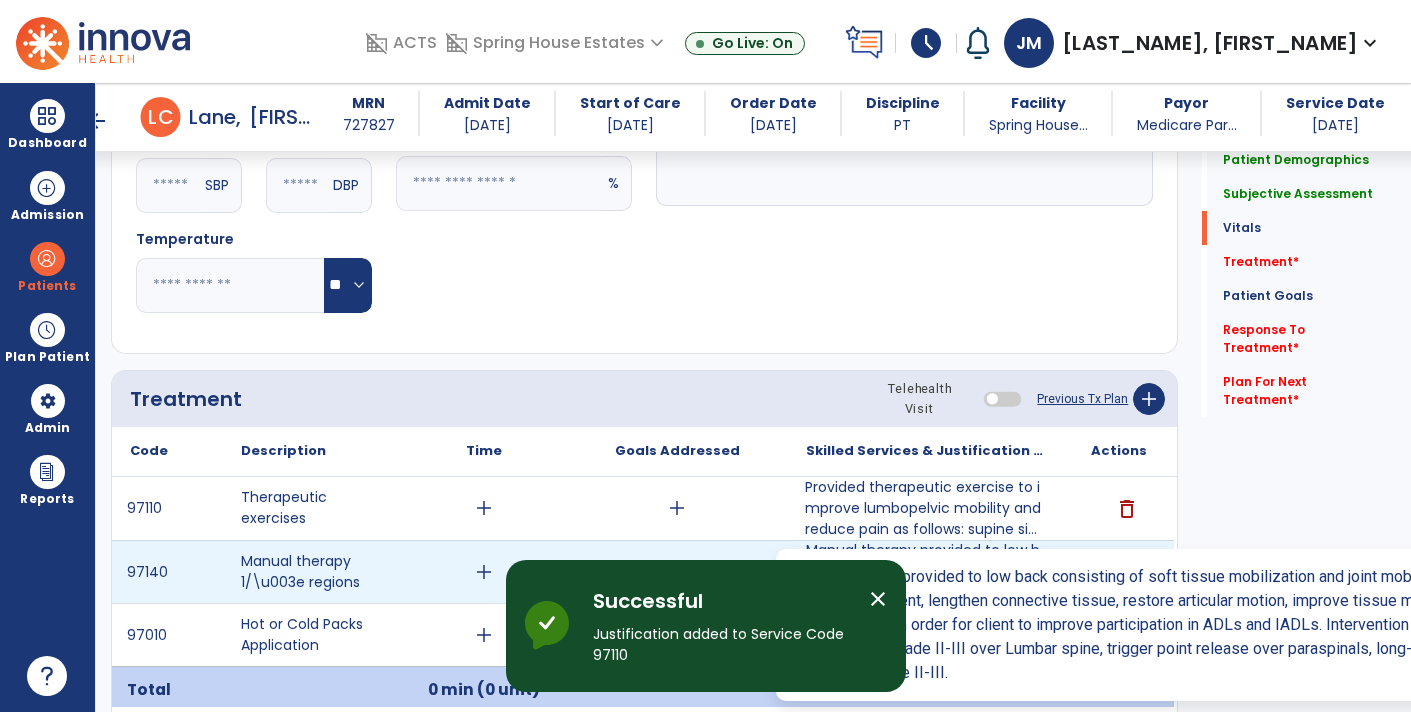 click on "Provided therapeutic exercise to improve lumbopelvic mobility and reduce pain as follows:
supine si..." at bounding box center (926, 508) 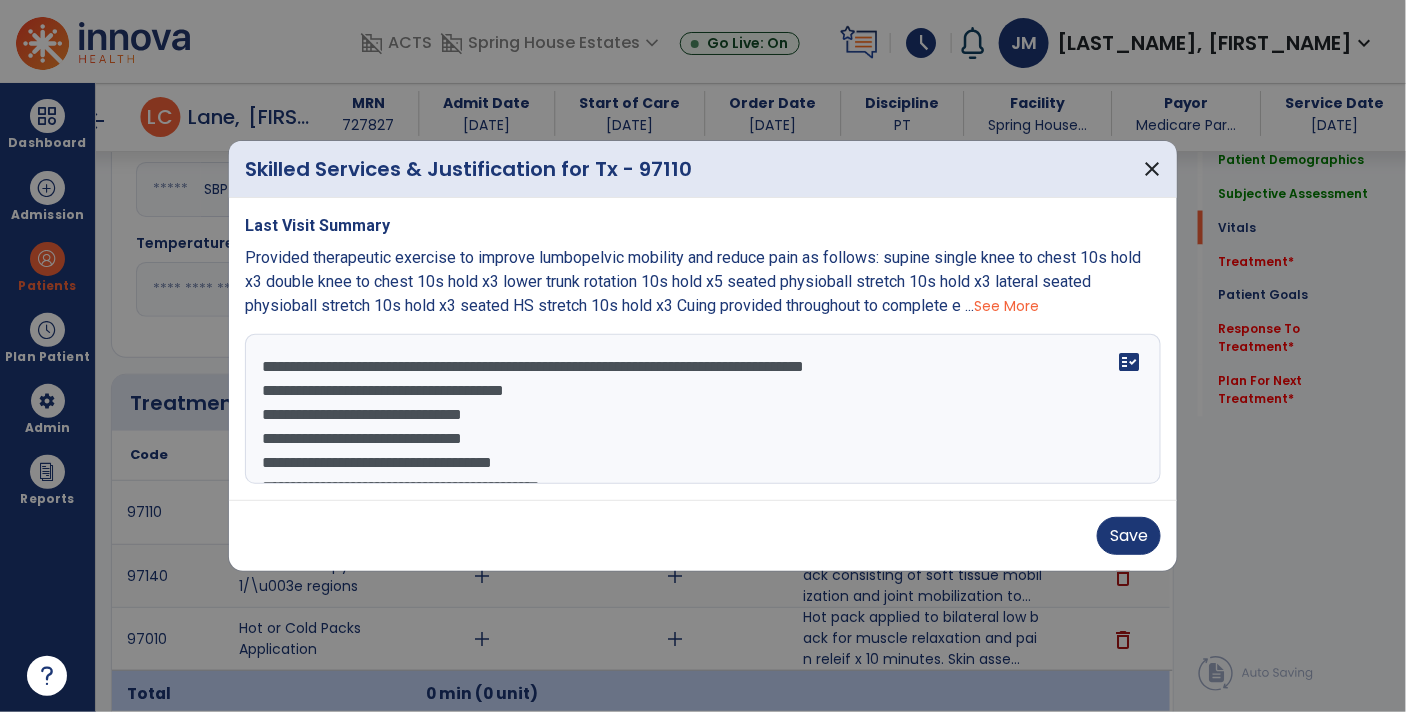 scroll, scrollTop: 989, scrollLeft: 0, axis: vertical 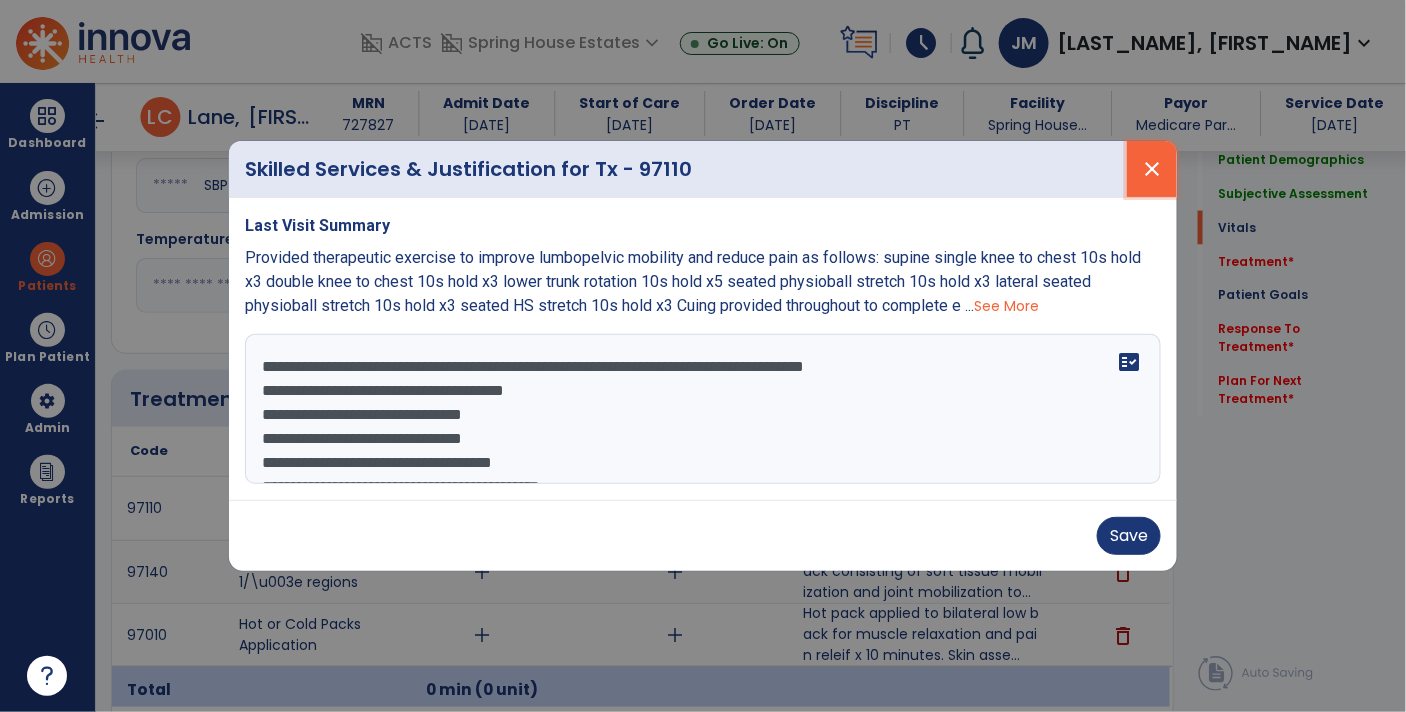 click on "close" at bounding box center [1152, 169] 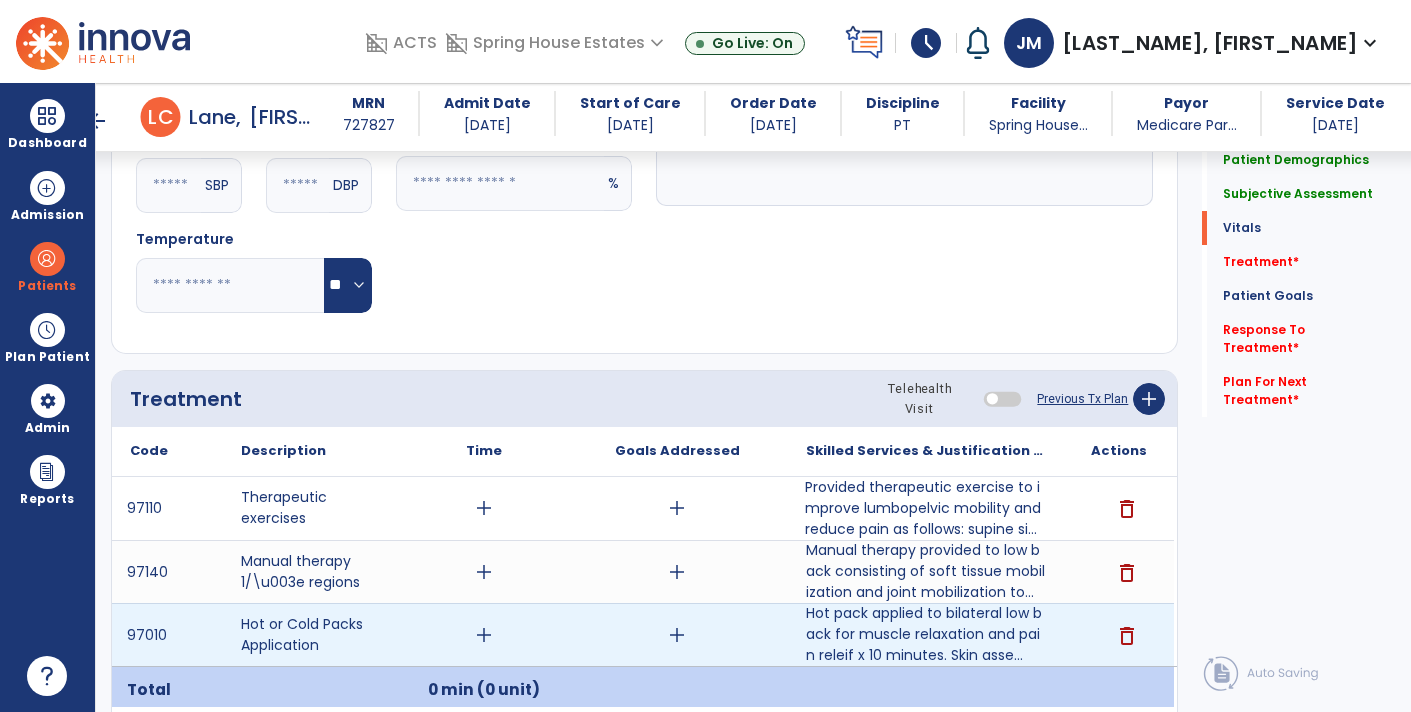 click on "add" at bounding box center [484, 635] 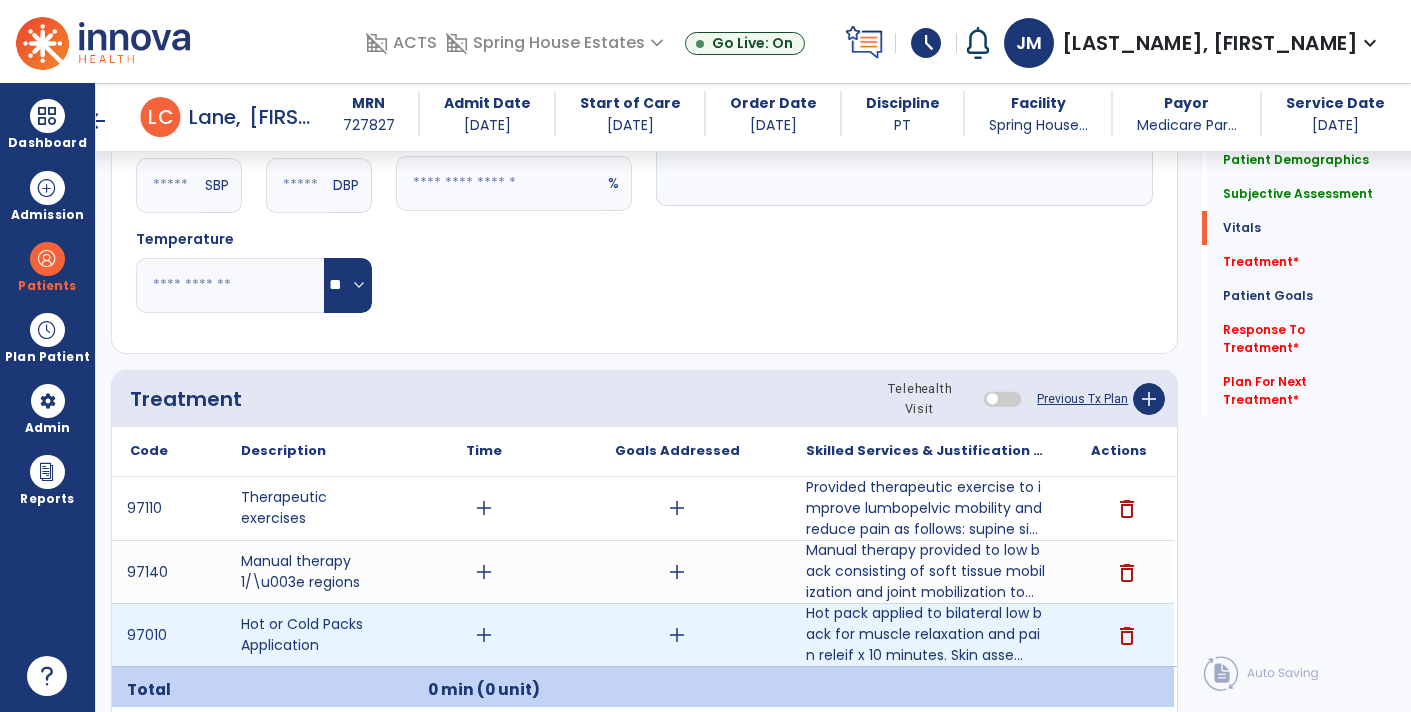 click on "add" at bounding box center (484, 635) 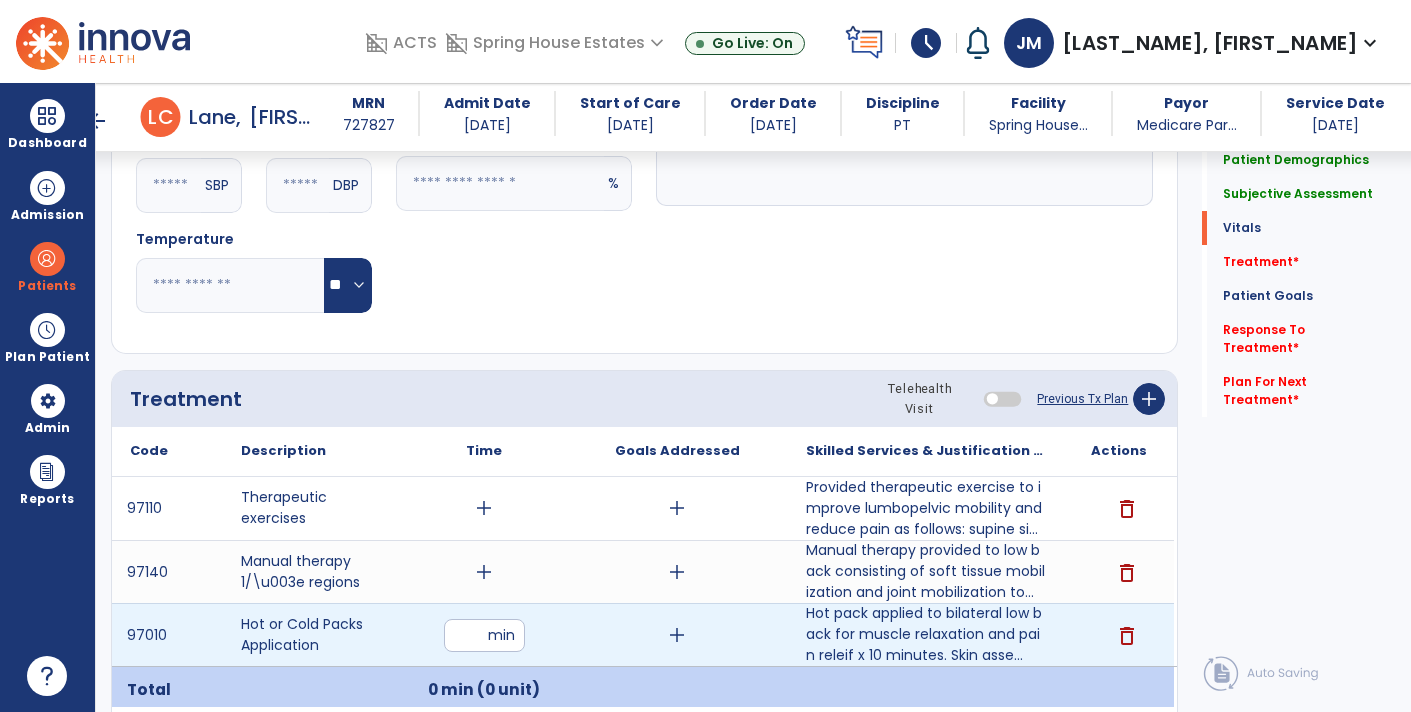 type on "*" 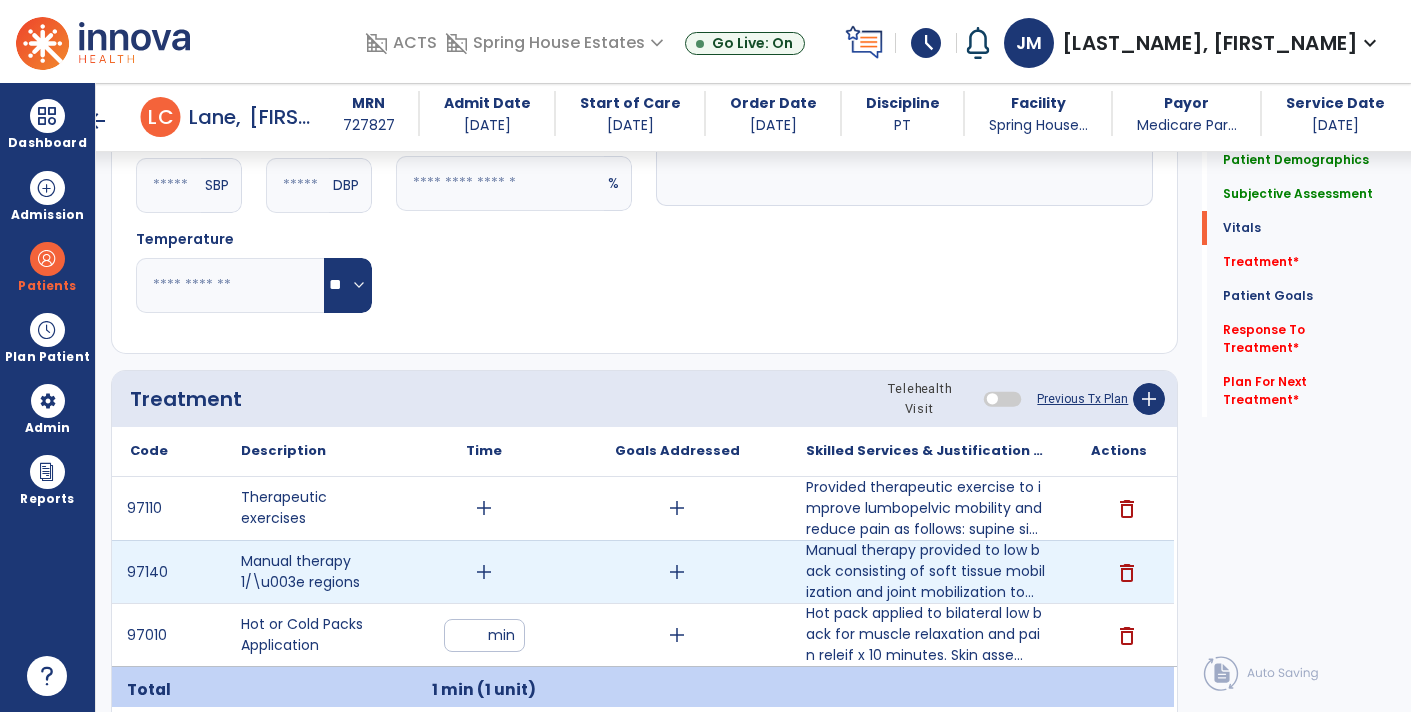 click on "add" at bounding box center [484, 572] 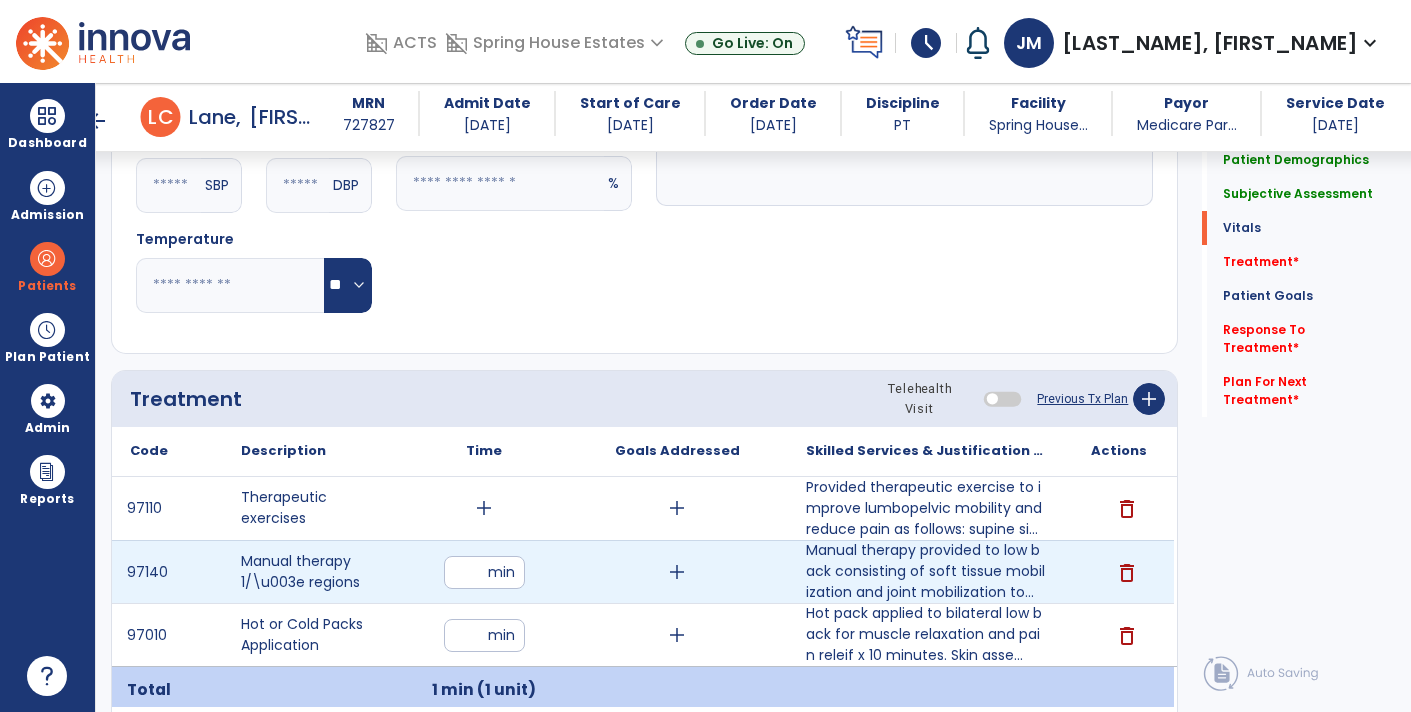 type on "**" 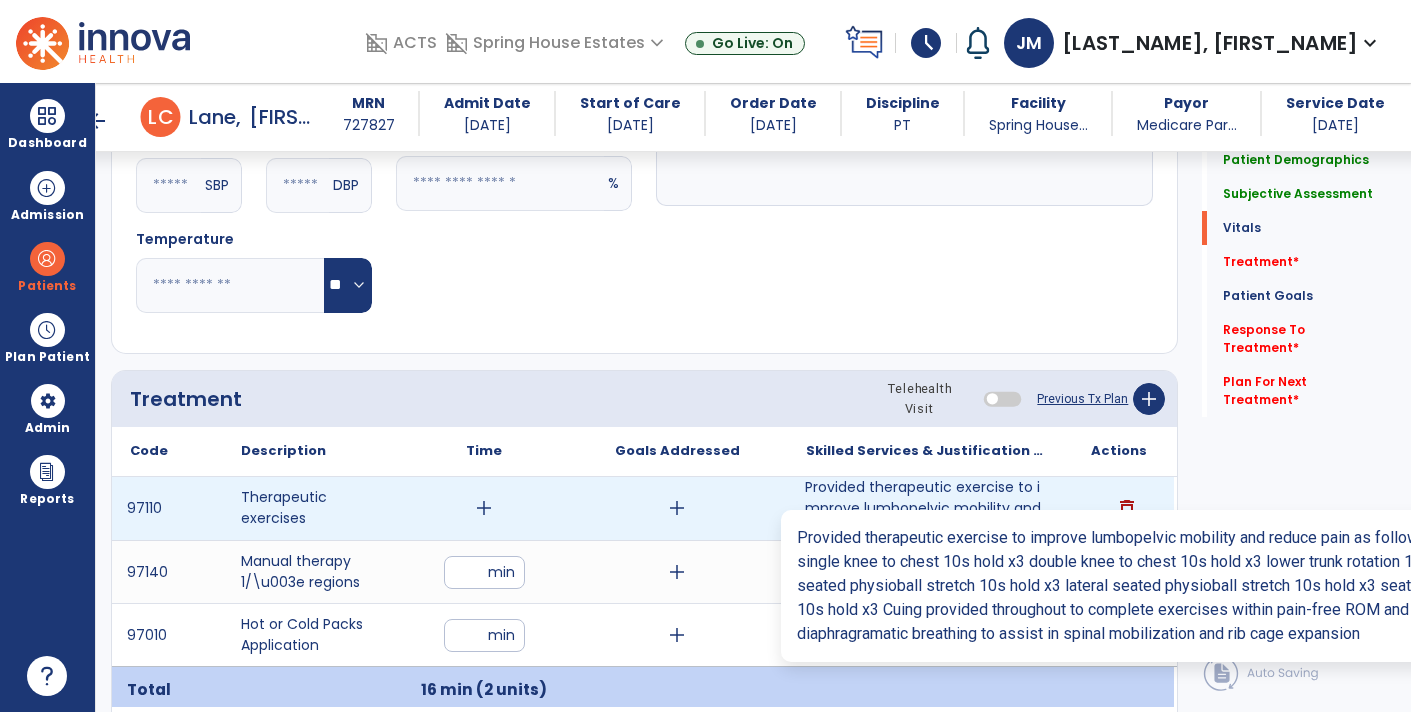 click on "Provided therapeutic exercise to improve lumbopelvic mobility and reduce pain as follows:
supine si..." at bounding box center [926, 508] 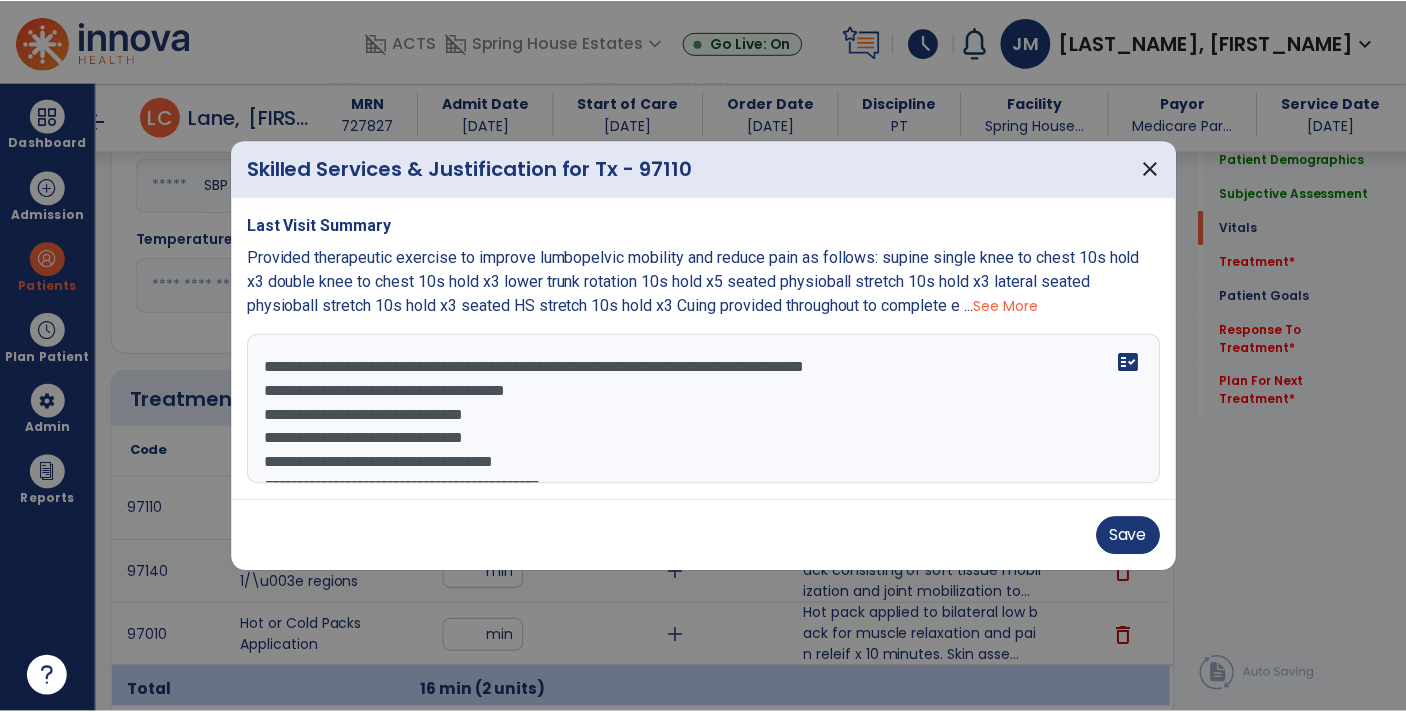 scroll, scrollTop: 989, scrollLeft: 0, axis: vertical 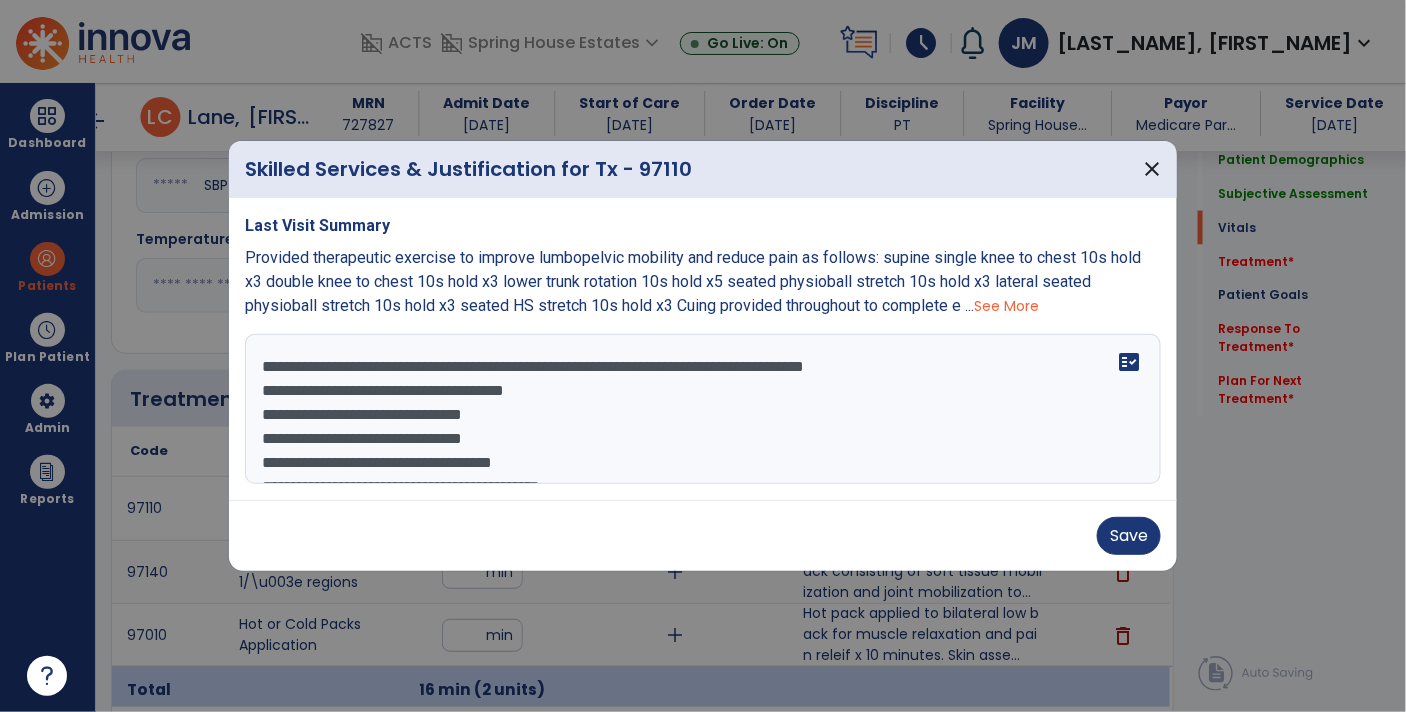 click on "**********" at bounding box center (703, 409) 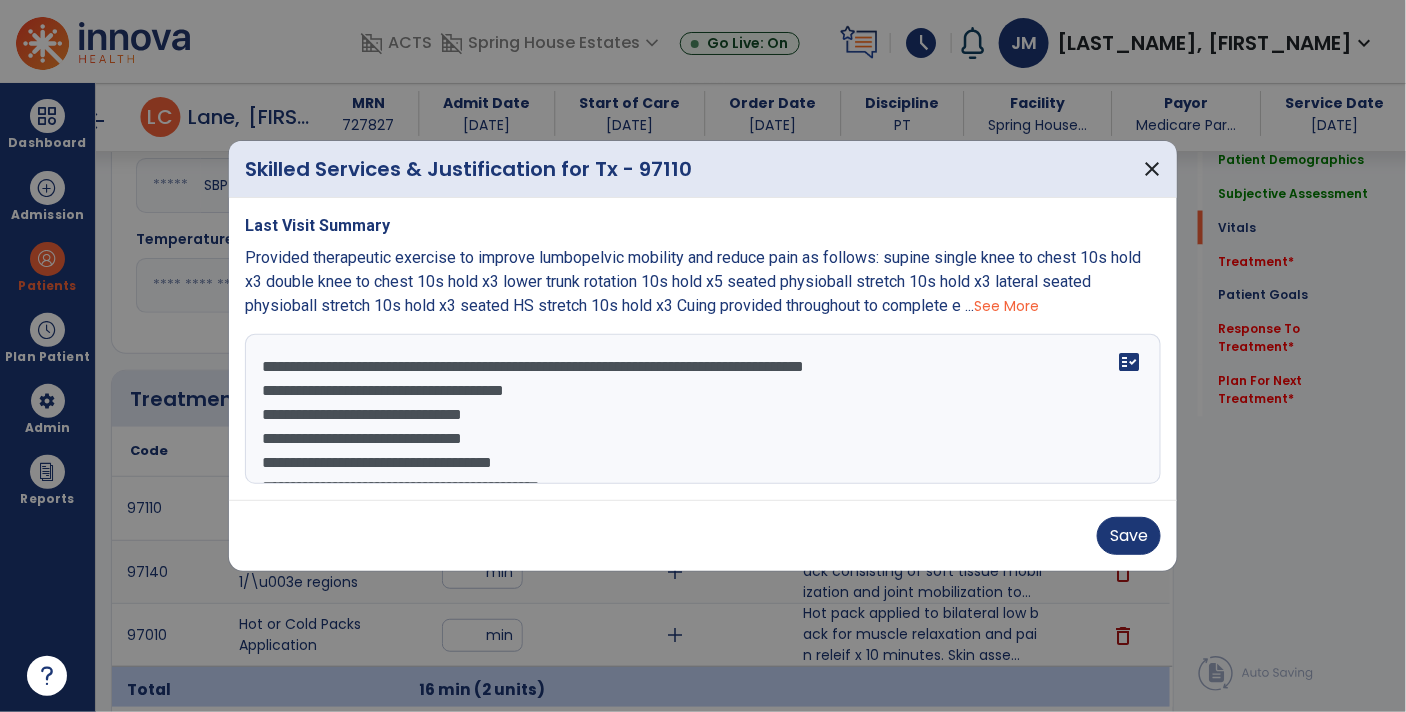 scroll, scrollTop: 13, scrollLeft: 0, axis: vertical 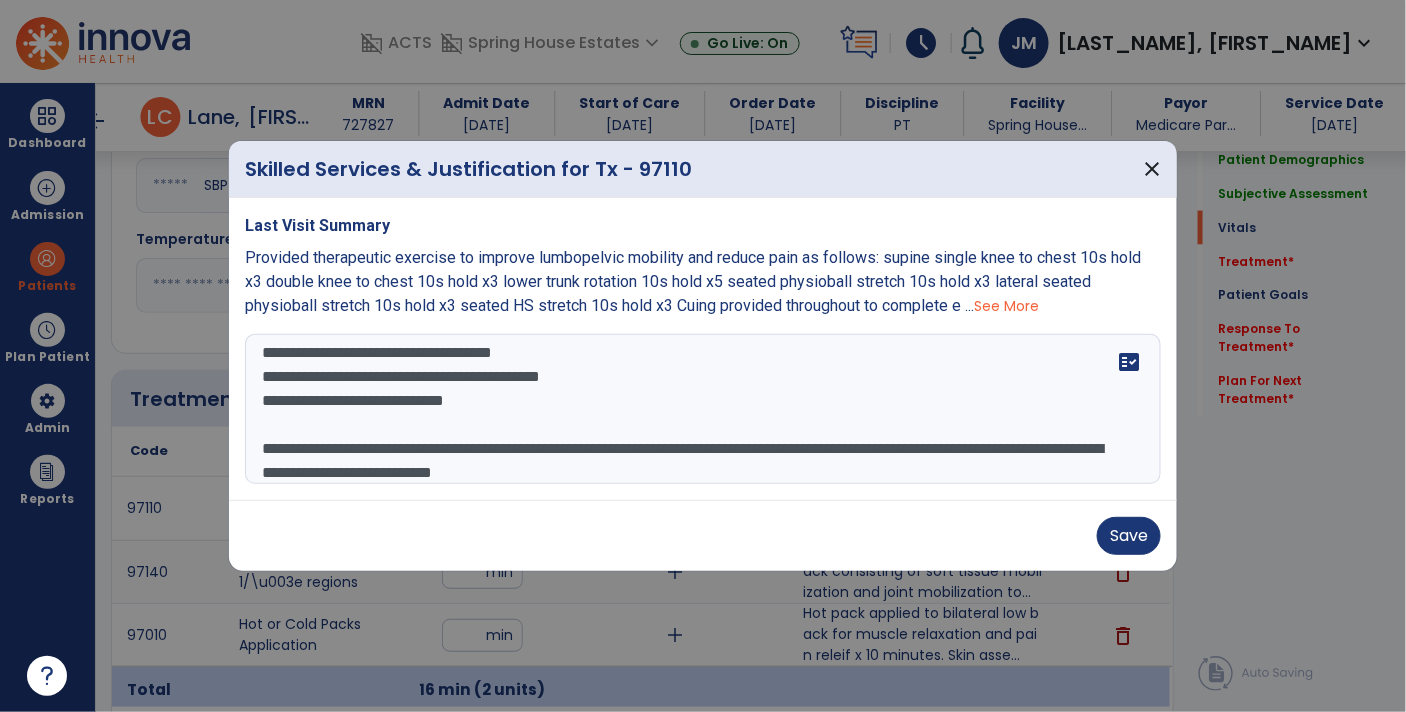 click on "**********" at bounding box center (703, 409) 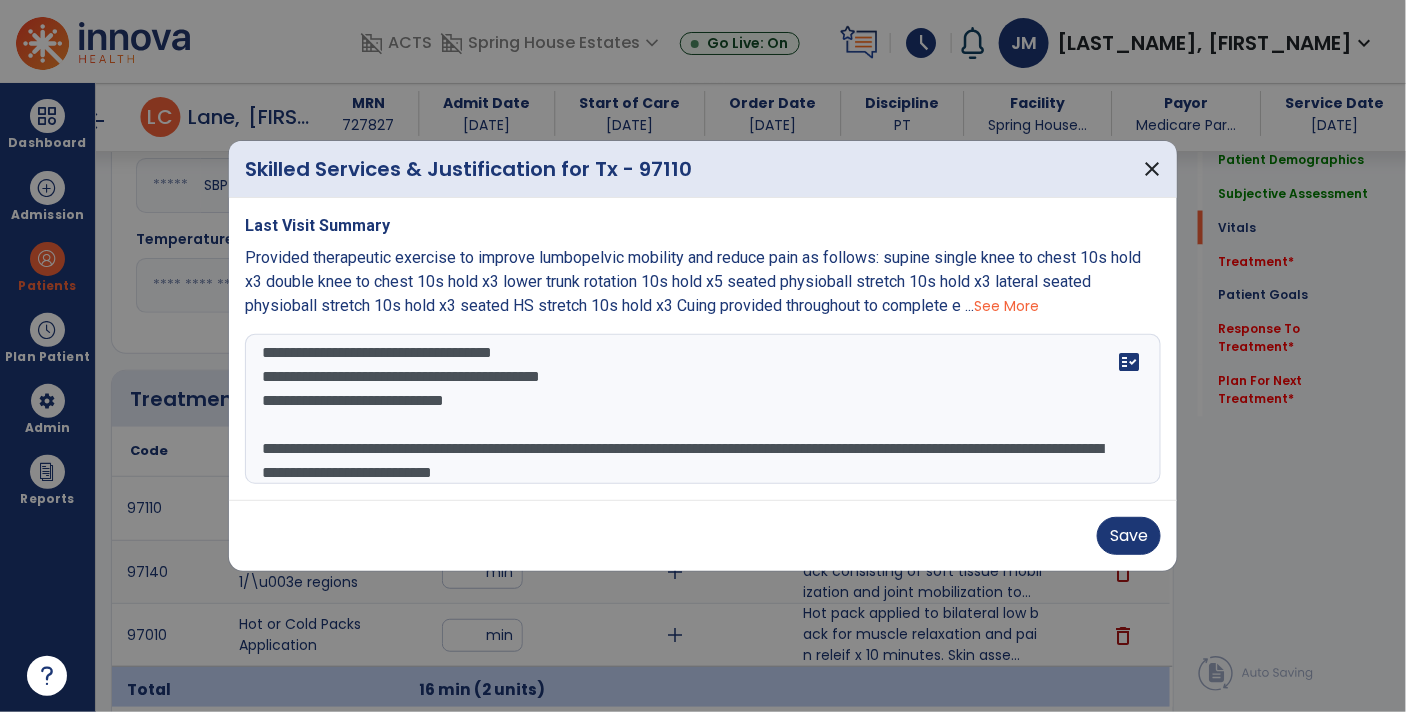 click on "**********" at bounding box center (703, 409) 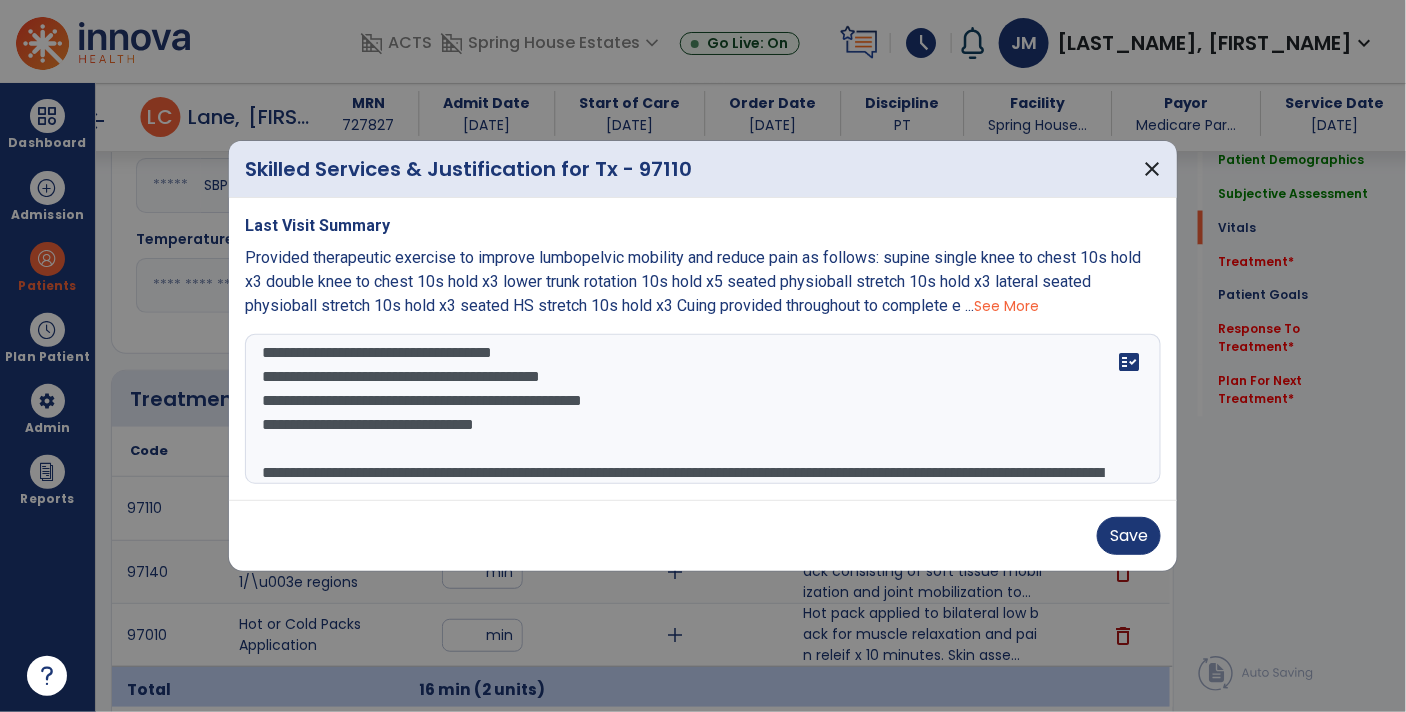 scroll, scrollTop: 144, scrollLeft: 0, axis: vertical 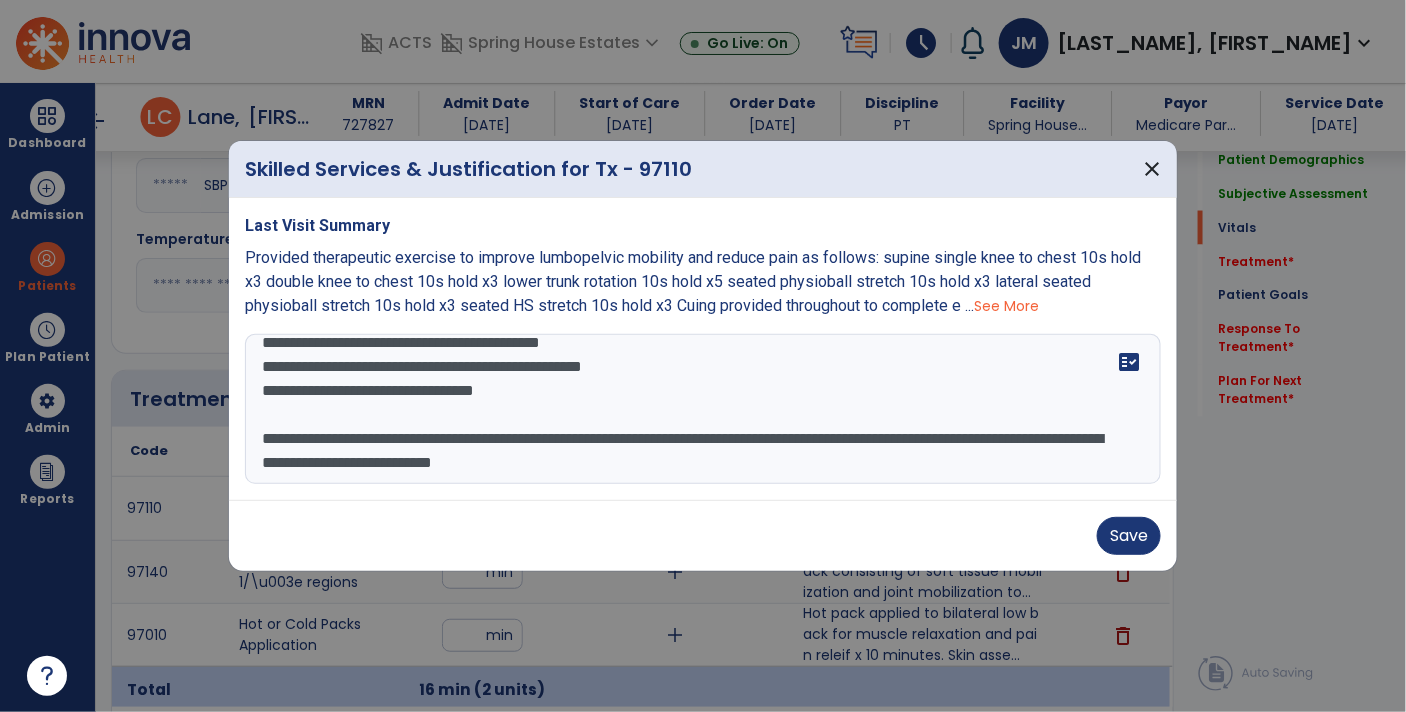 click on "**********" at bounding box center (703, 409) 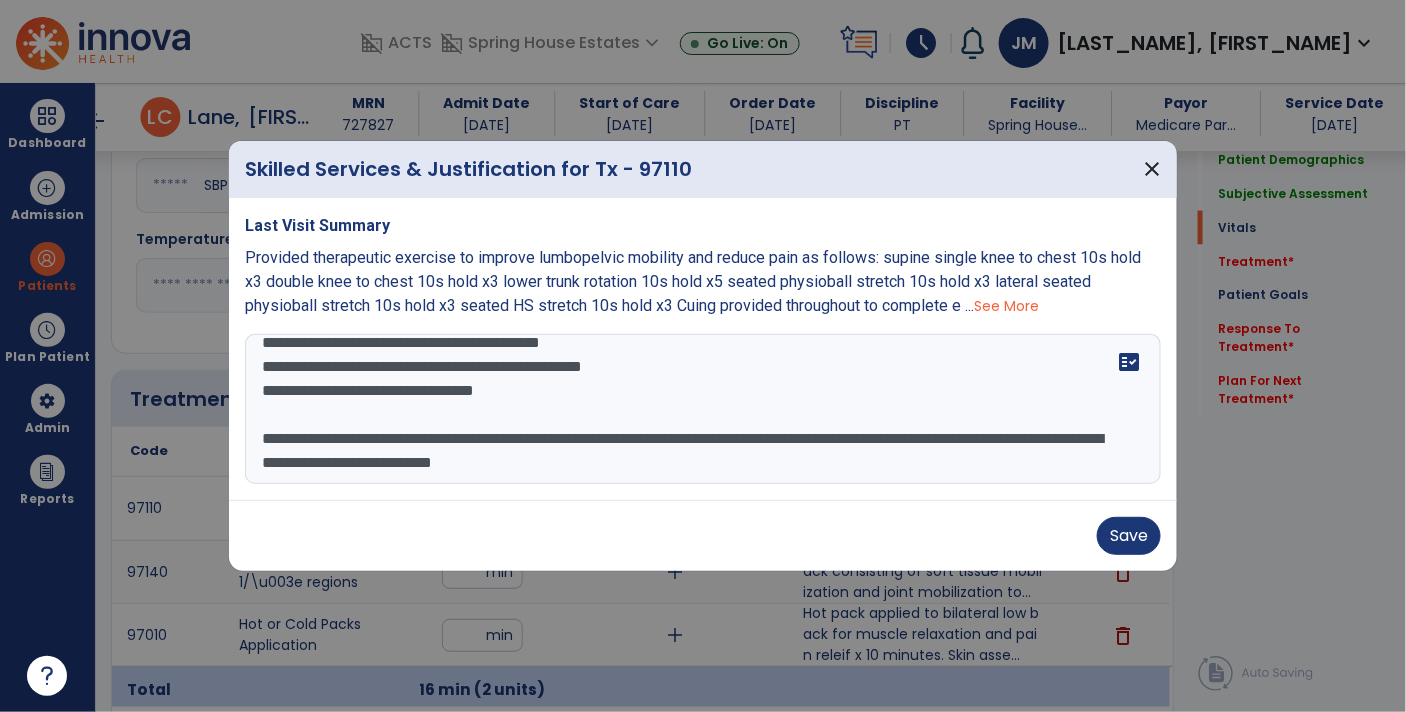 scroll, scrollTop: 69, scrollLeft: 0, axis: vertical 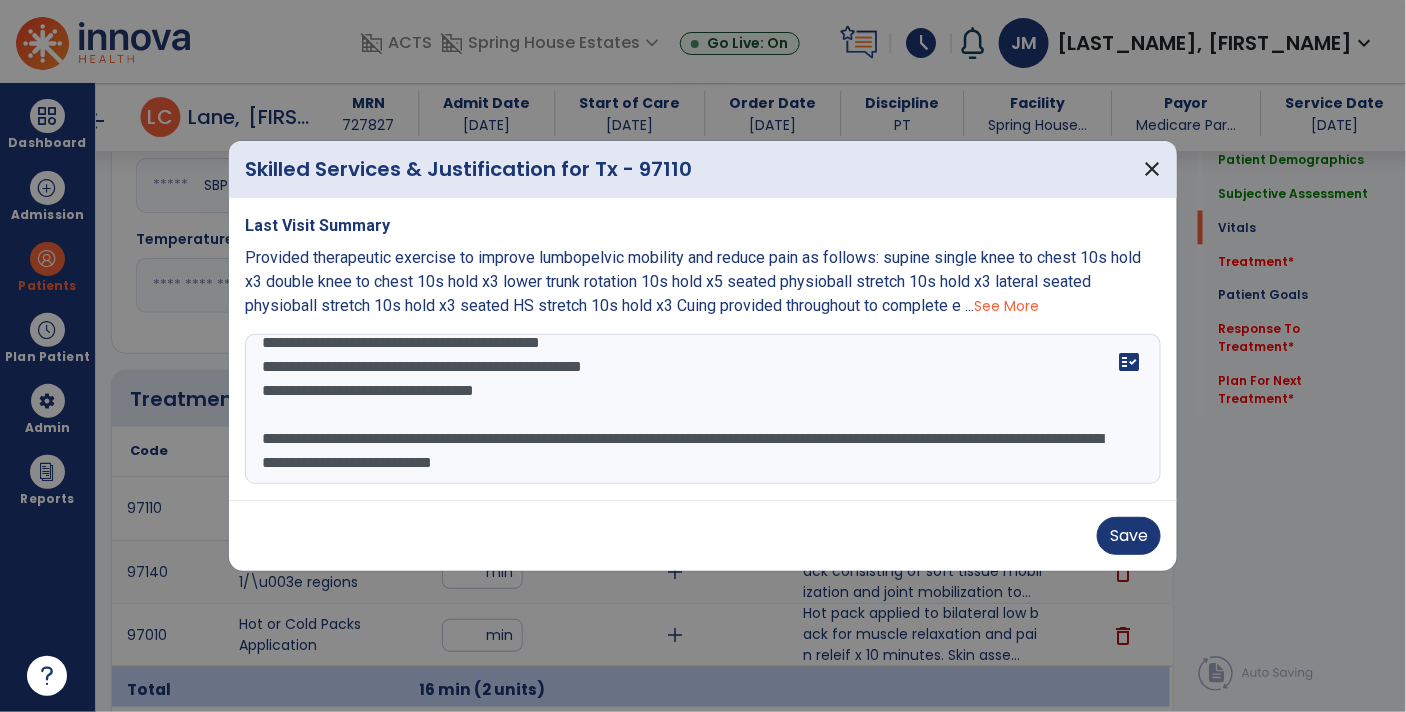click on "**********" at bounding box center [703, 409] 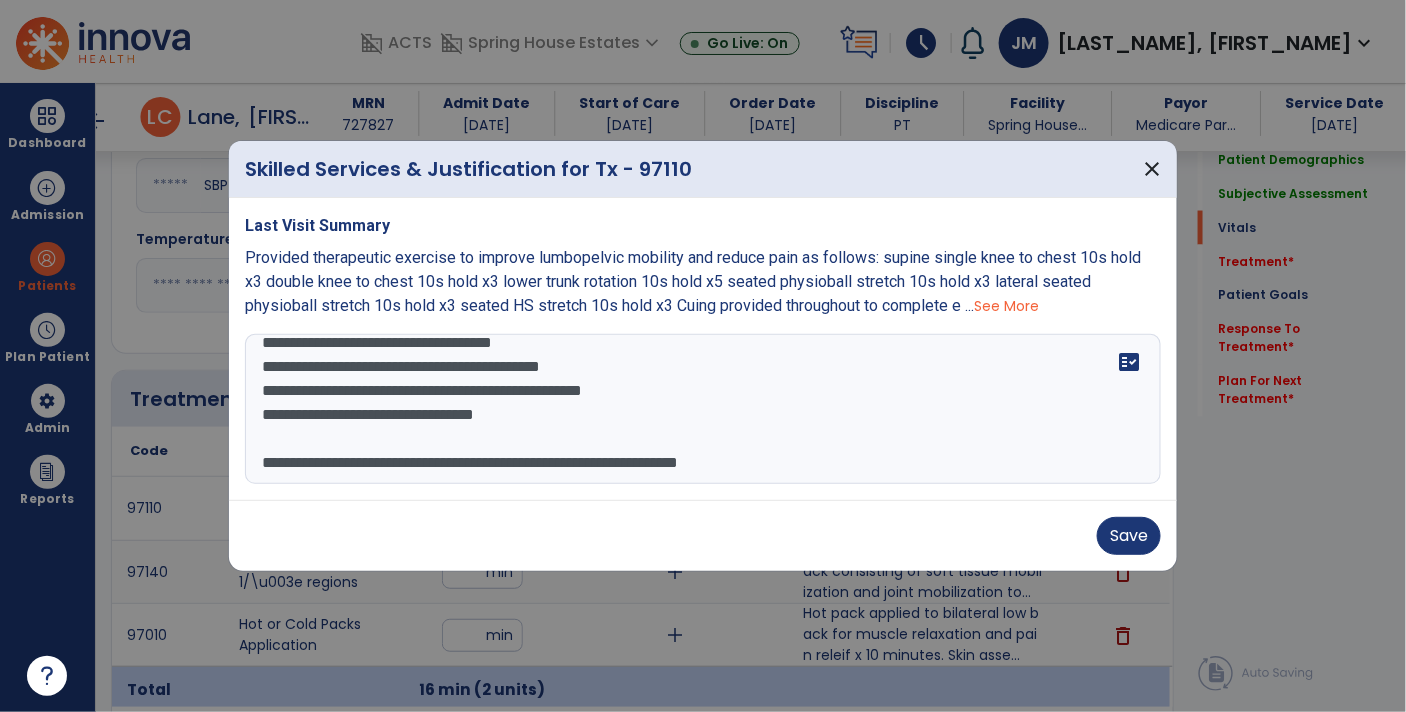 scroll, scrollTop: 119, scrollLeft: 0, axis: vertical 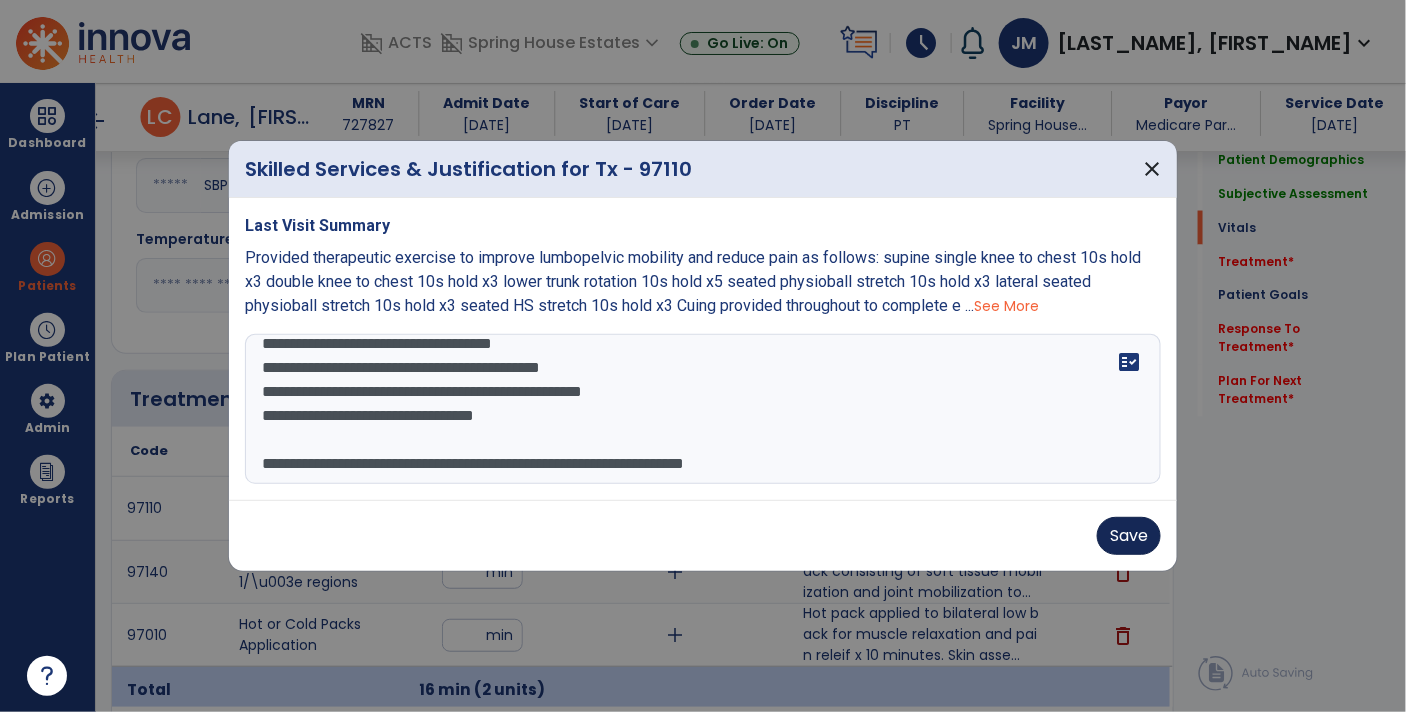 type on "**********" 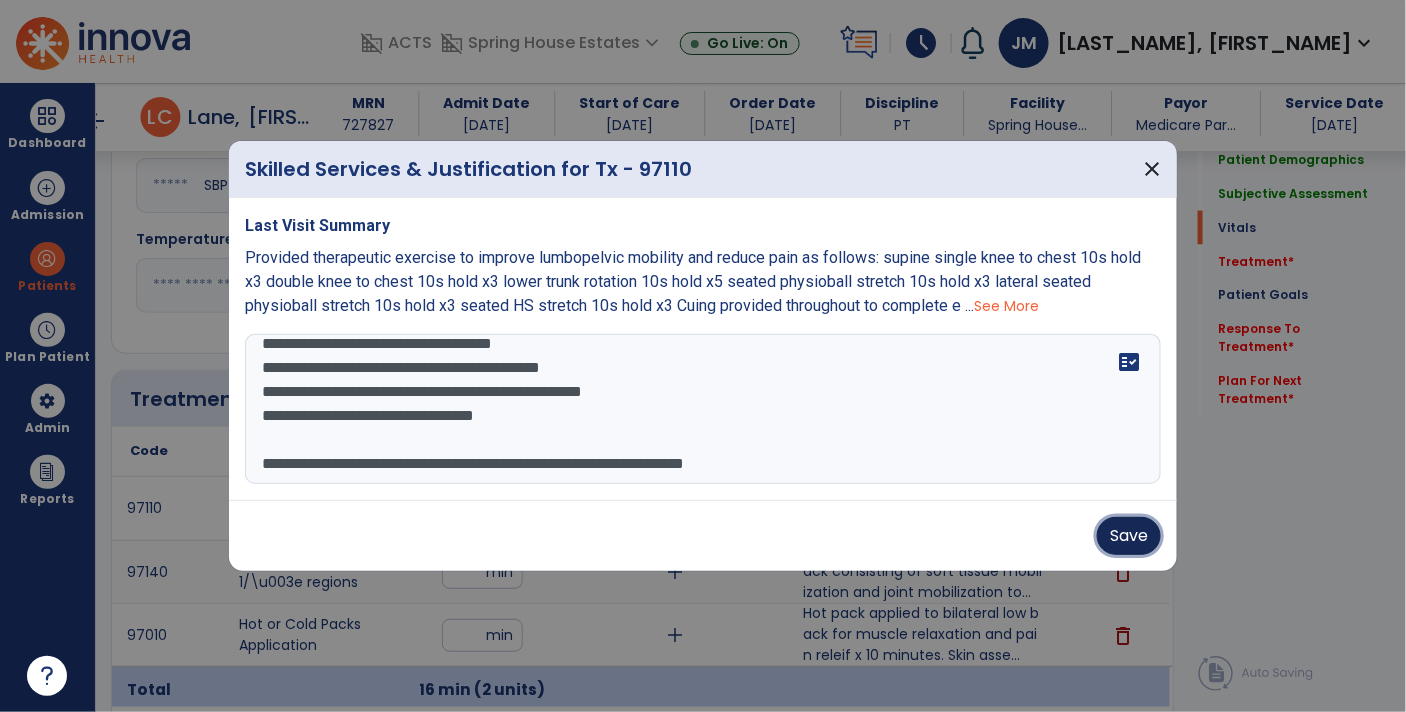 click on "Save" at bounding box center [1129, 536] 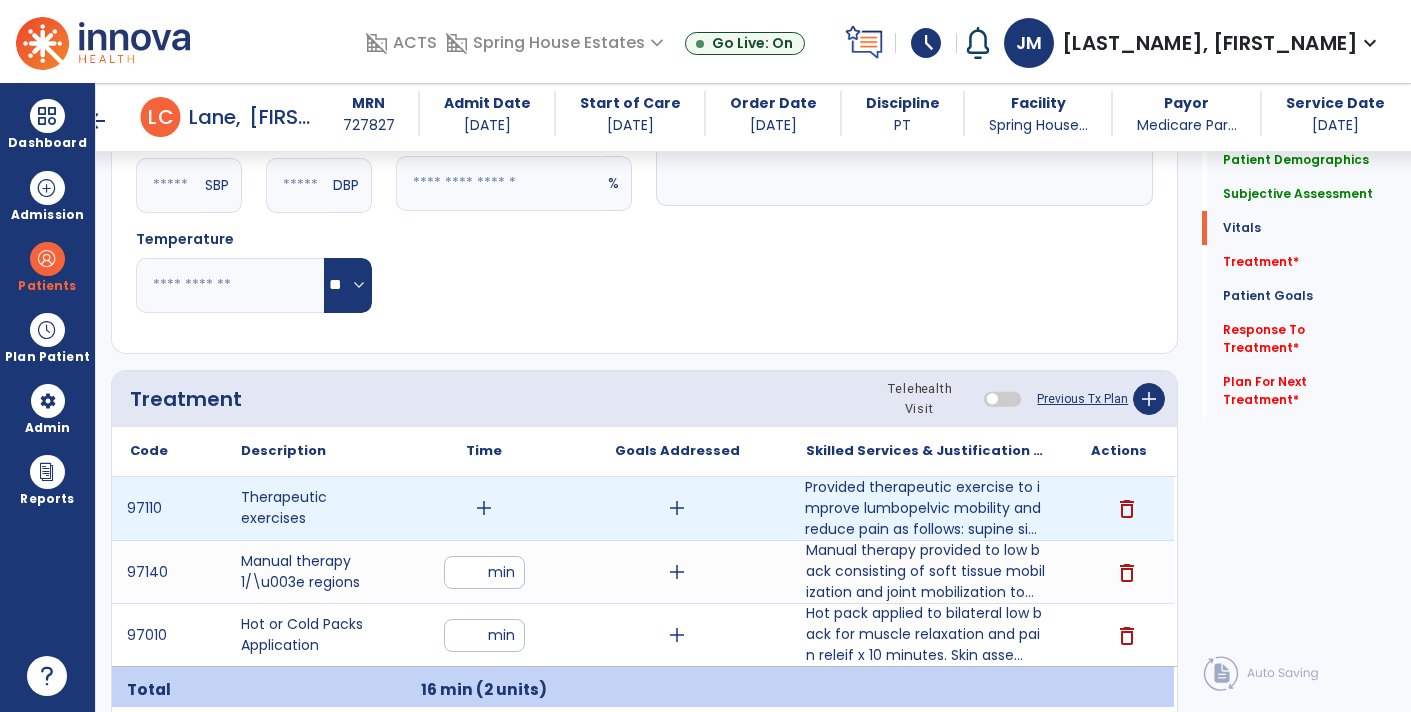 click on "add" at bounding box center [484, 508] 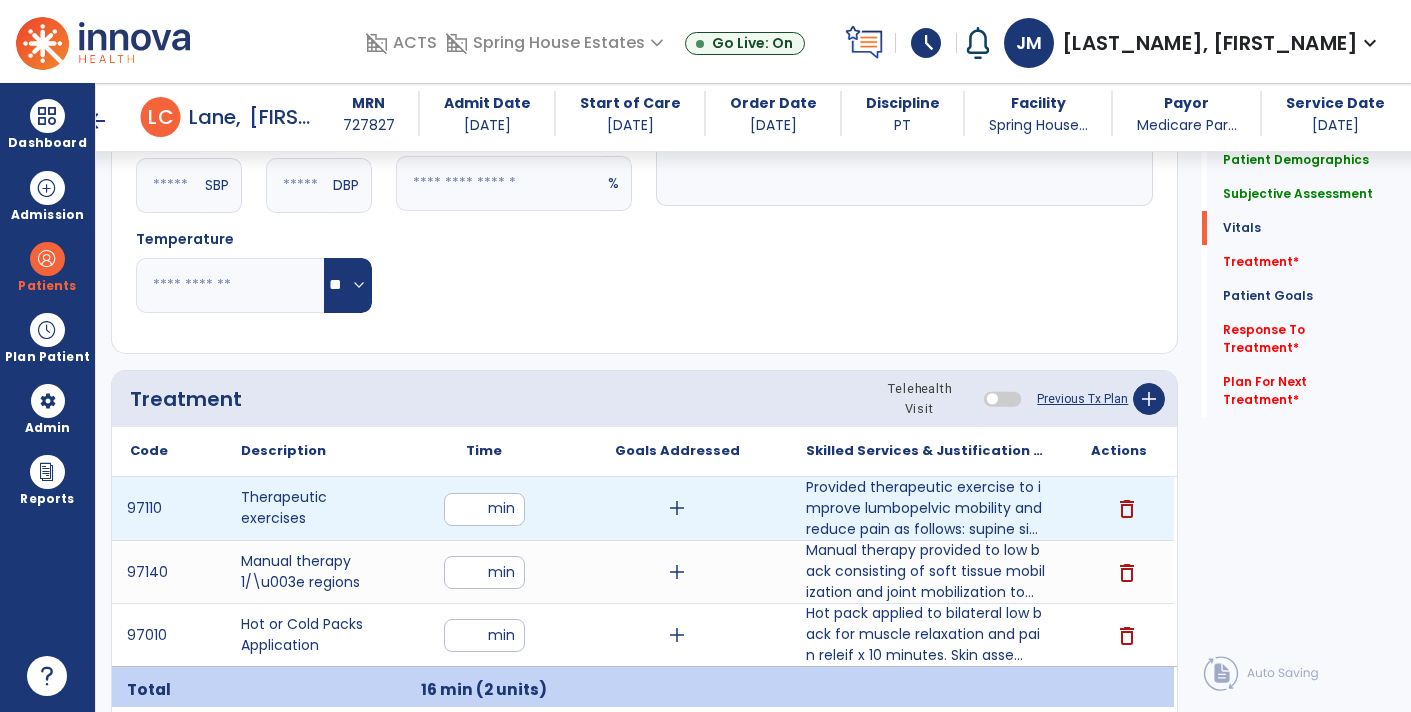 type on "**" 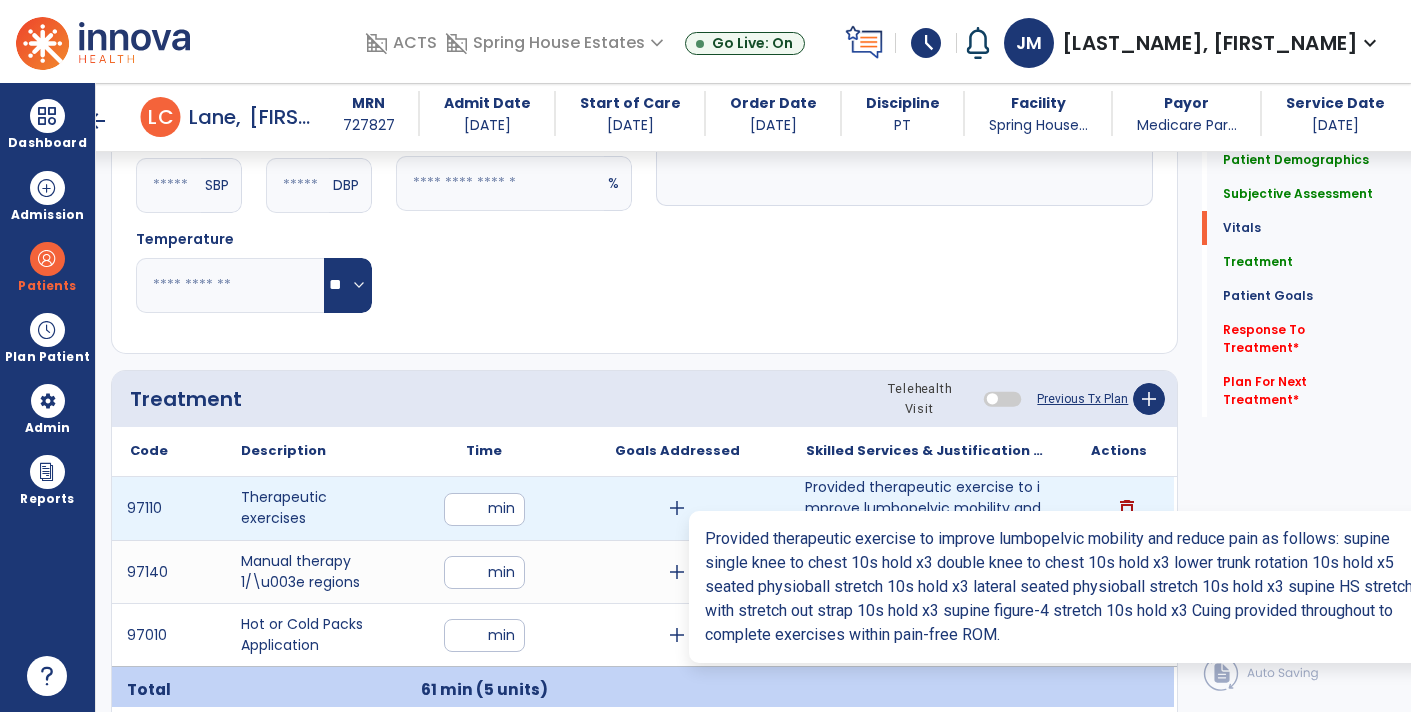 click on "Provided therapeutic exercise to improve lumbopelvic mobility and reduce pain as follows:
supine si..." at bounding box center (926, 508) 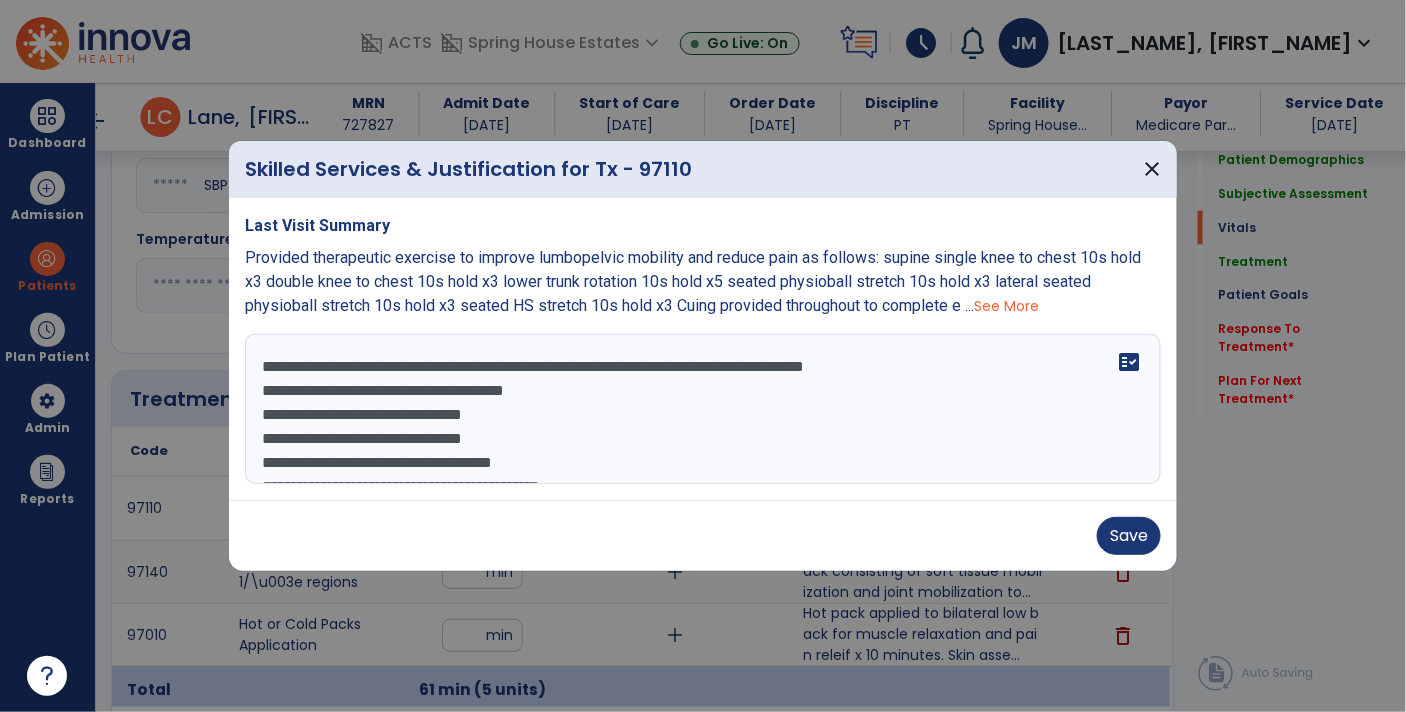 scroll, scrollTop: 119, scrollLeft: 0, axis: vertical 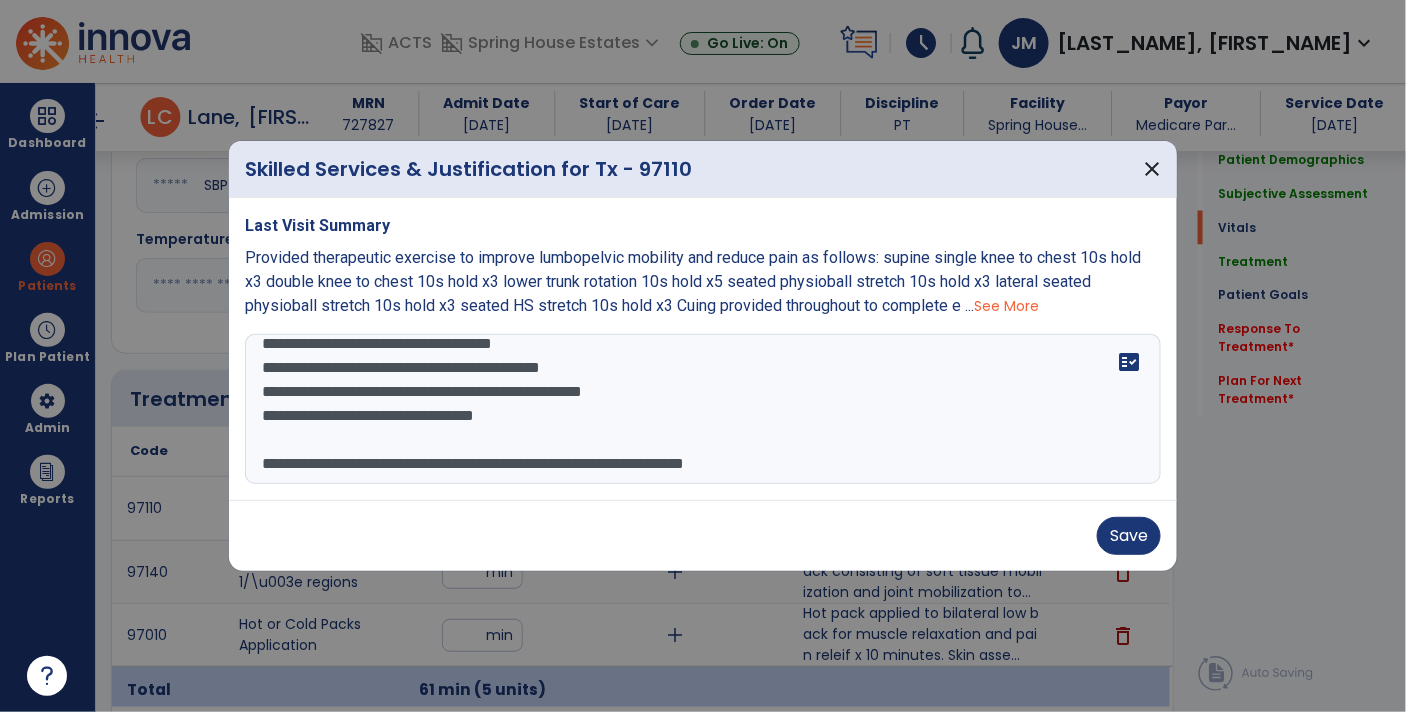 click on "**********" at bounding box center (703, 409) 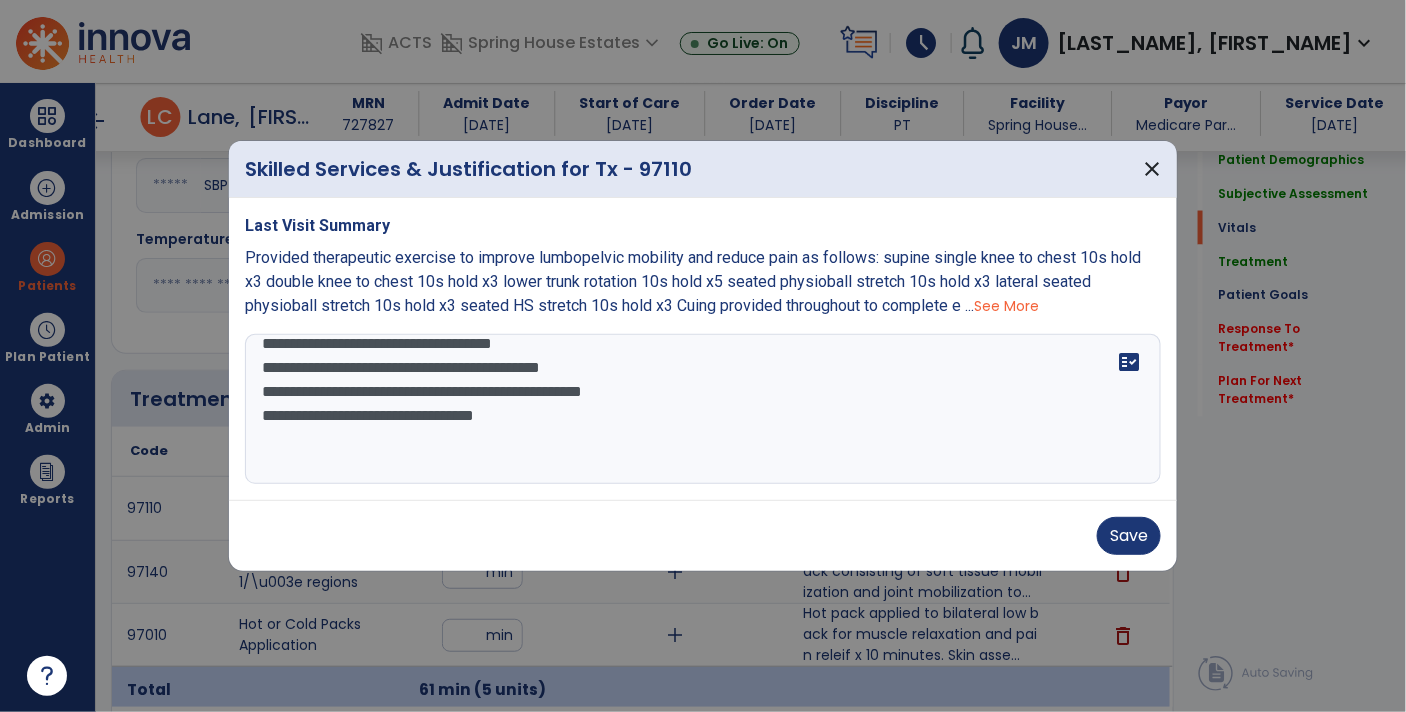 scroll, scrollTop: 144, scrollLeft: 0, axis: vertical 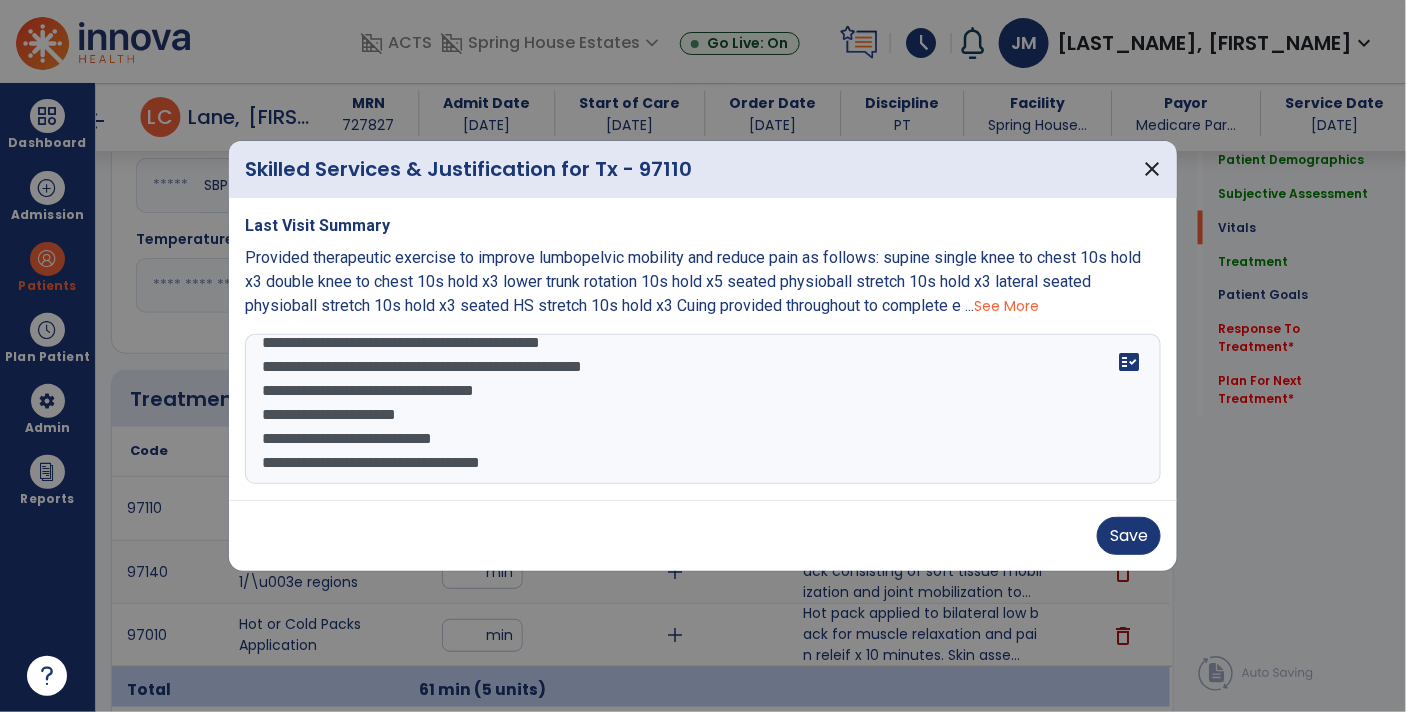 type on "**********" 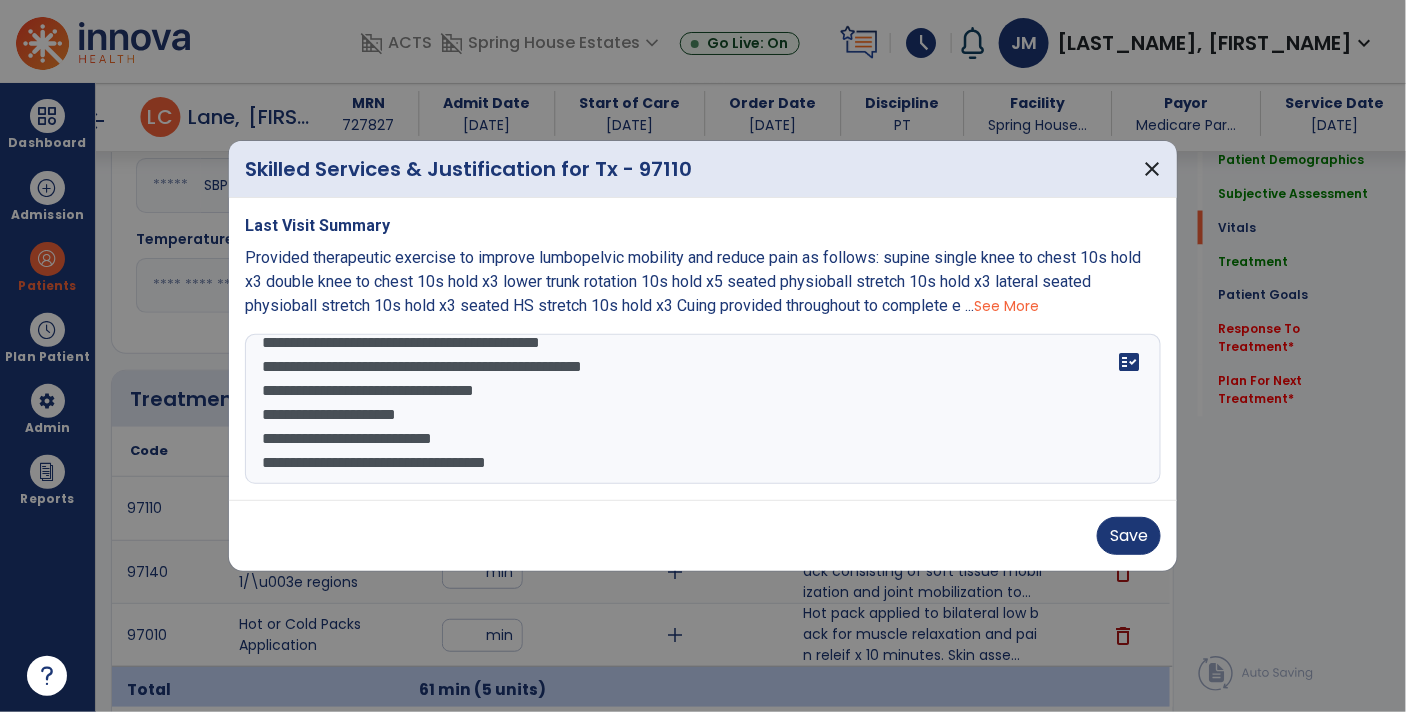 scroll, scrollTop: 191, scrollLeft: 0, axis: vertical 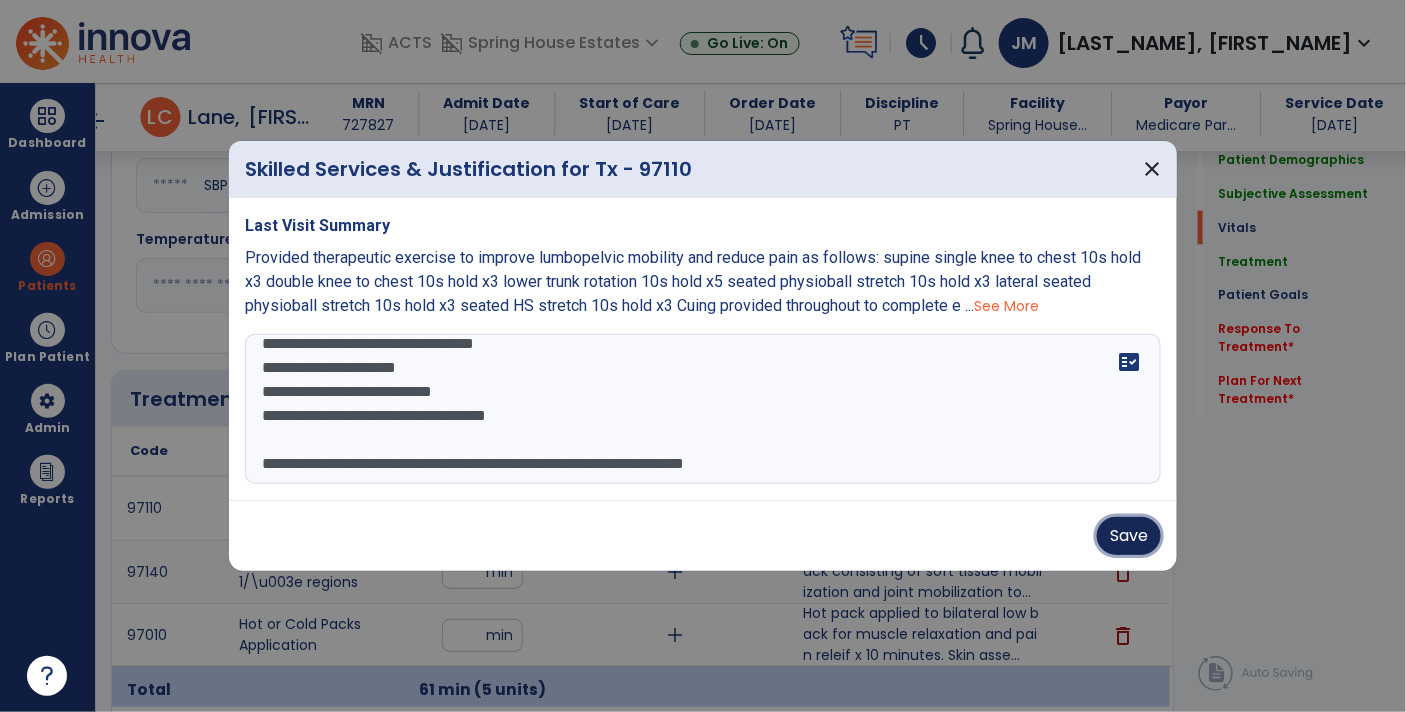 click on "Save" at bounding box center (1129, 536) 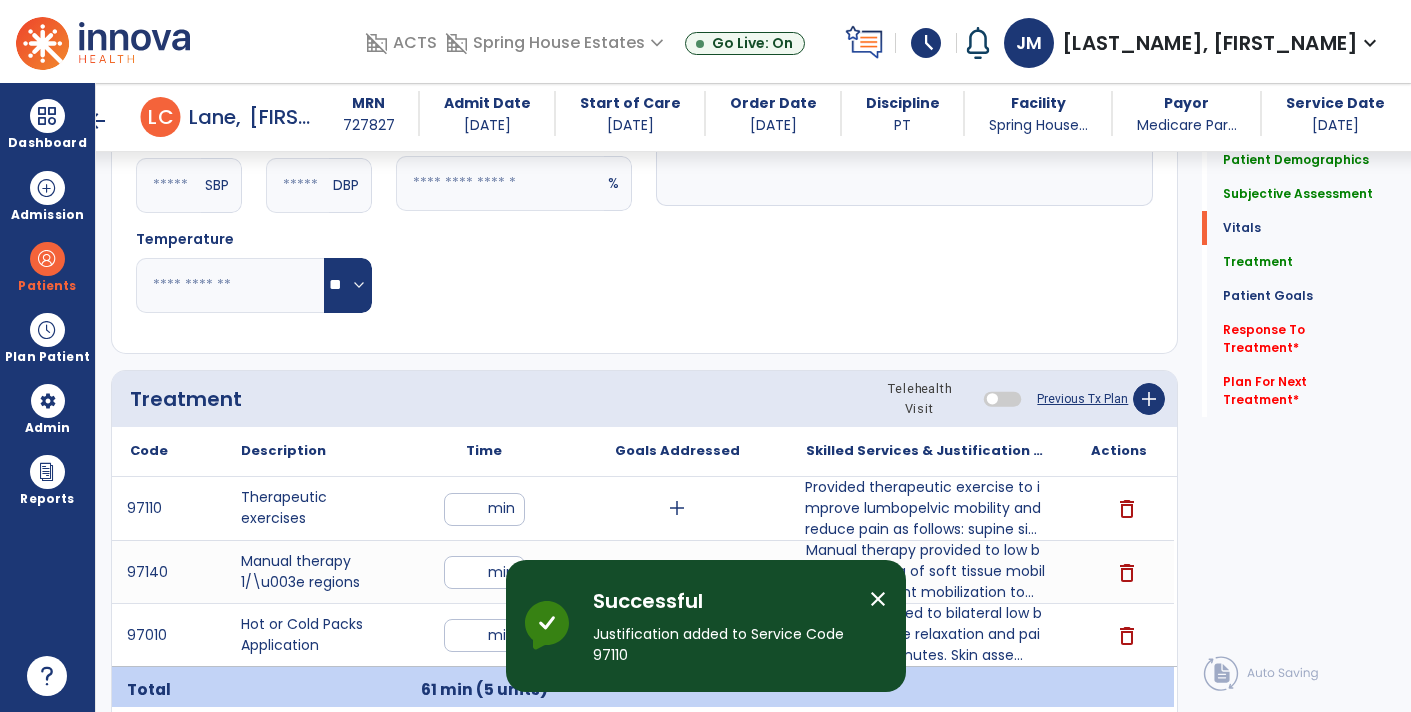 click on "Quick Links  Patient Demographics   Patient Demographics   Subjective Assessment   Subjective Assessment   Vitals   Vitals   Treatment   Treatment   Patient Goals   Patient Goals   Response To Treatment   *  Response To Treatment   *  Plan For Next Treatment   *  Plan For Next Treatment   *" 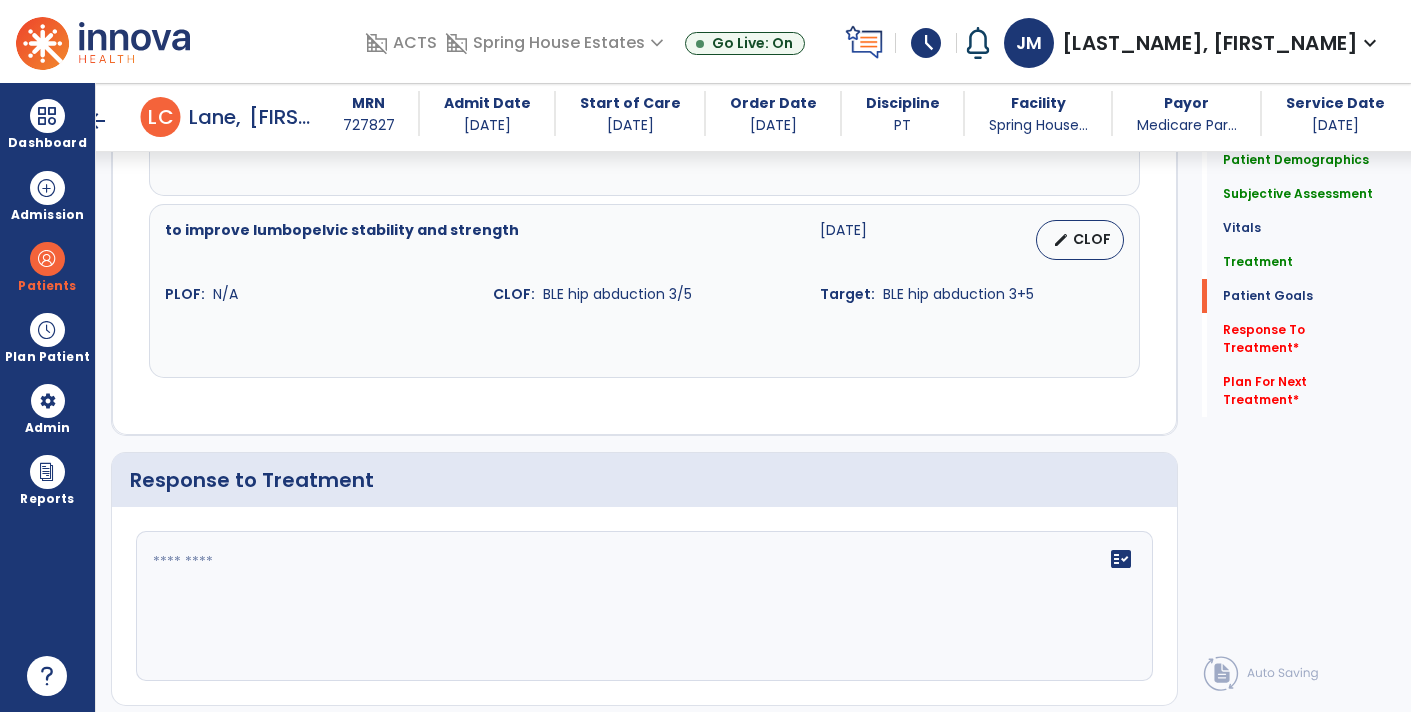scroll, scrollTop: 2541, scrollLeft: 0, axis: vertical 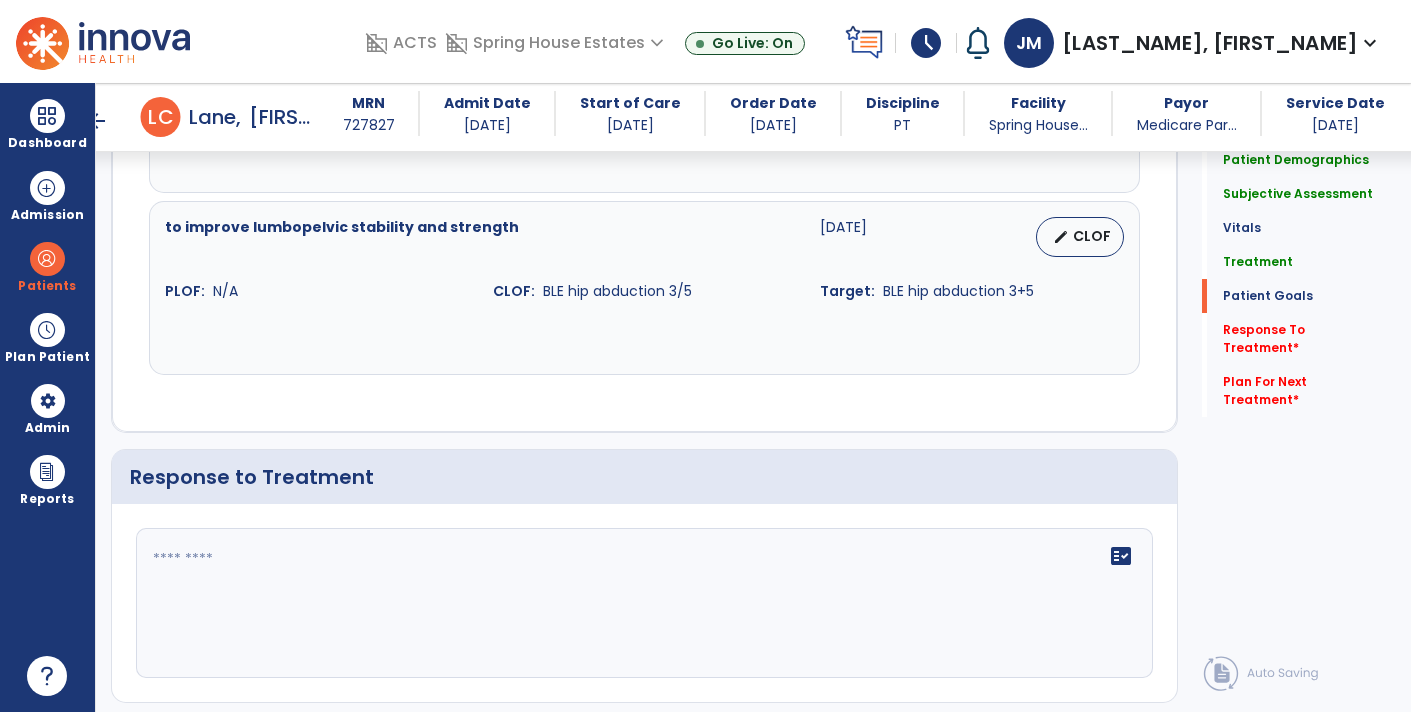 click on "fact_check" 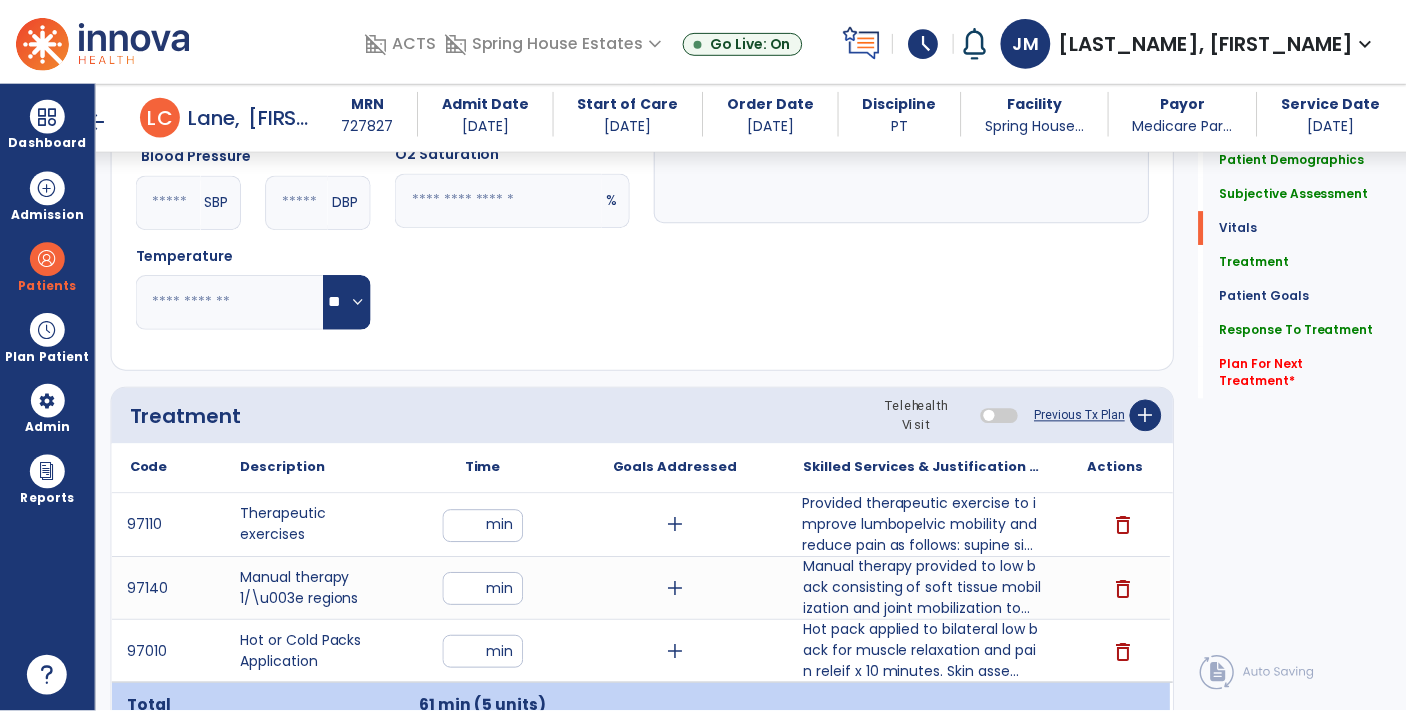 scroll, scrollTop: 910, scrollLeft: 0, axis: vertical 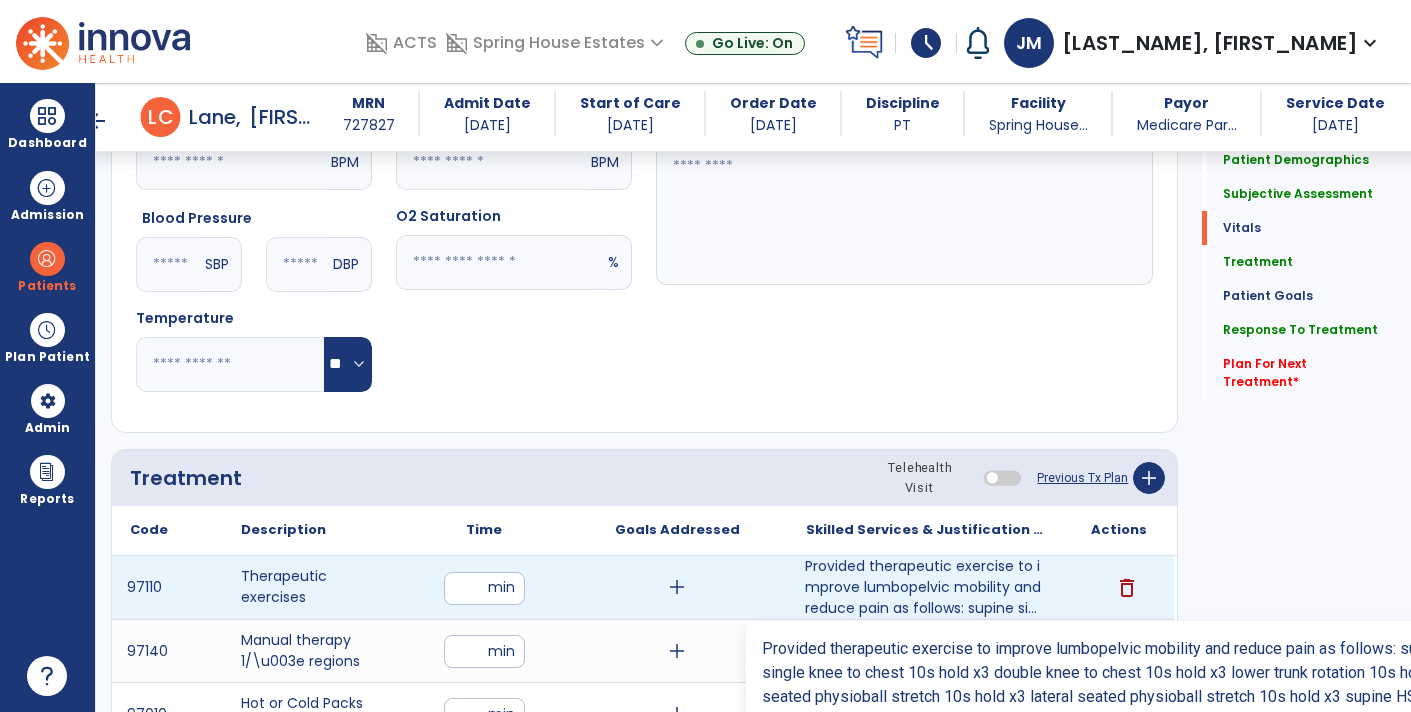 click on "Provided therapeutic exercise to improve lumbopelvic mobility and reduce pain as follows:
supine si..." at bounding box center [926, 587] 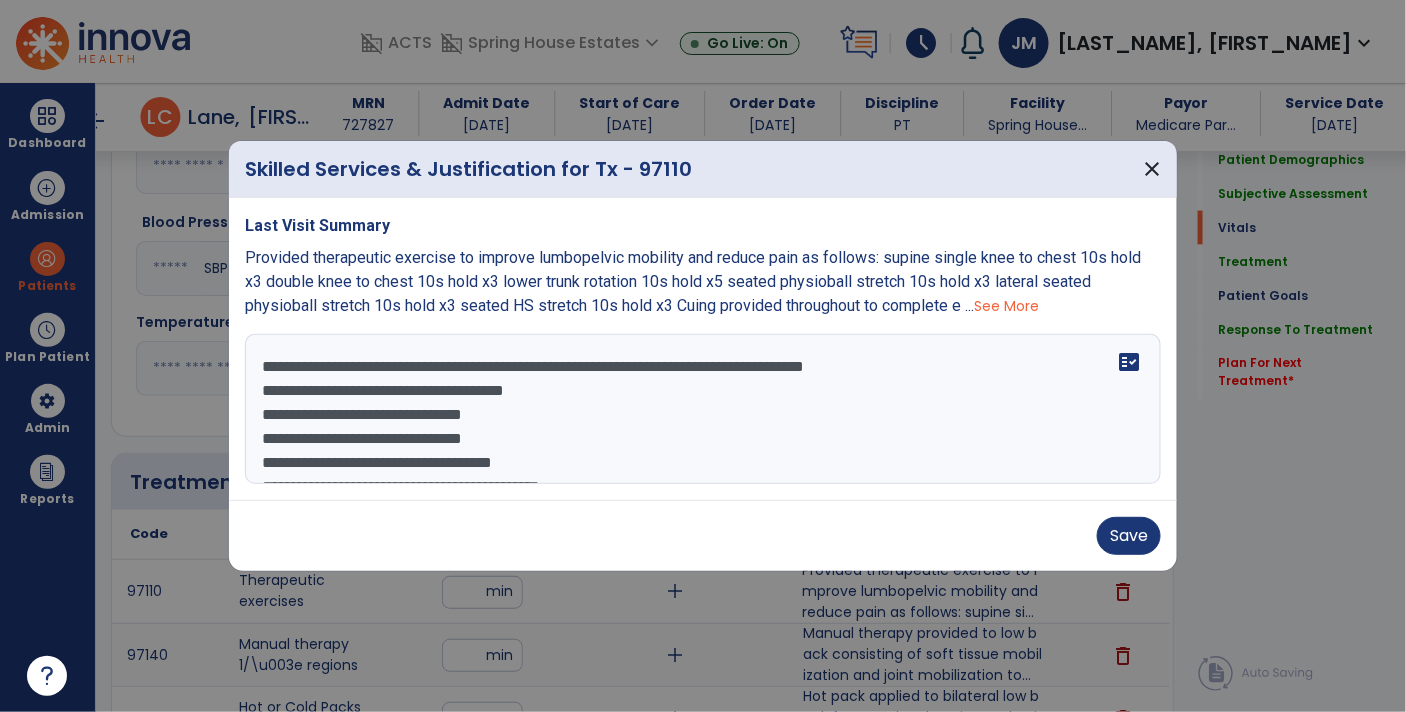 scroll, scrollTop: 910, scrollLeft: 0, axis: vertical 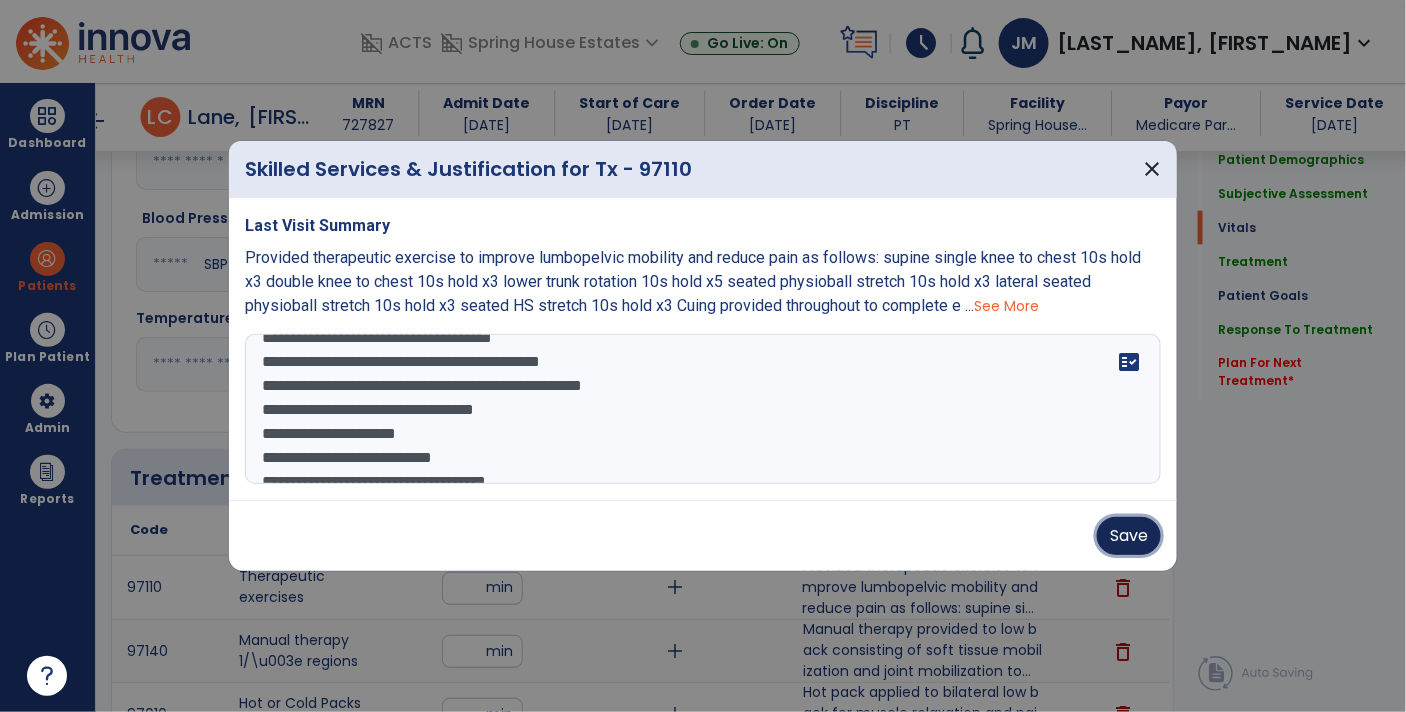 click on "Save" at bounding box center (1129, 536) 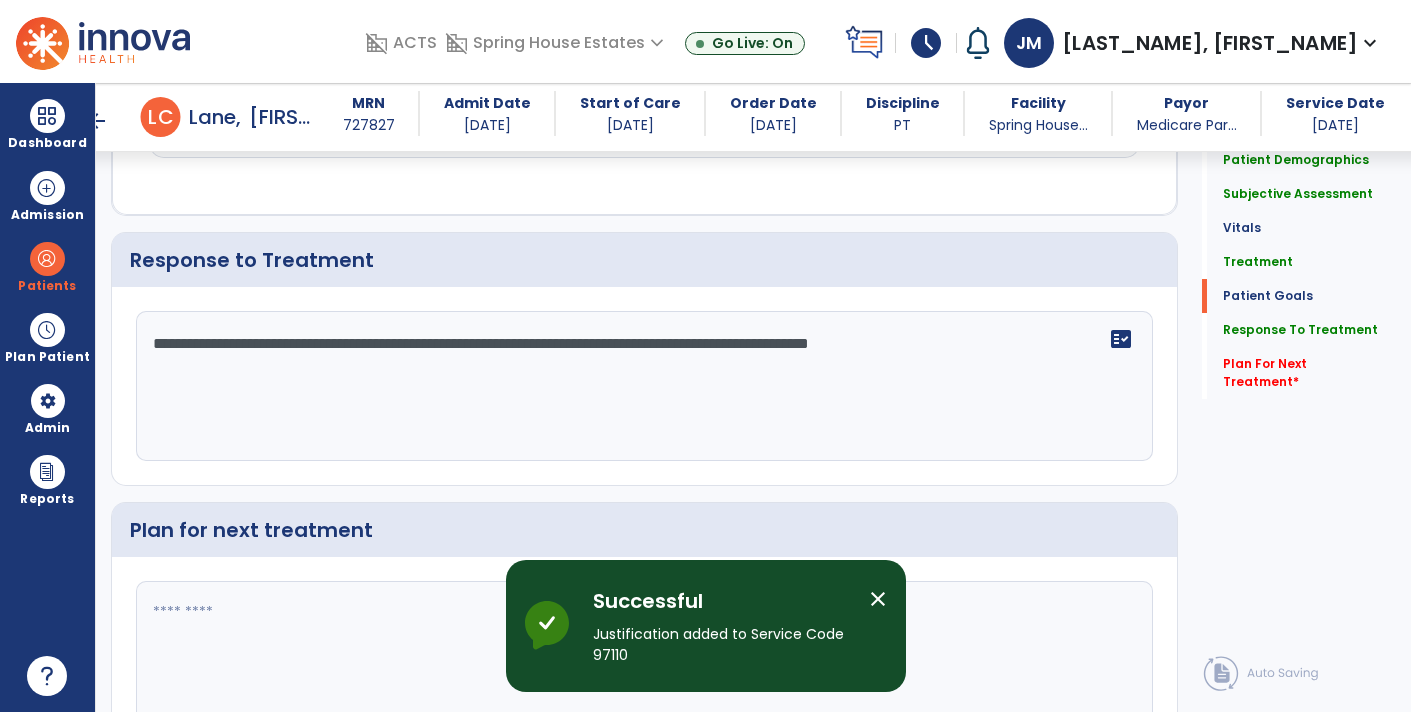 scroll, scrollTop: 2815, scrollLeft: 0, axis: vertical 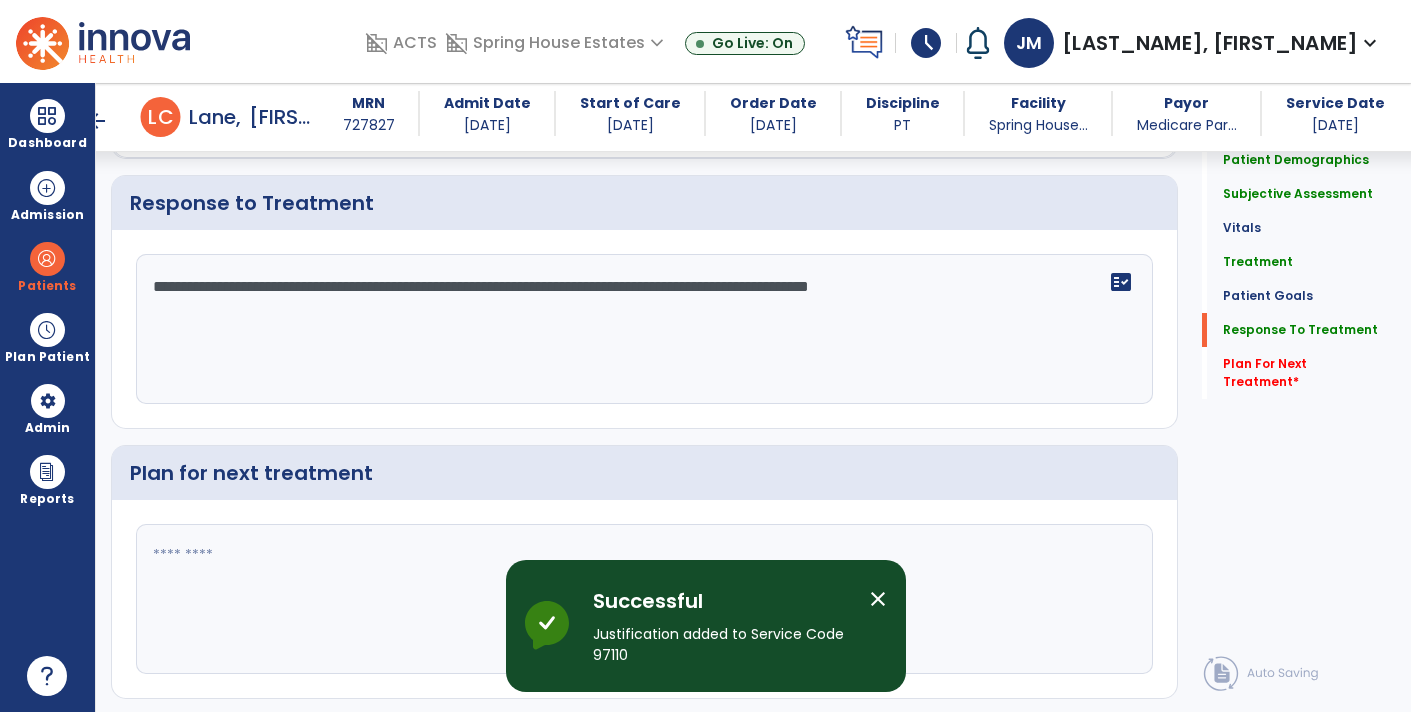 click on "**********" 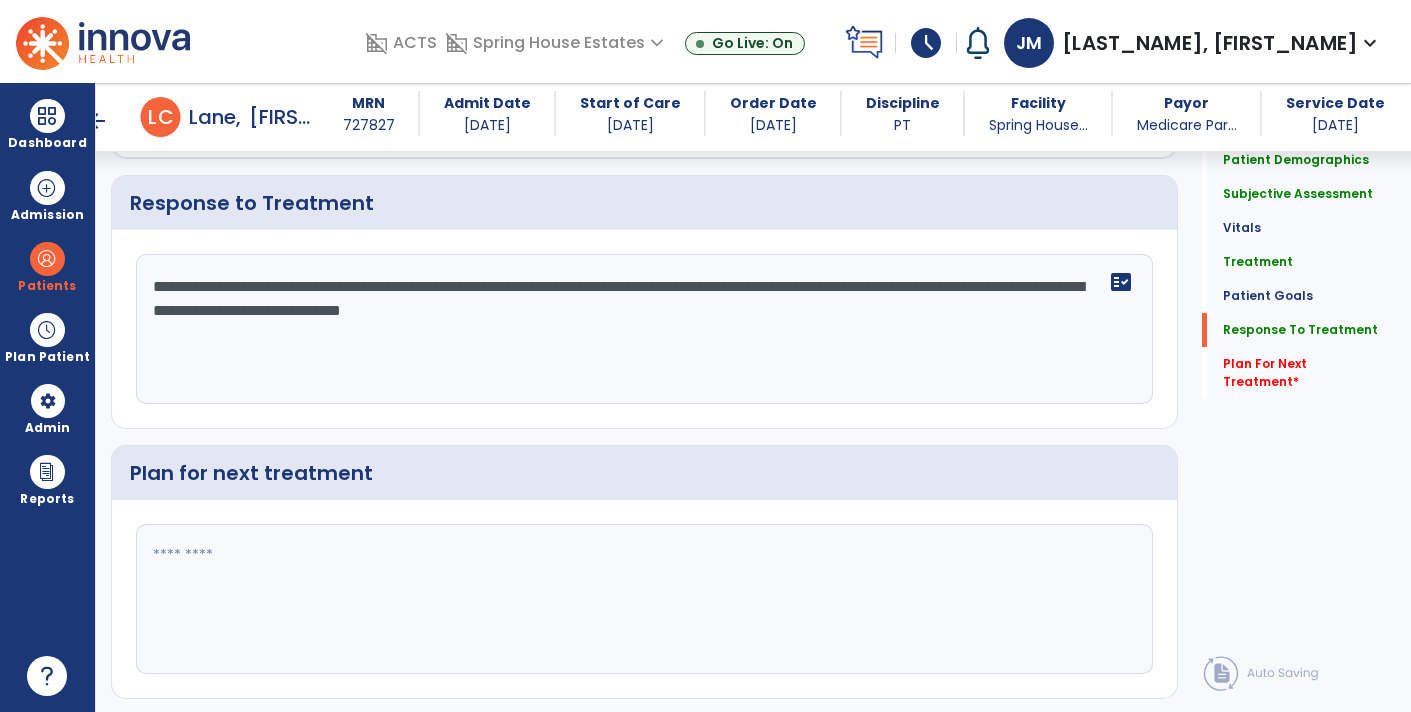 type on "**********" 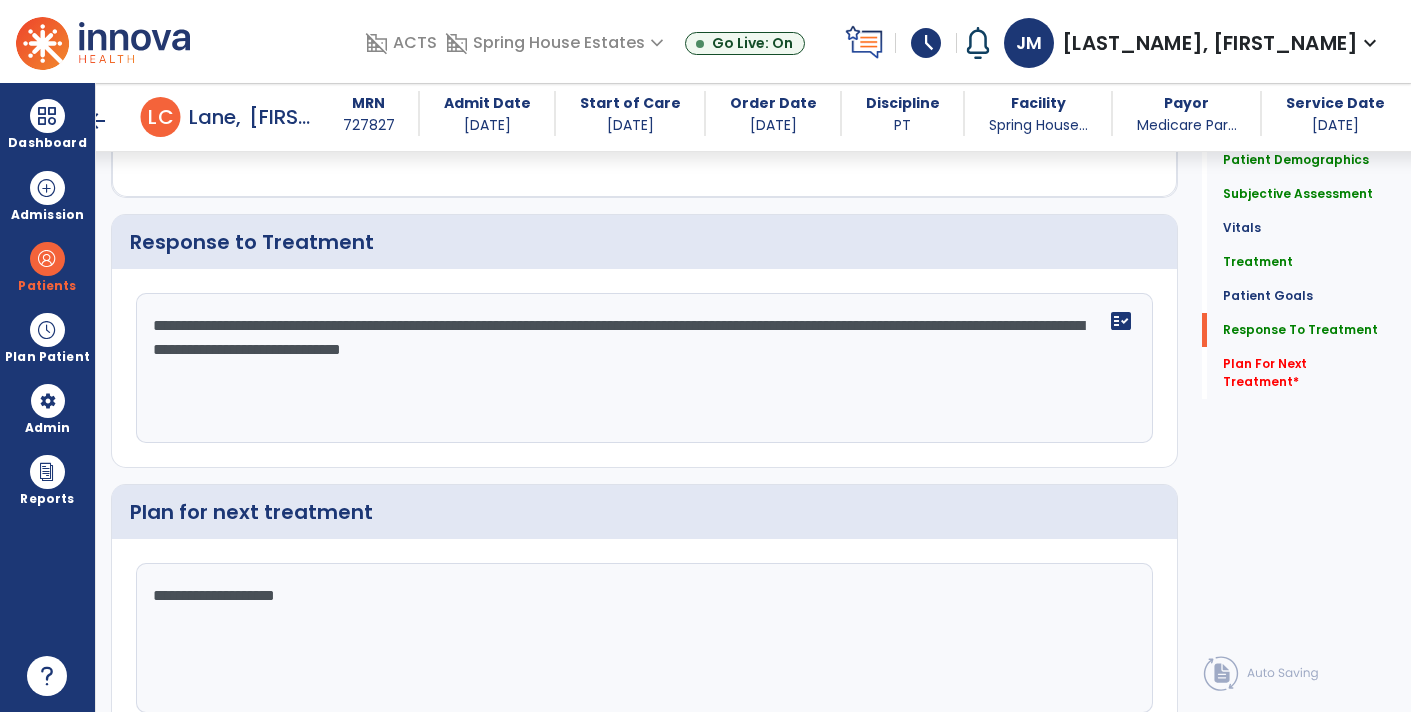 scroll, scrollTop: 2815, scrollLeft: 0, axis: vertical 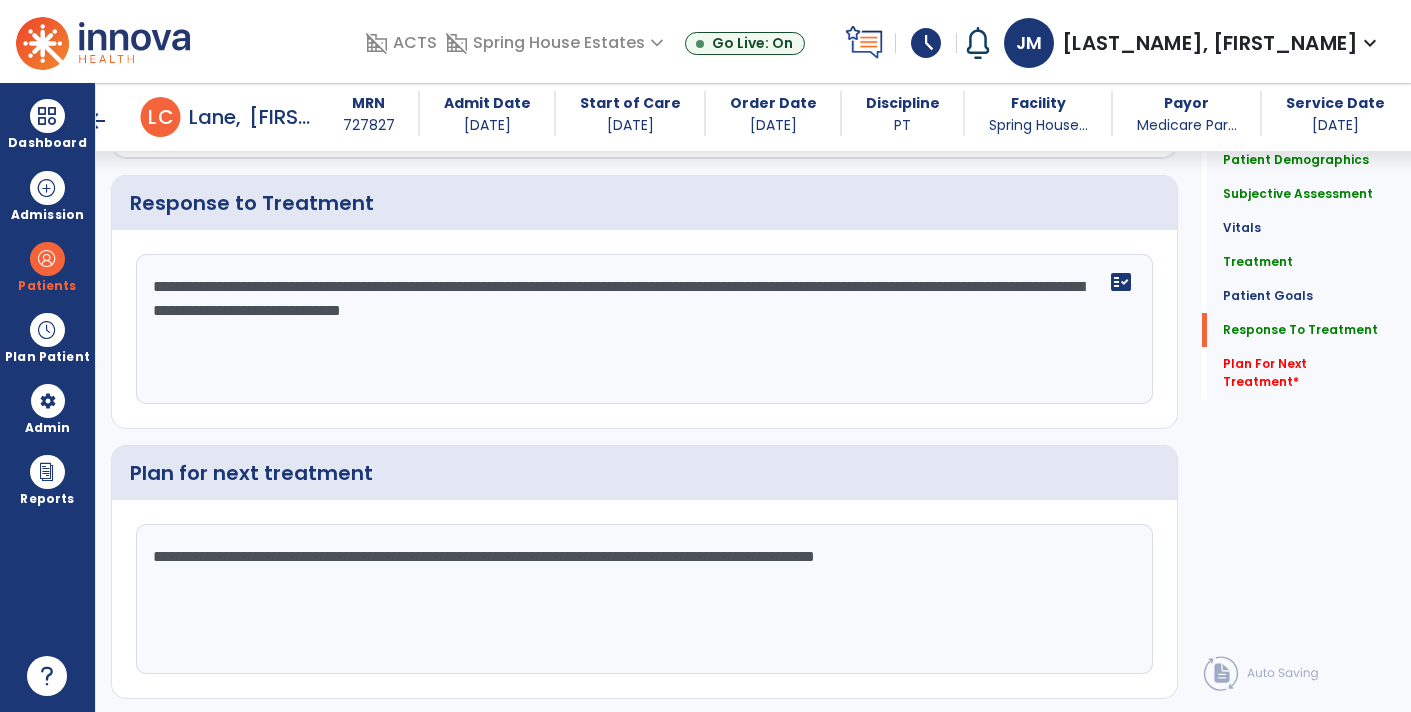 type on "**********" 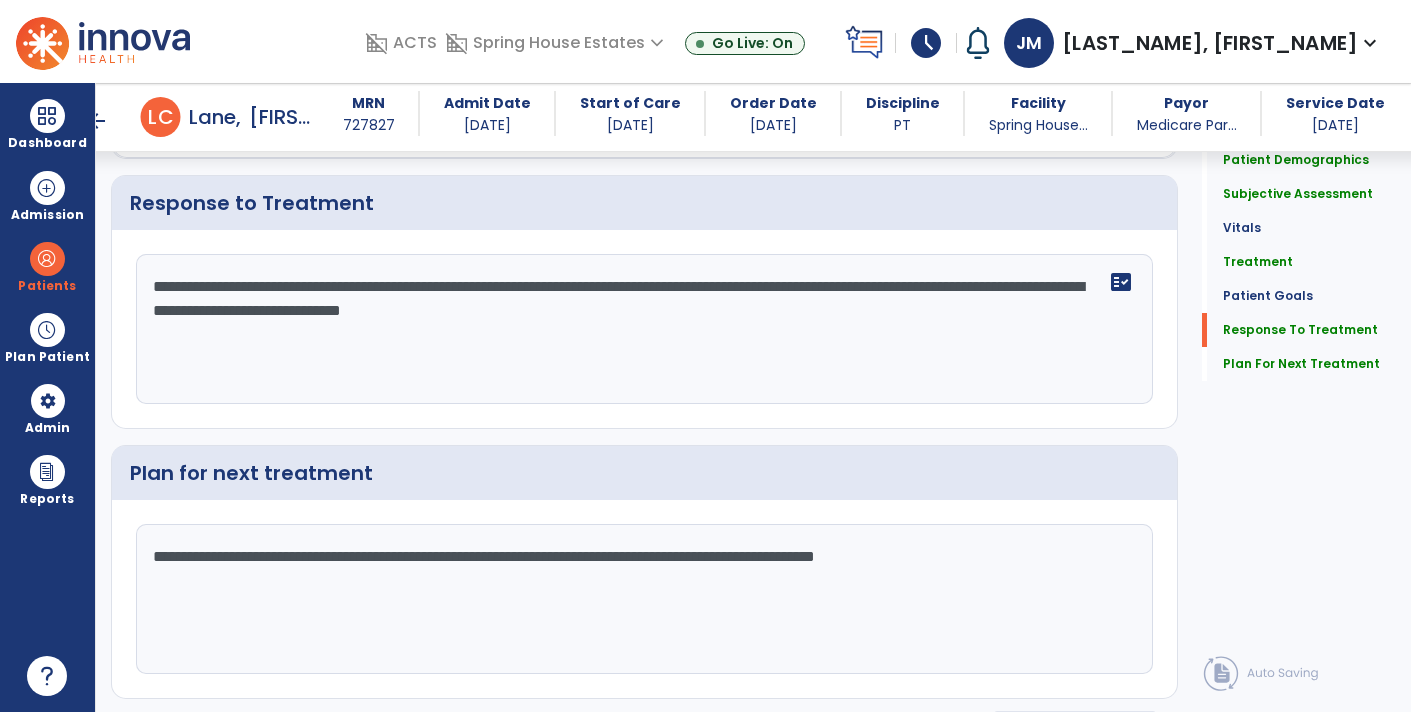 click on "Sign Doc" 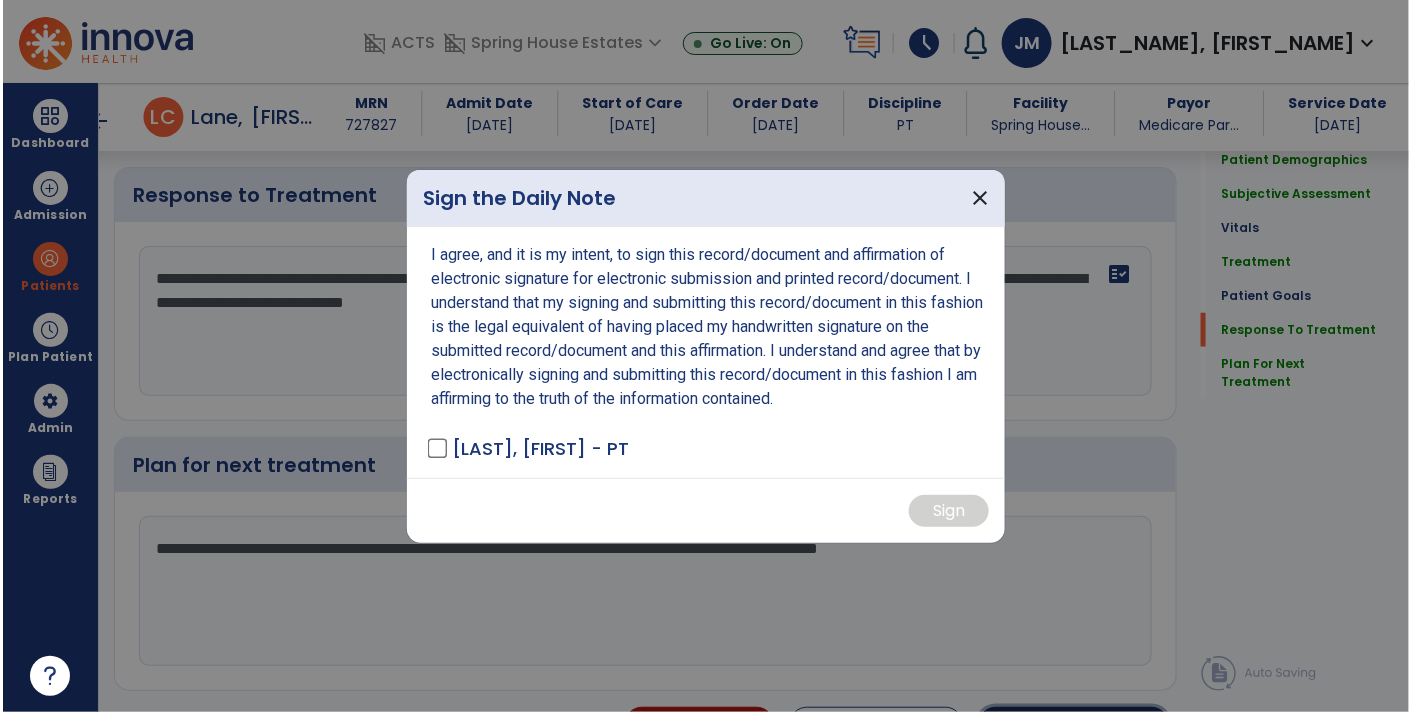 scroll, scrollTop: 2815, scrollLeft: 0, axis: vertical 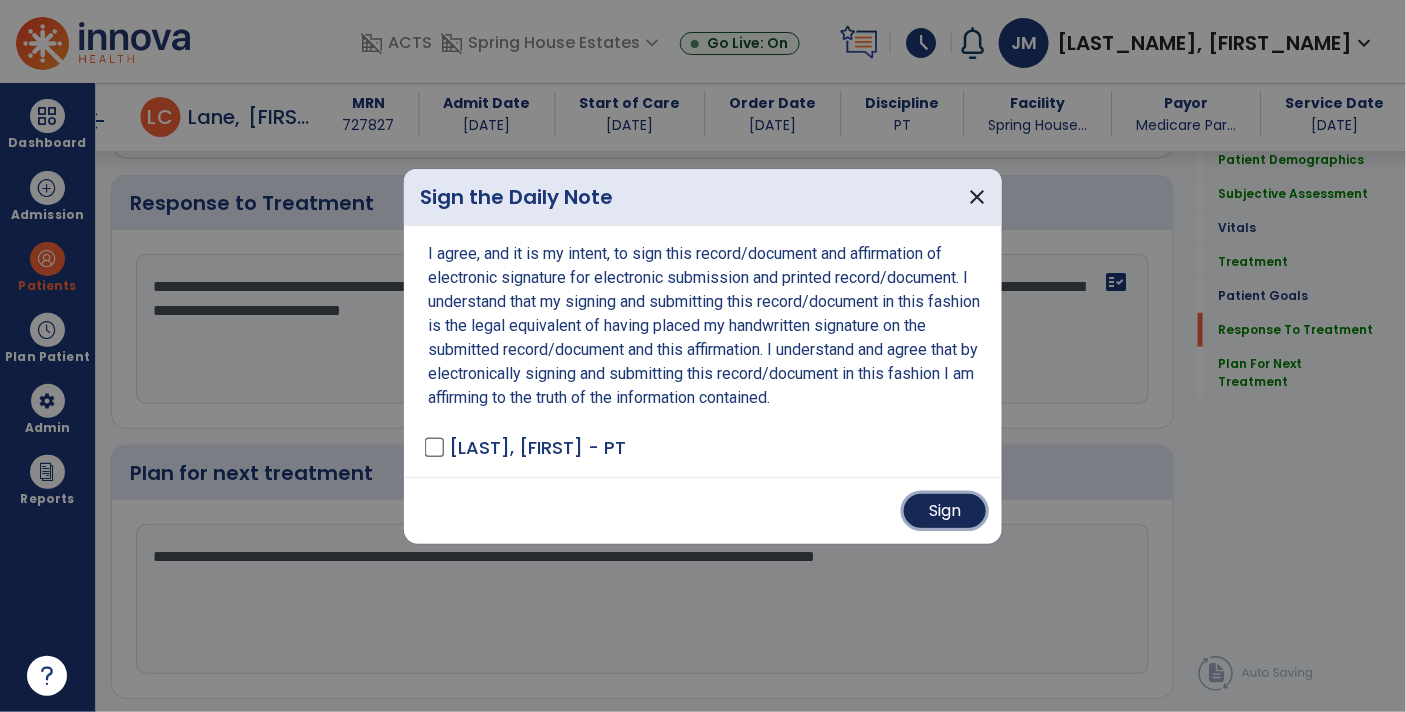 click on "Sign" at bounding box center [945, 511] 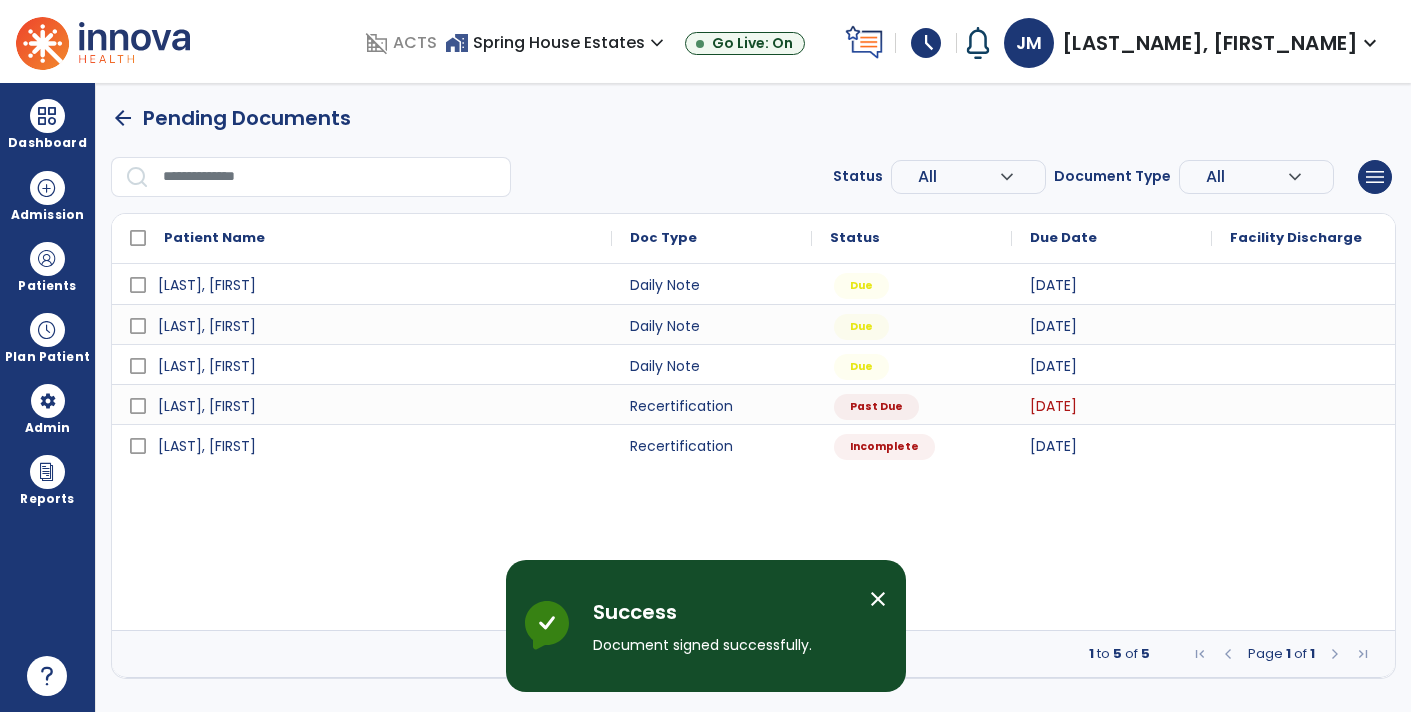 scroll, scrollTop: 0, scrollLeft: 0, axis: both 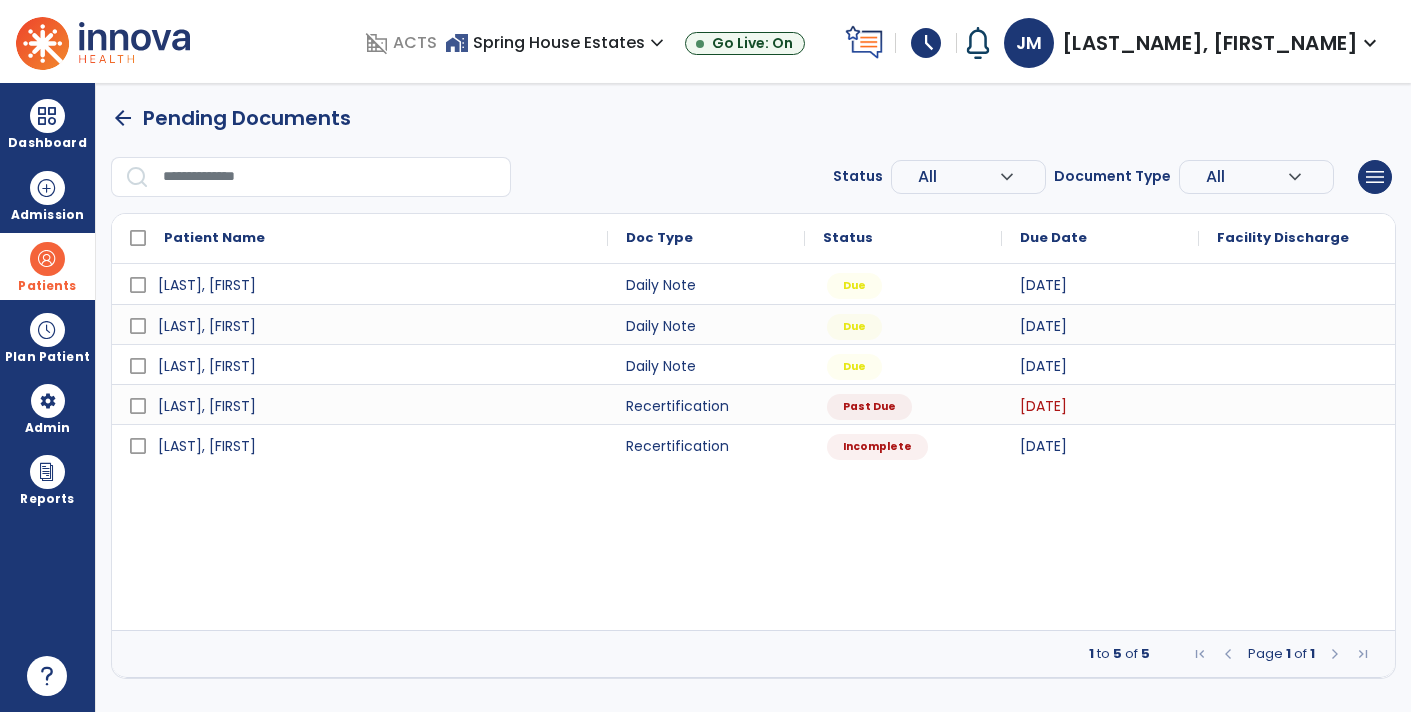 click at bounding box center [47, 259] 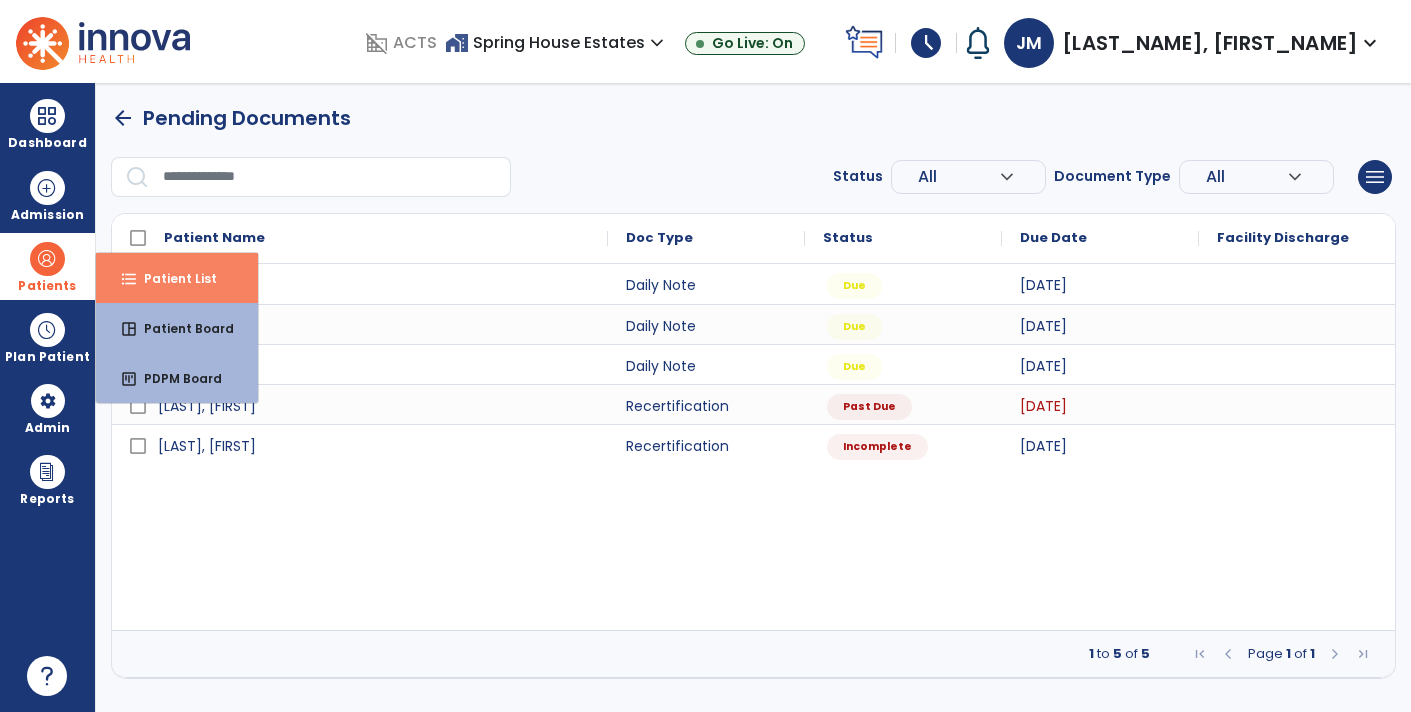 click on "Patient List" at bounding box center (172, 278) 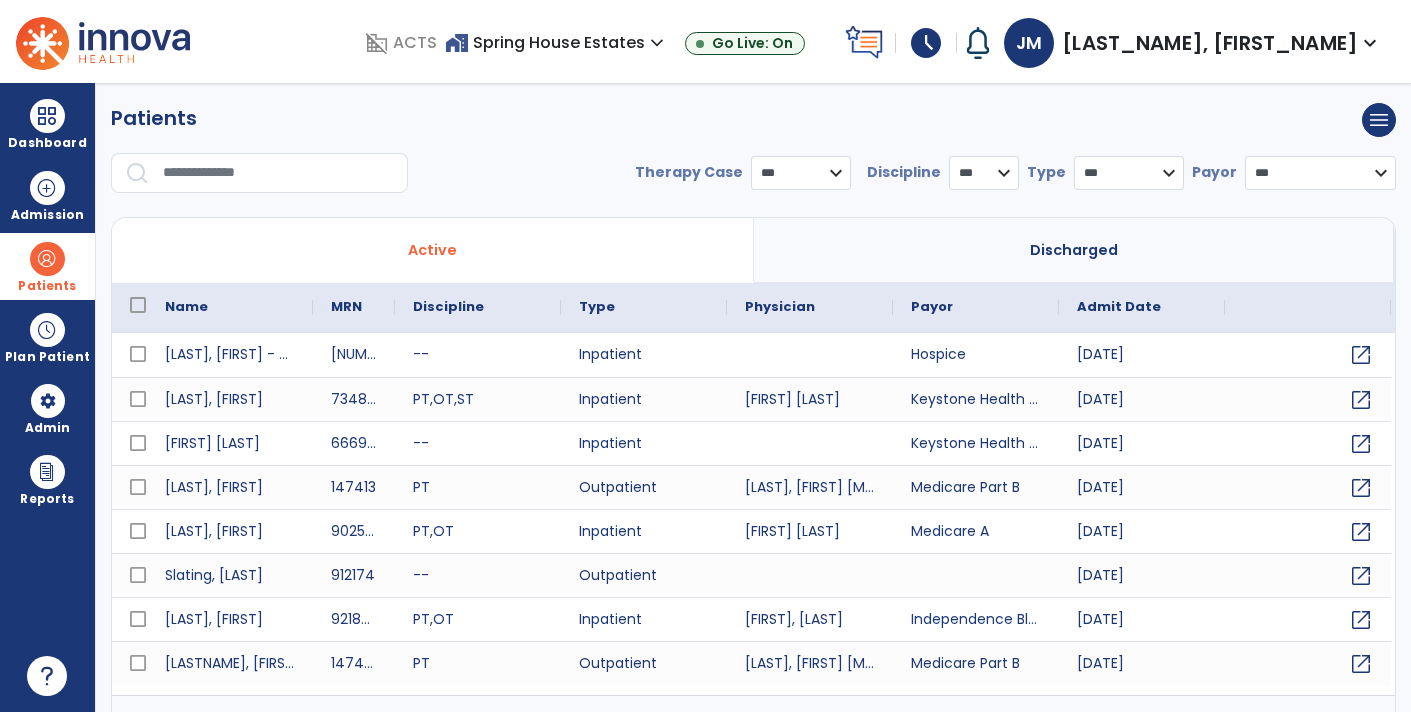 click at bounding box center [278, 173] 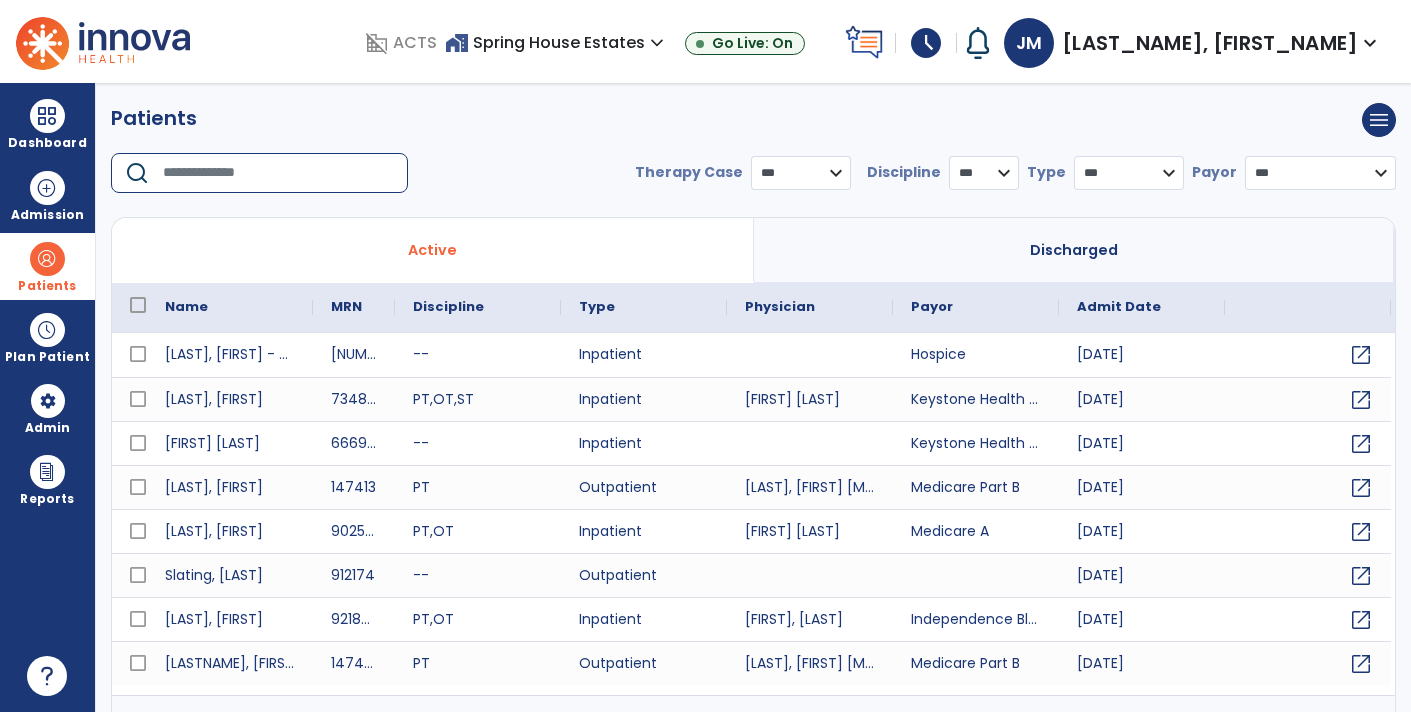 click at bounding box center (278, 173) 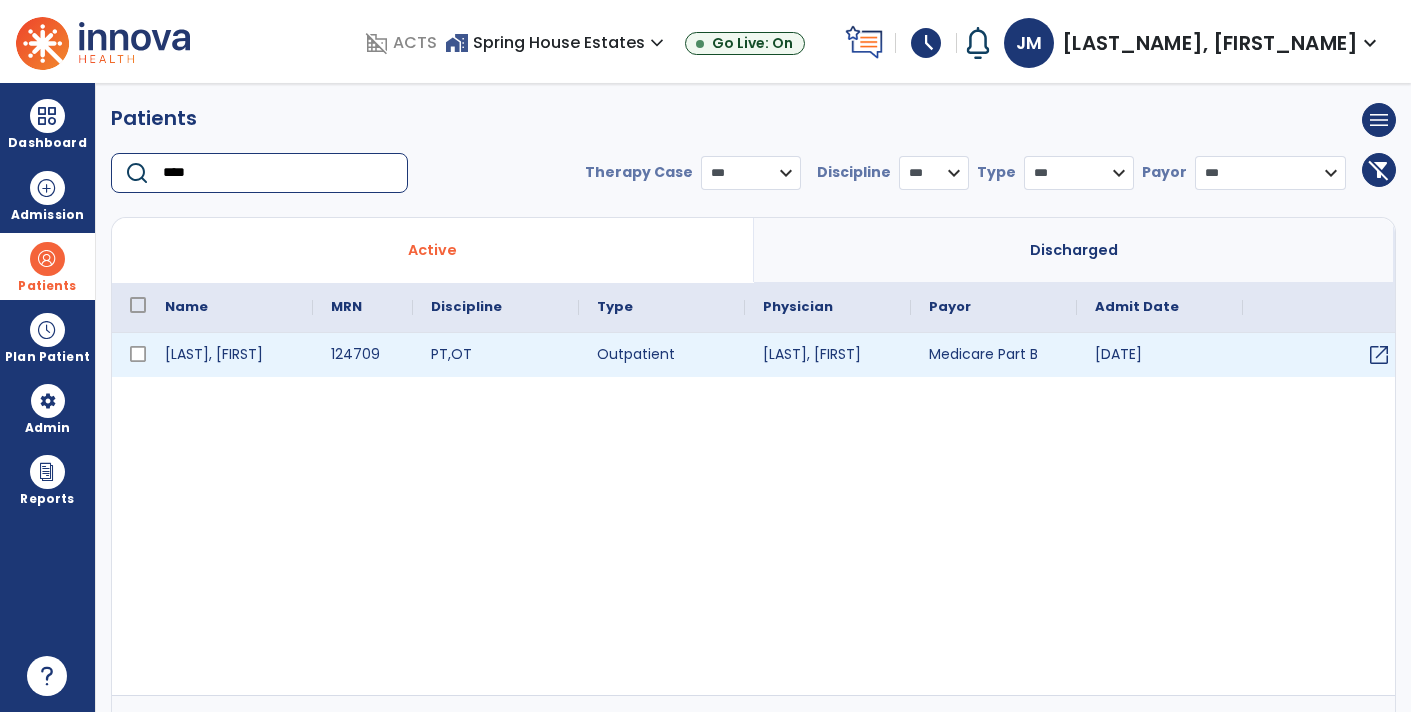 type on "****" 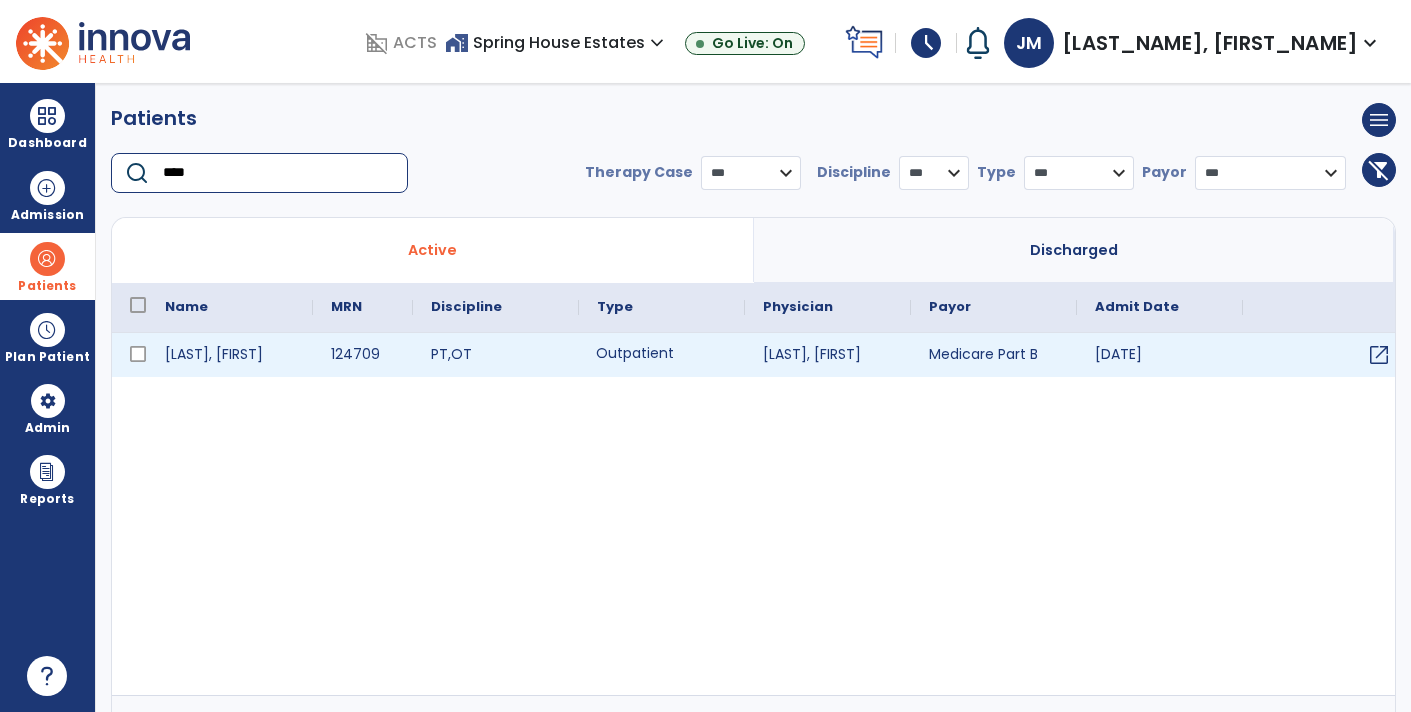 click on "Outpatient" at bounding box center [662, 355] 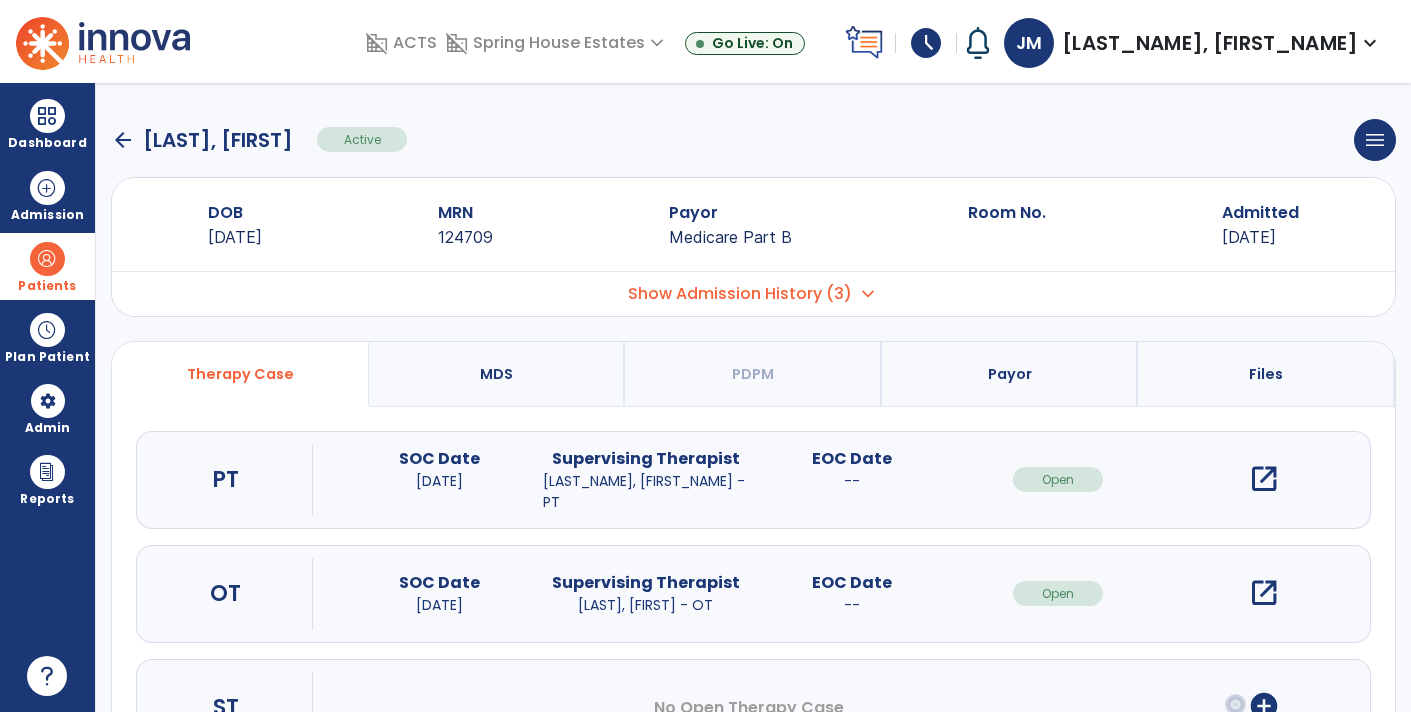 scroll, scrollTop: 89, scrollLeft: 0, axis: vertical 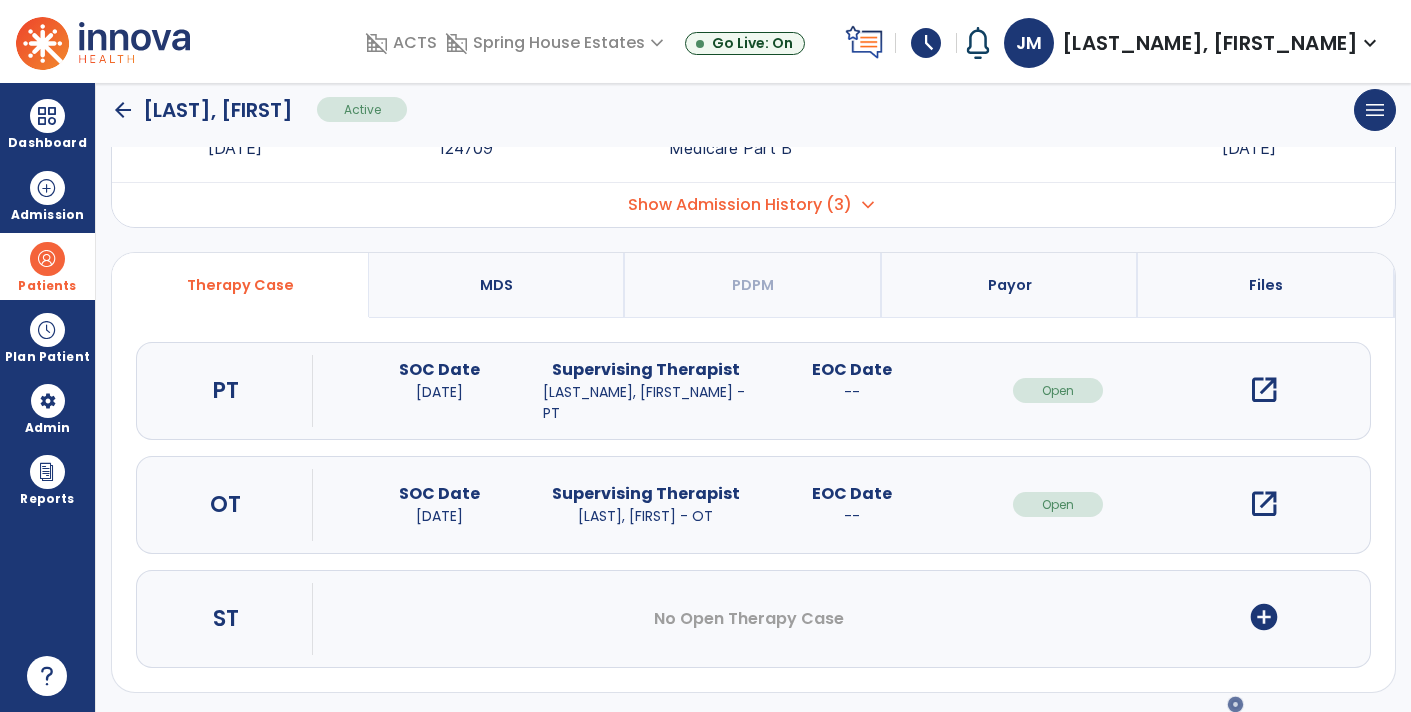 click on "open_in_new" at bounding box center [1264, 390] 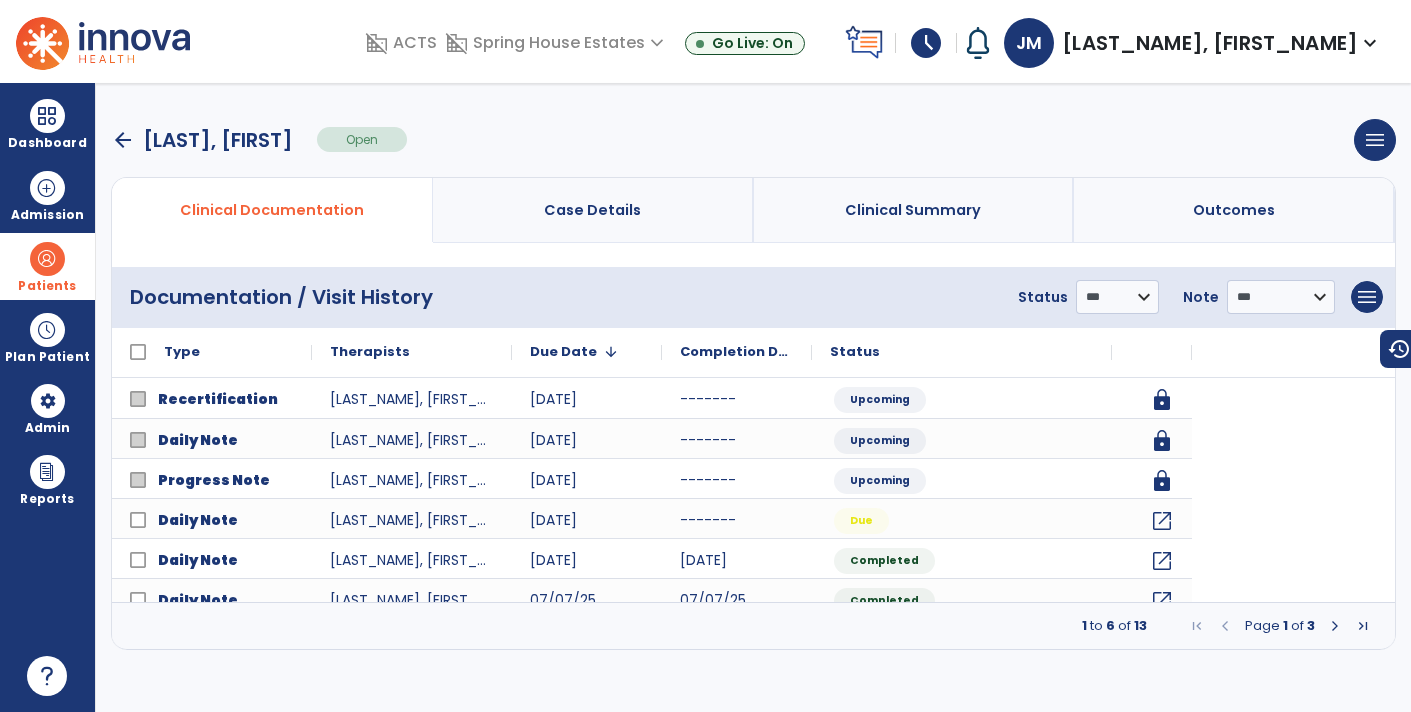 scroll, scrollTop: 0, scrollLeft: 0, axis: both 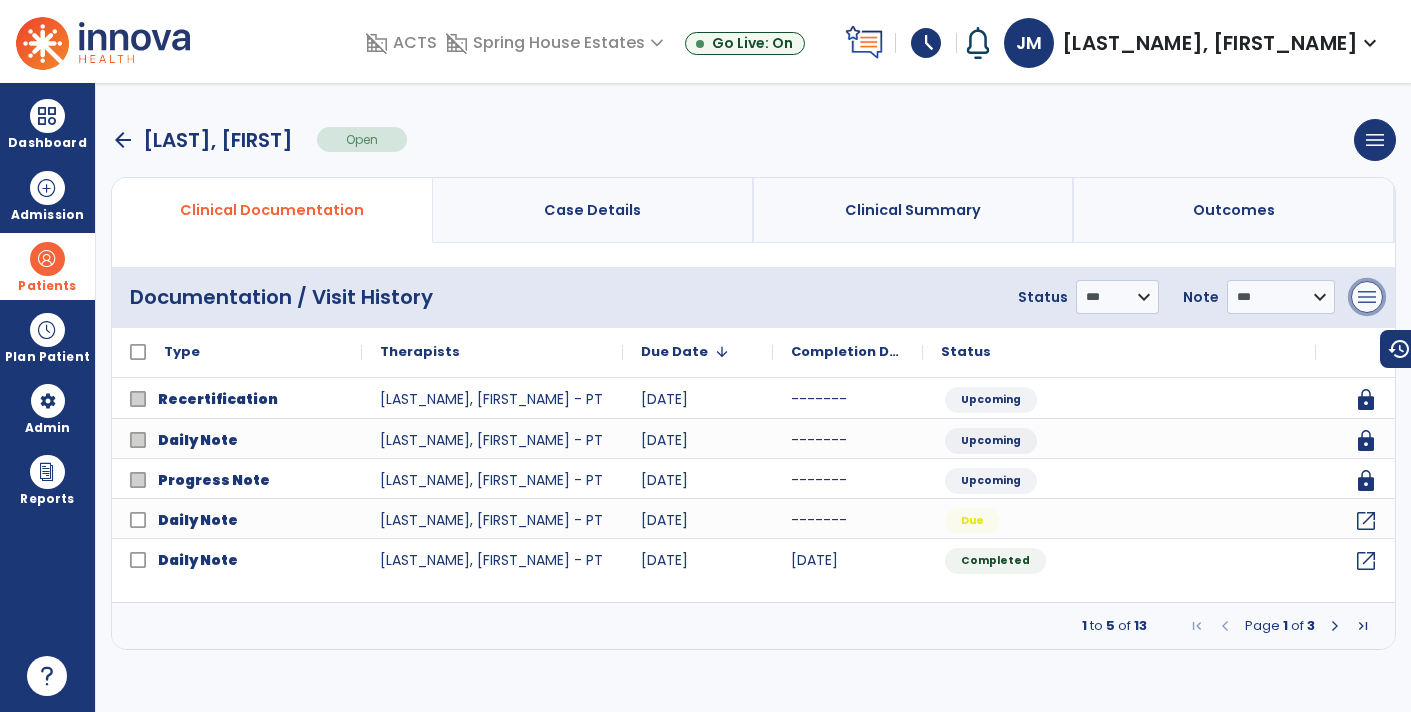 click on "menu" at bounding box center [1367, 297] 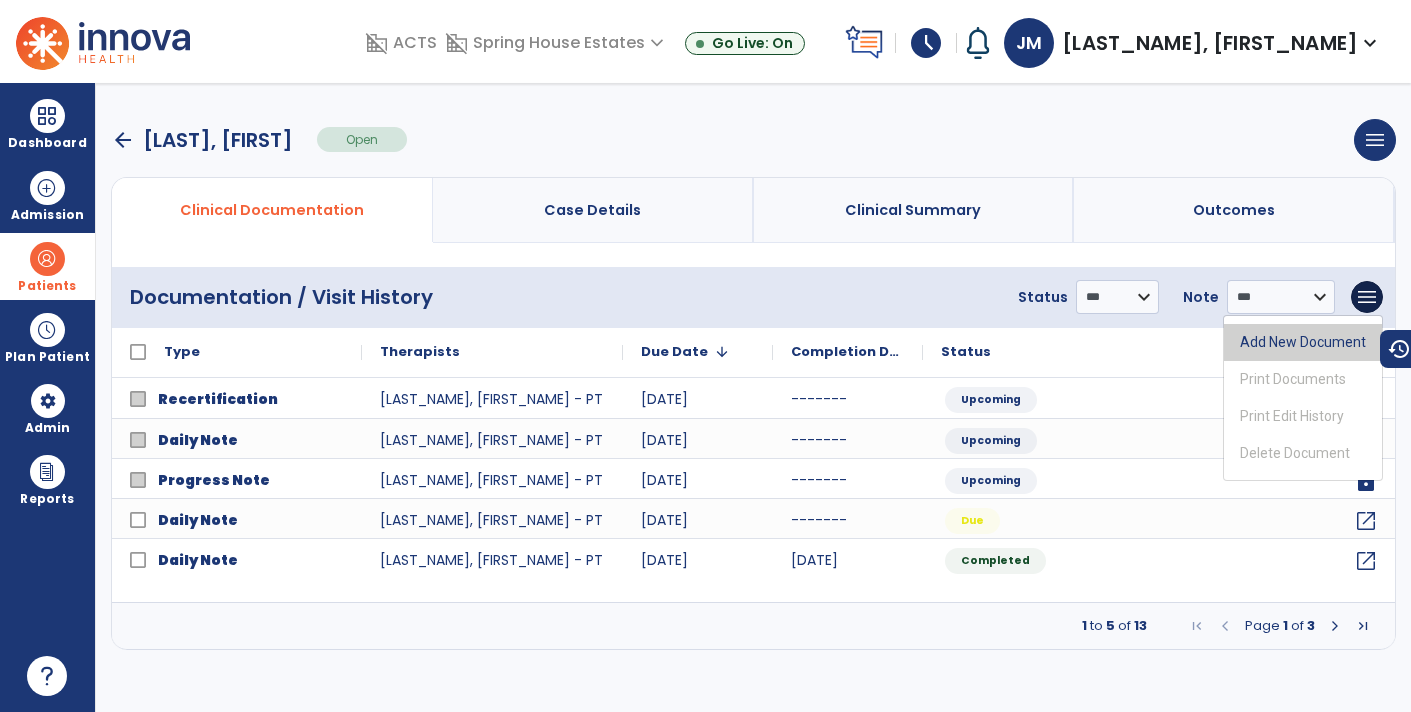 click on "Add New Document" at bounding box center [1303, 342] 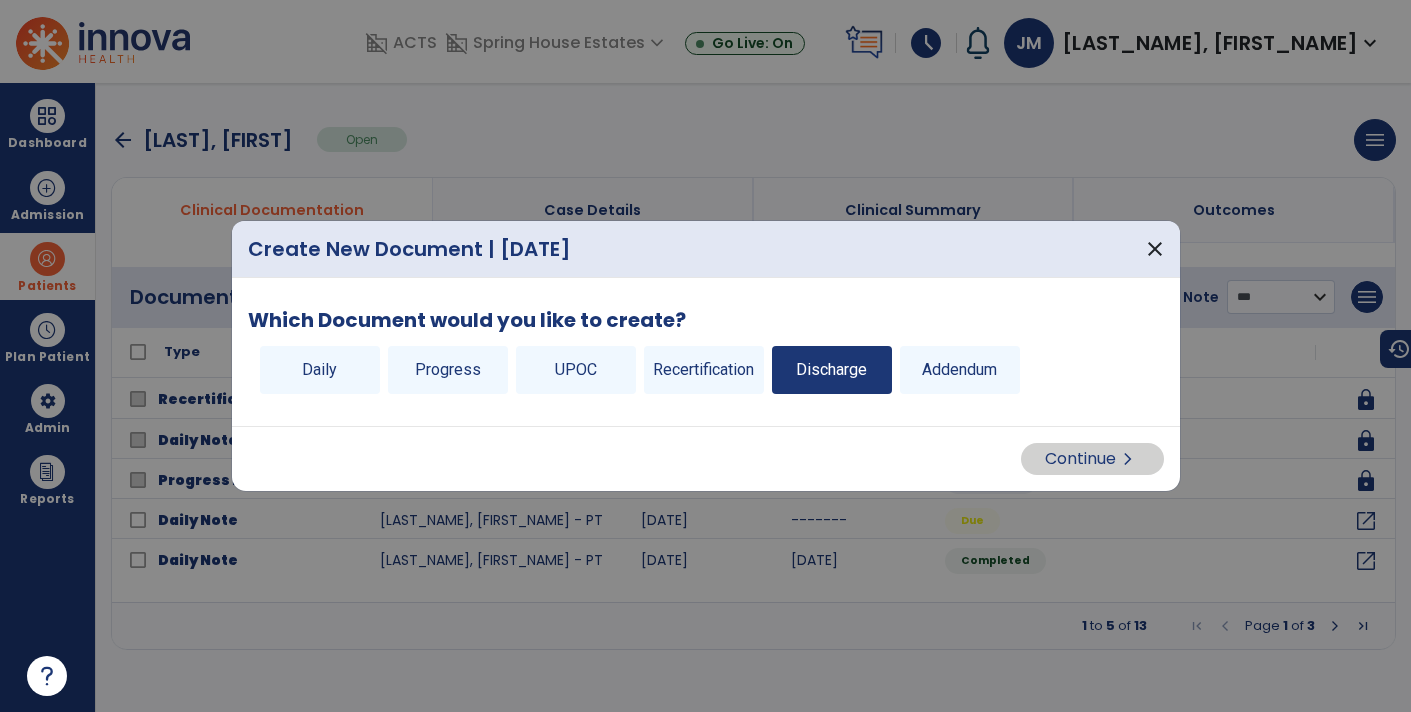 click on "Discharge" at bounding box center [832, 370] 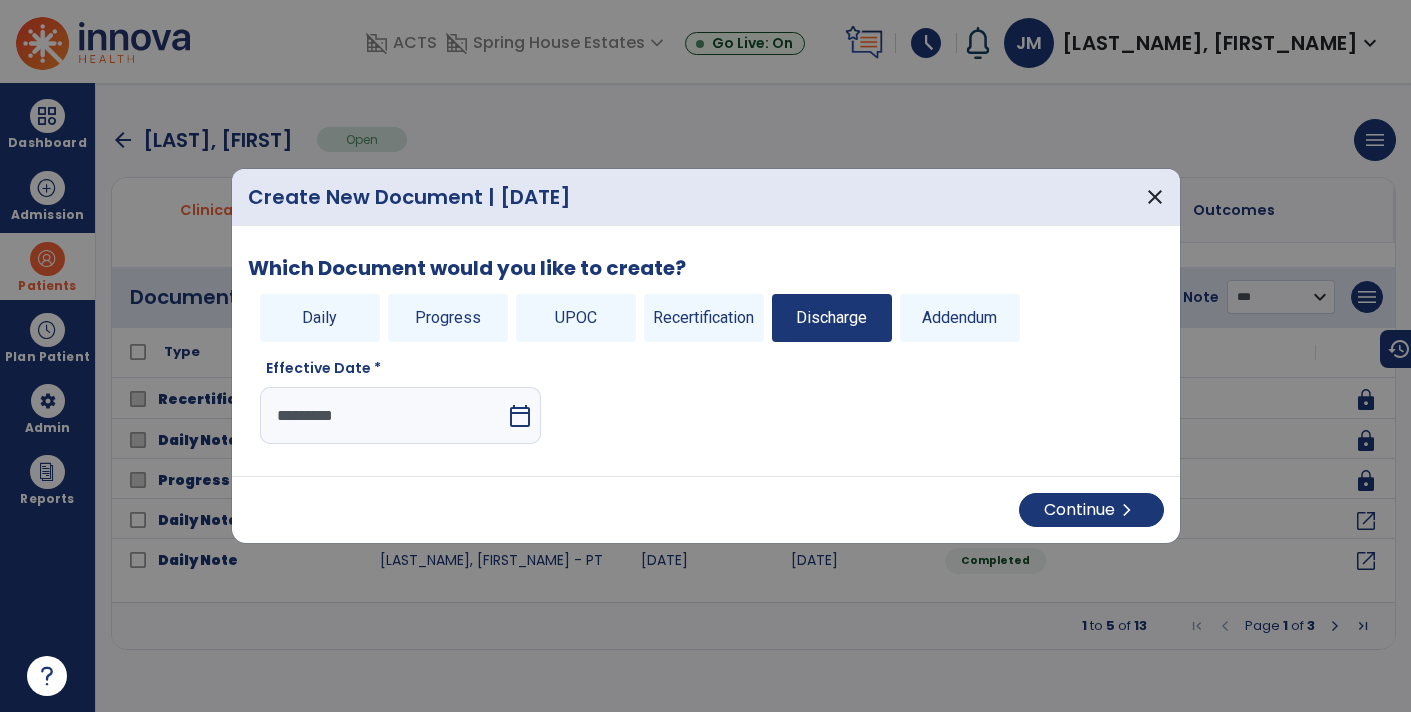 click on "calendar_today" at bounding box center [520, 416] 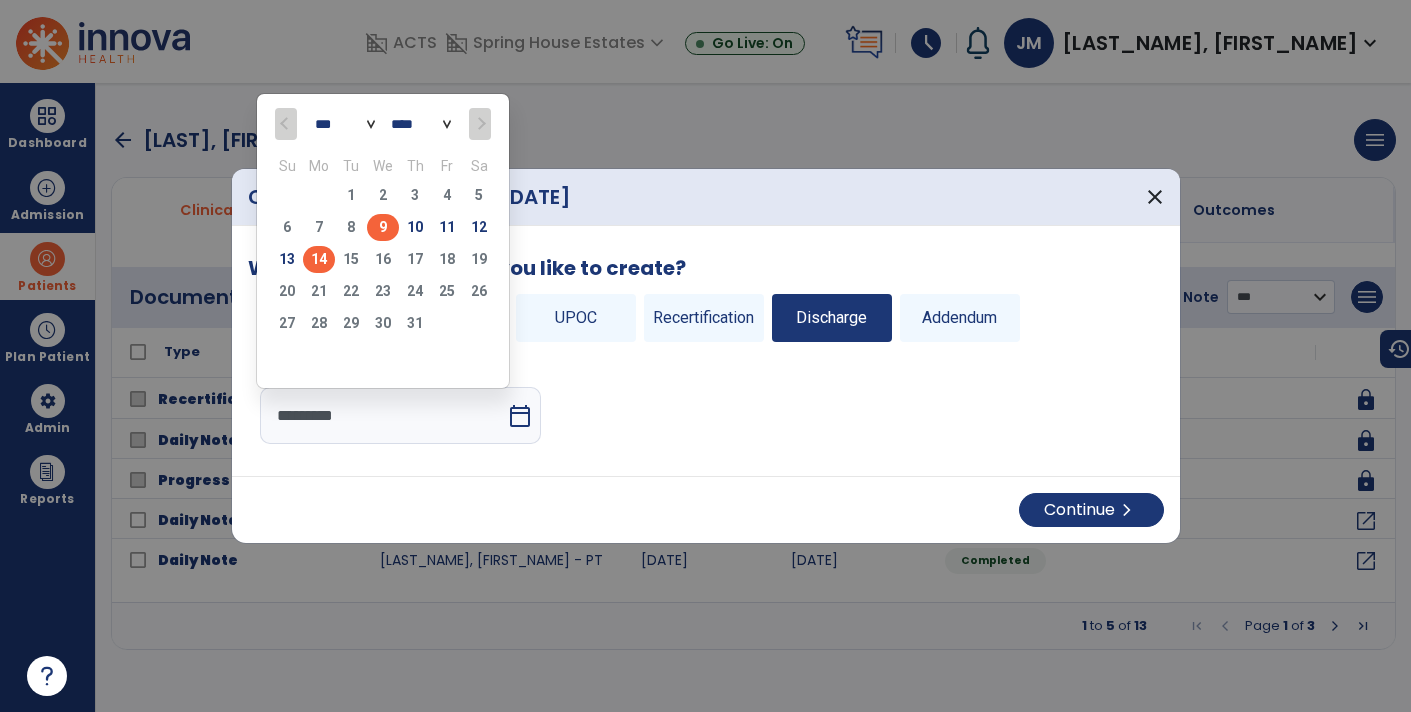 click on "9" 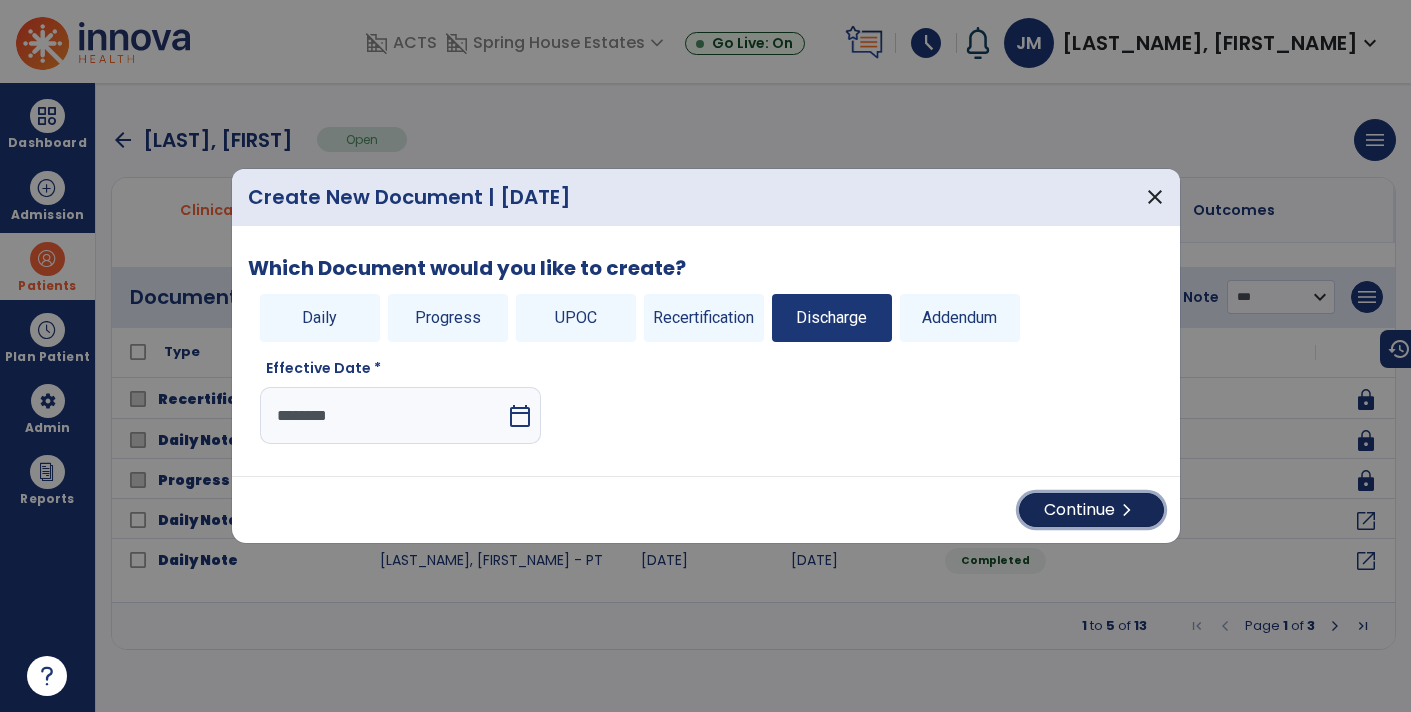 click on "Continue   chevron_right" at bounding box center [1091, 510] 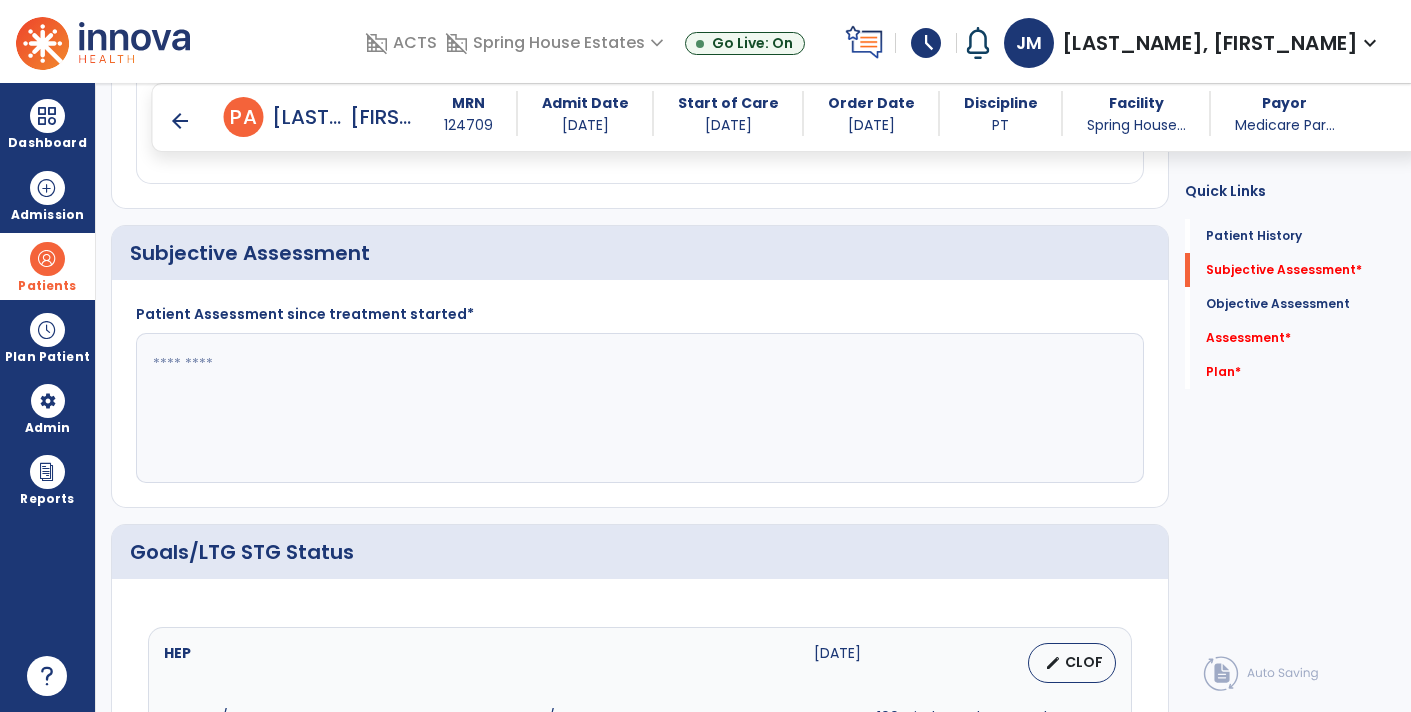 scroll, scrollTop: 421, scrollLeft: 0, axis: vertical 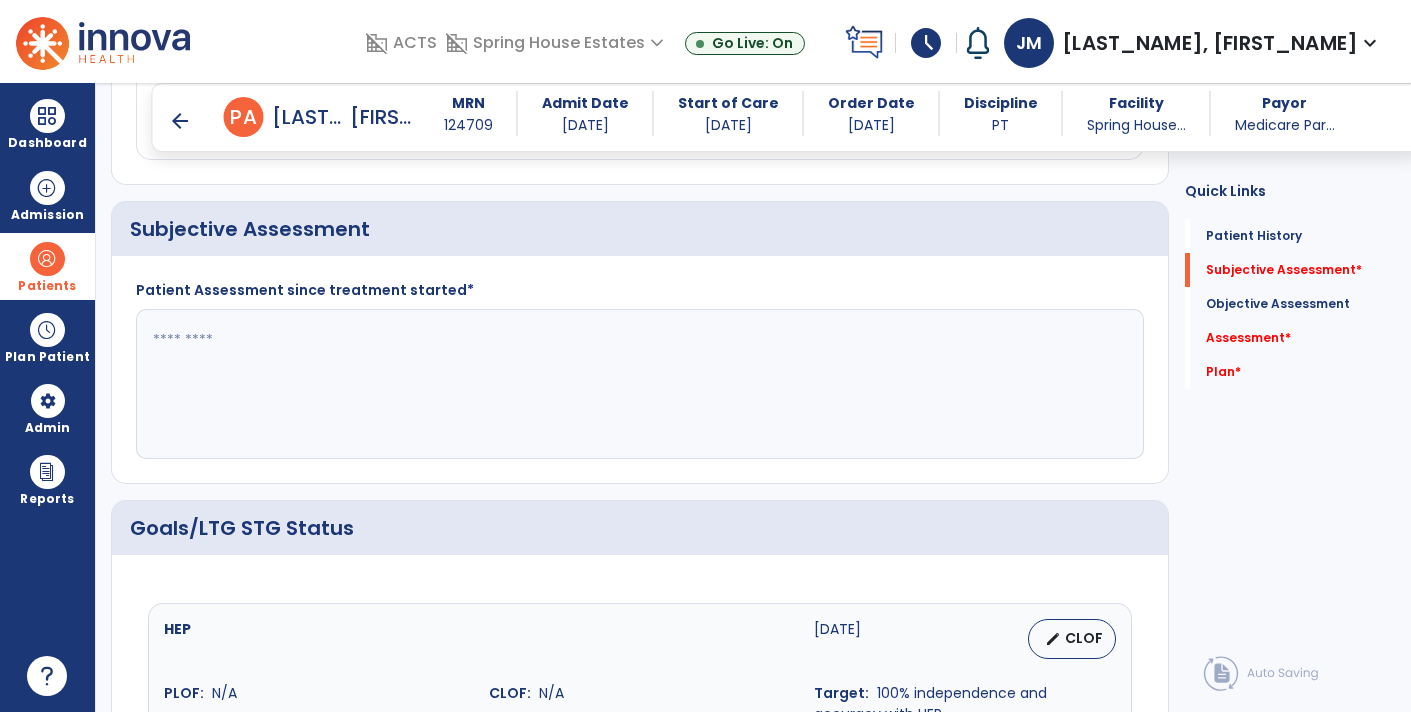 click 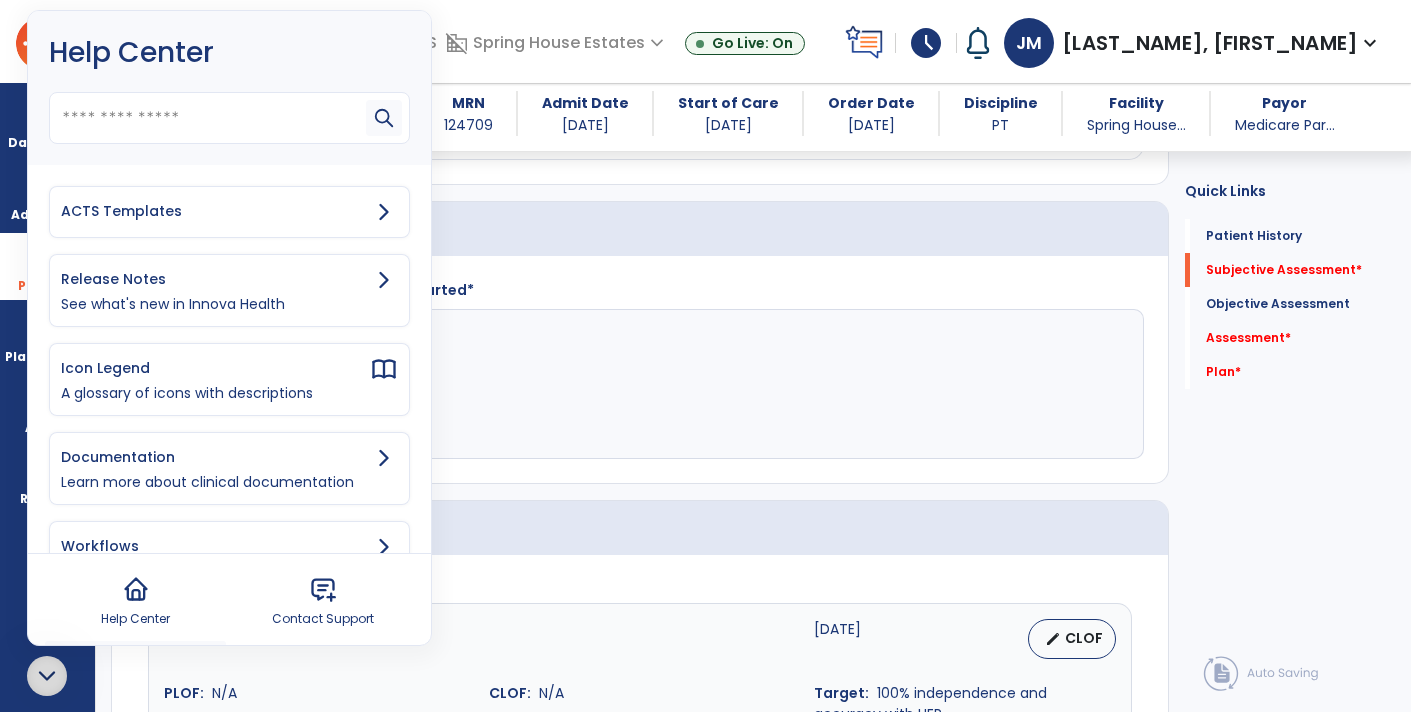 click on "ACTS Templates" at bounding box center [229, 212] 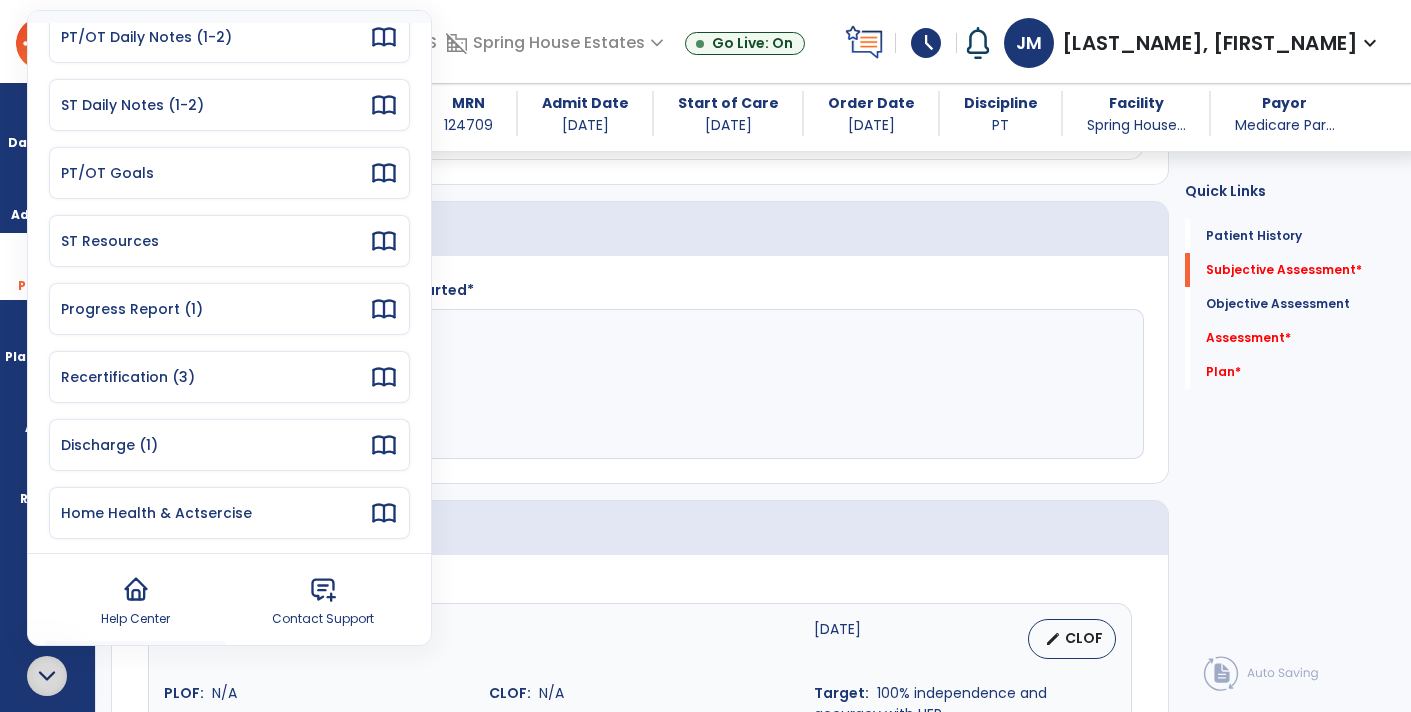 scroll, scrollTop: 179, scrollLeft: 0, axis: vertical 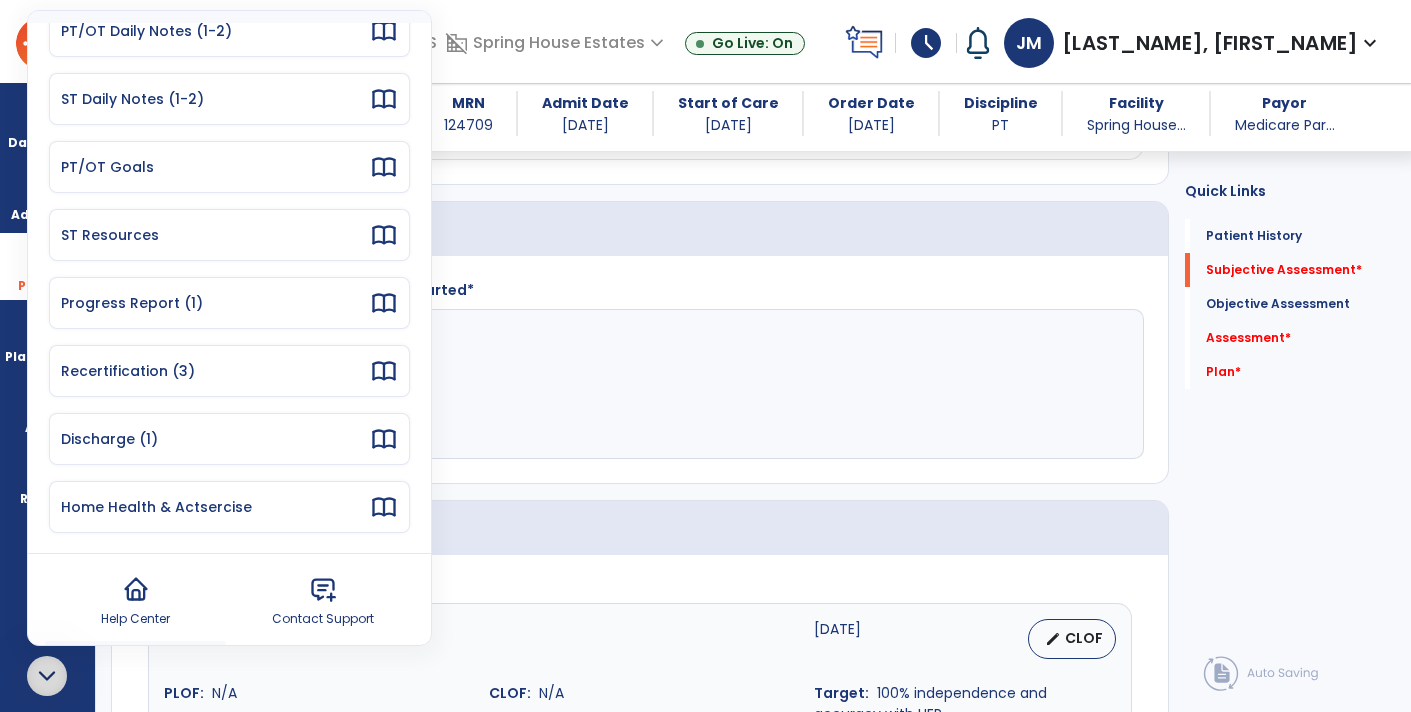 click on "Discharge (1)" at bounding box center (215, 439) 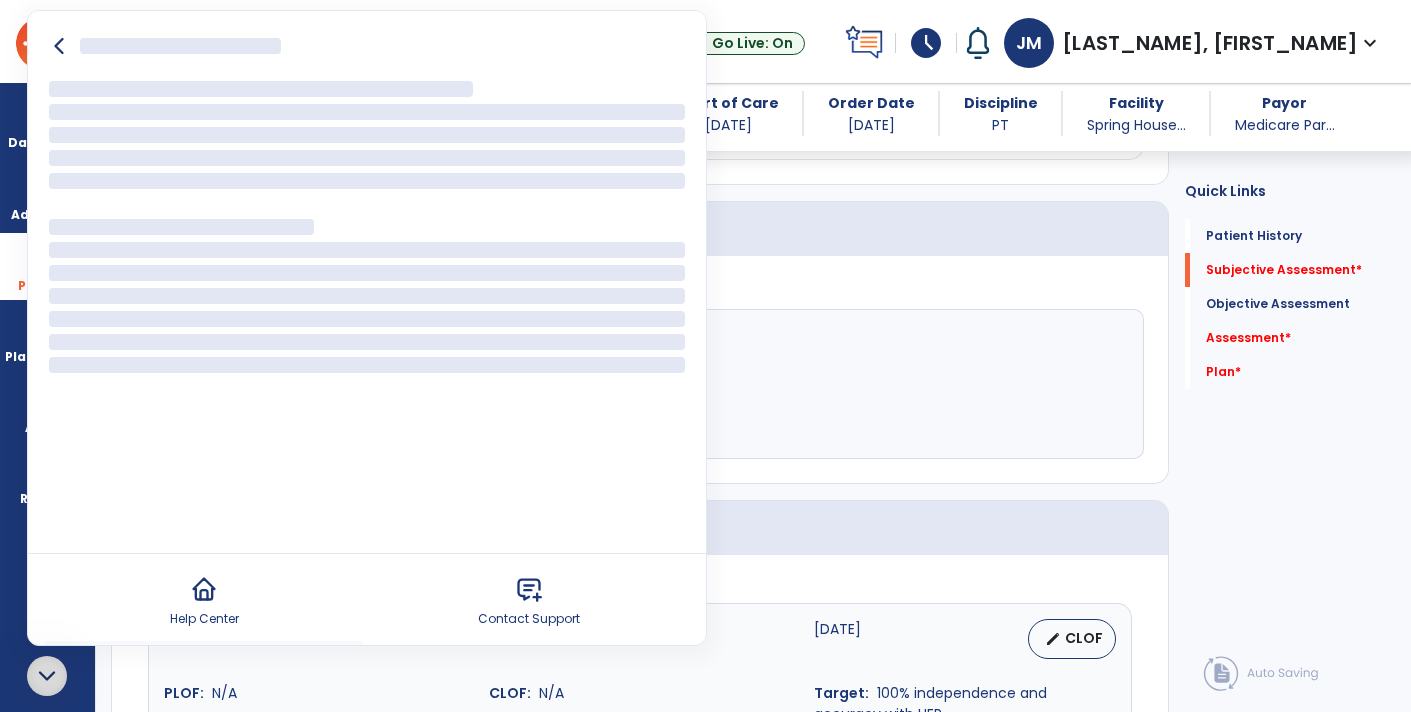 scroll, scrollTop: 0, scrollLeft: 0, axis: both 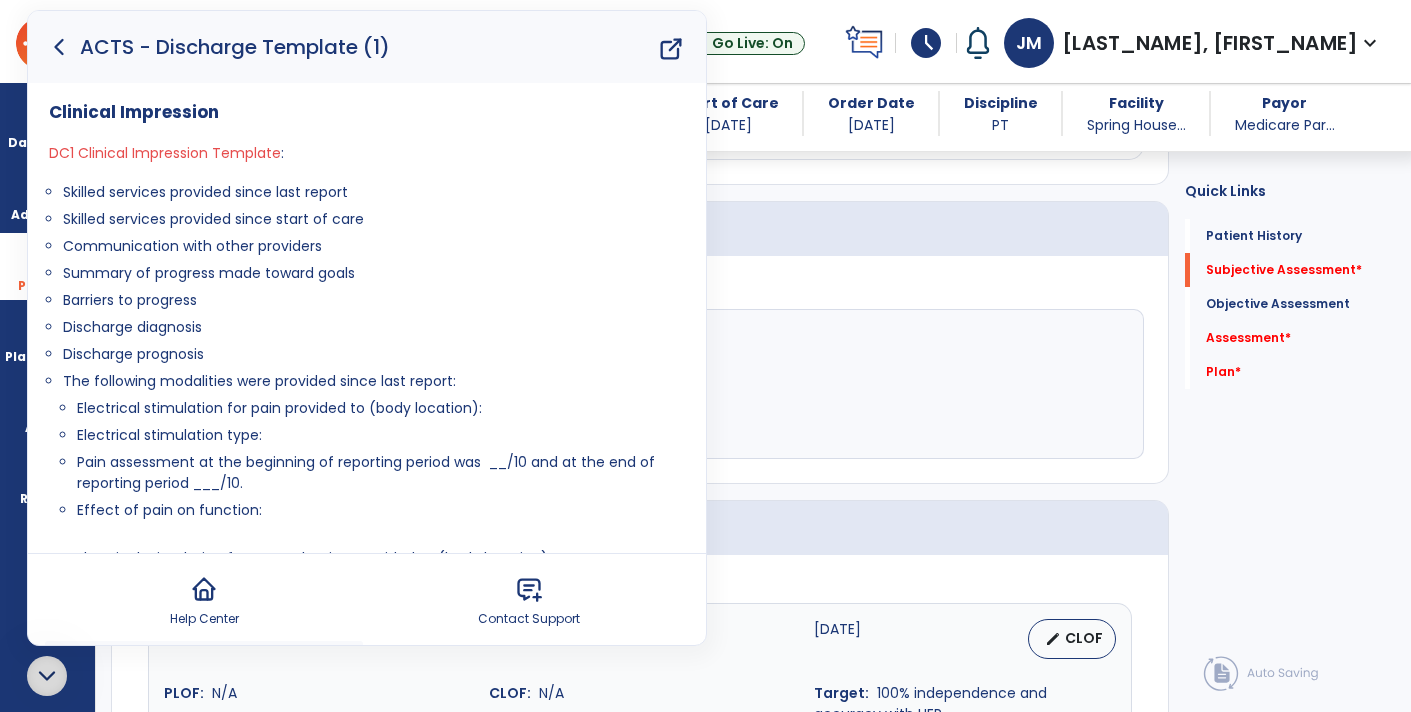 drag, startPoint x: 65, startPoint y: 189, endPoint x: 267, endPoint y: 359, distance: 264.01514 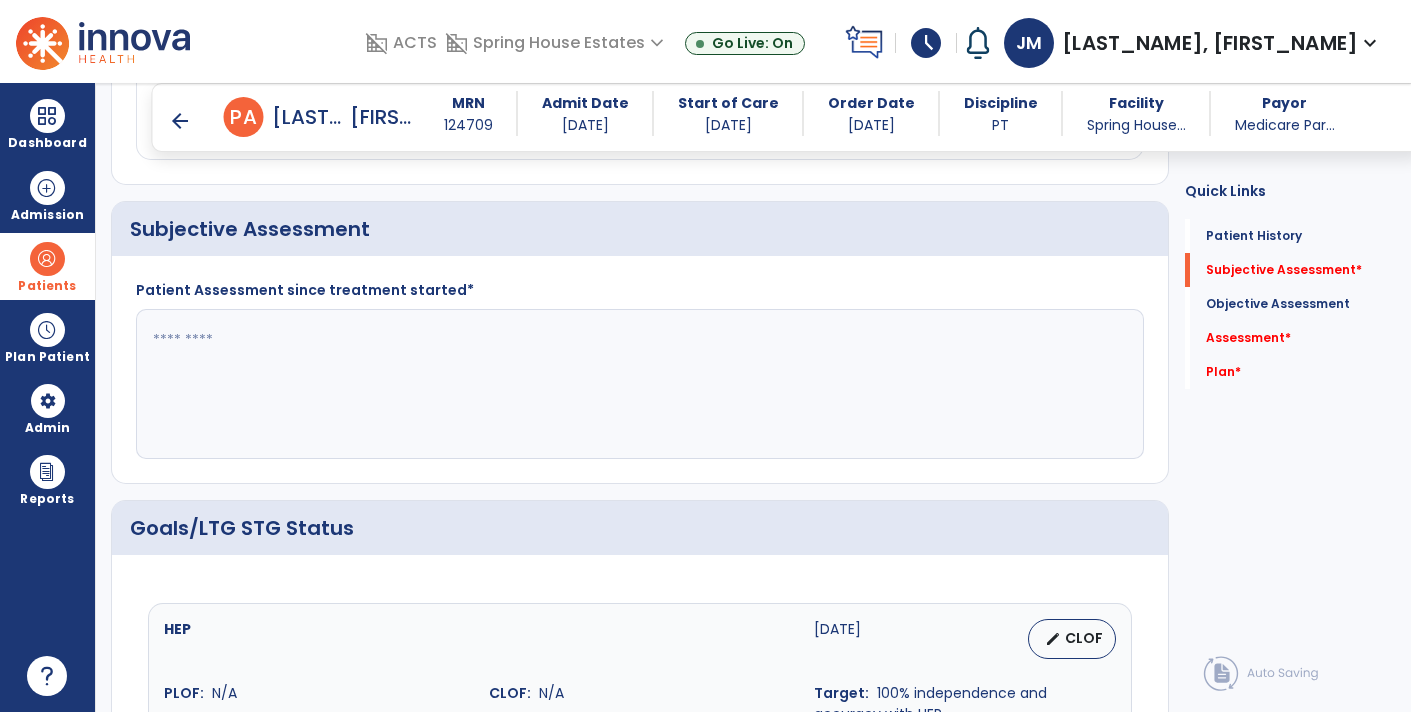 click 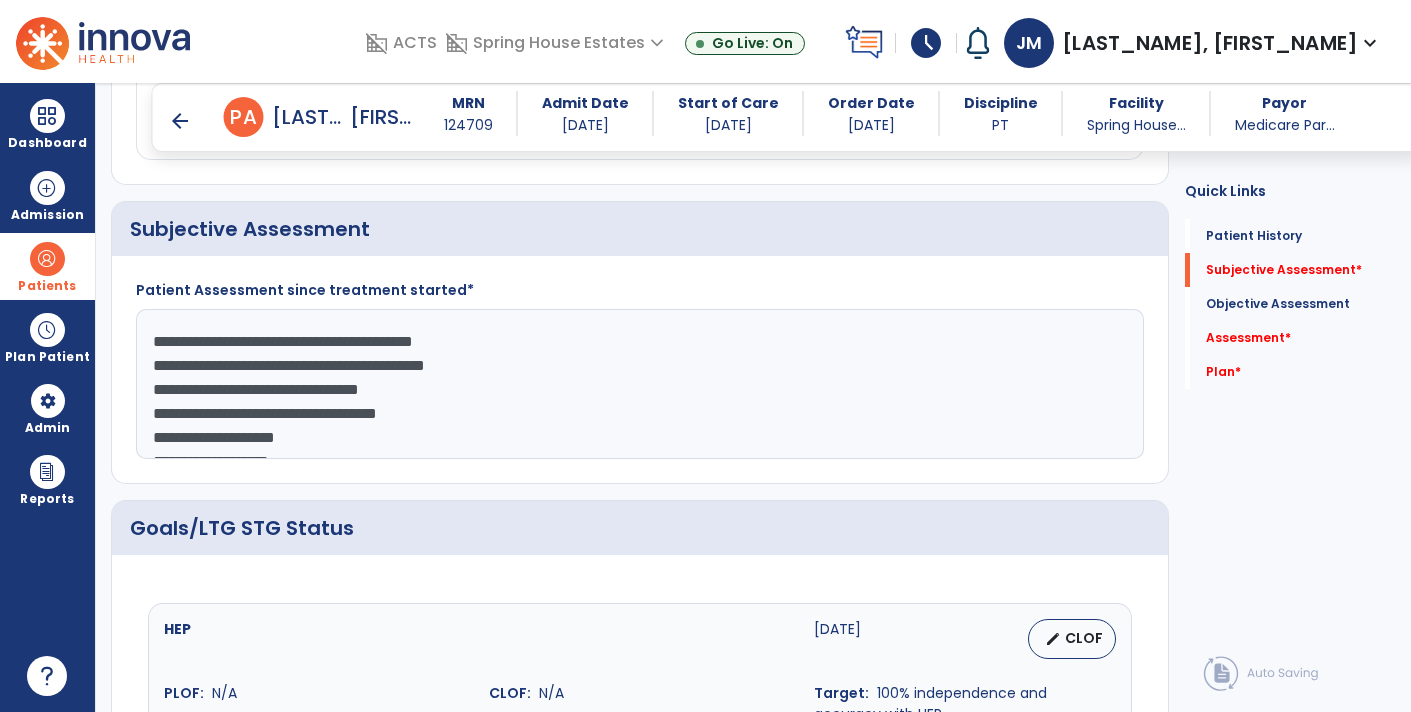 scroll, scrollTop: 39, scrollLeft: 0, axis: vertical 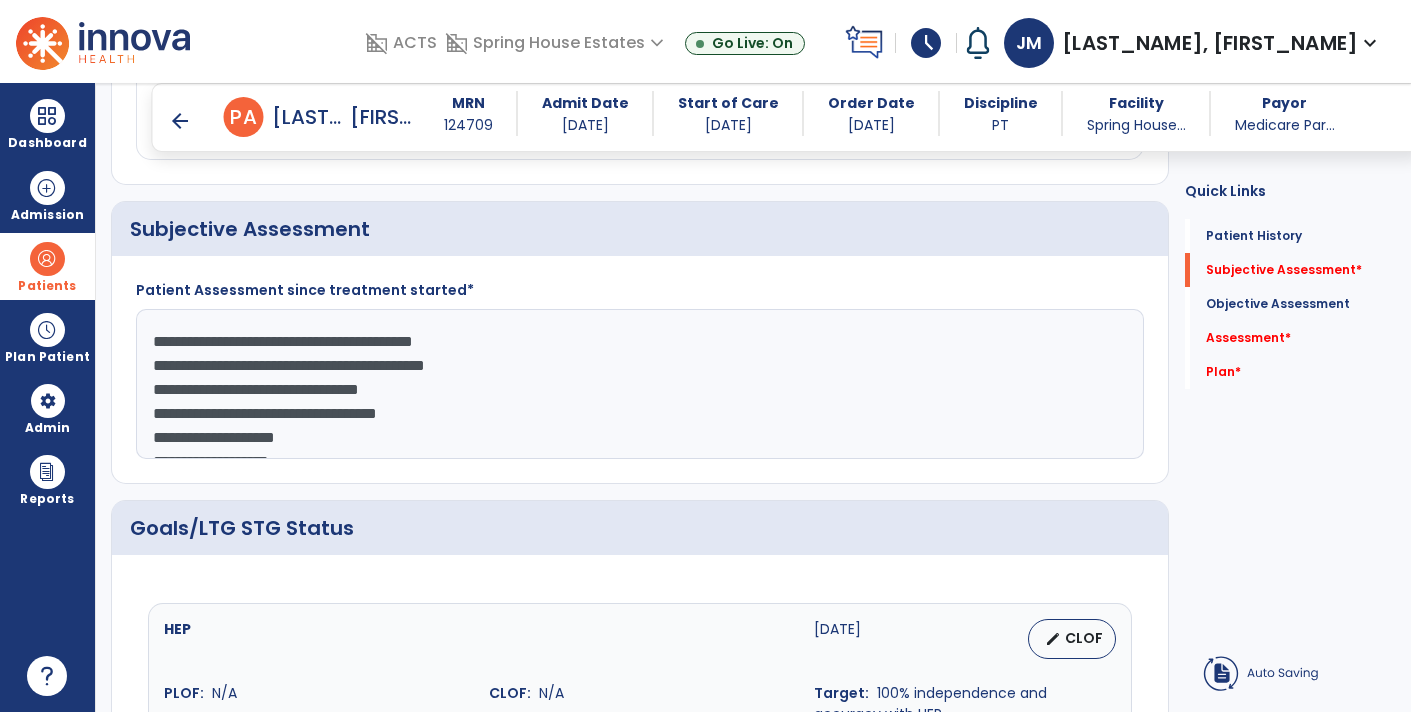 click on "**********" 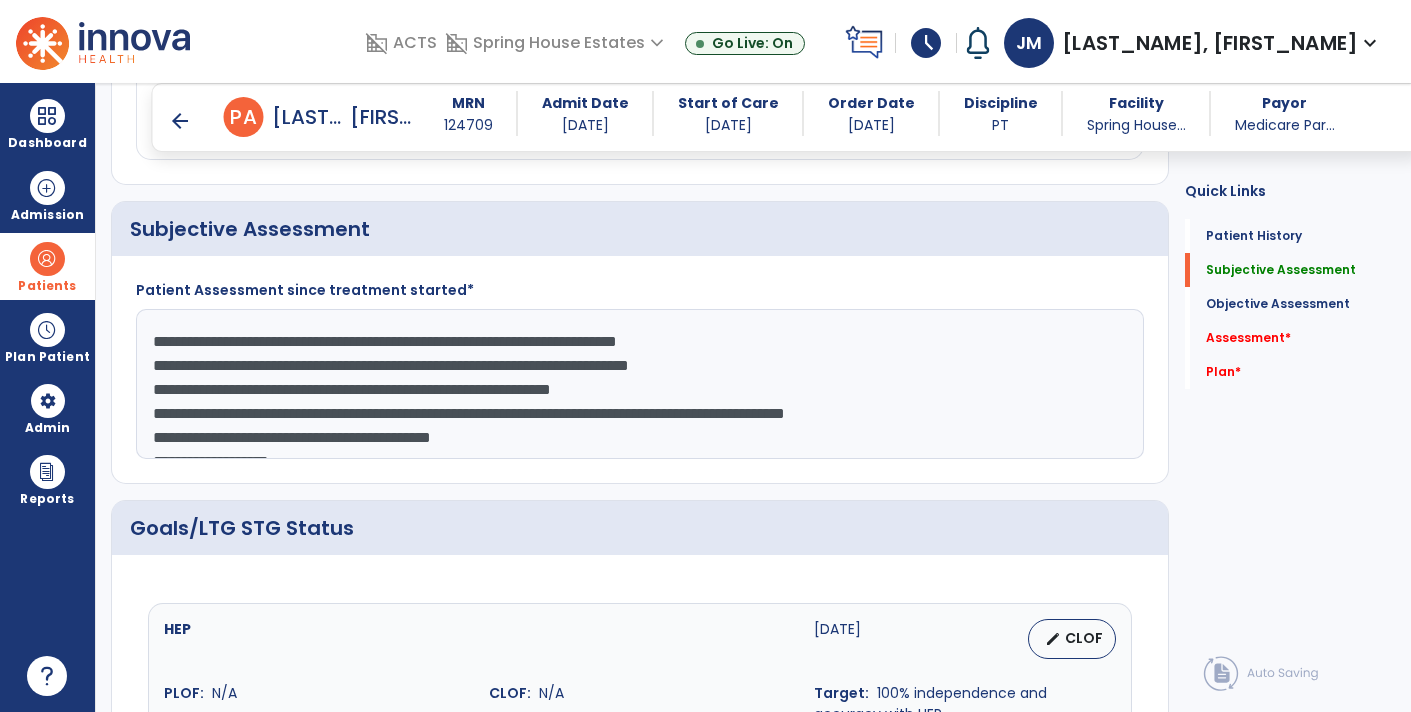 scroll, scrollTop: 15, scrollLeft: 0, axis: vertical 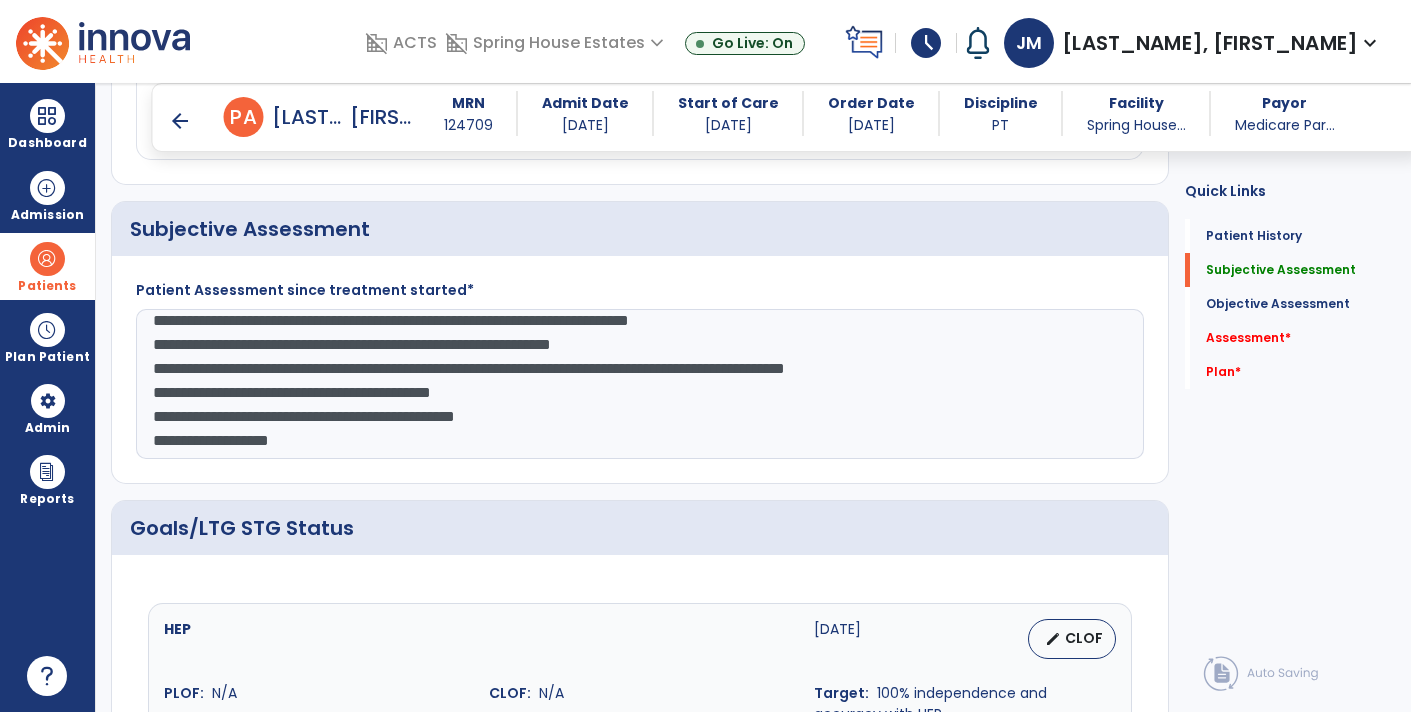 click on "**********" 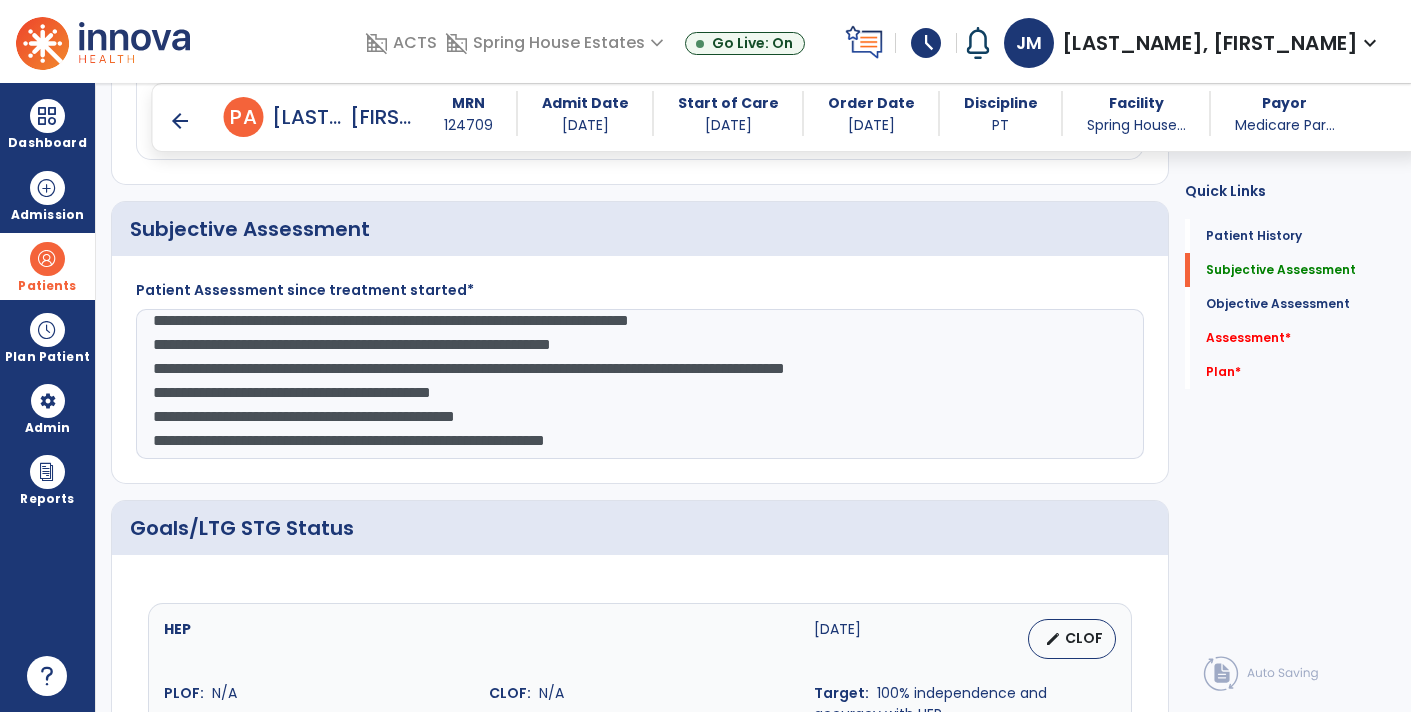 scroll, scrollTop: 48, scrollLeft: 0, axis: vertical 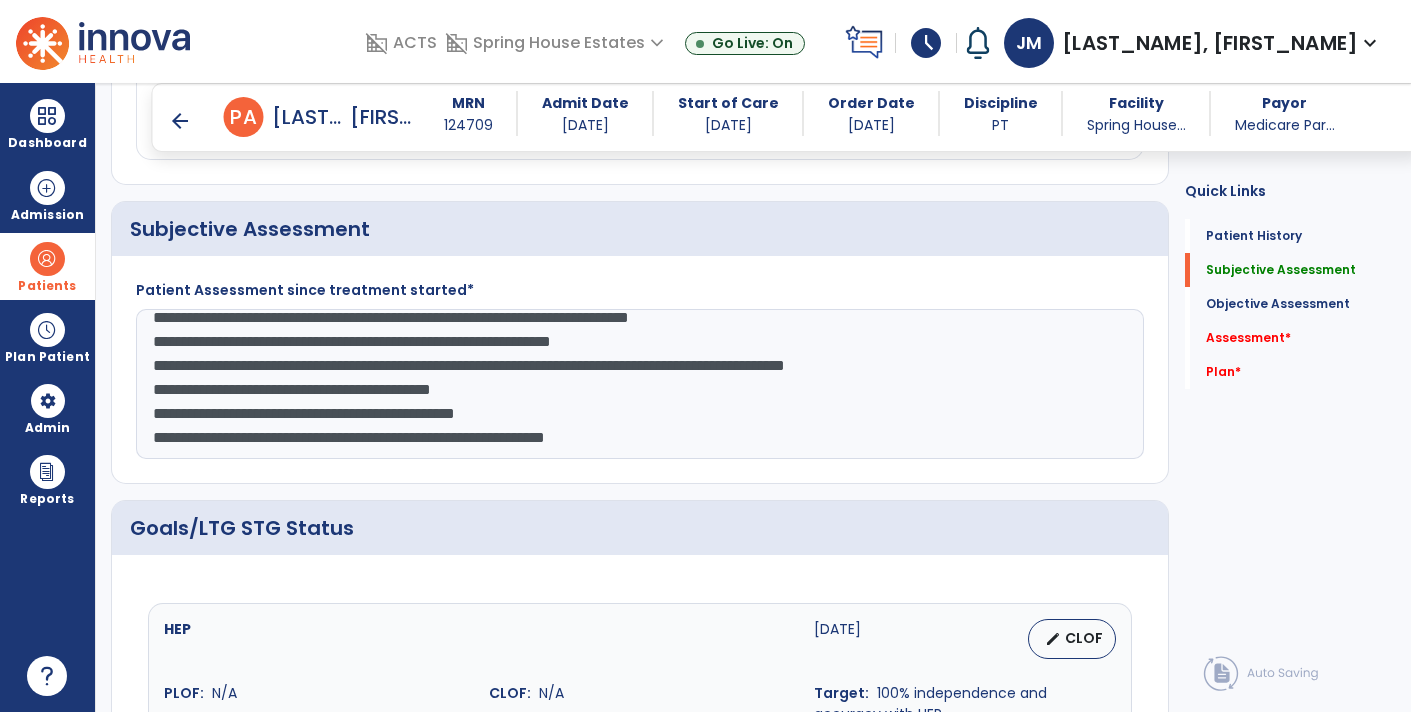 type on "**********" 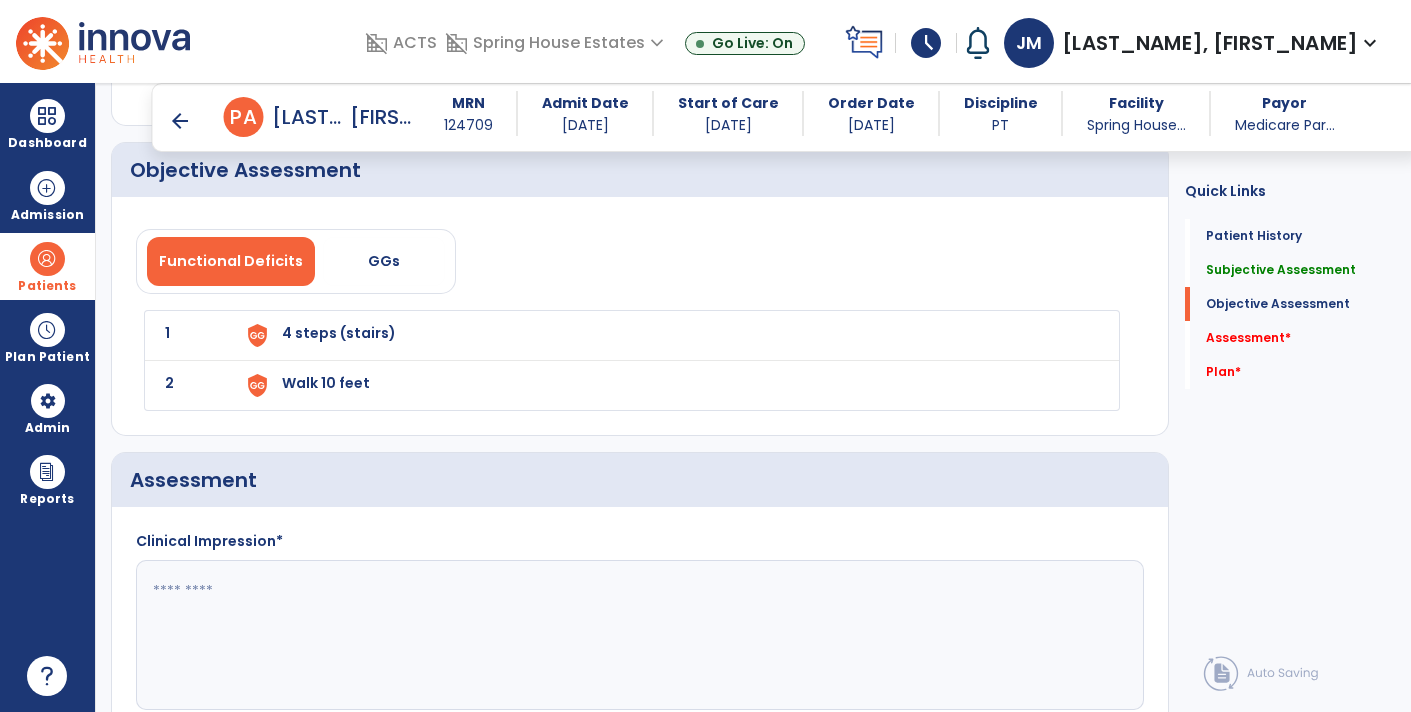 scroll, scrollTop: 1969, scrollLeft: 0, axis: vertical 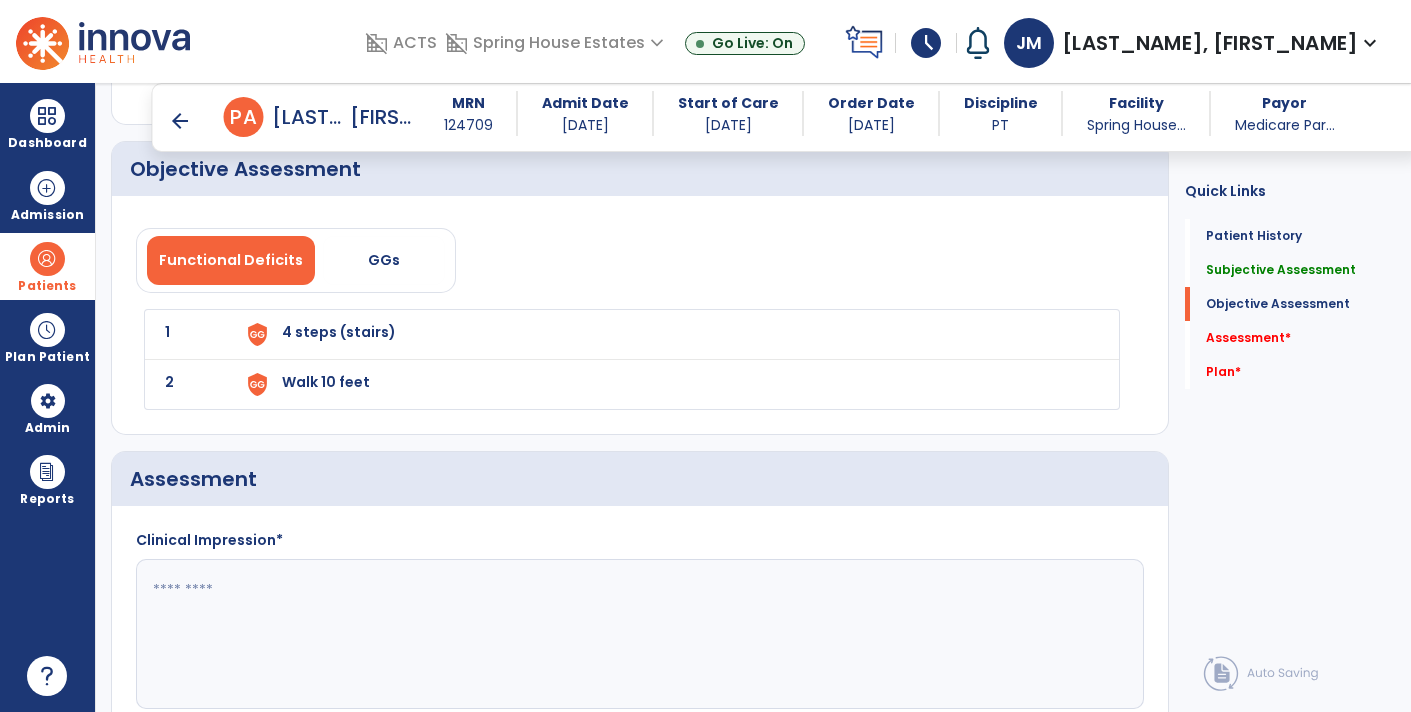 click 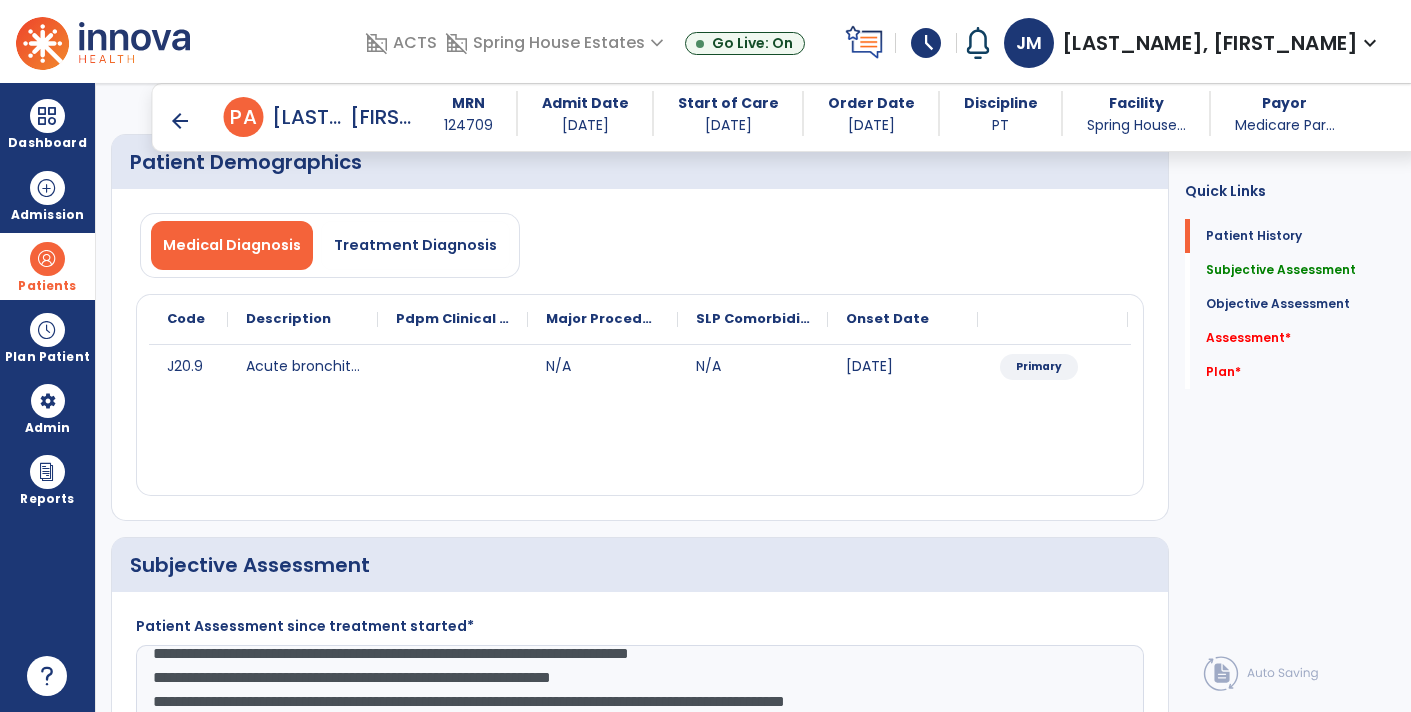 scroll, scrollTop: 90, scrollLeft: 0, axis: vertical 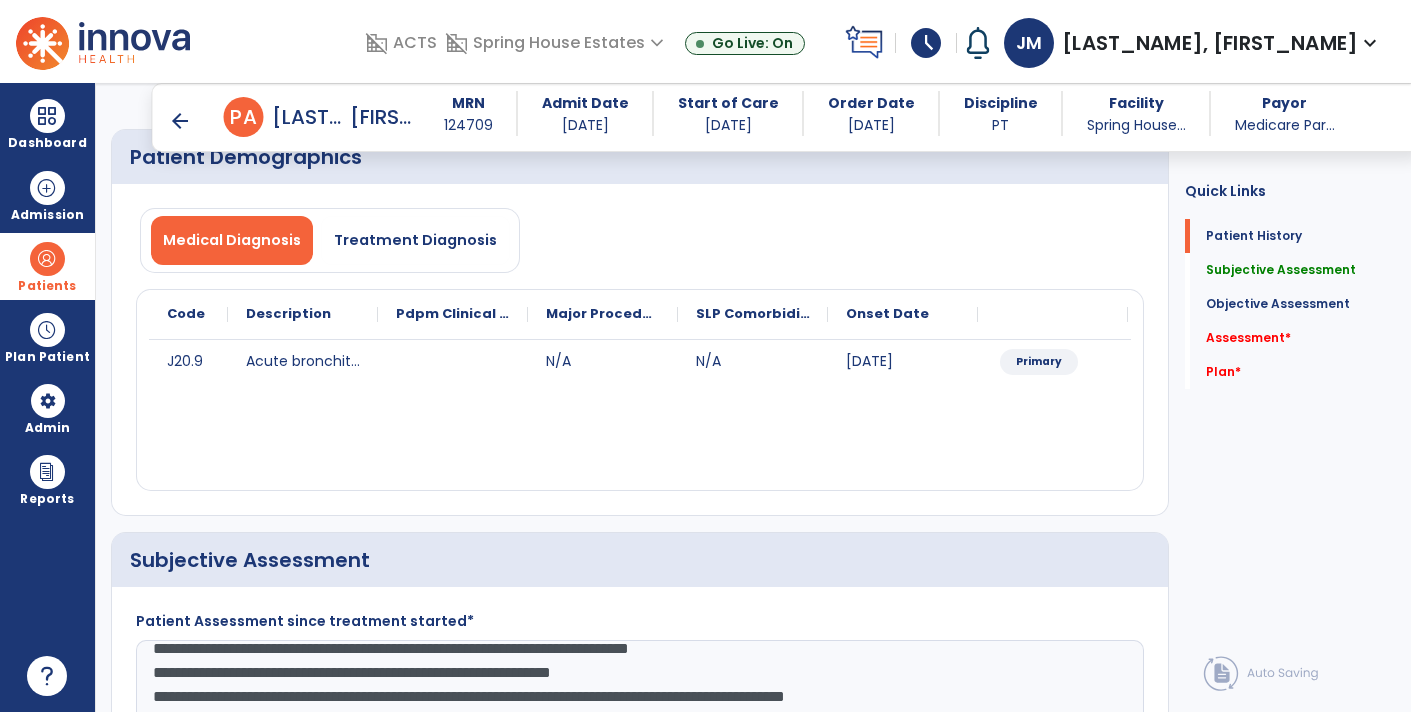 click on "**********" 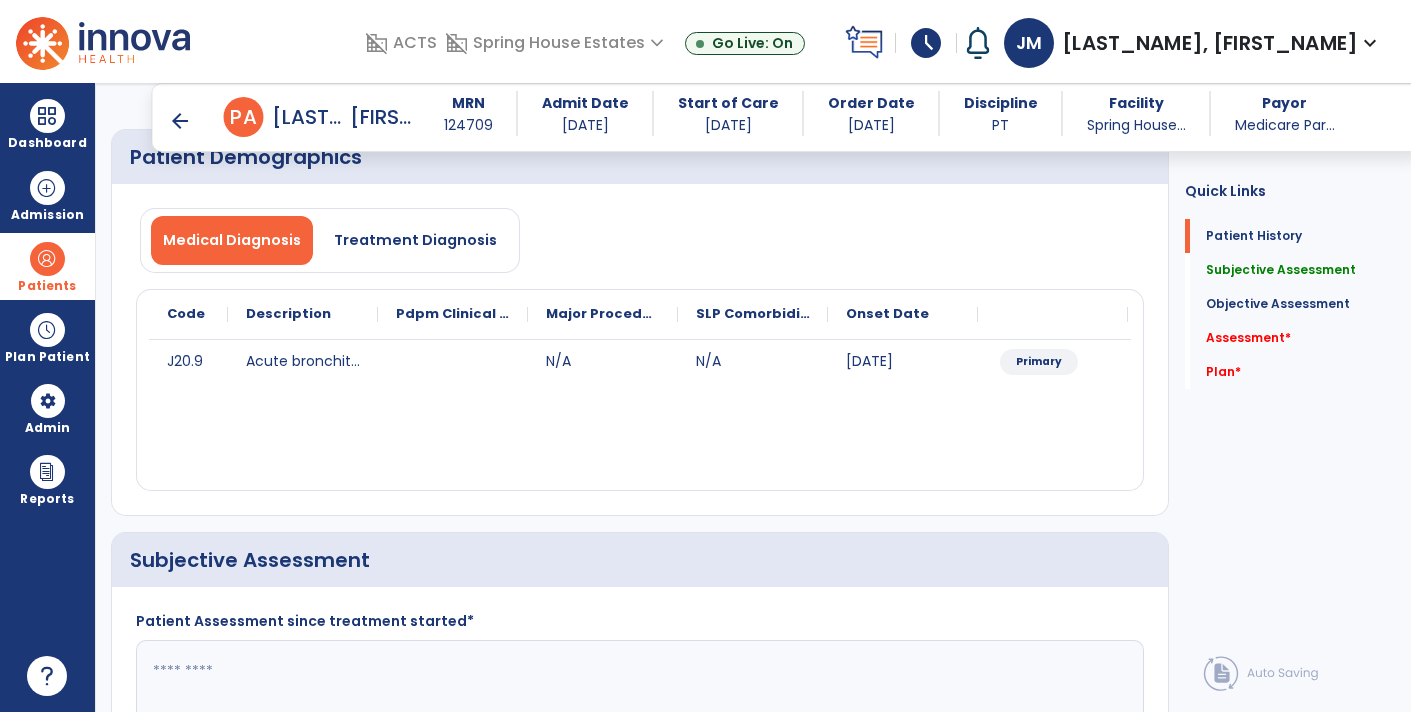 scroll, scrollTop: 0, scrollLeft: 0, axis: both 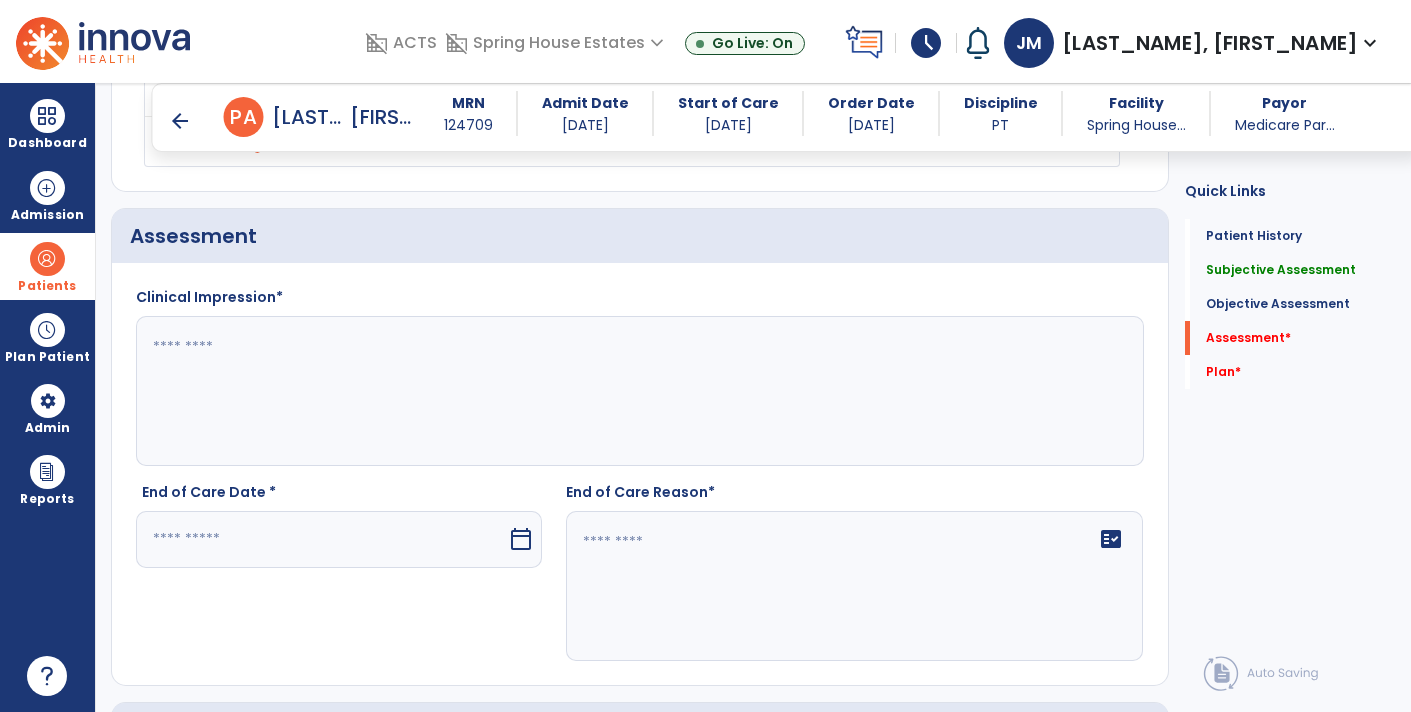type on "**********" 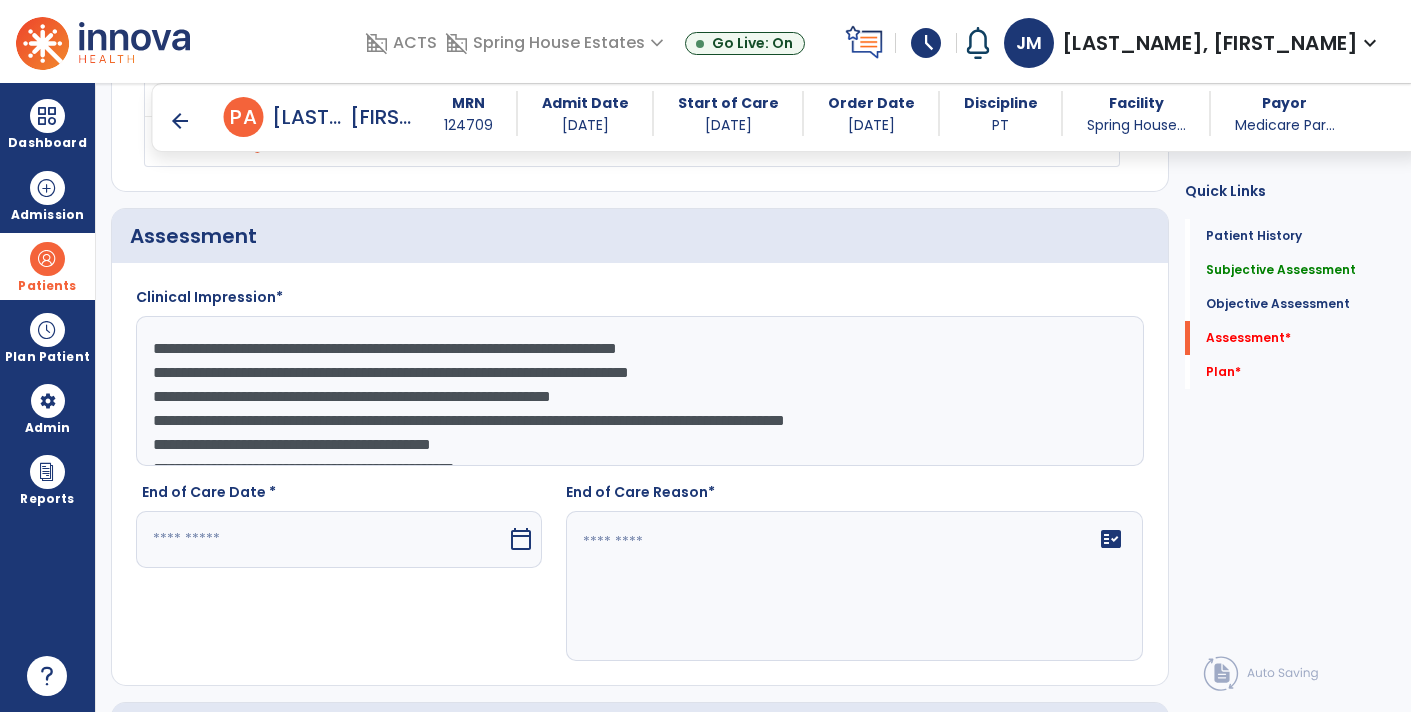 scroll, scrollTop: 38, scrollLeft: 0, axis: vertical 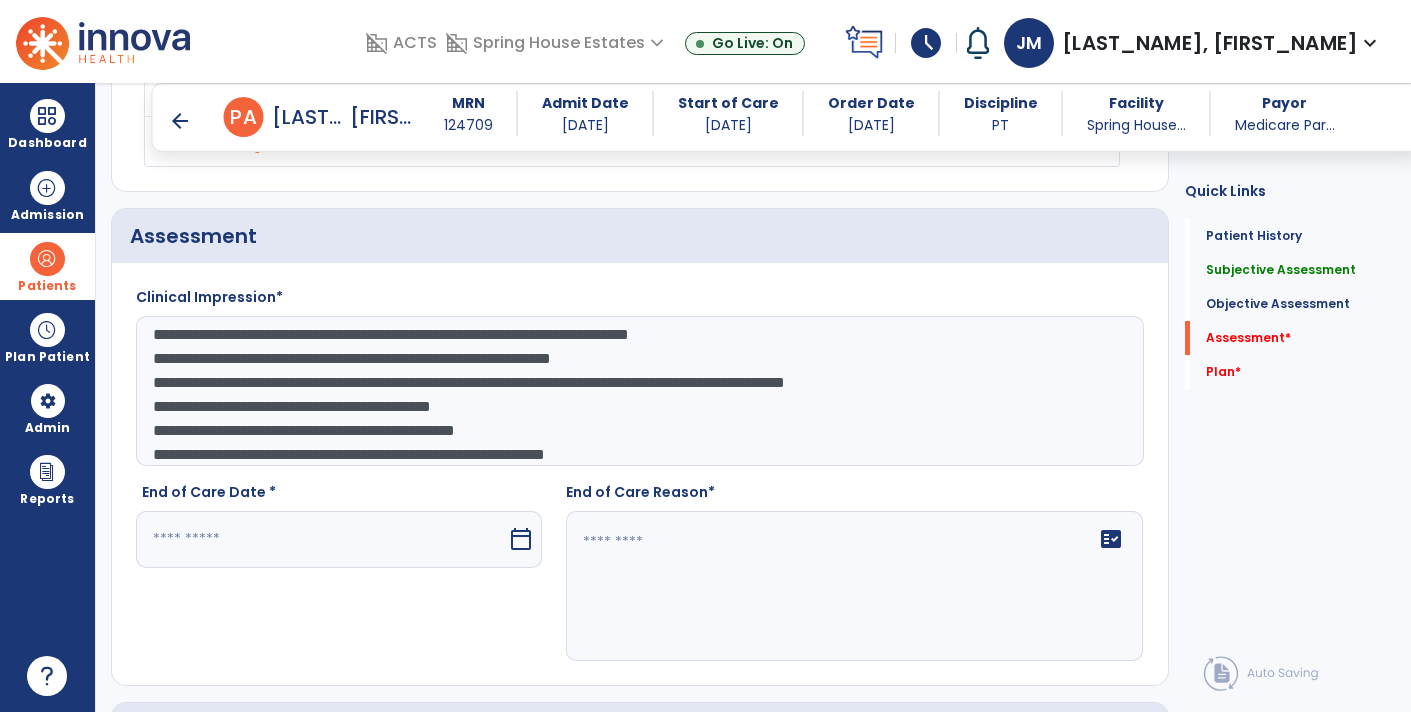 type on "**********" 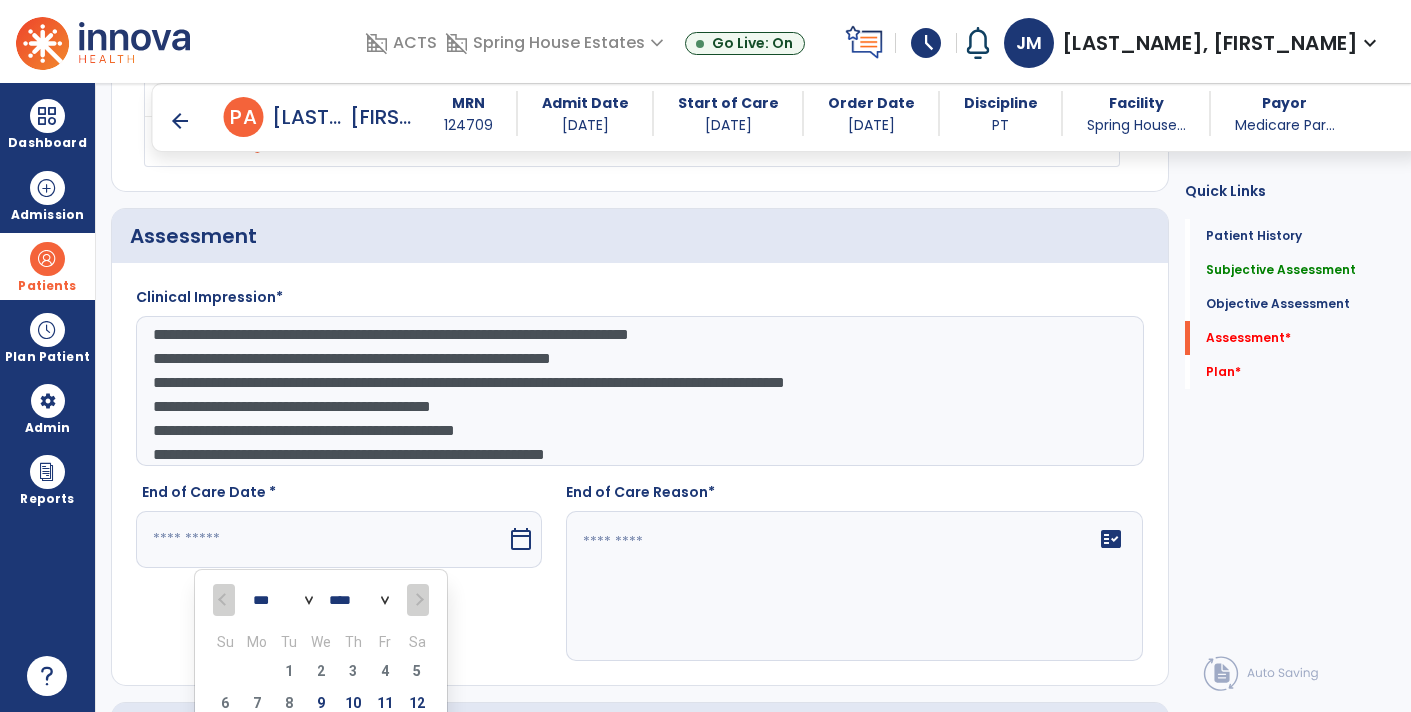 scroll, scrollTop: 2544, scrollLeft: 0, axis: vertical 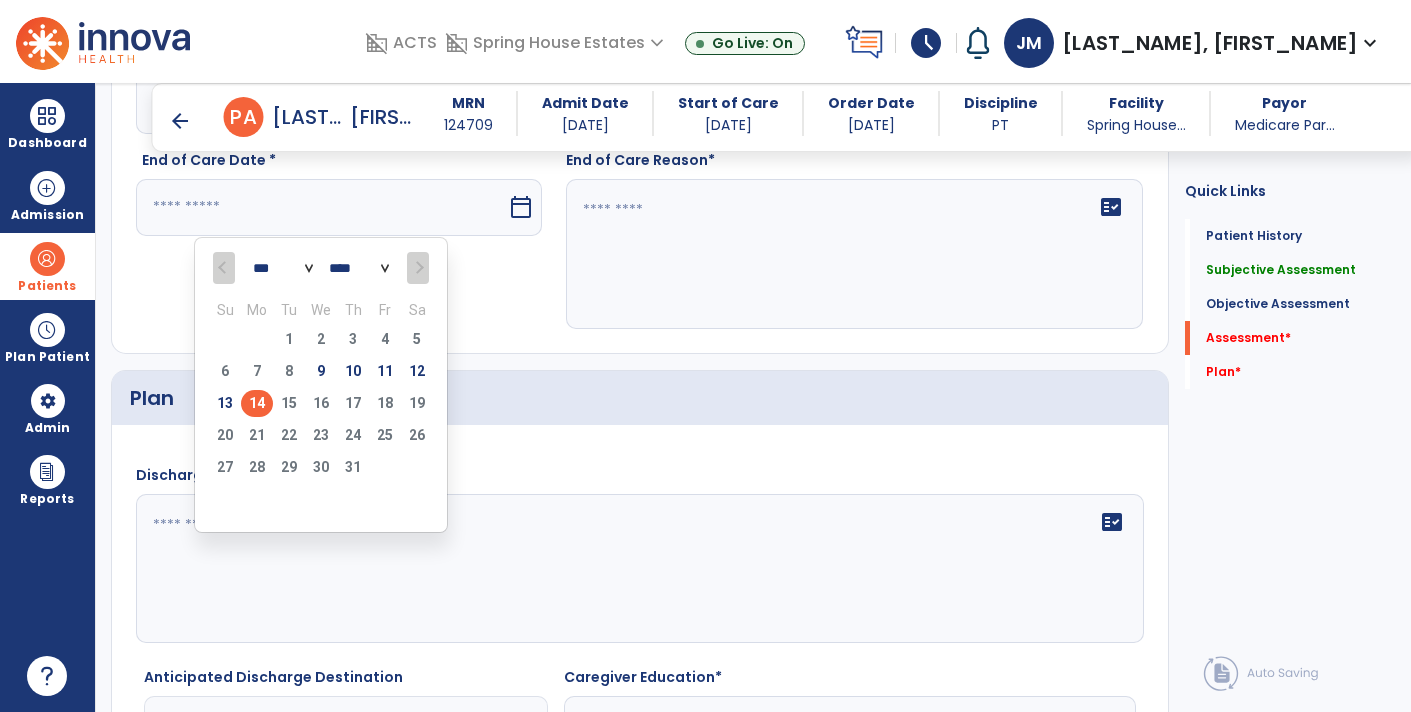 click on "14" at bounding box center [257, 403] 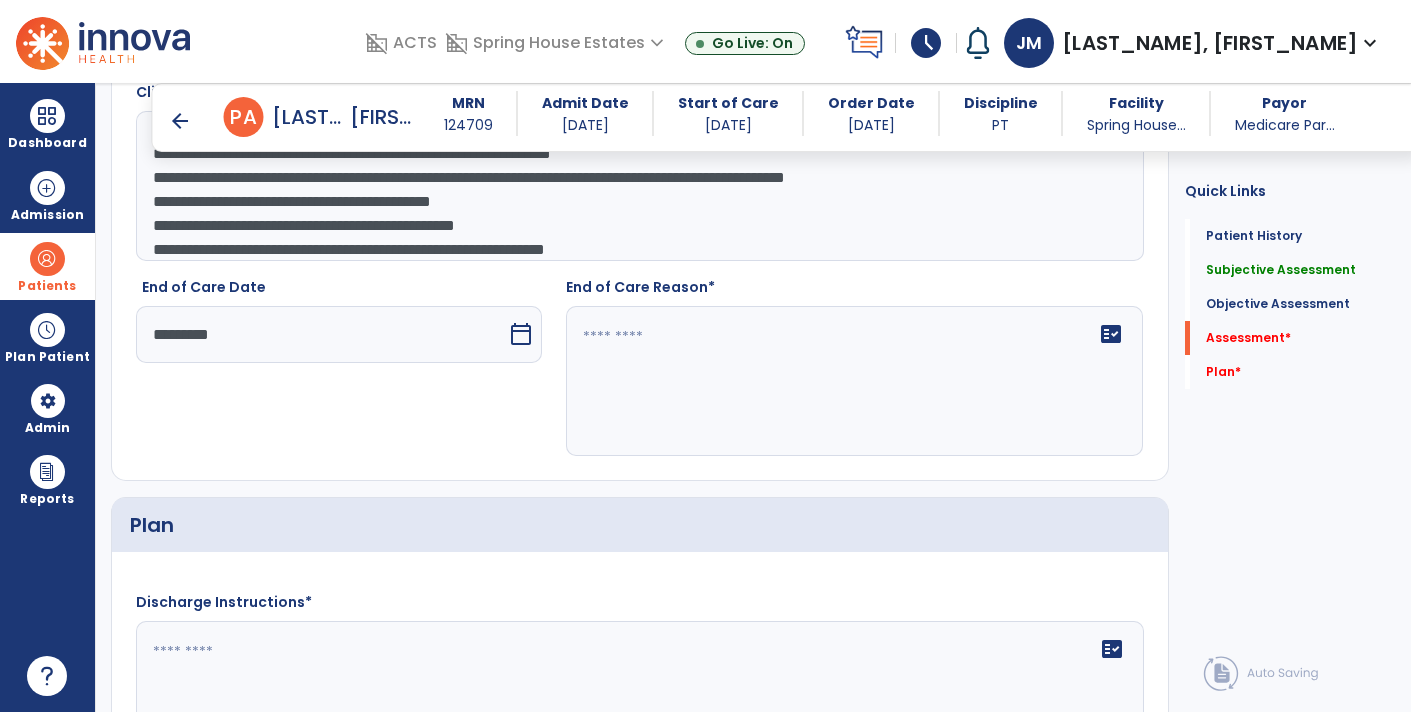 scroll, scrollTop: 2451, scrollLeft: 0, axis: vertical 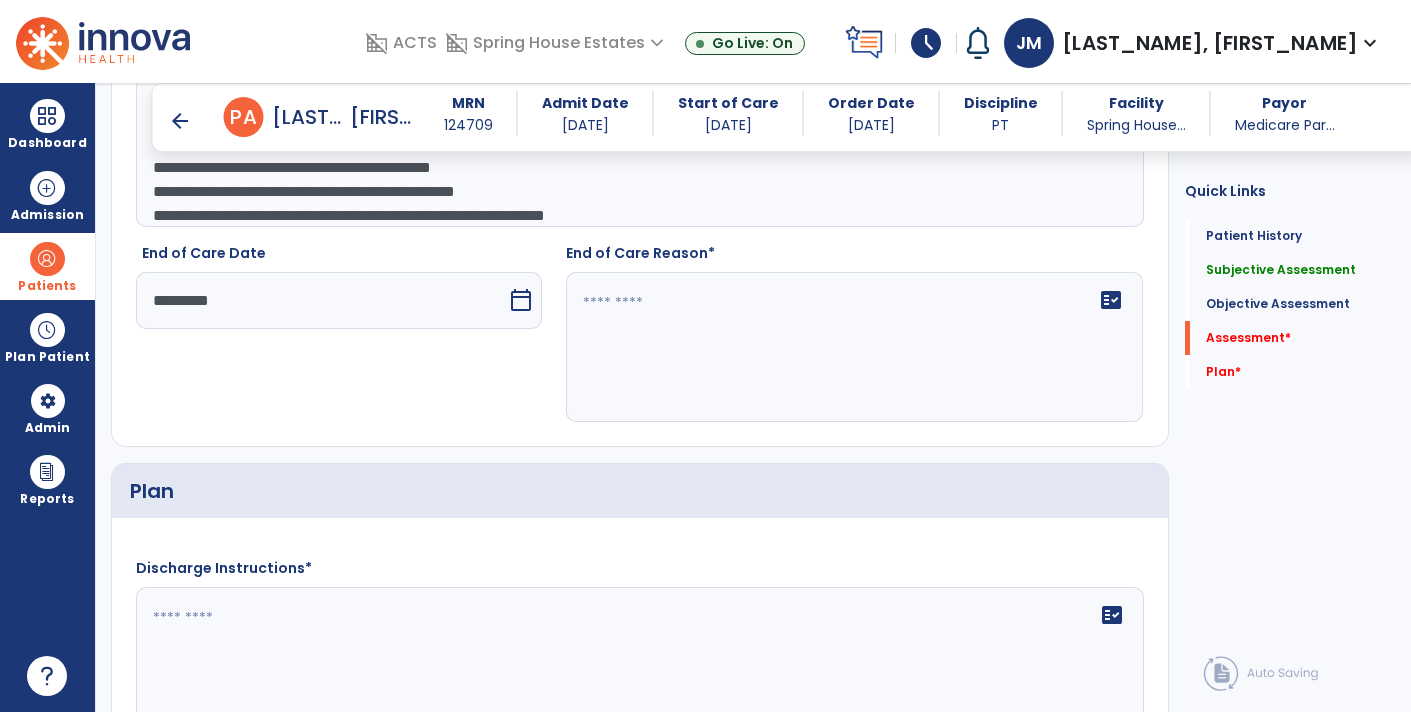 click on "fact_check" 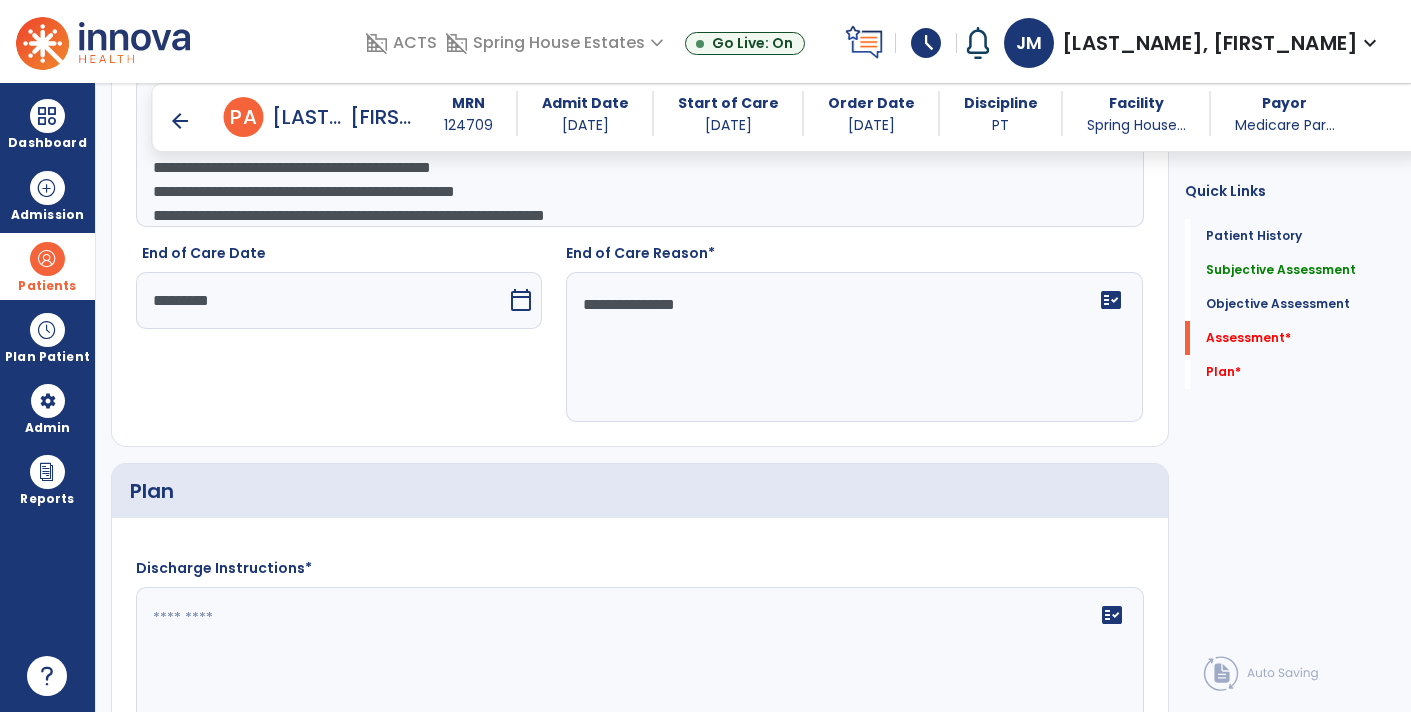 type on "**********" 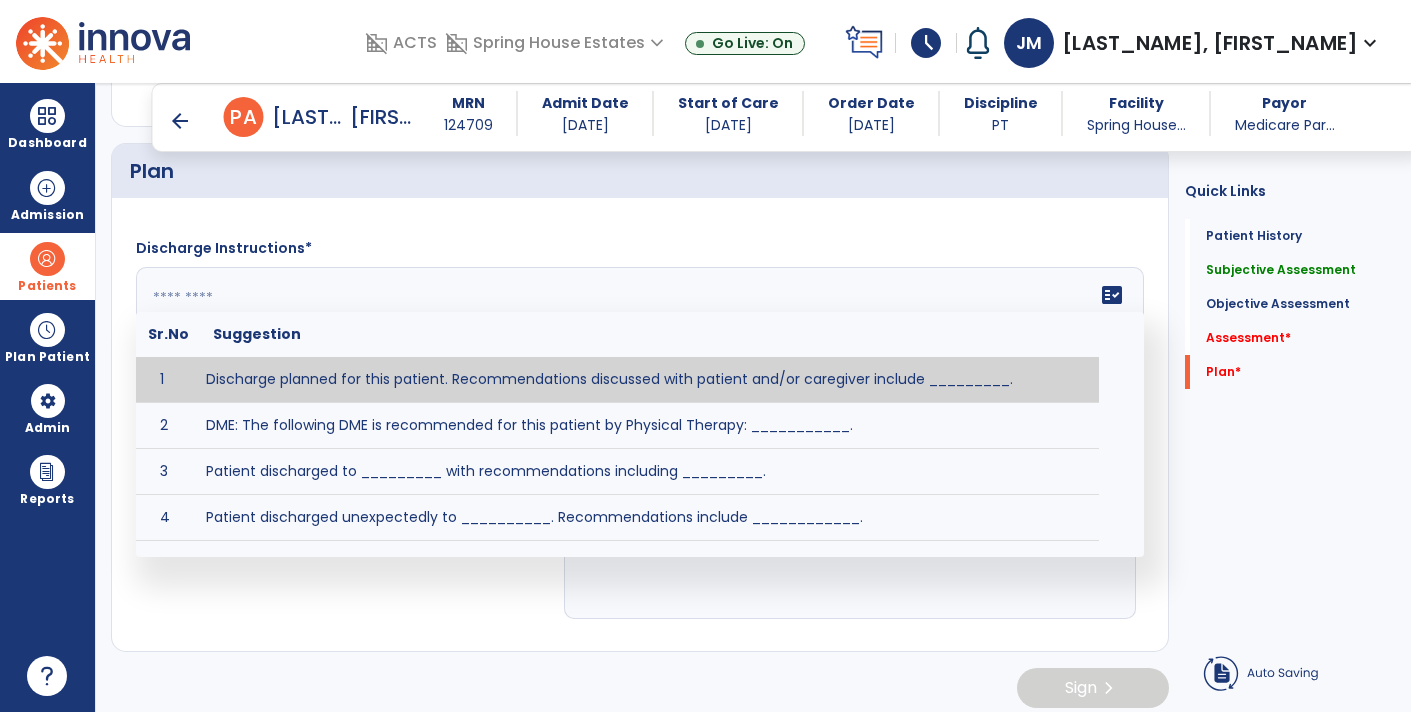 scroll, scrollTop: 2773, scrollLeft: 0, axis: vertical 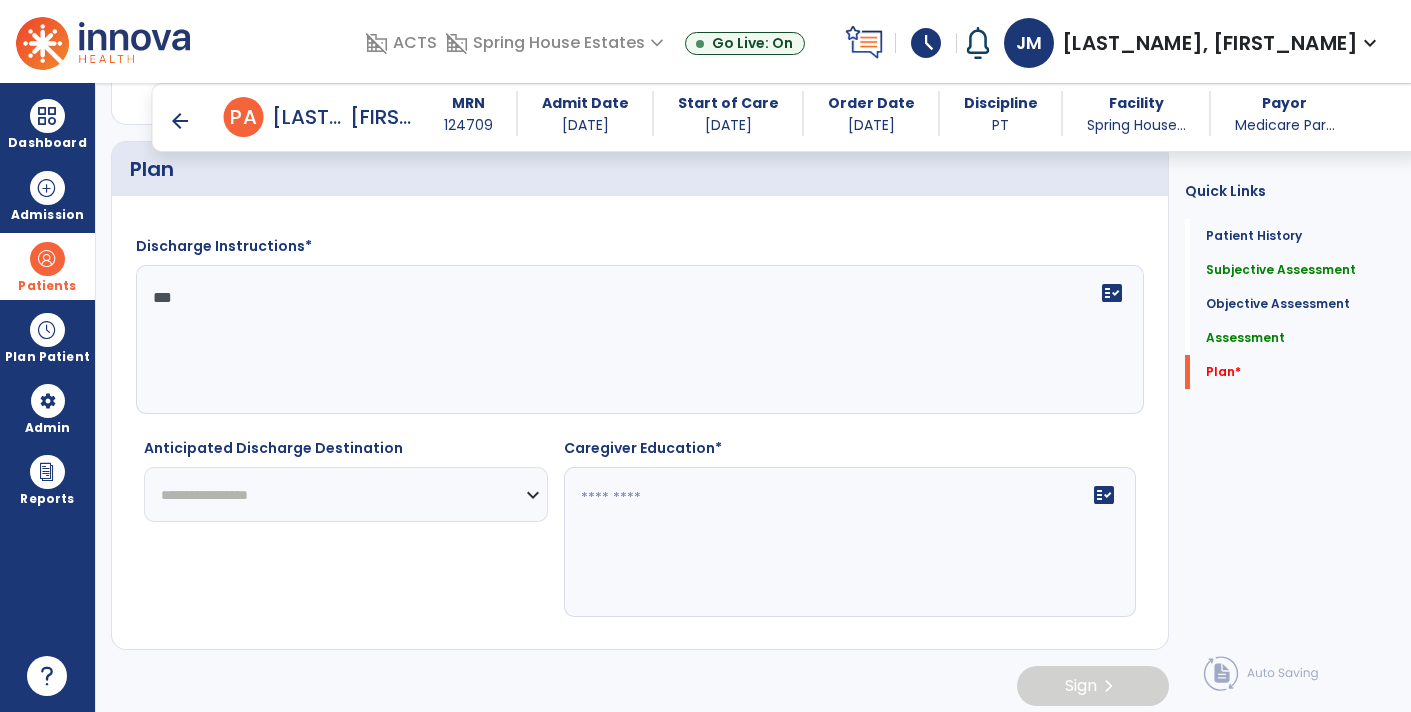 type on "***" 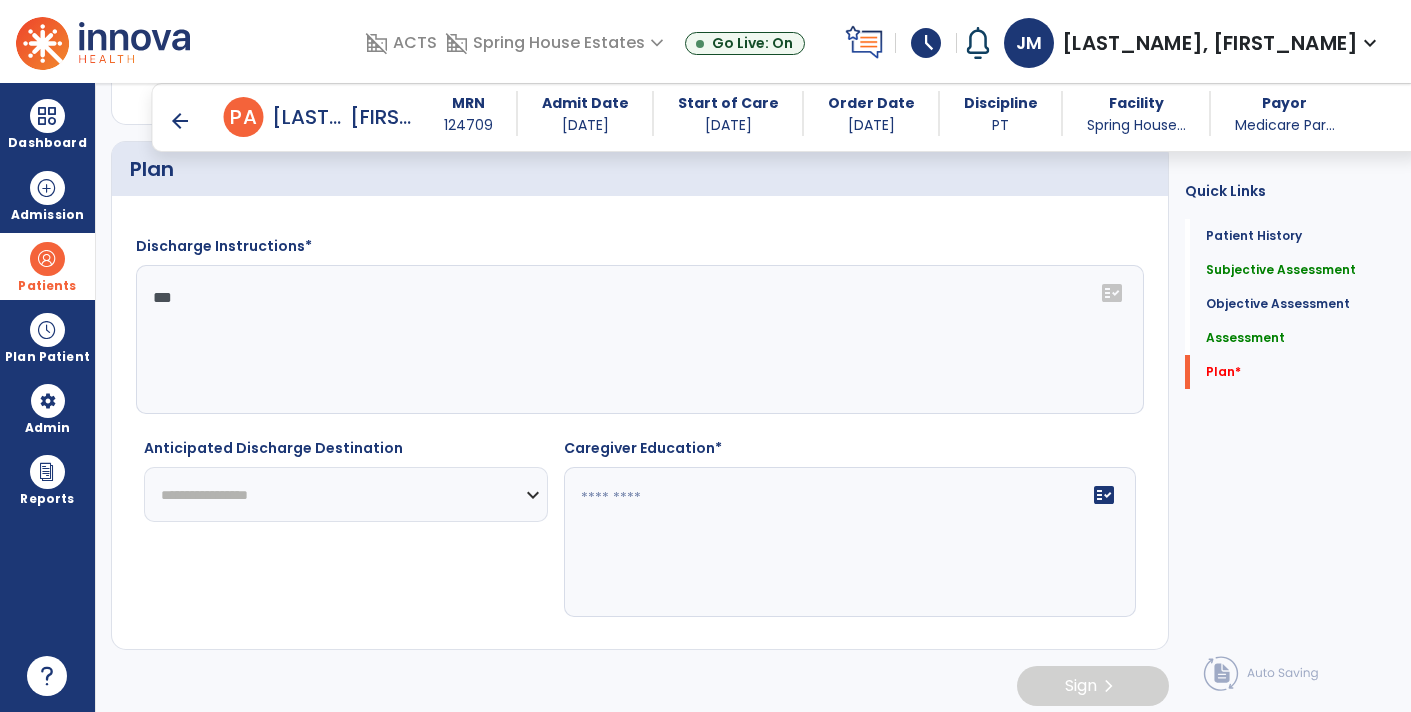 select on "********" 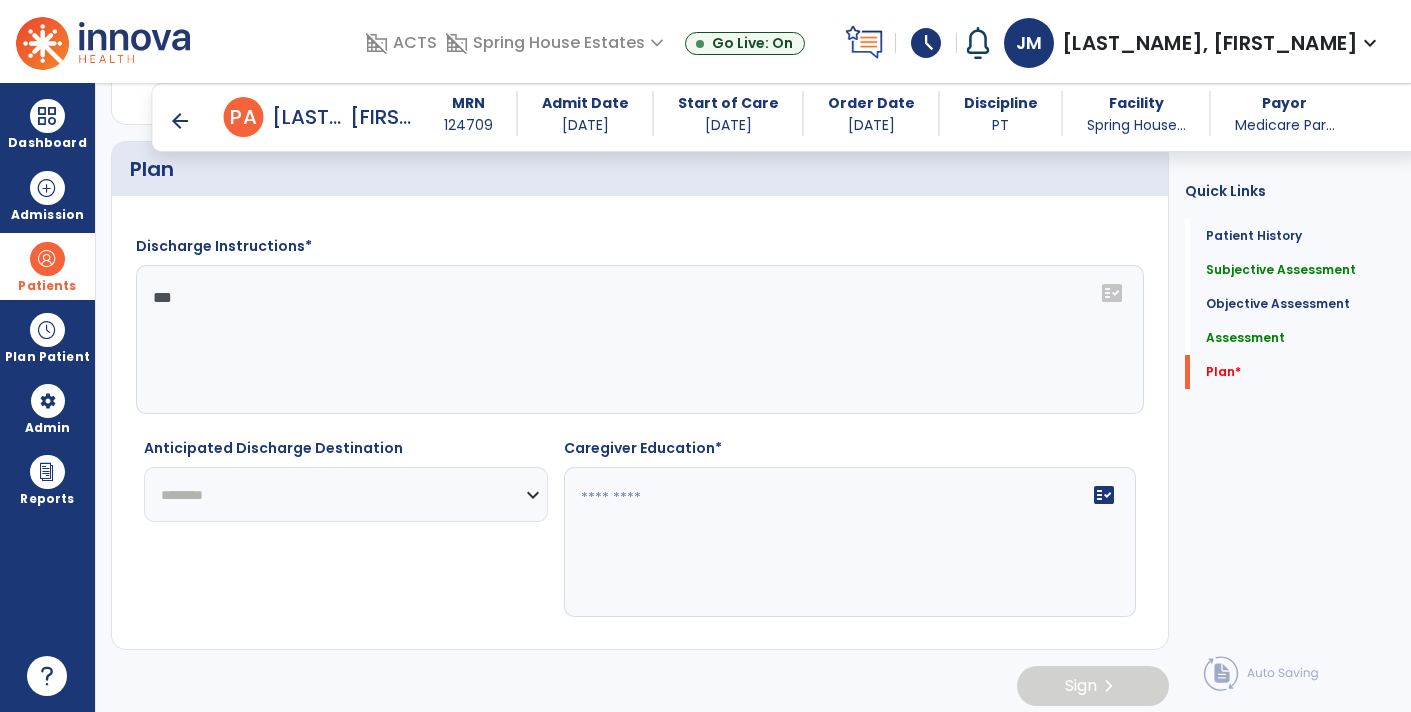 click on "**********" 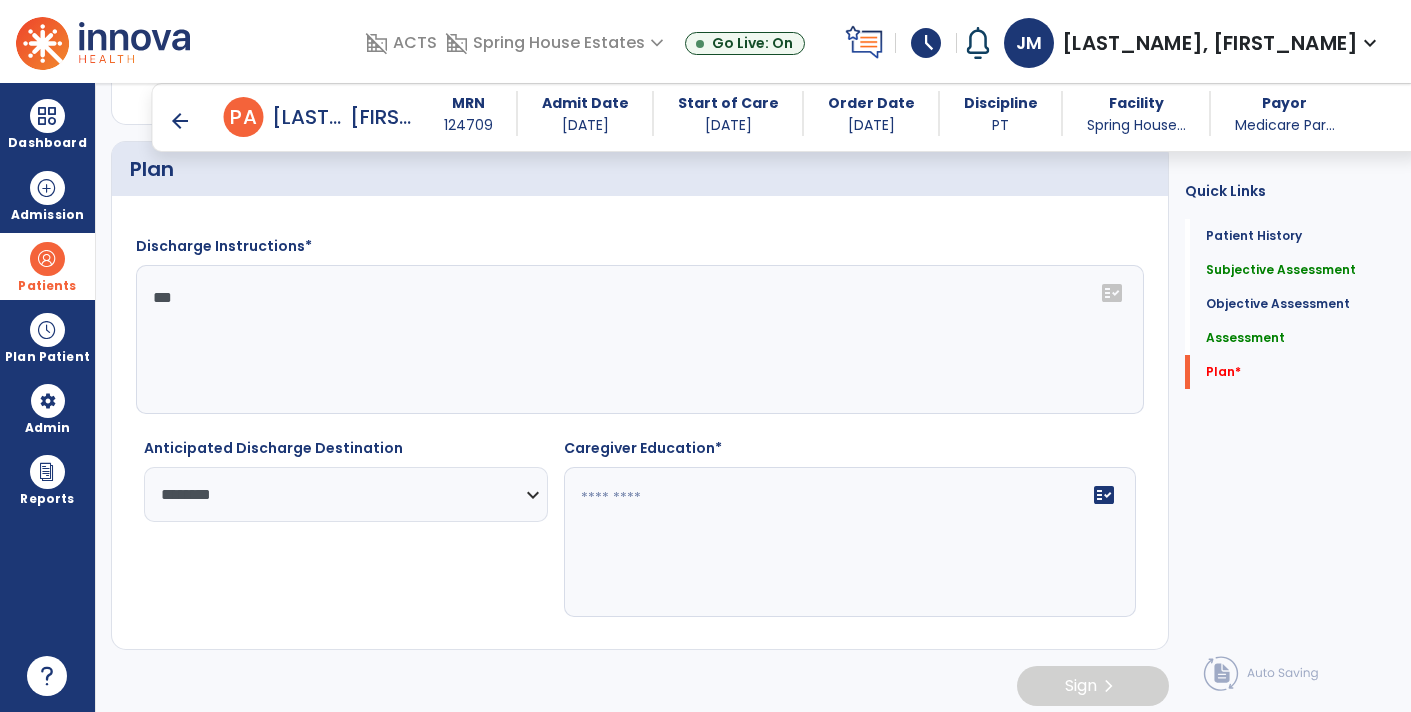 click on "**********" 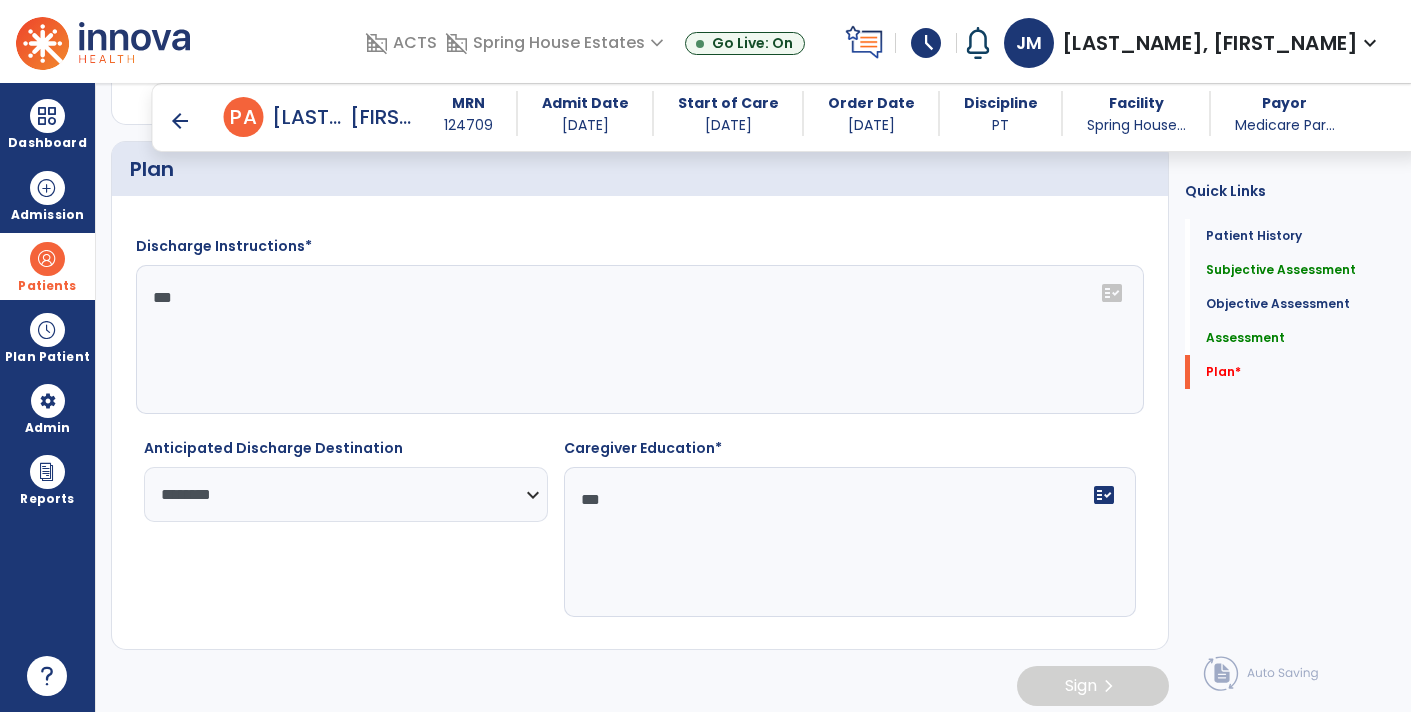 type on "***" 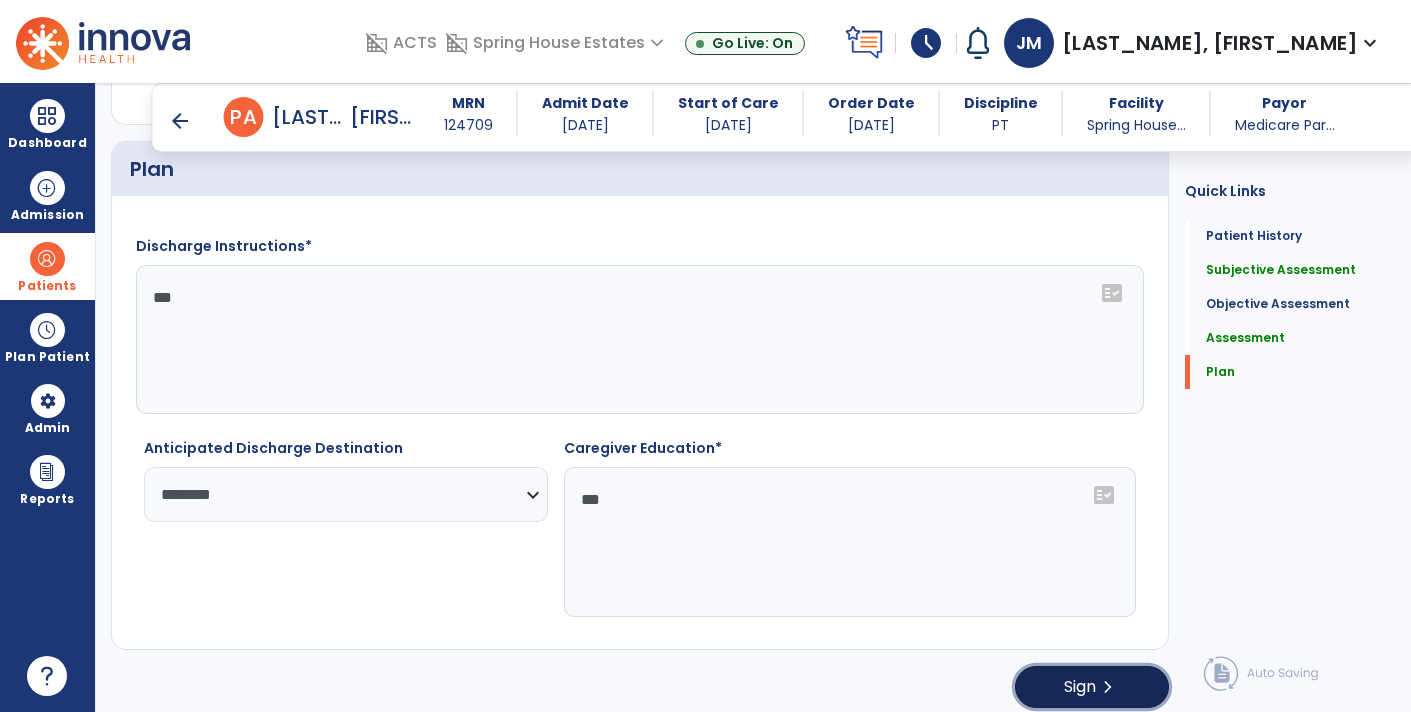 click on "Sign  chevron_right" 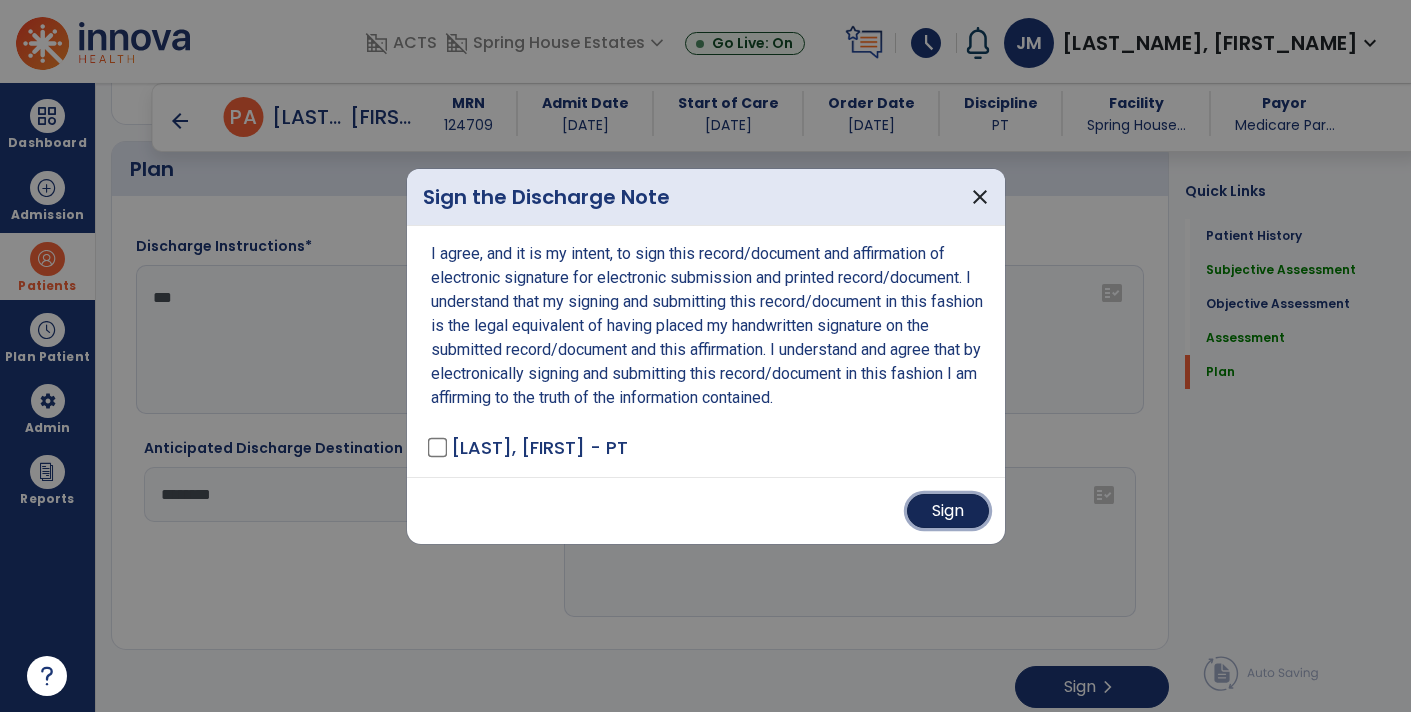 click on "Sign" at bounding box center (948, 511) 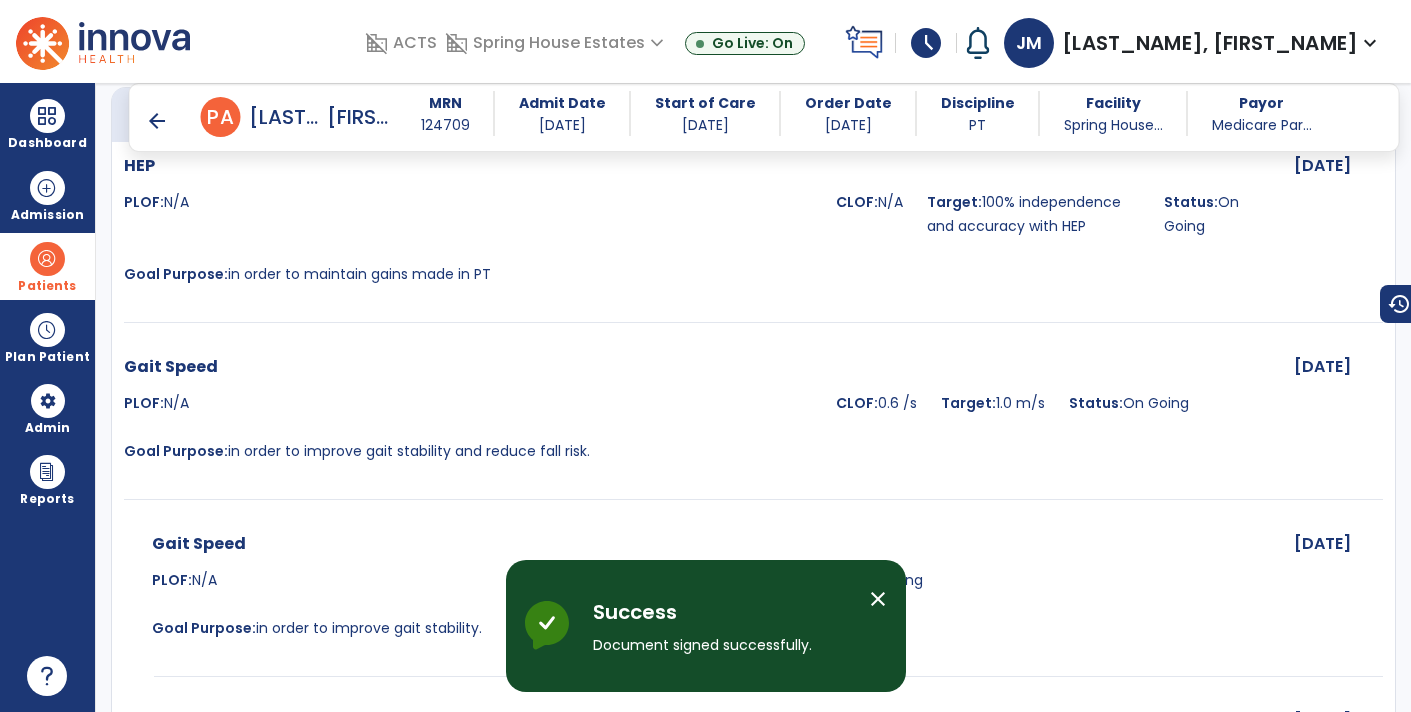 scroll, scrollTop: 0, scrollLeft: 0, axis: both 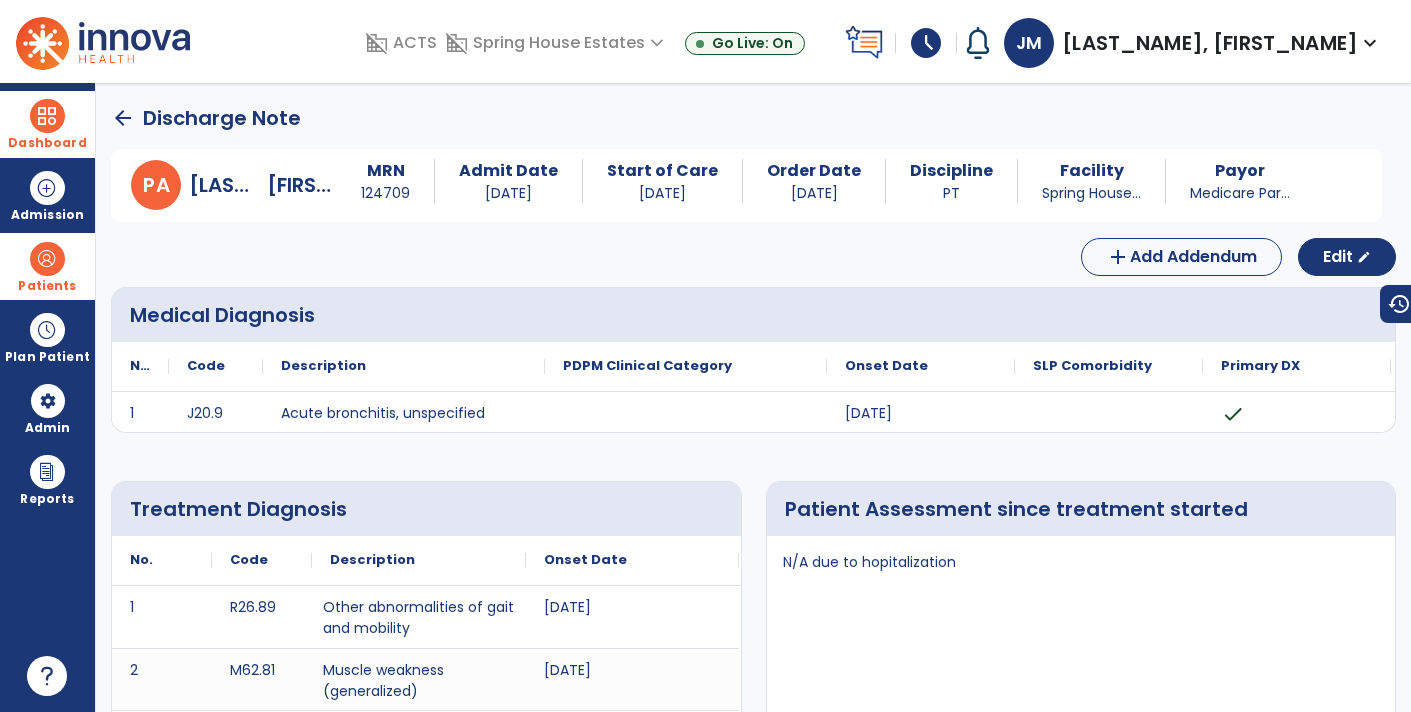 click at bounding box center [47, 116] 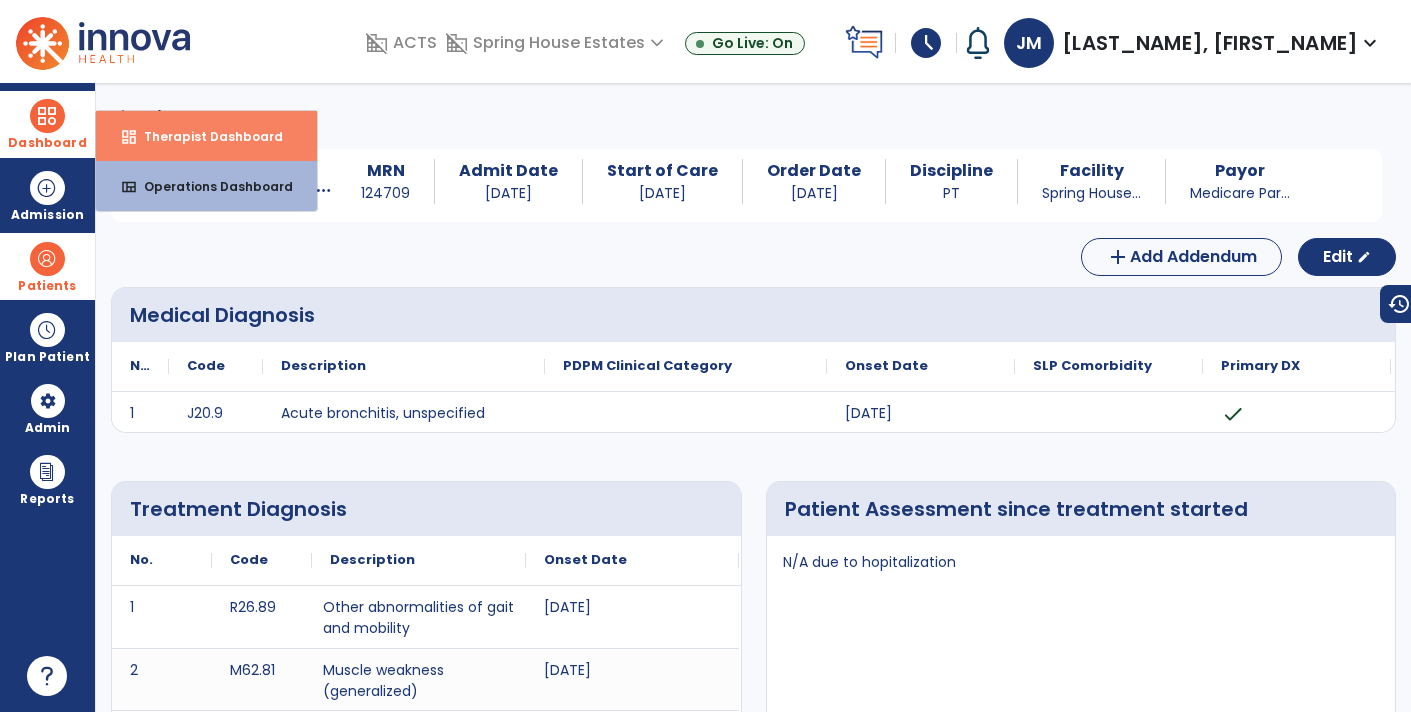 click on "dashboard" at bounding box center (129, 137) 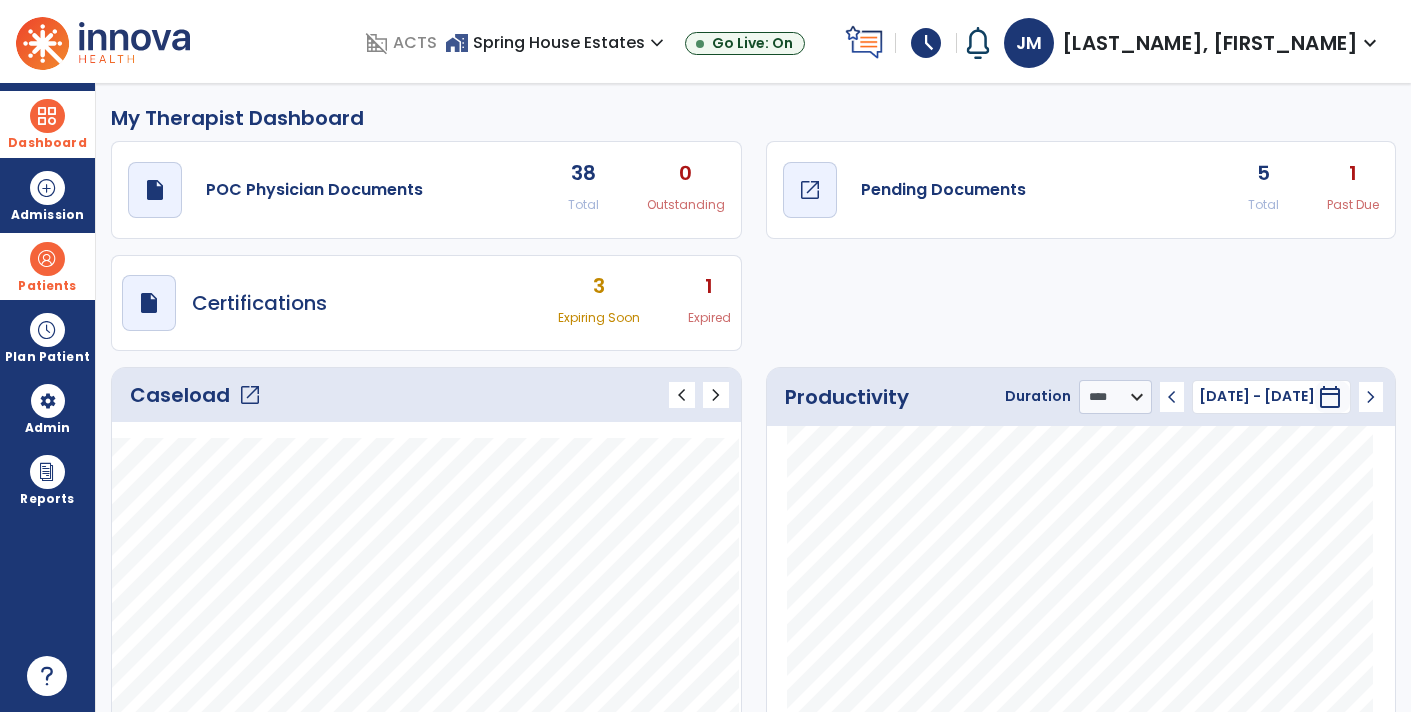 click on "draft   open_in_new  Pending Documents" 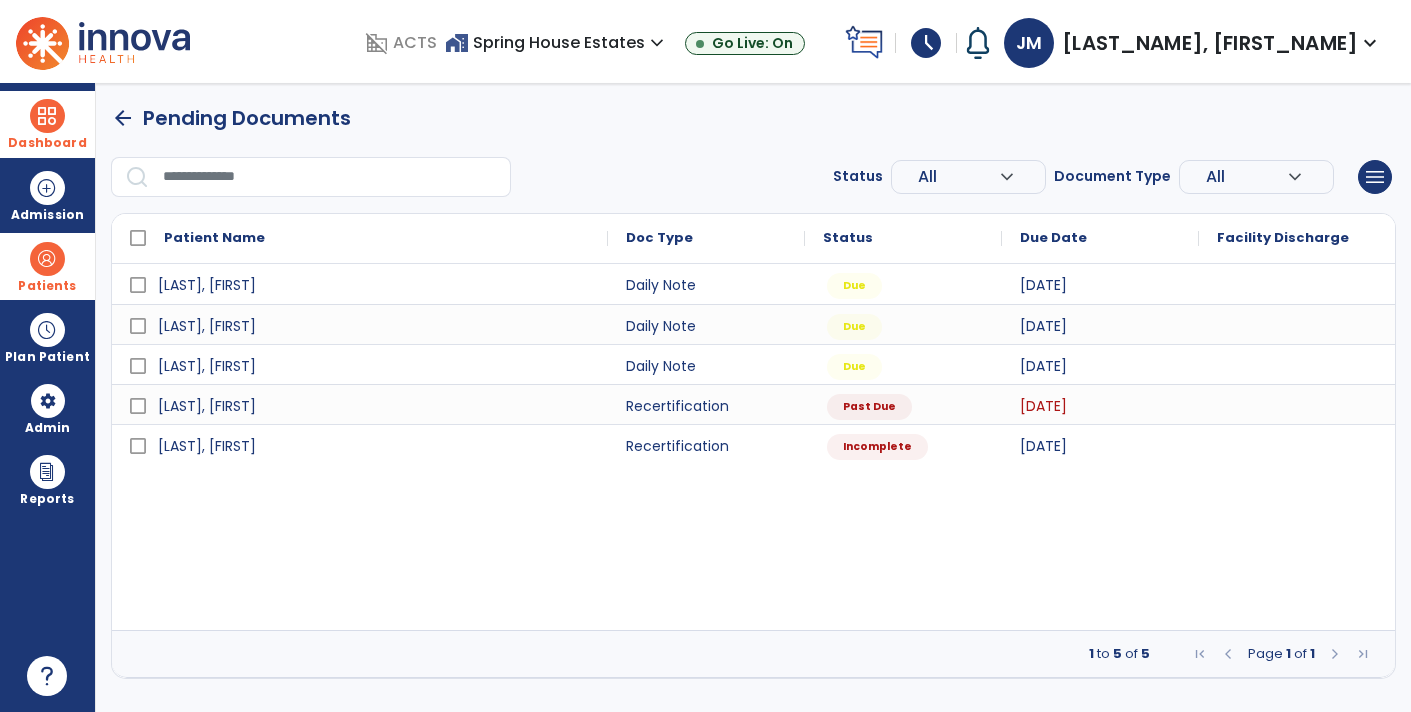 click at bounding box center (47, 259) 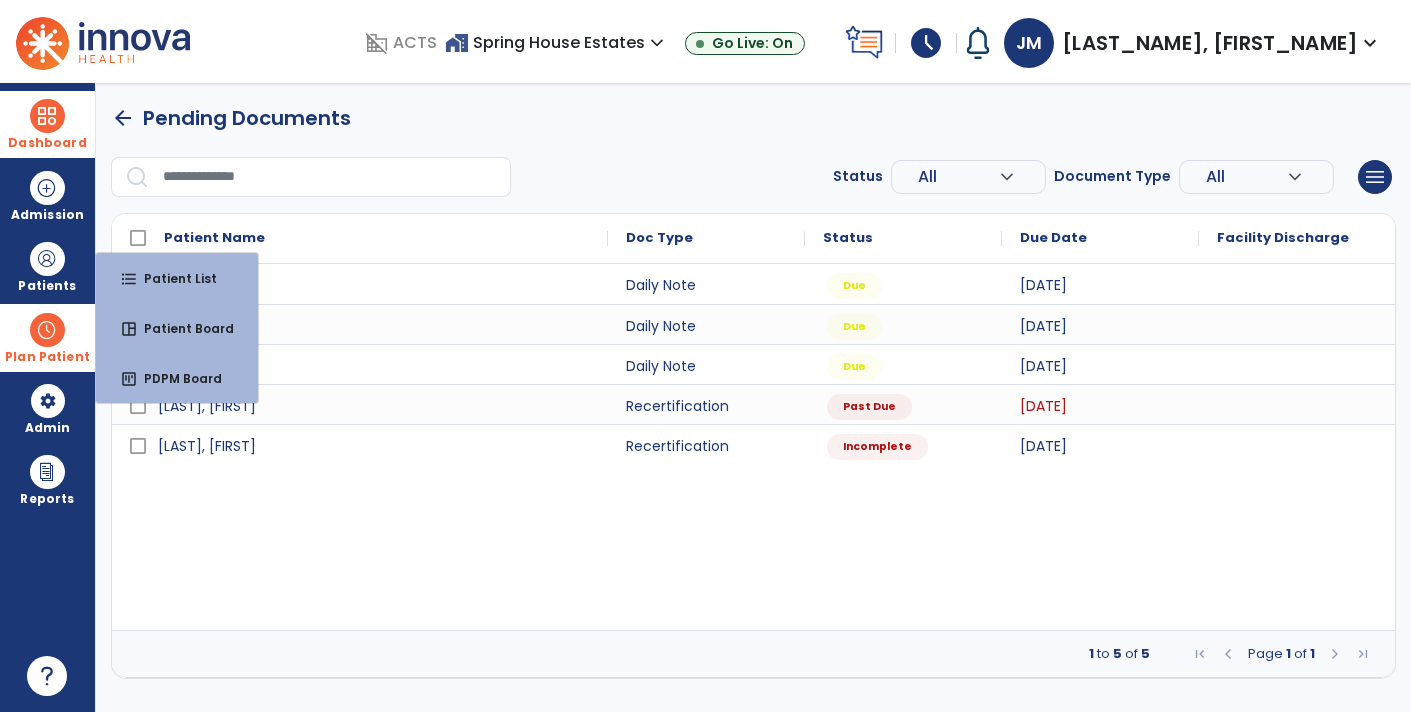 click on "Plan Patient" at bounding box center [47, 266] 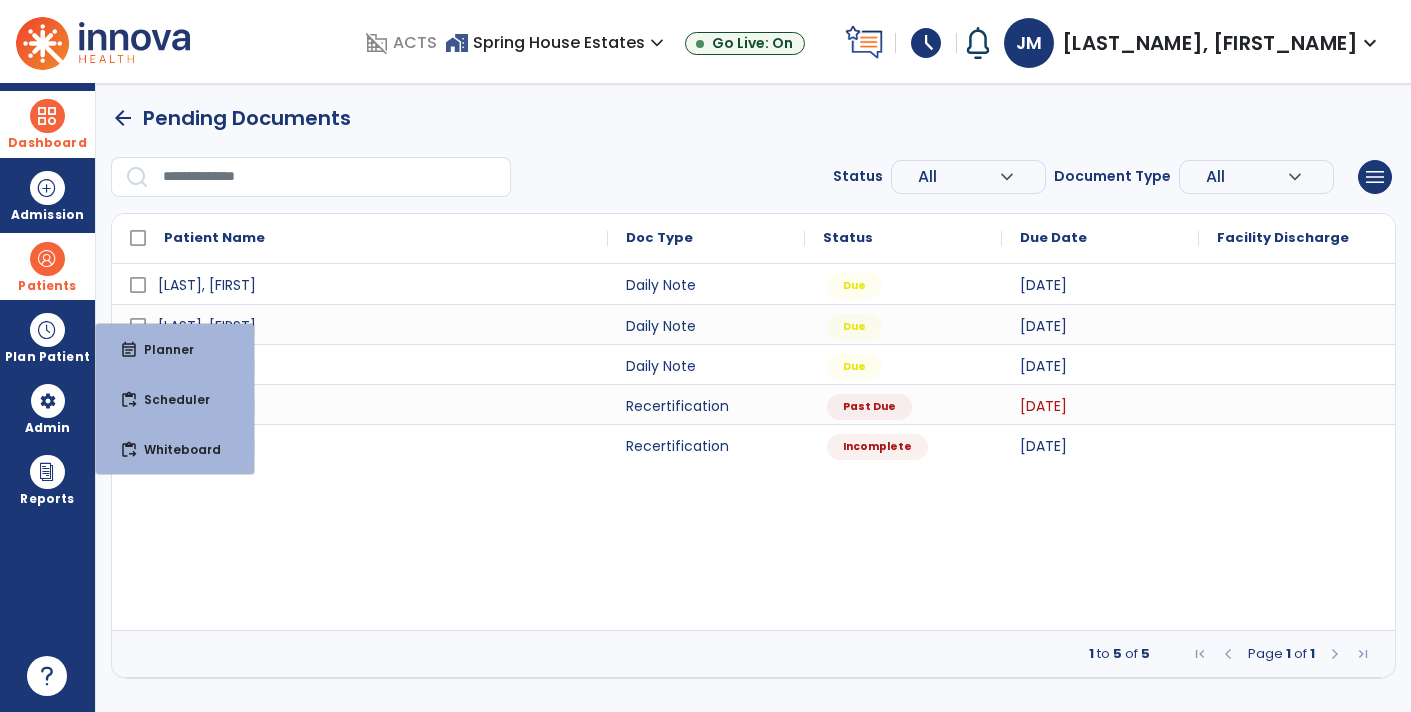 click on "Patients" at bounding box center [47, 286] 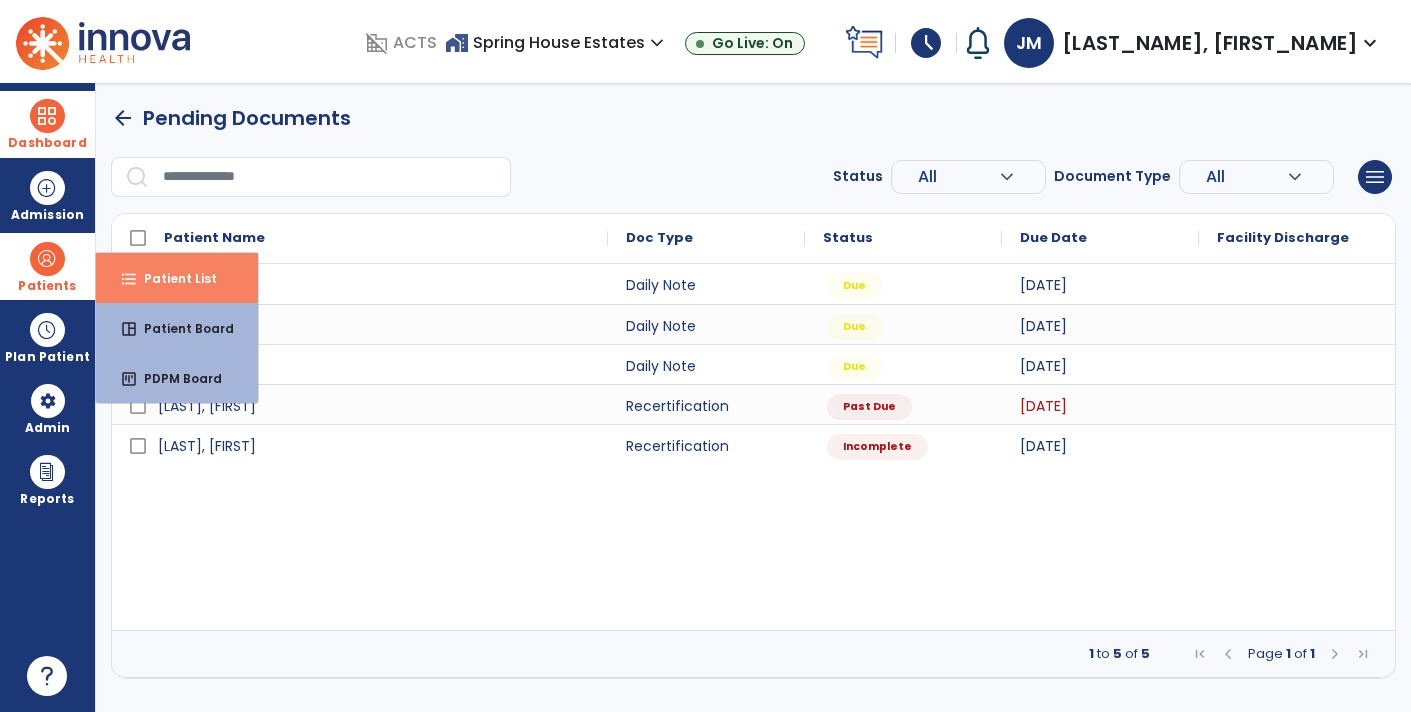 click on "format_list_bulleted" at bounding box center [129, 279] 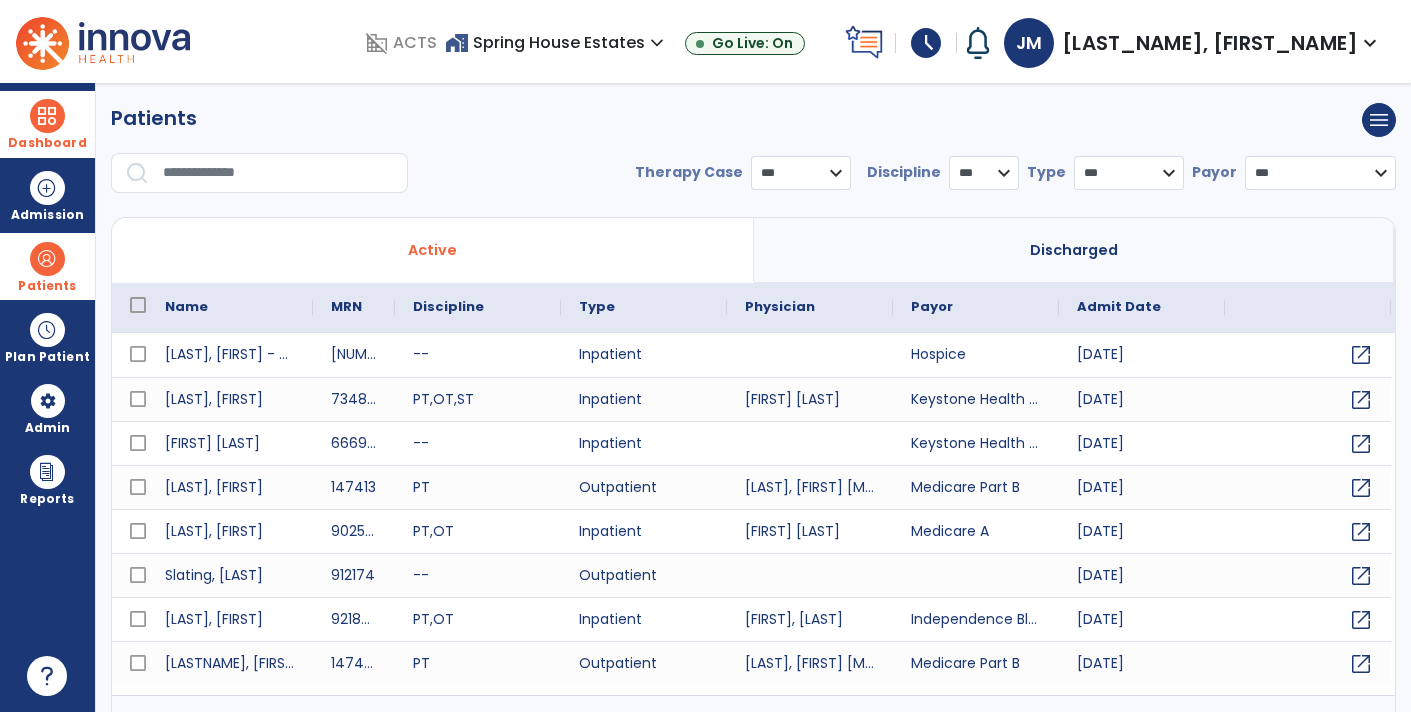 click at bounding box center (278, 173) 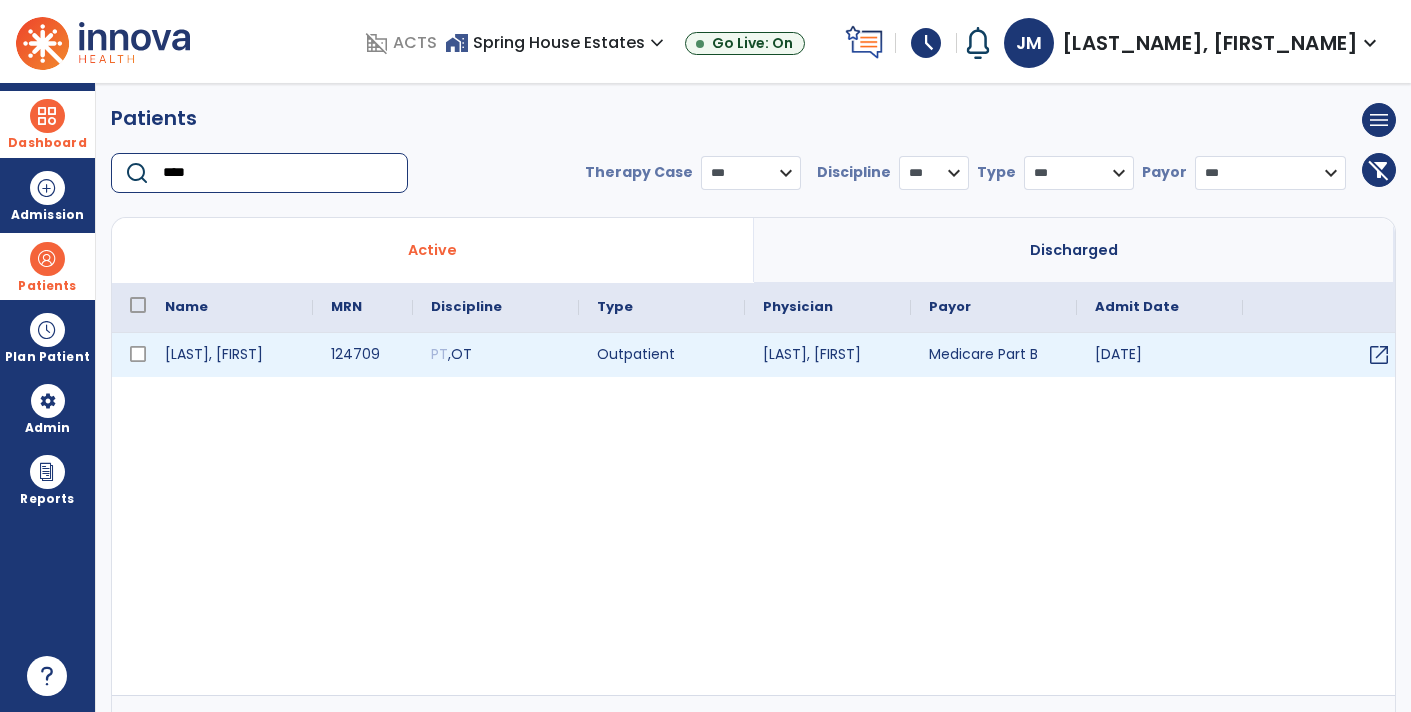 type on "****" 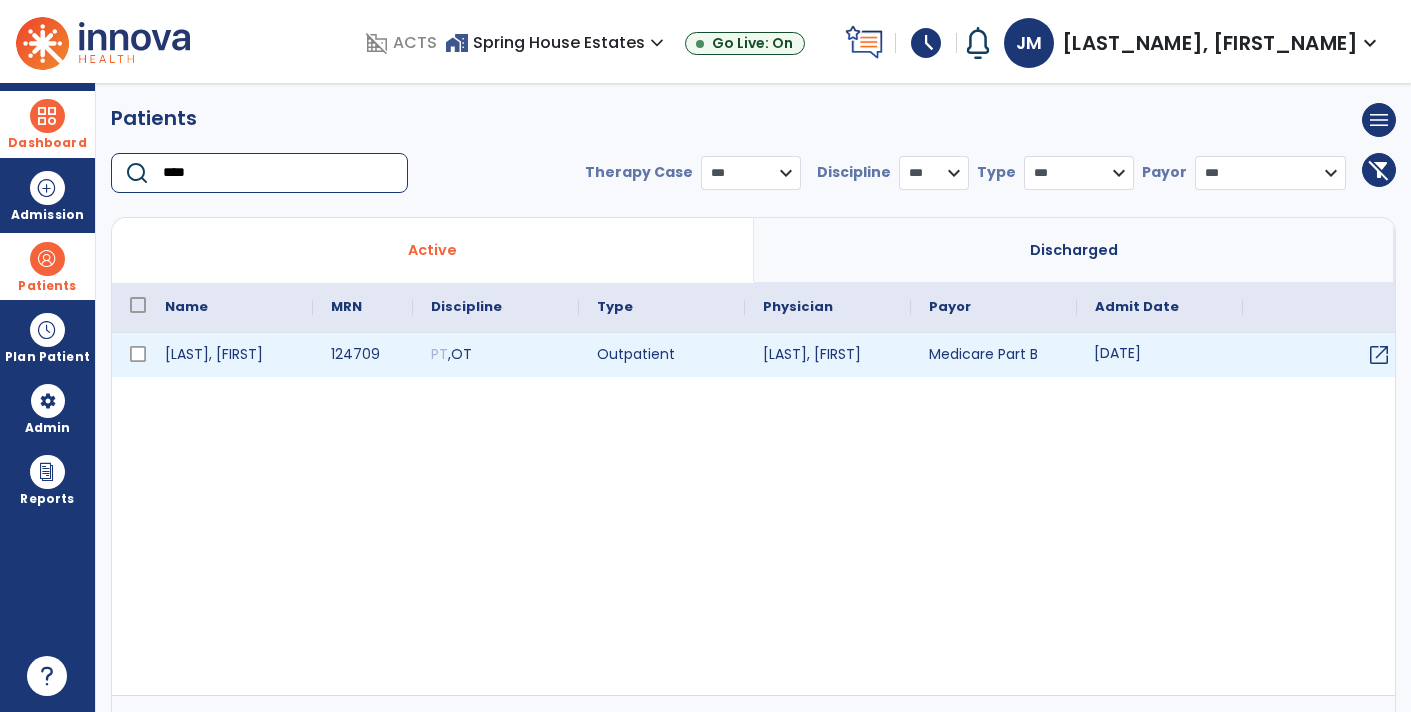 click on "[DATE]" at bounding box center [1160, 355] 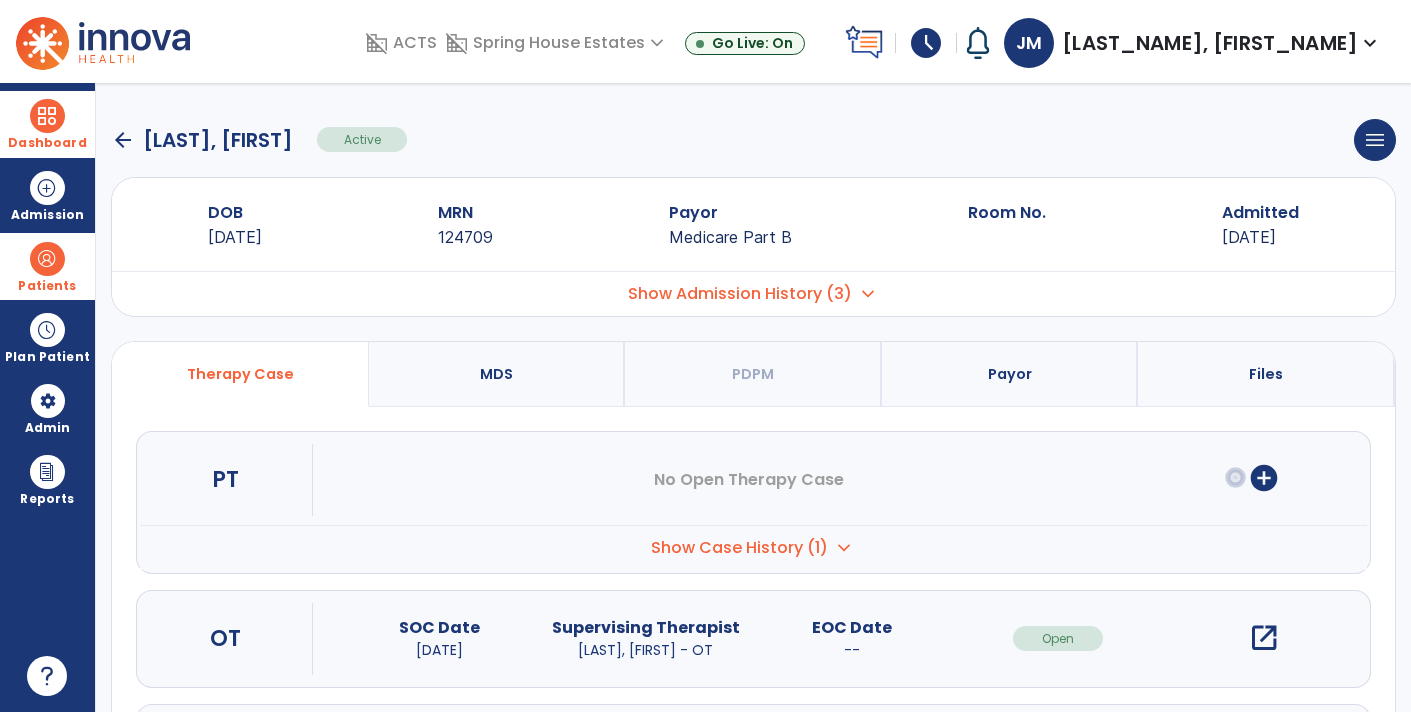 click on "Show Case History (1)" at bounding box center (739, 548) 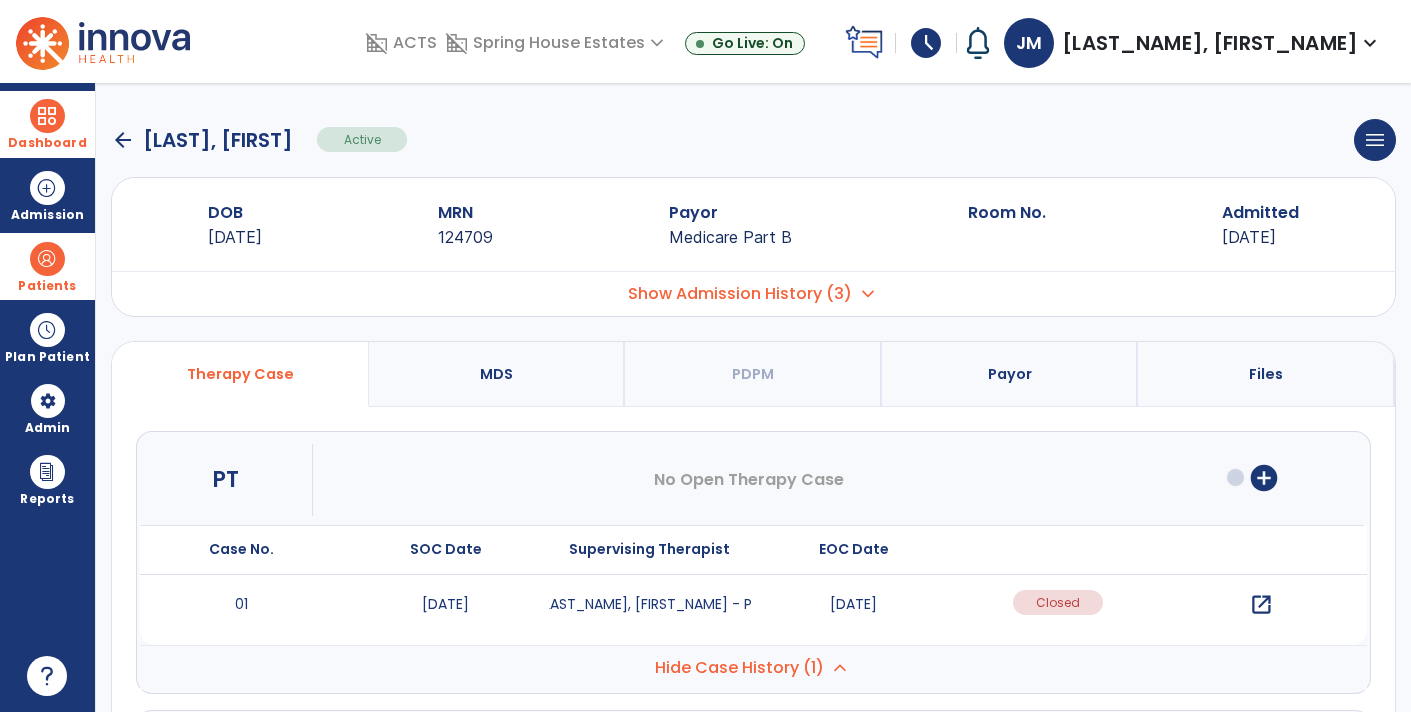 click on "open_in_new" at bounding box center [1261, 605] 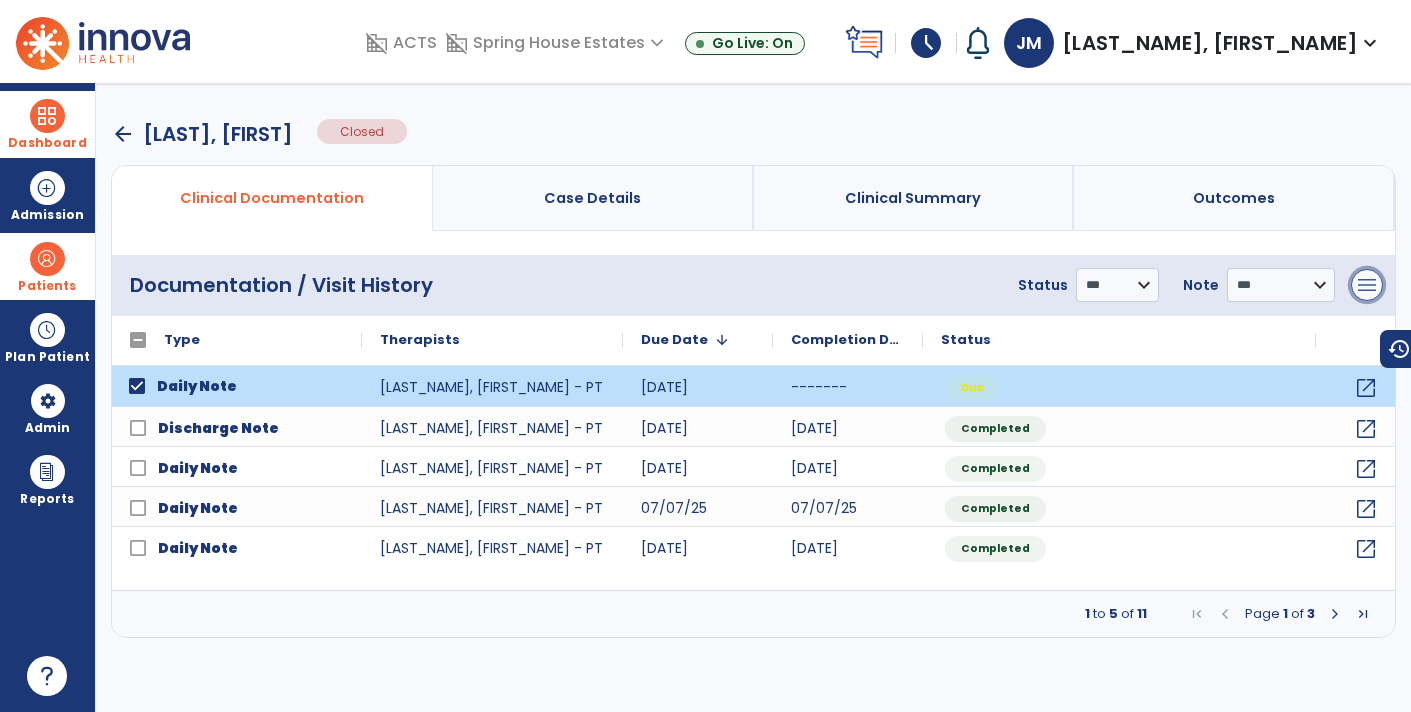 click on "menu" at bounding box center [1367, 285] 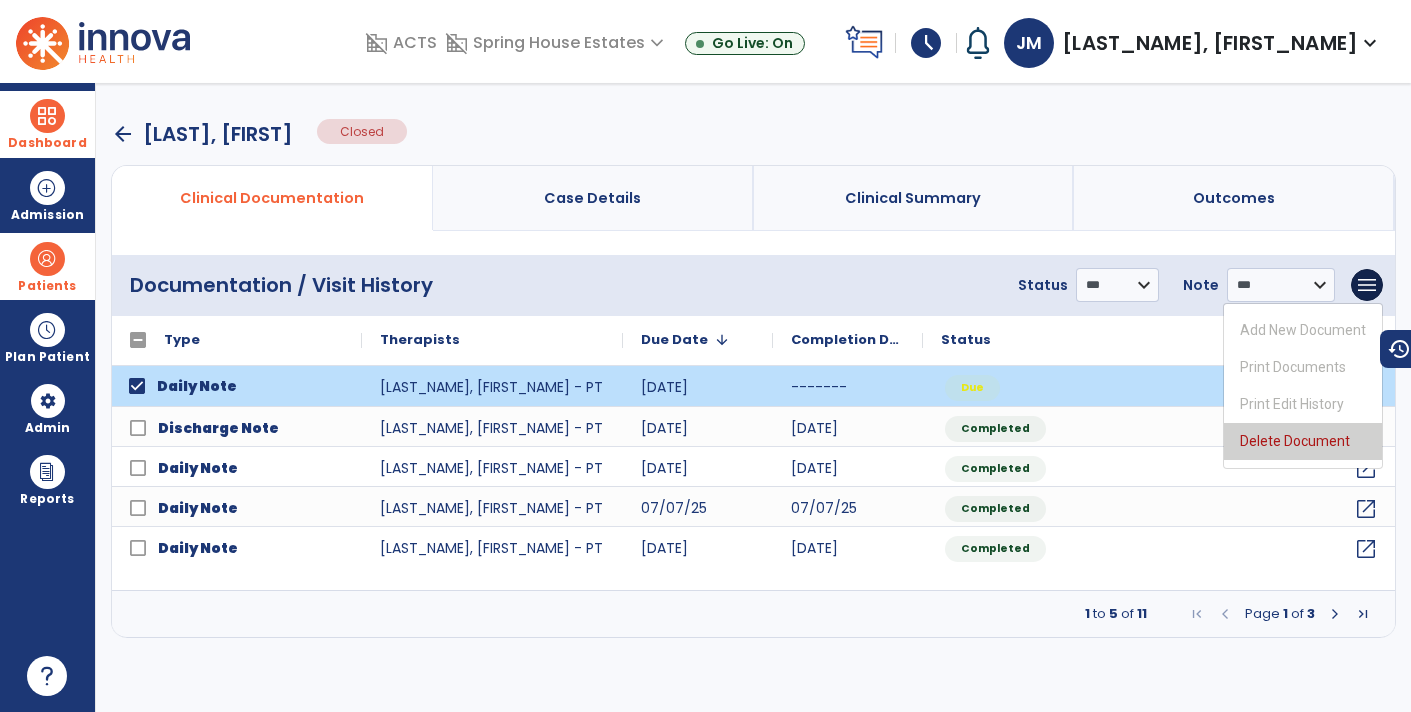 click on "Delete Document" at bounding box center [1303, 441] 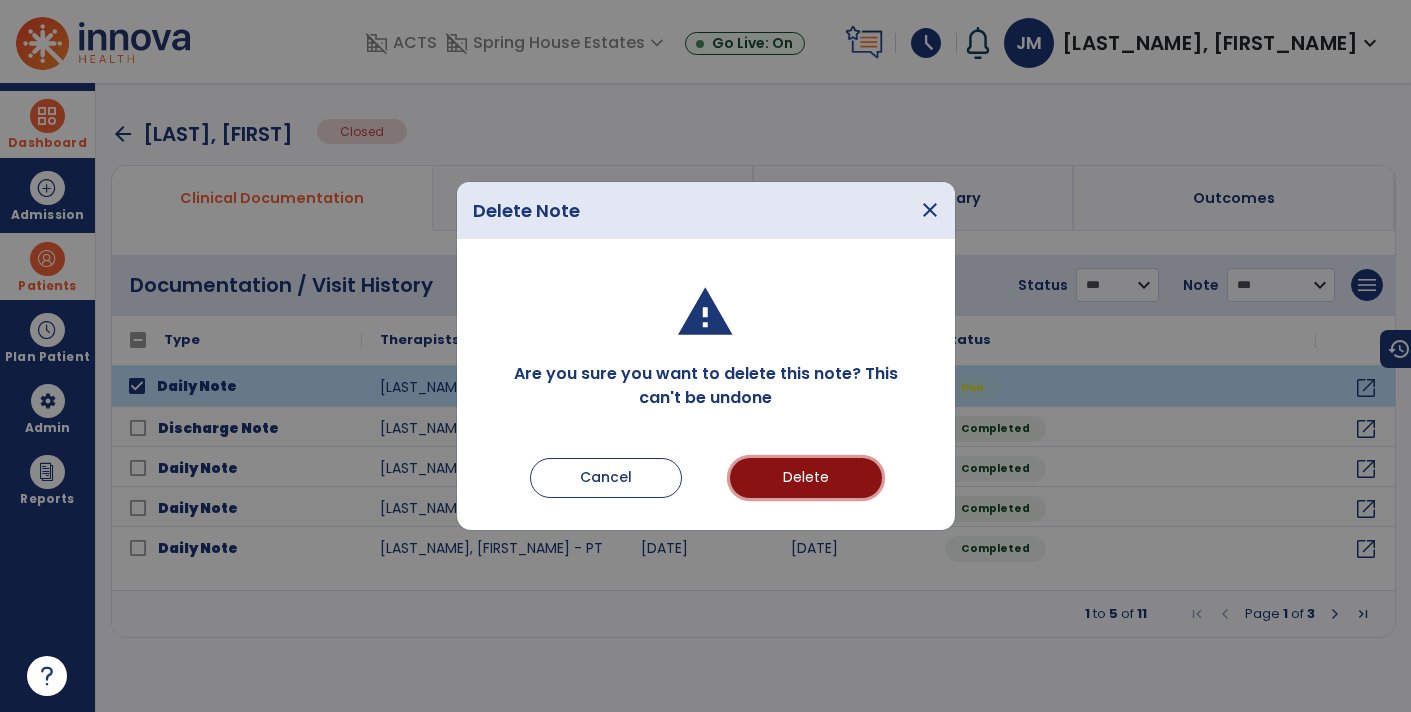 click on "Delete" at bounding box center [806, 478] 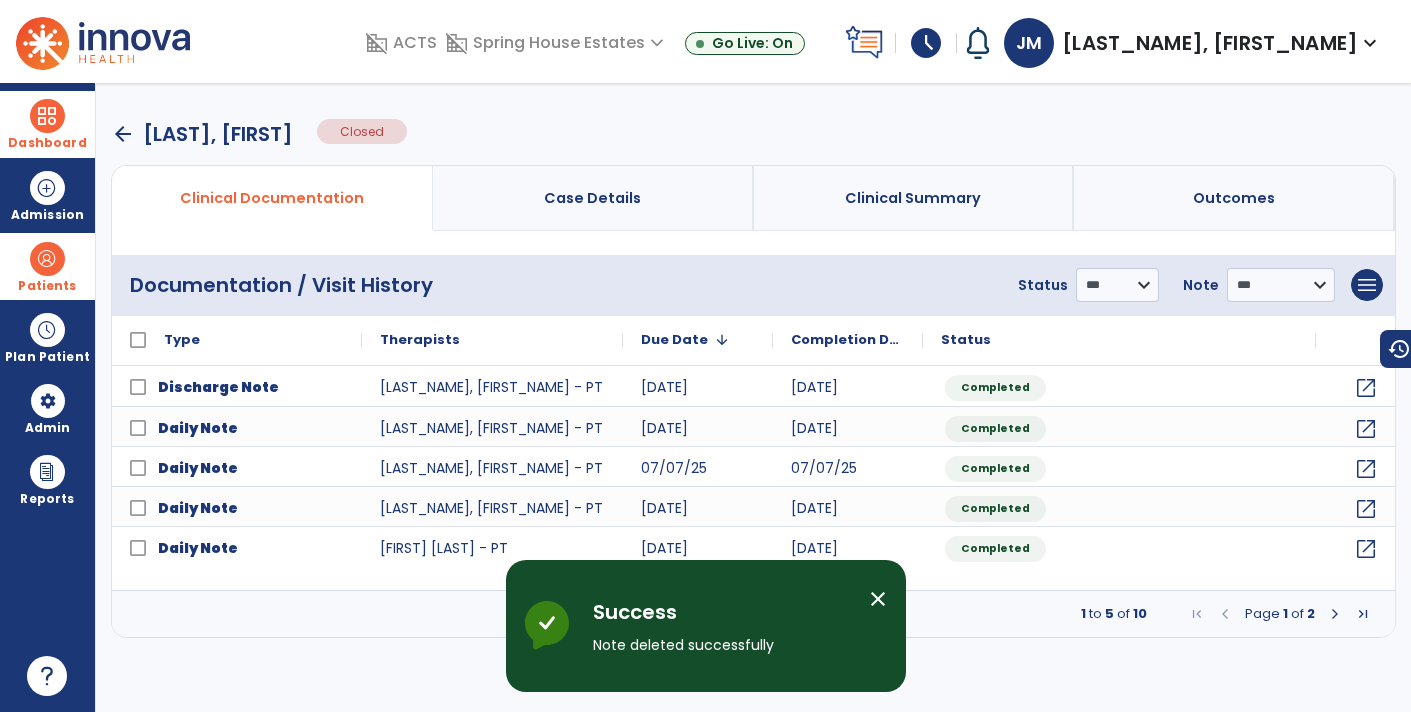 click on "Dashboard" at bounding box center [47, 143] 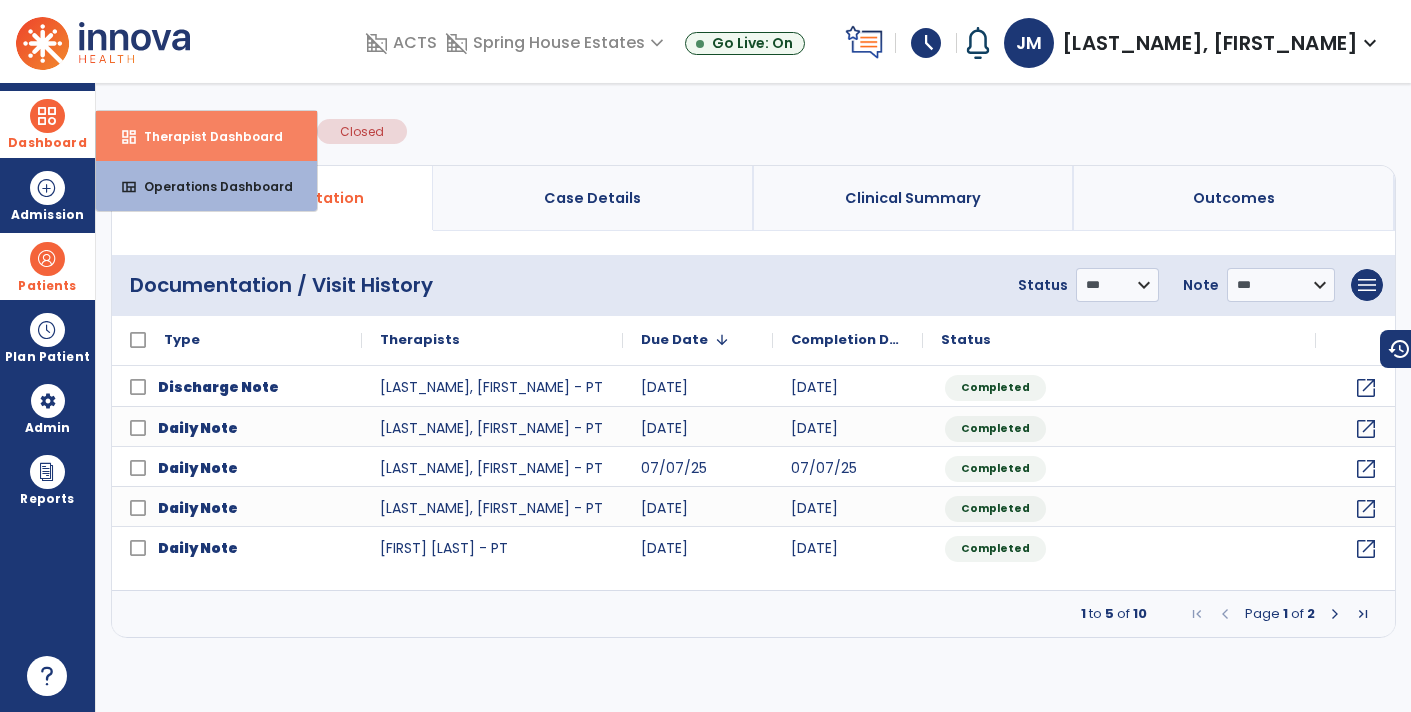 click on "dashboard  Therapist Dashboard" at bounding box center (206, 136) 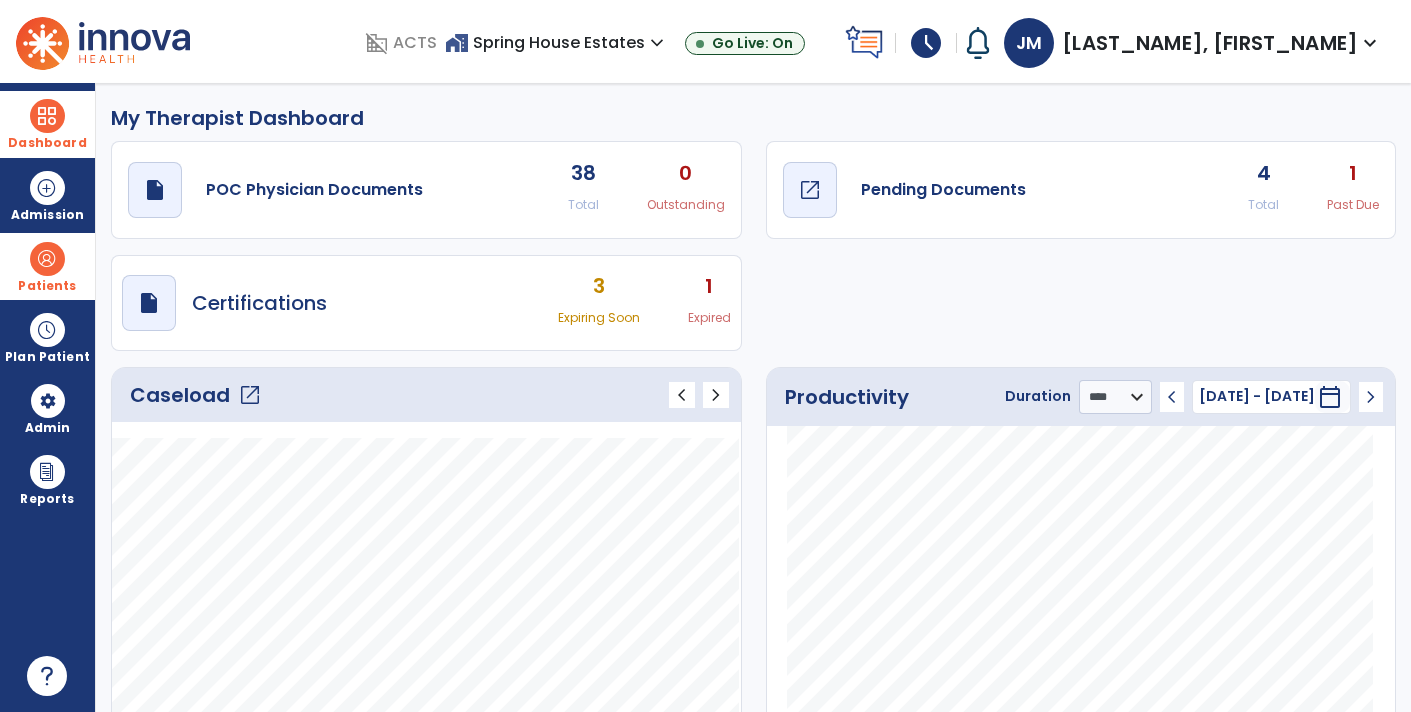 click on "draft   open_in_new  Pending Documents" 